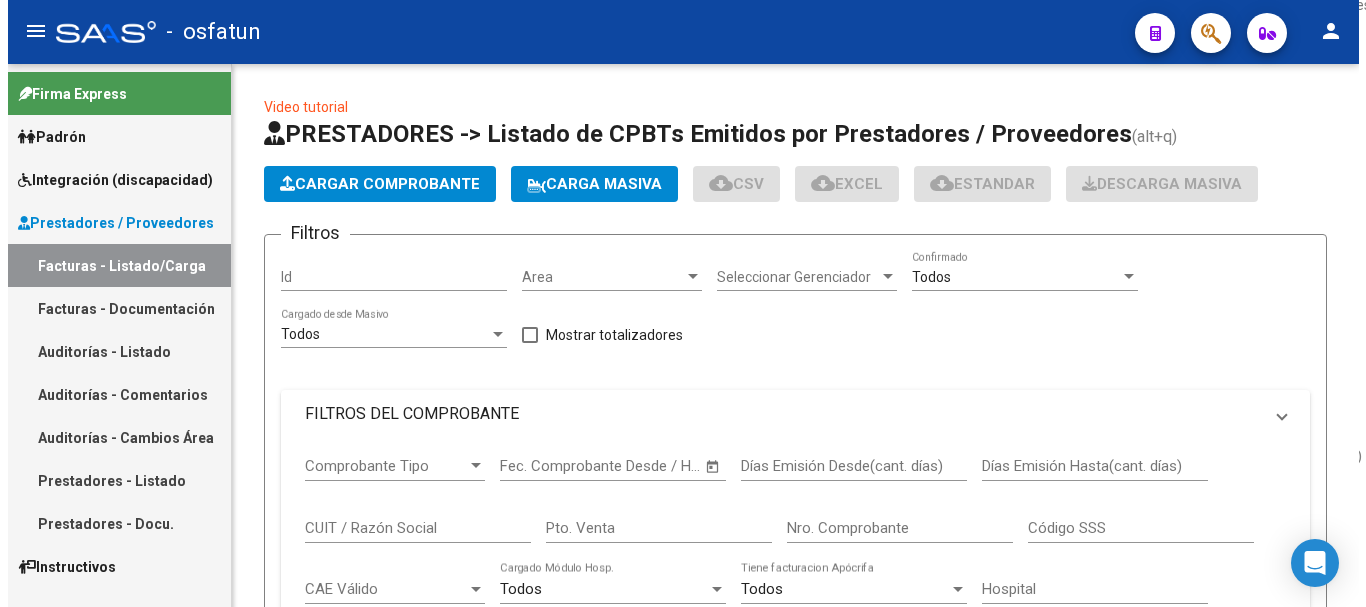 scroll, scrollTop: 0, scrollLeft: 0, axis: both 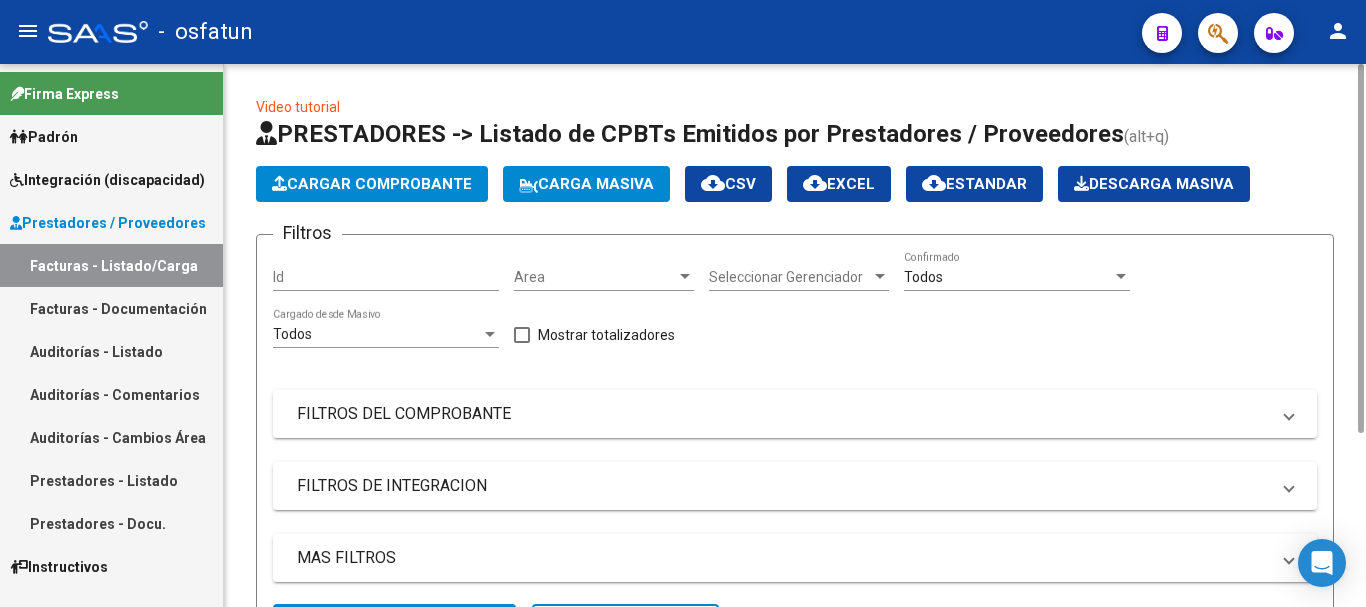 click on "Cargar Comprobante" 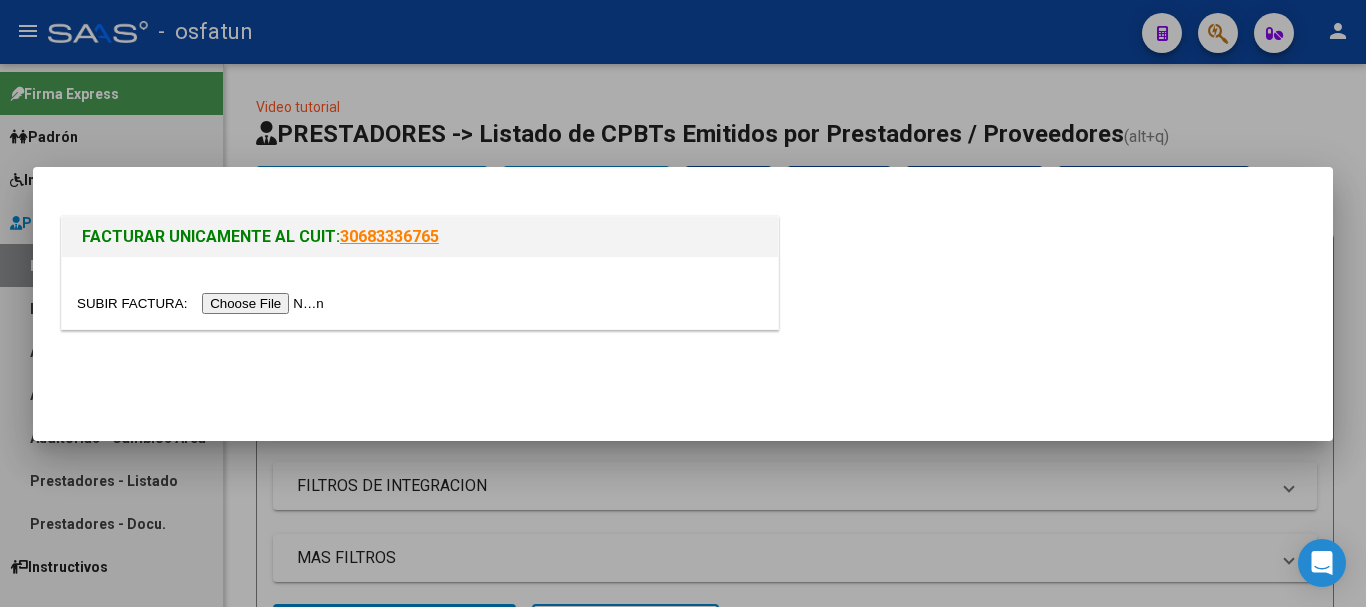click at bounding box center [420, 293] 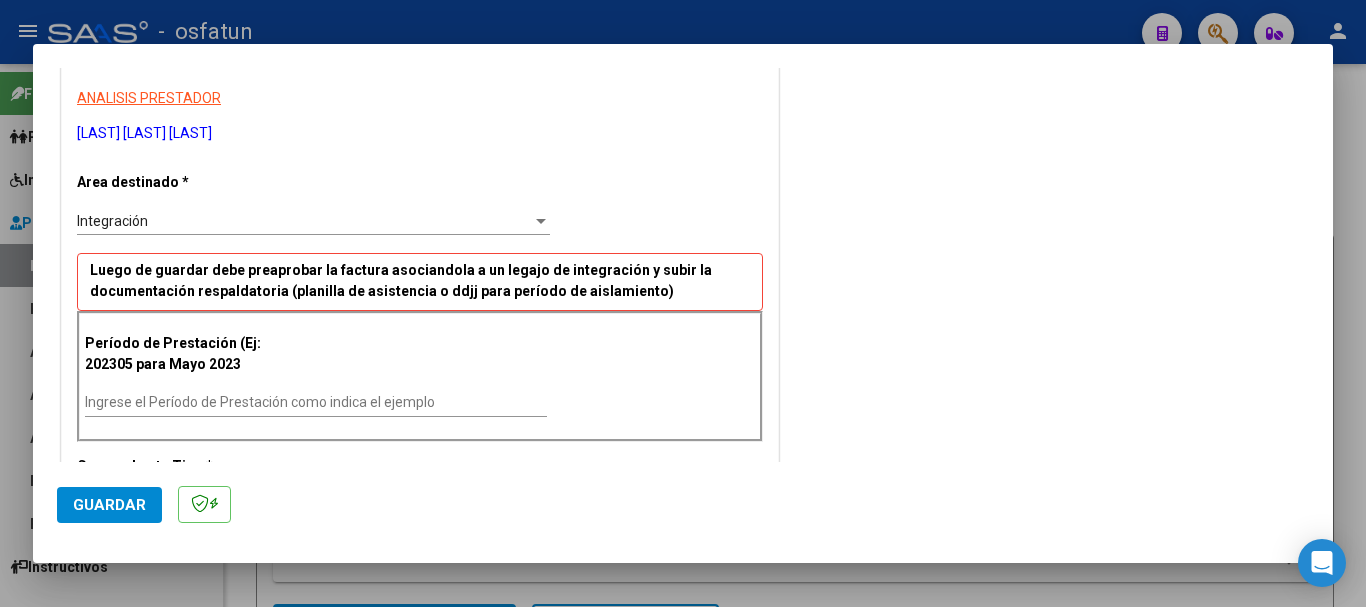 scroll, scrollTop: 400, scrollLeft: 0, axis: vertical 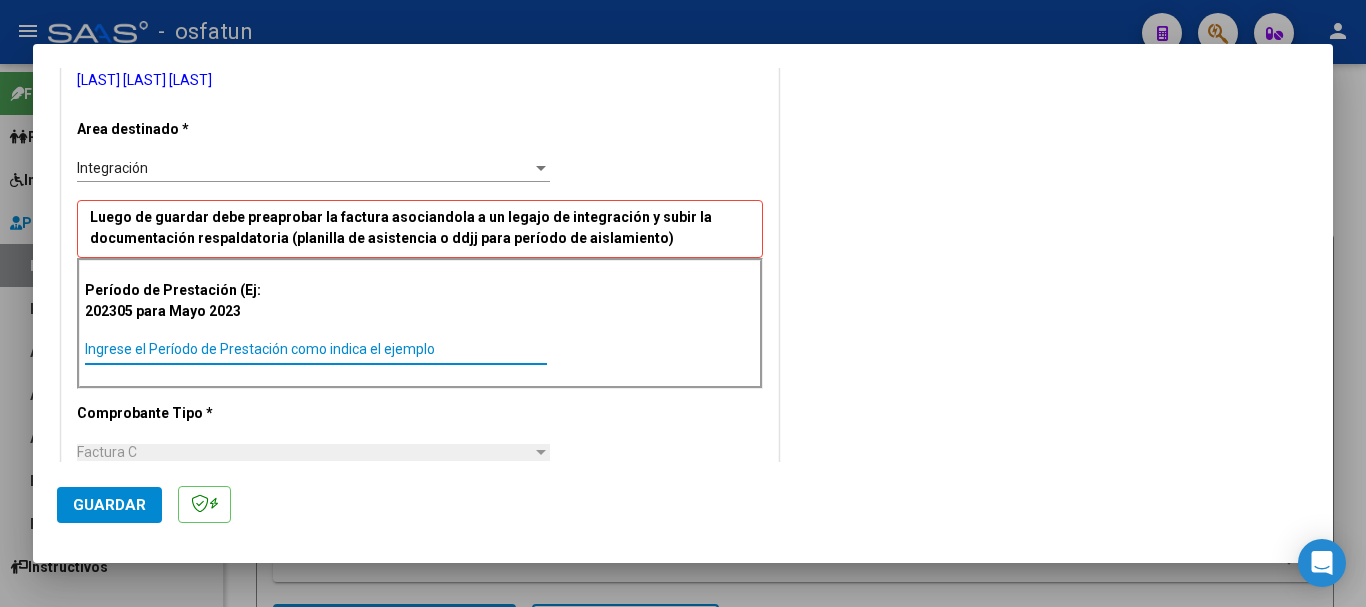 click on "Ingrese el Período de Prestación como indica el ejemplo" at bounding box center [316, 349] 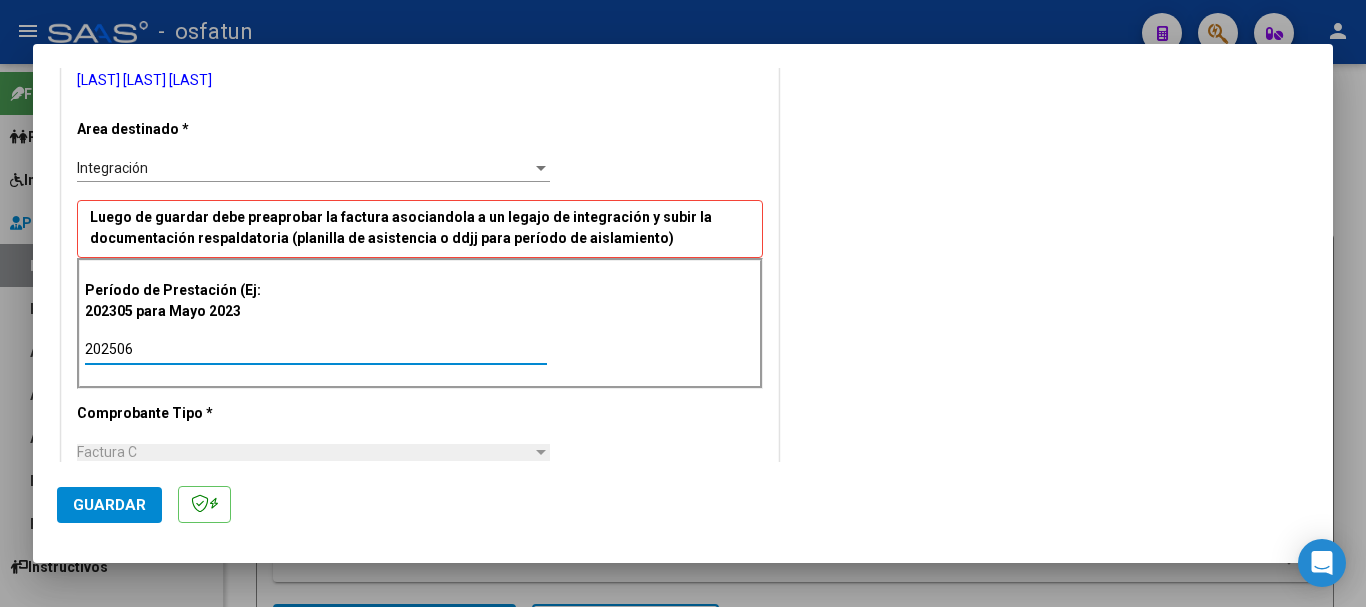 type on "202506" 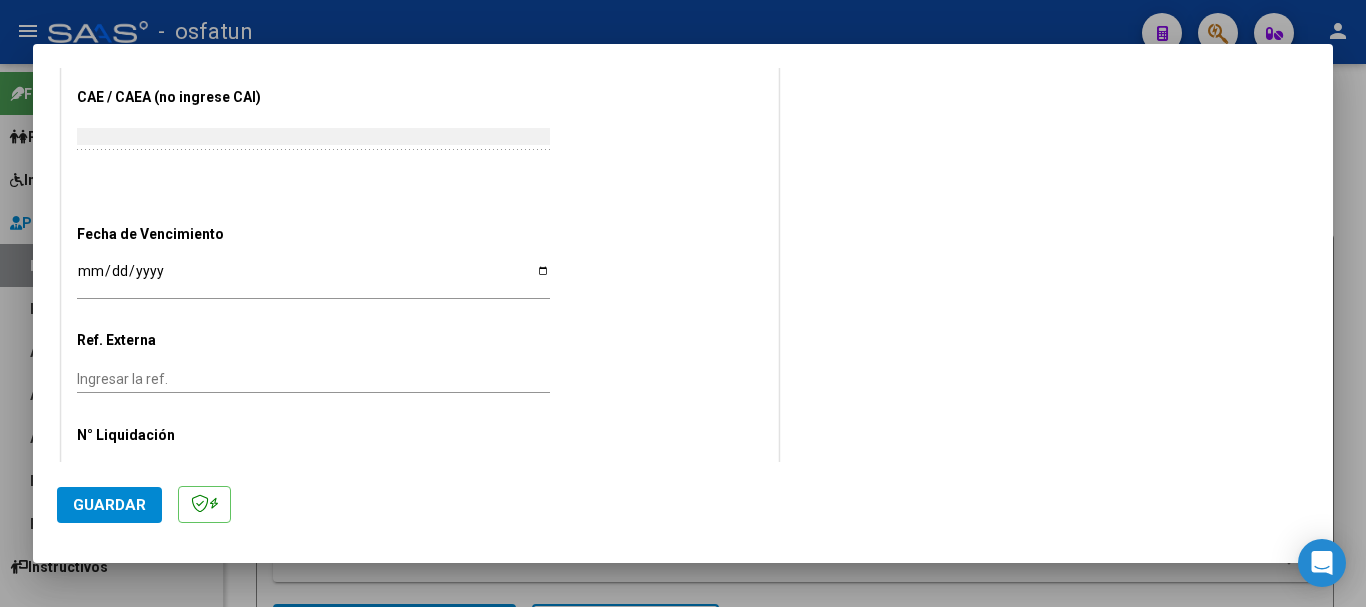 scroll, scrollTop: 1262, scrollLeft: 0, axis: vertical 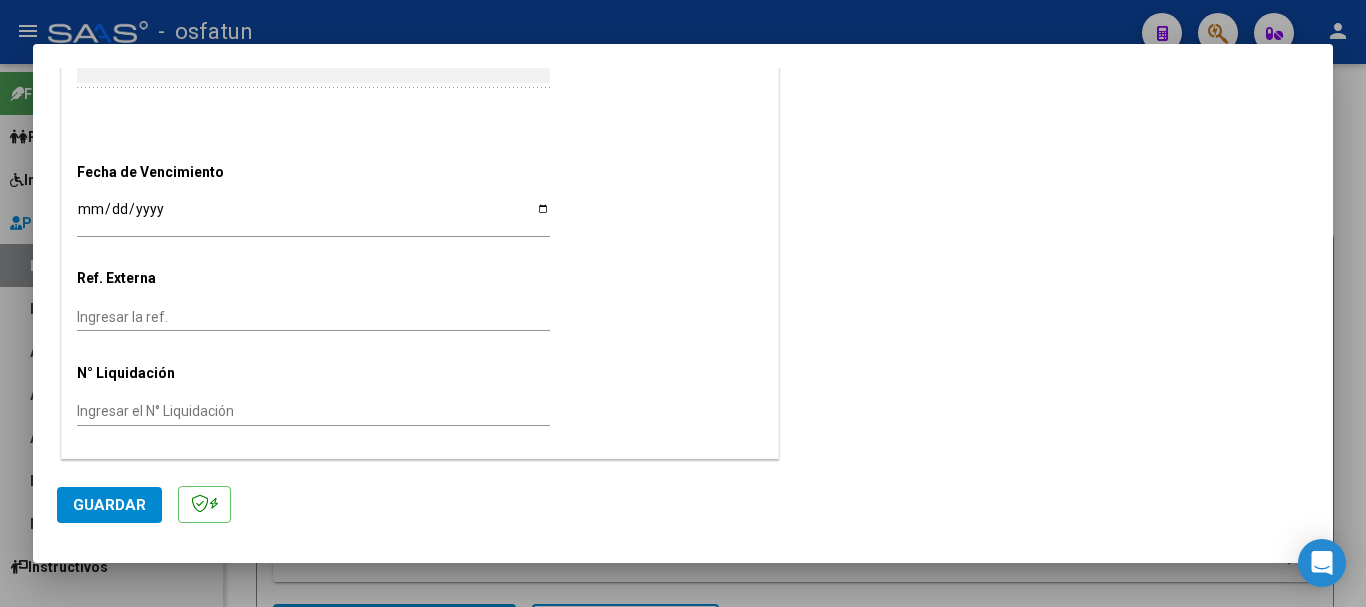 click on "Ingresar la fecha" at bounding box center (313, 216) 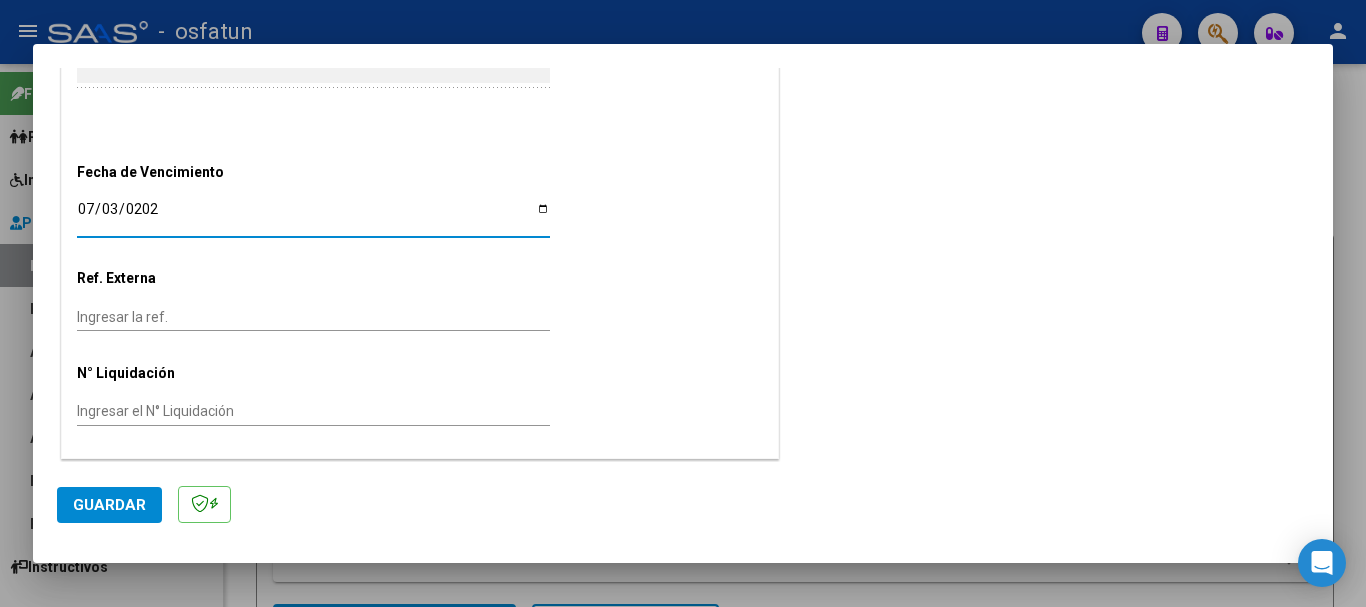 type on "2025-07-03" 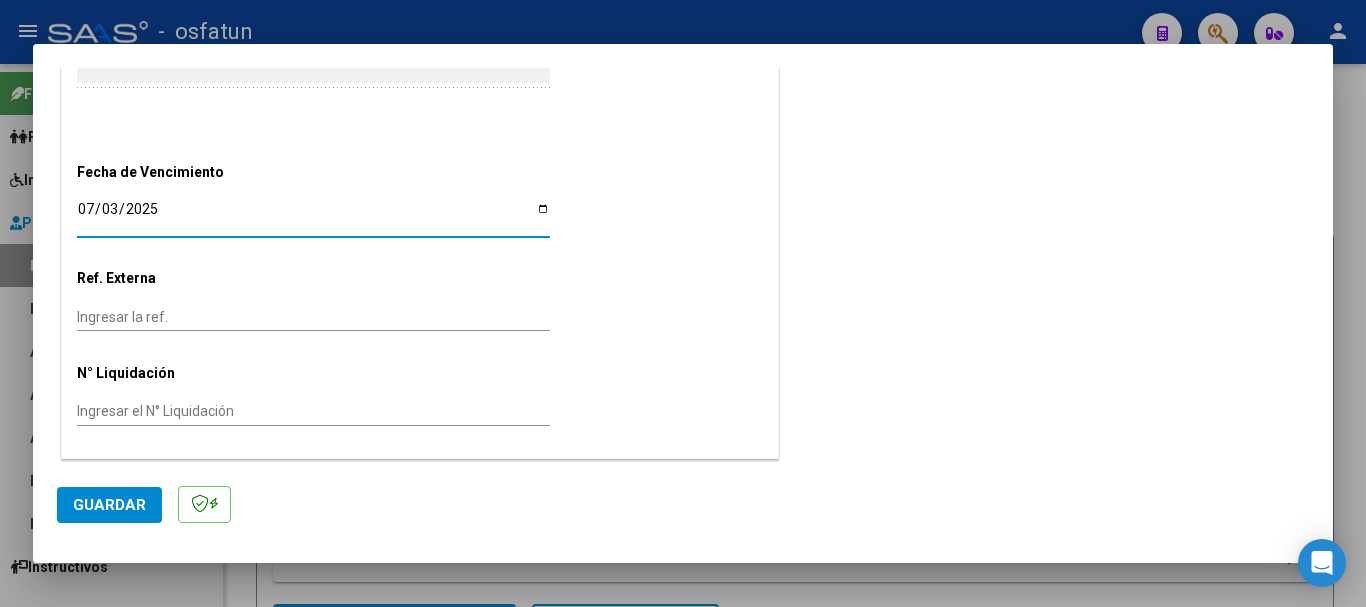 click on "Guardar" 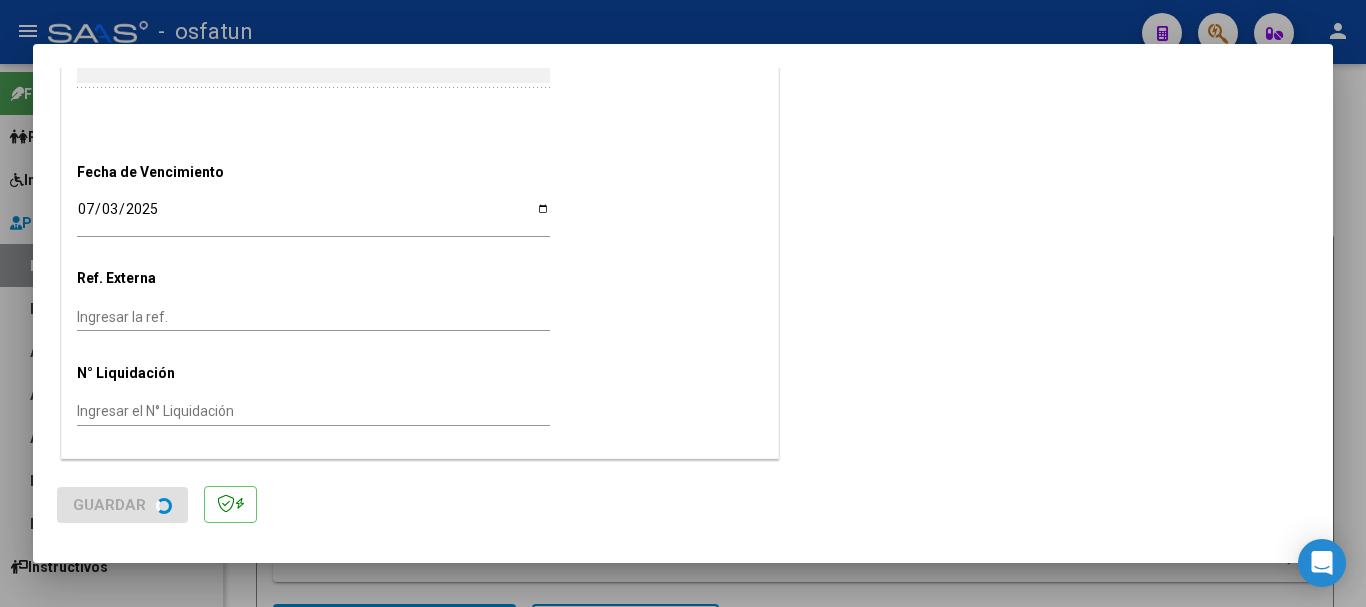 scroll, scrollTop: 0, scrollLeft: 0, axis: both 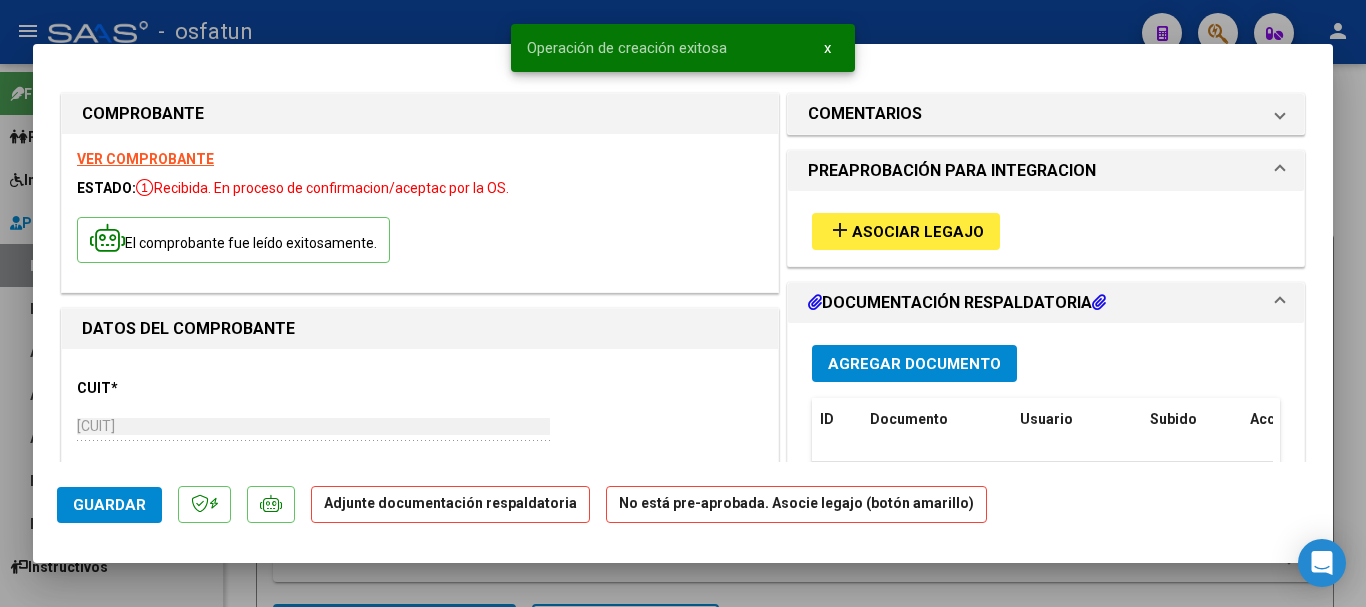 click on "Agregar Documento" at bounding box center (914, 364) 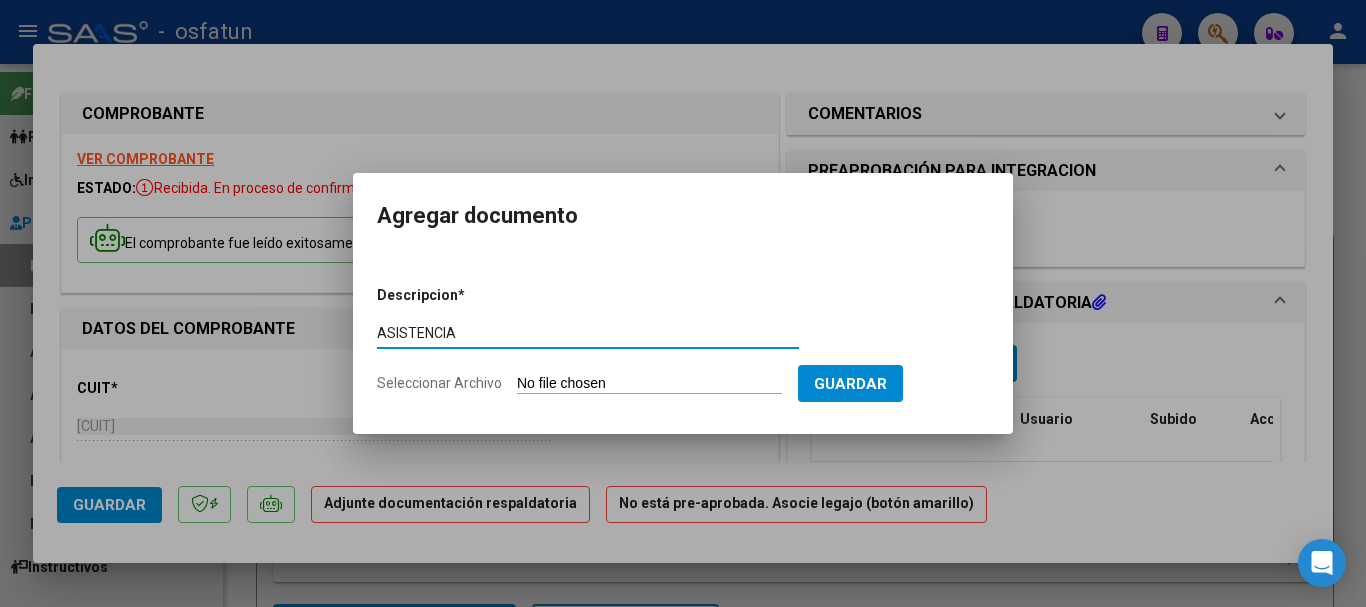 type on "ASISTENCIA" 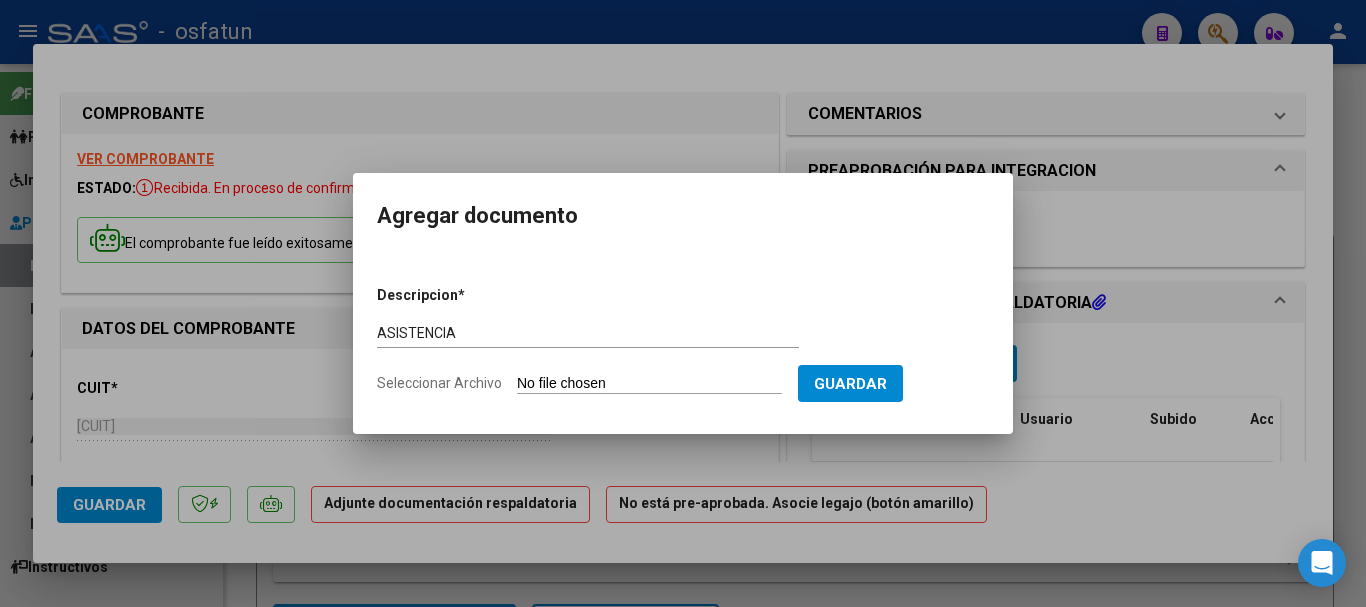 click on "Seleccionar Archivo" at bounding box center (649, 384) 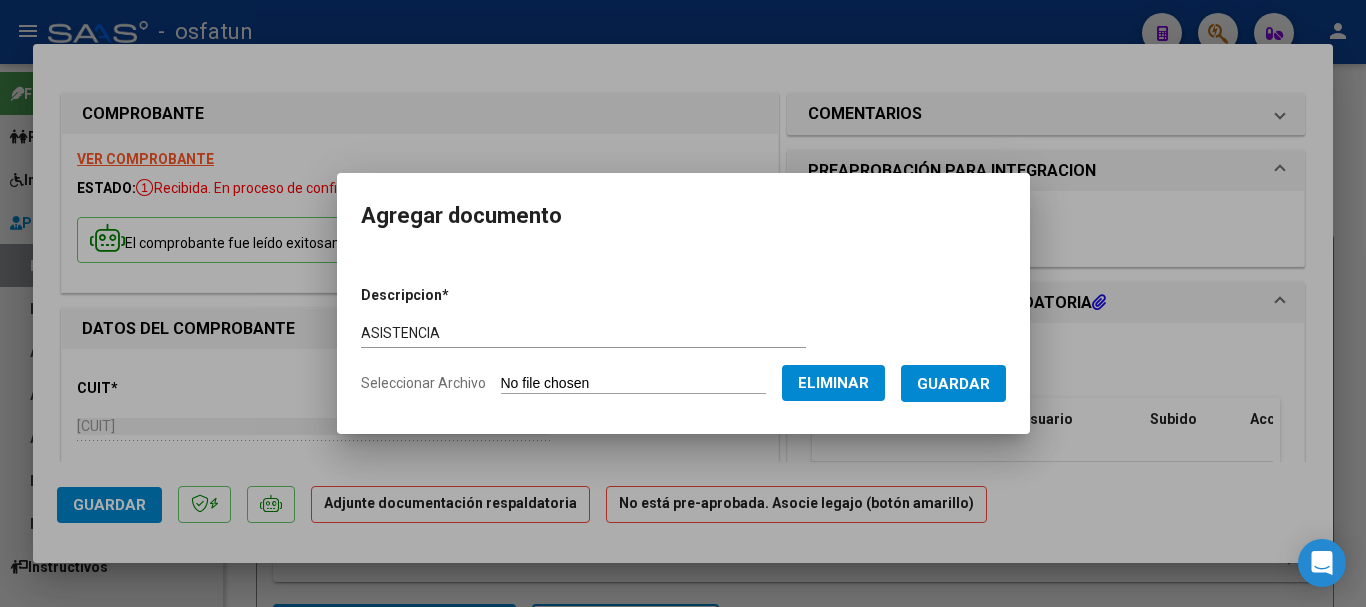 click on "Guardar" at bounding box center [953, 384] 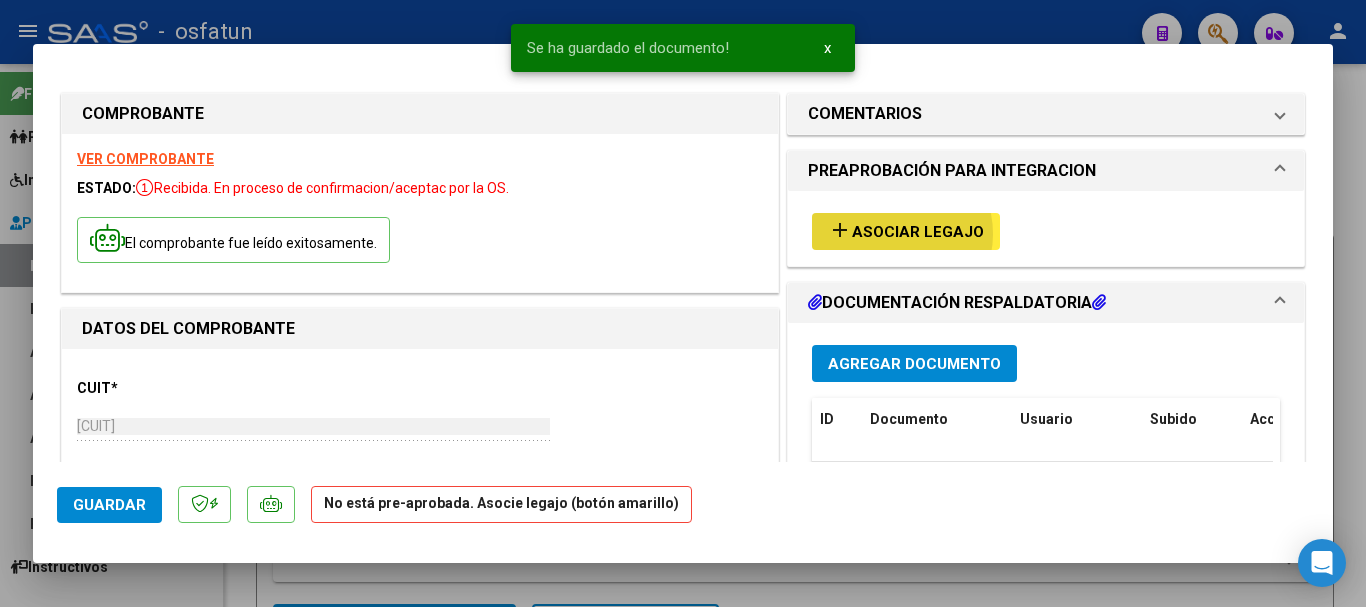 click on "Asociar Legajo" at bounding box center [918, 232] 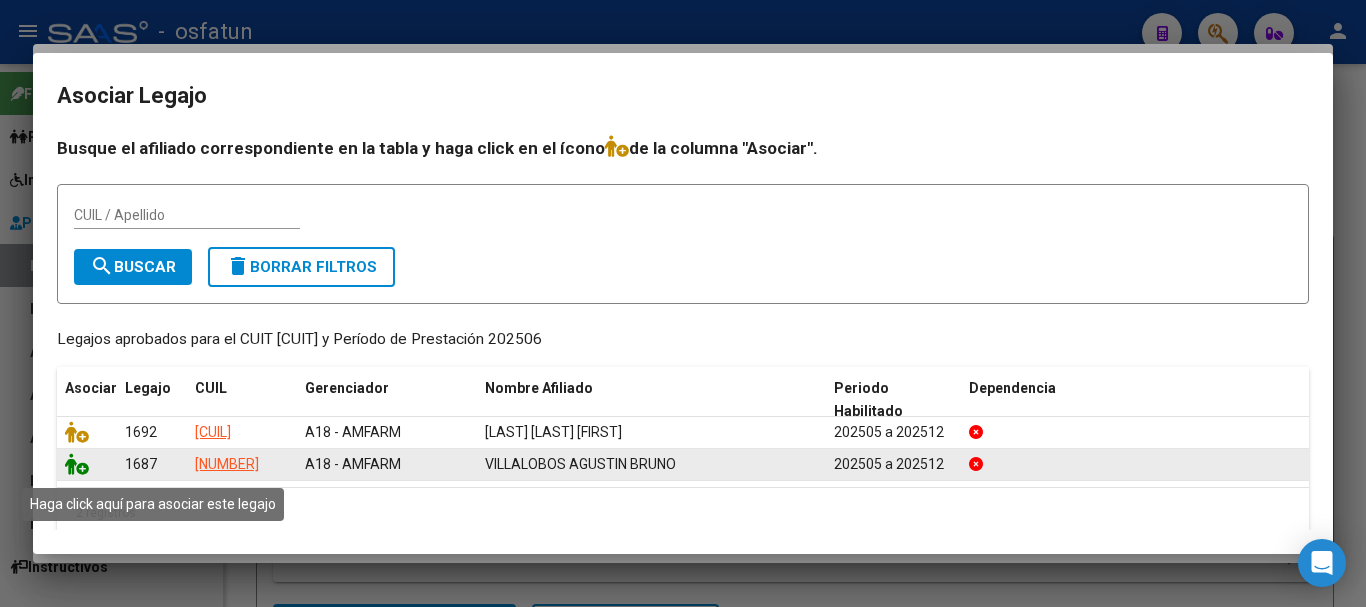 click 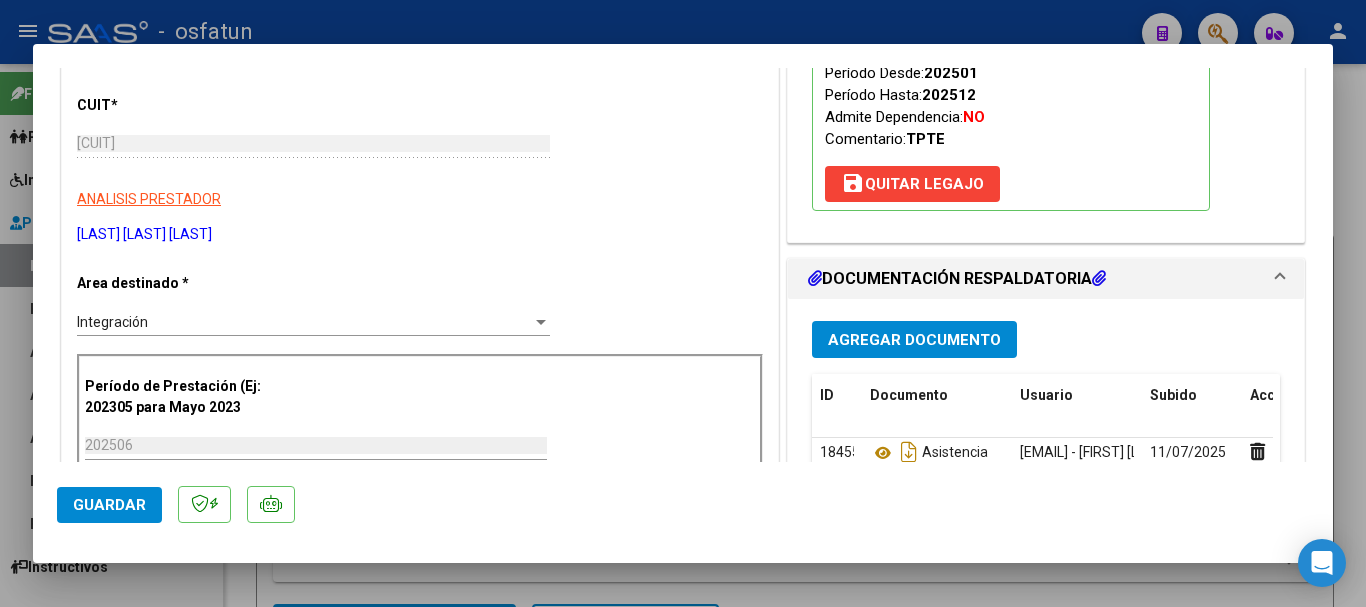 scroll, scrollTop: 300, scrollLeft: 0, axis: vertical 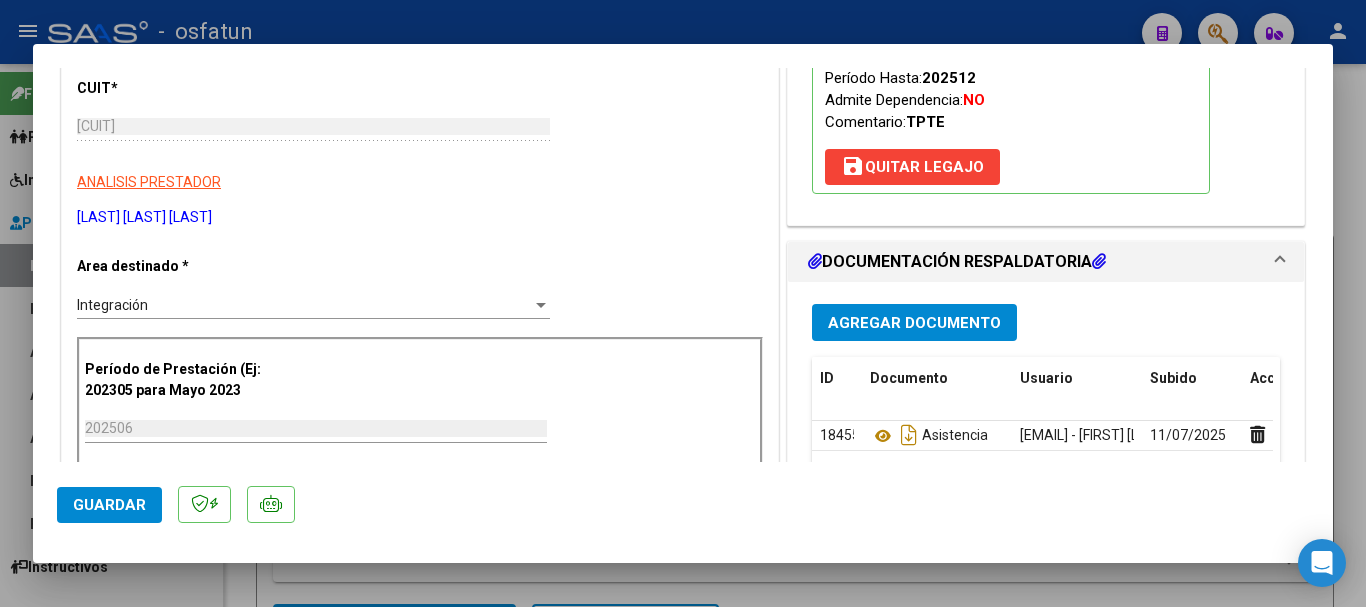 click on "Guardar" 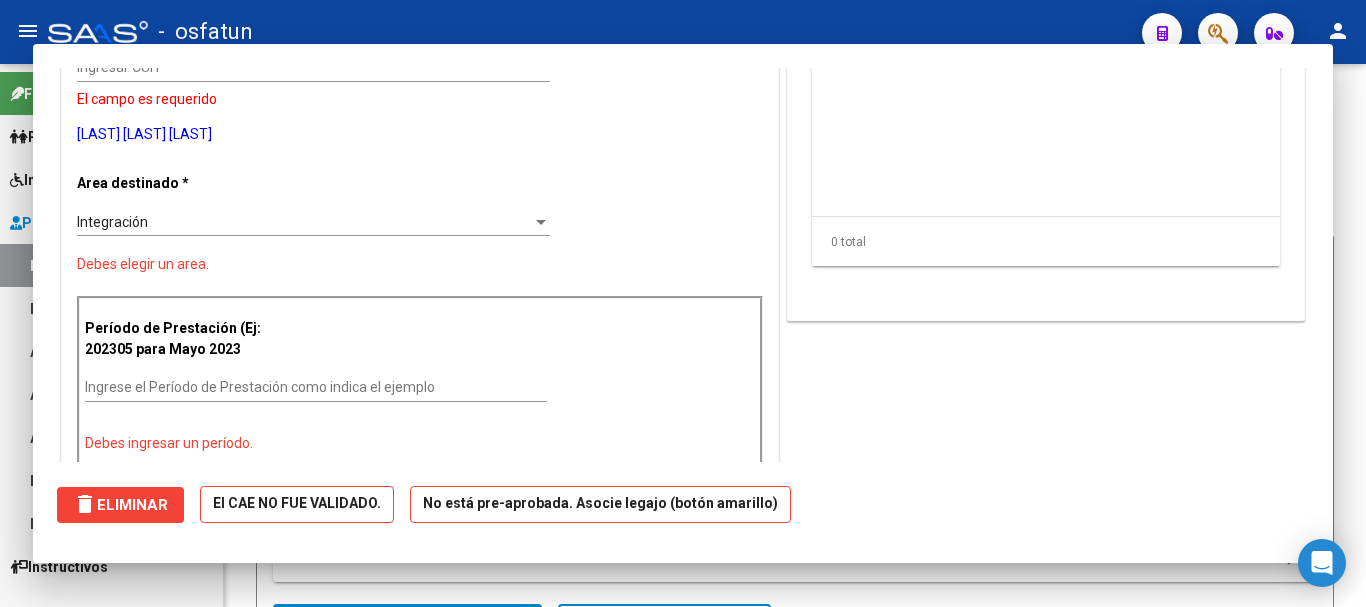 scroll, scrollTop: 0, scrollLeft: 0, axis: both 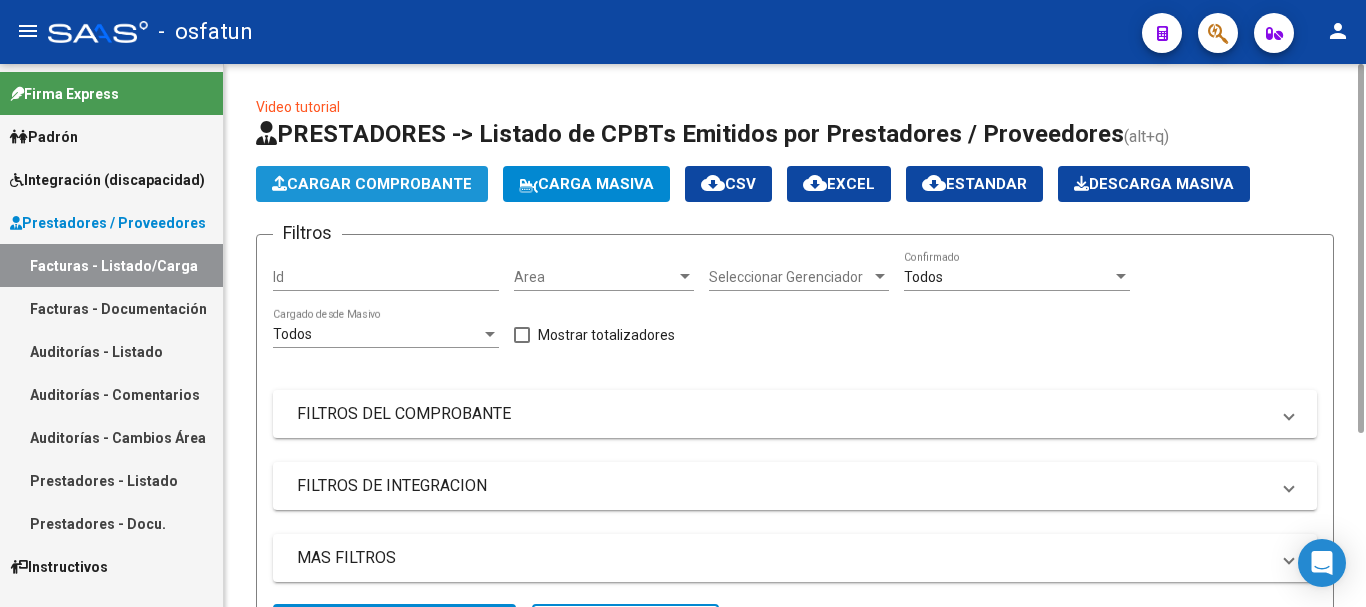 click on "Cargar Comprobante" 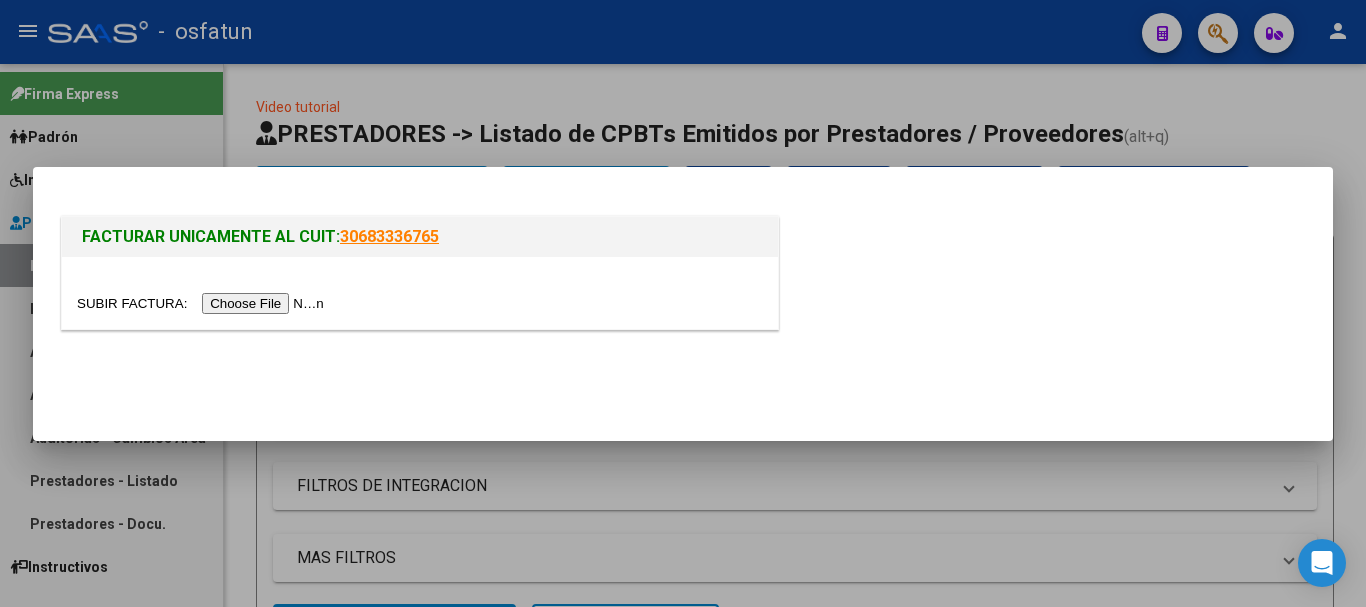 click at bounding box center (203, 303) 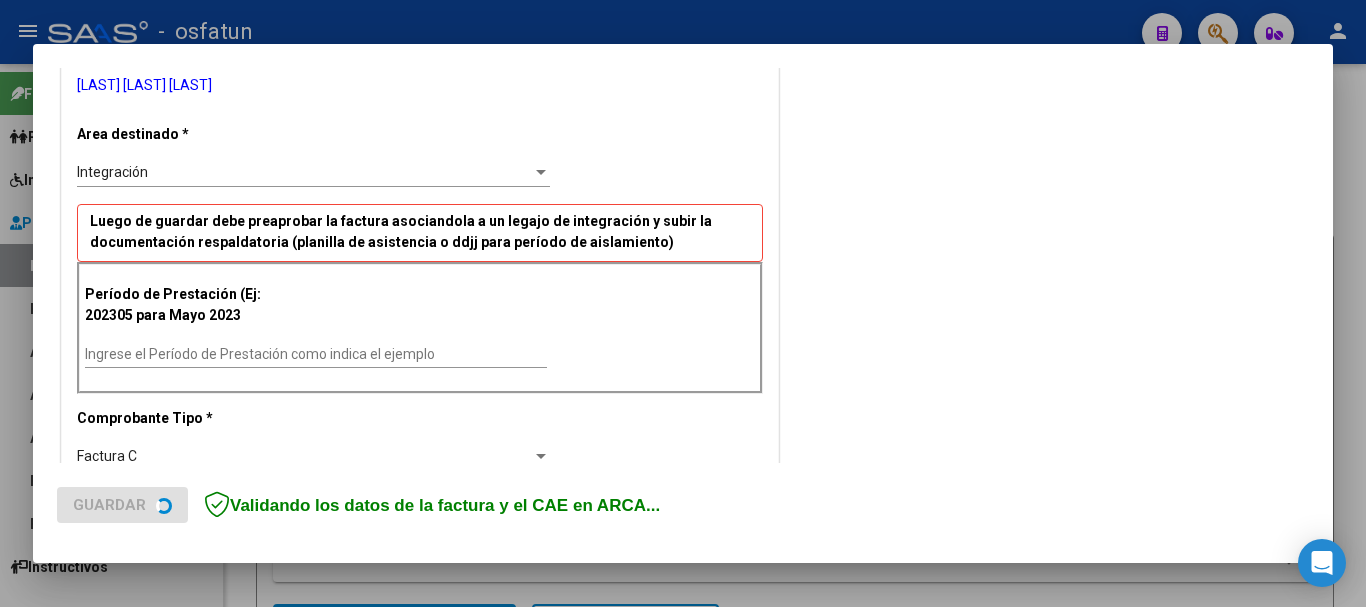 scroll, scrollTop: 500, scrollLeft: 0, axis: vertical 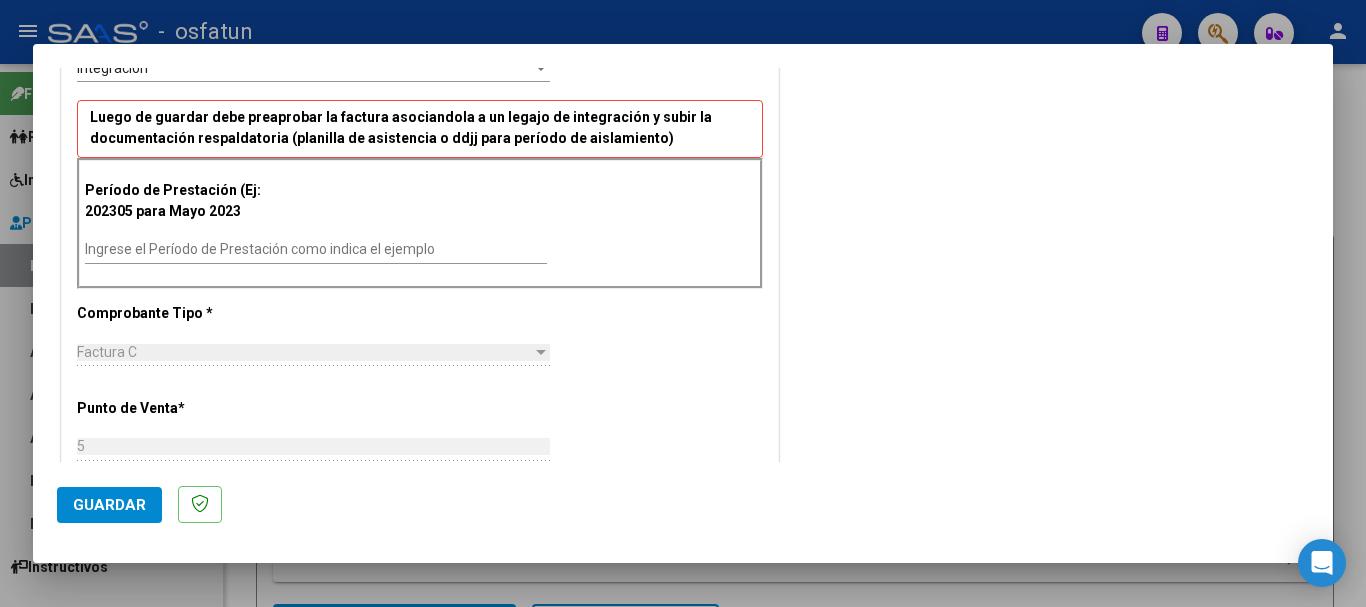 click on "Ingrese el Período de Prestación como indica el ejemplo" at bounding box center (316, 249) 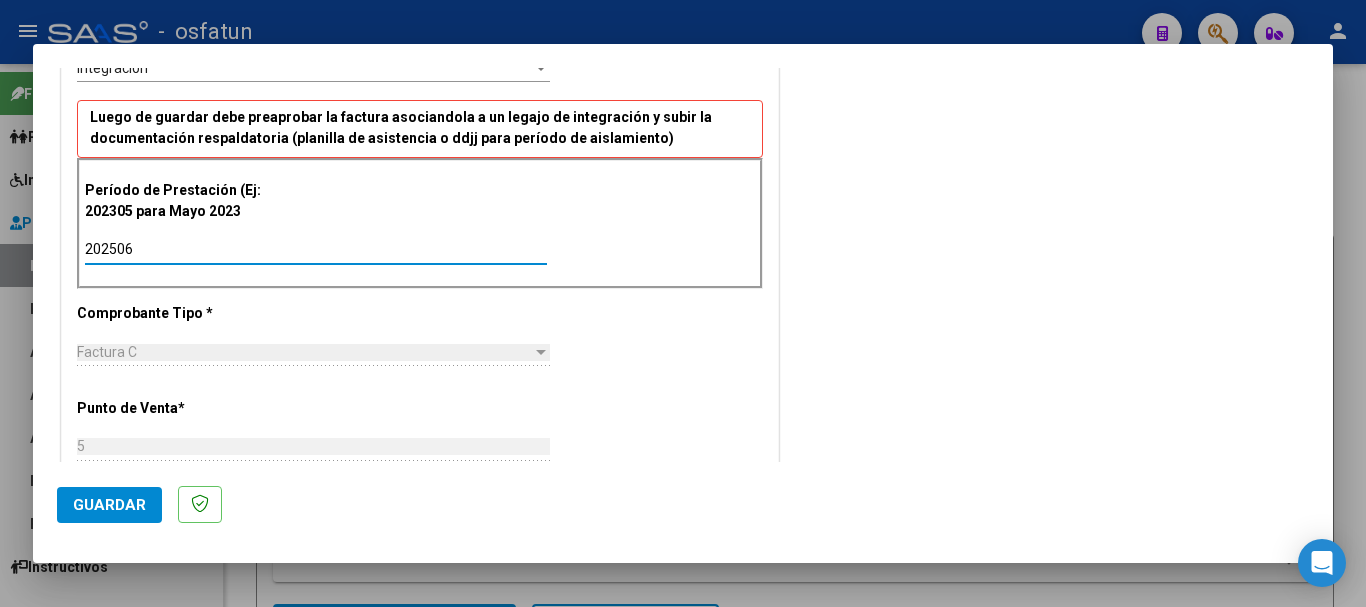 type on "202506" 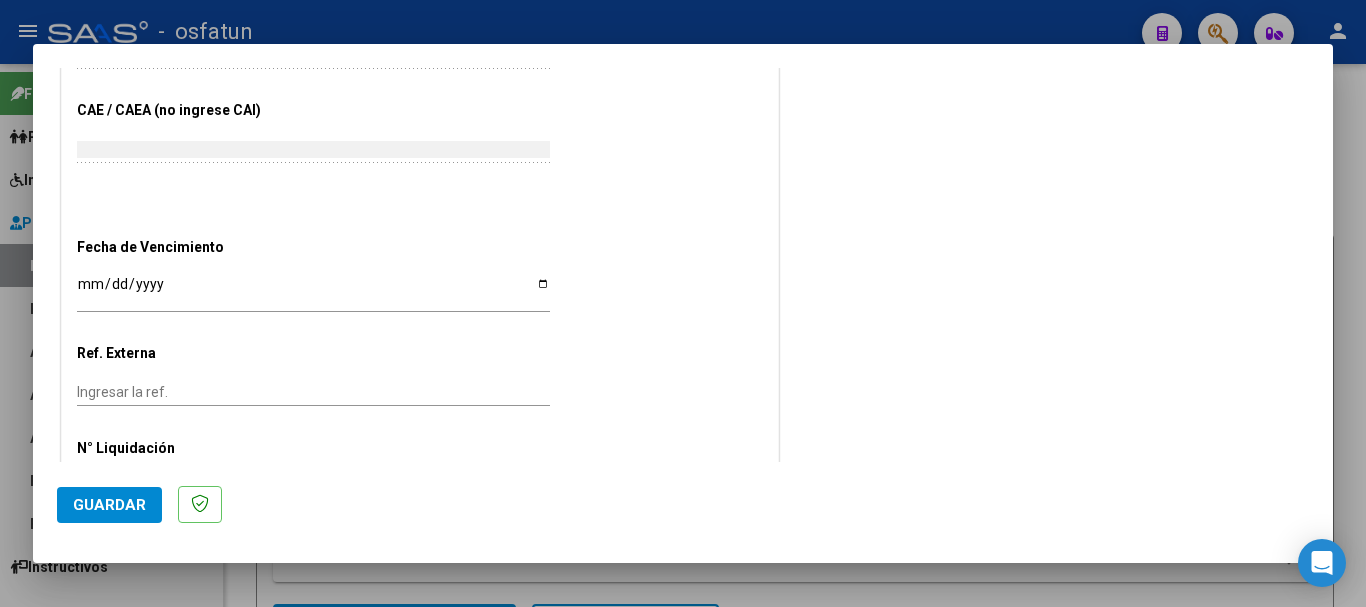 scroll, scrollTop: 1200, scrollLeft: 0, axis: vertical 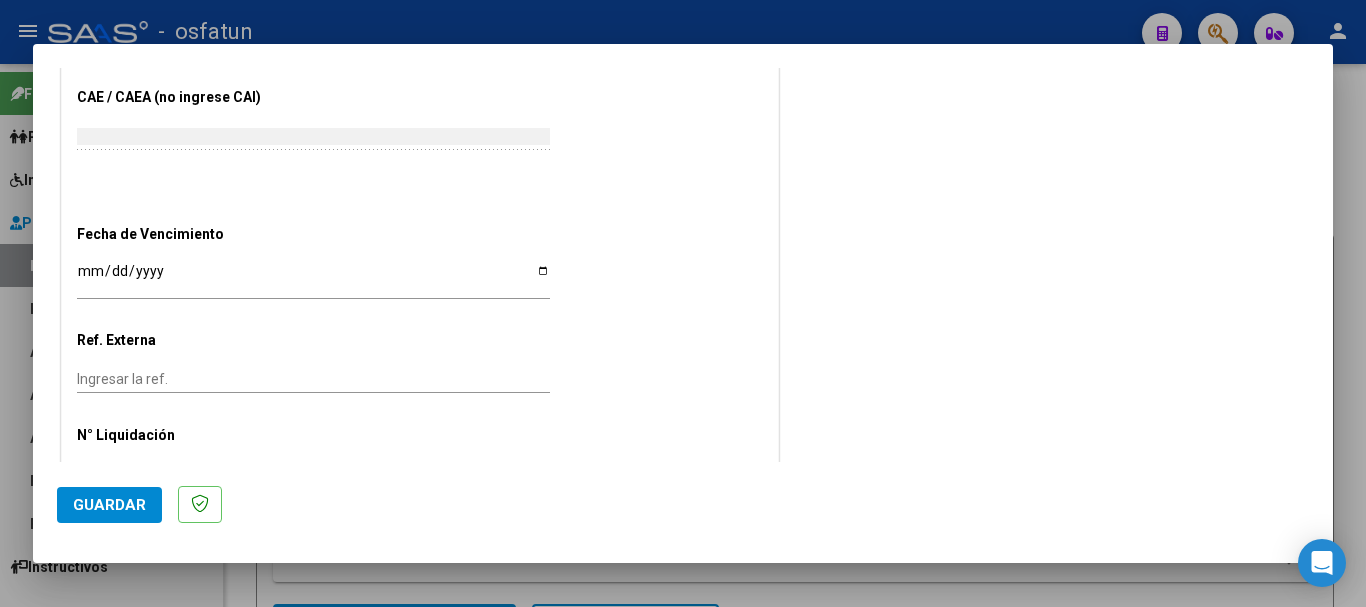 click on "Ingresar la fecha" at bounding box center [313, 278] 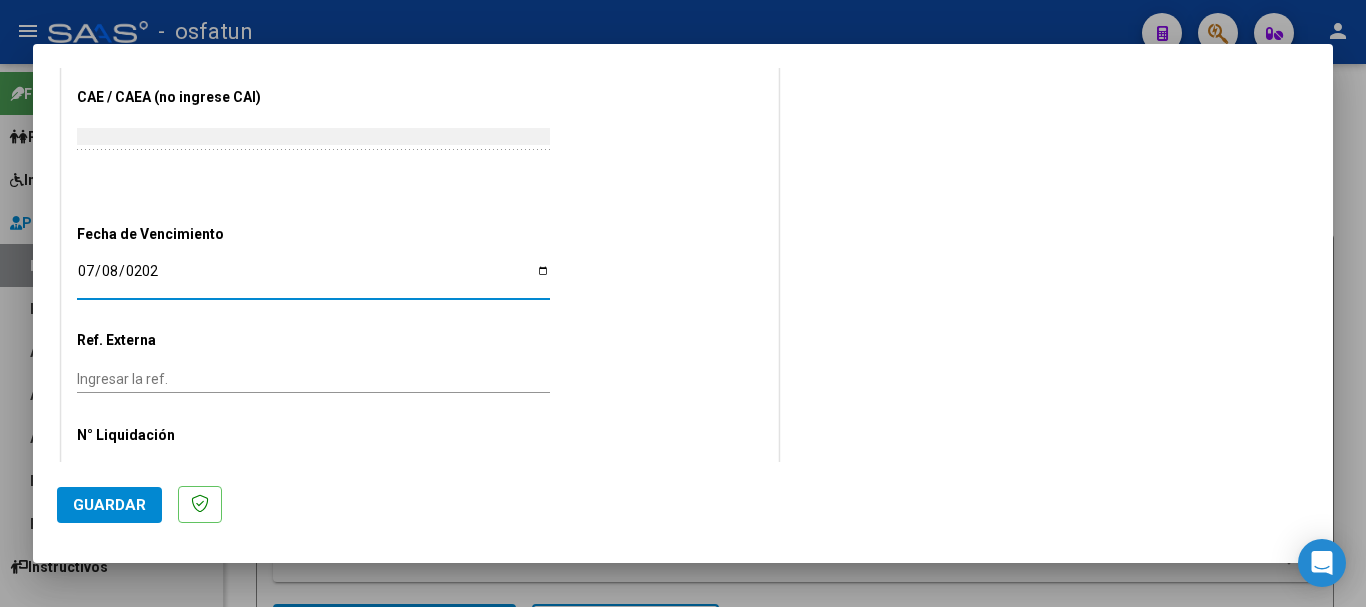 type on "2025-07-08" 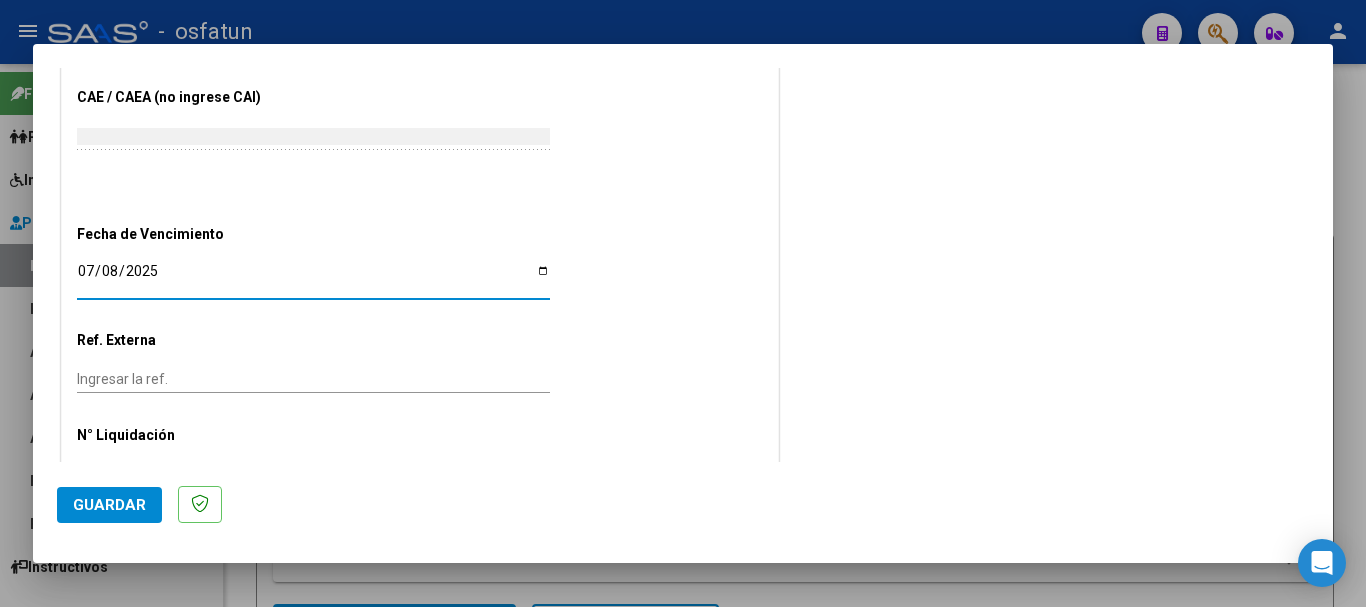 click on "Guardar" 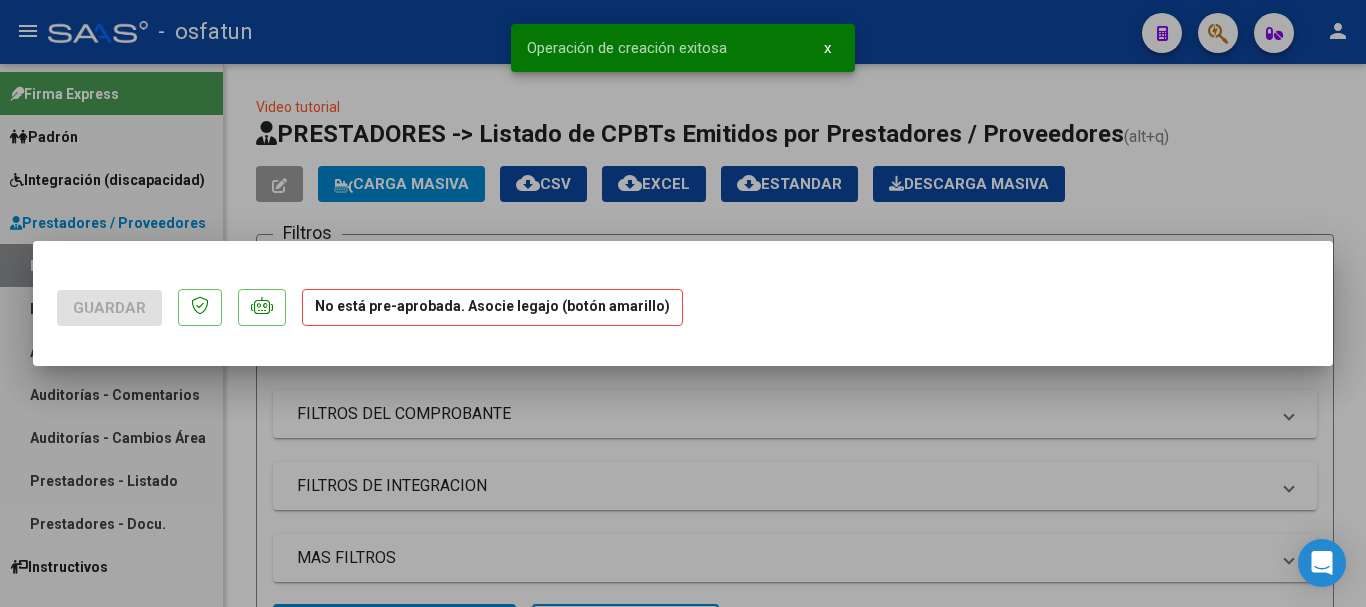 scroll, scrollTop: 0, scrollLeft: 0, axis: both 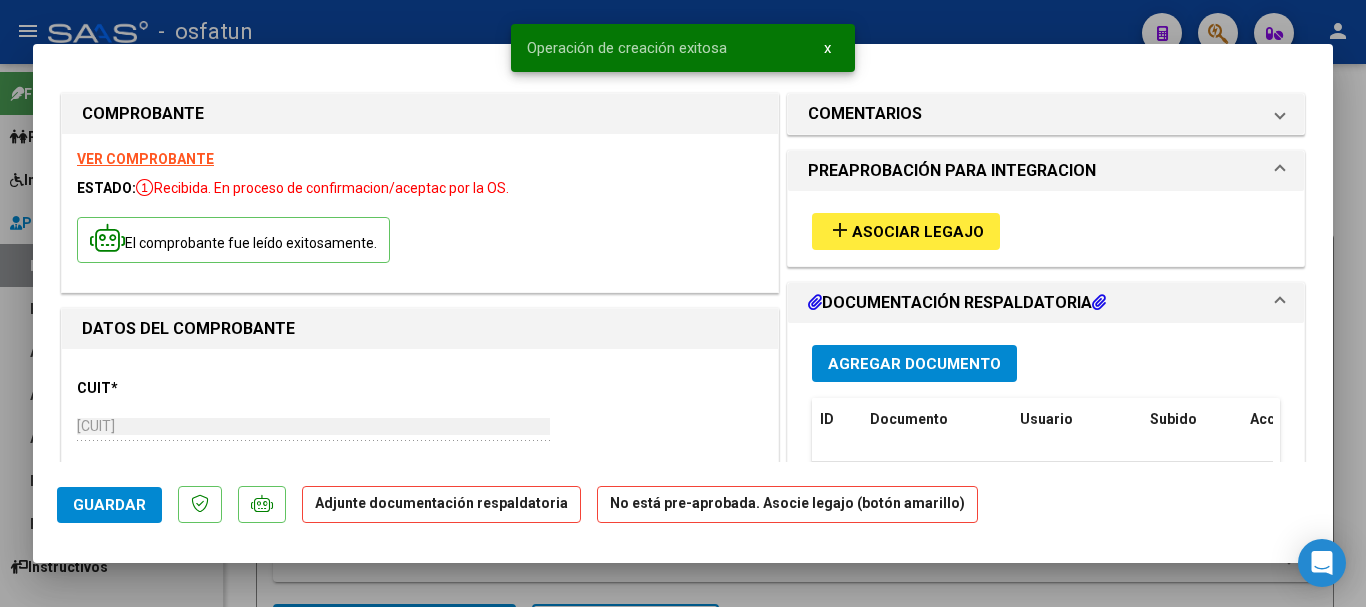 click on "Agregar Documento" at bounding box center (914, 364) 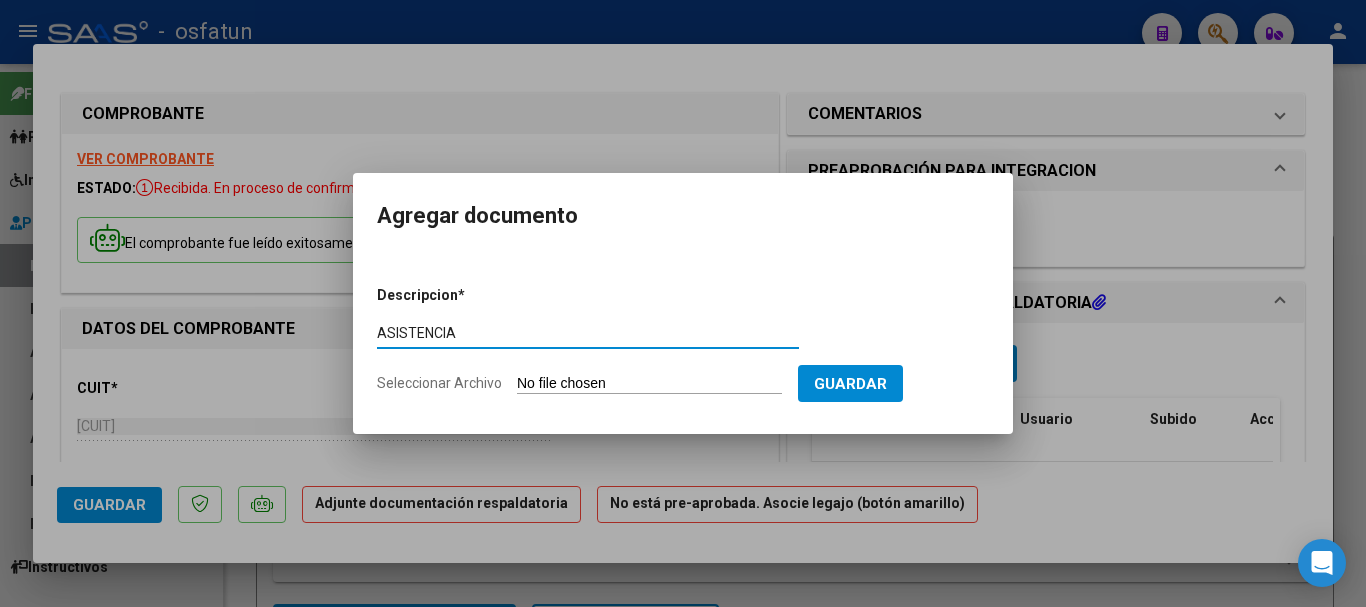 type on "ASISTENCIA" 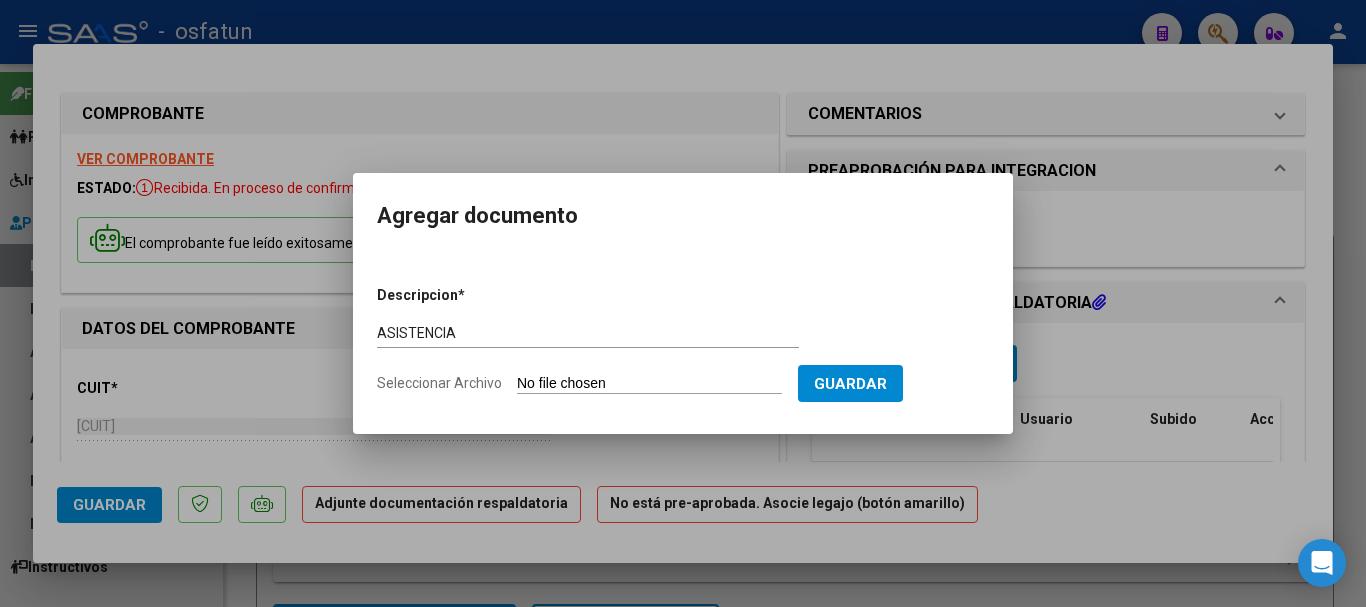 type on "C:\FAKEPATH\PLANILLA DE ASISTENCIA MAYO 2025 INST CONSENTIDOS [LAST] ([NUMBER]).PDF" 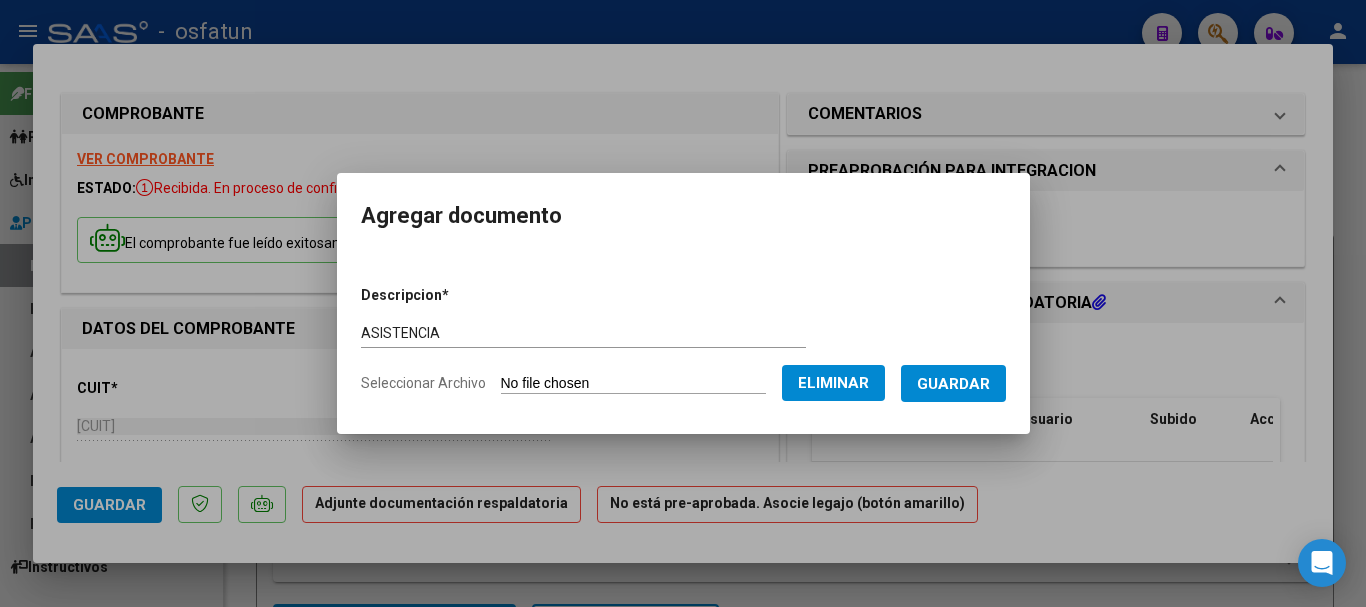 click on "Guardar" at bounding box center (953, 384) 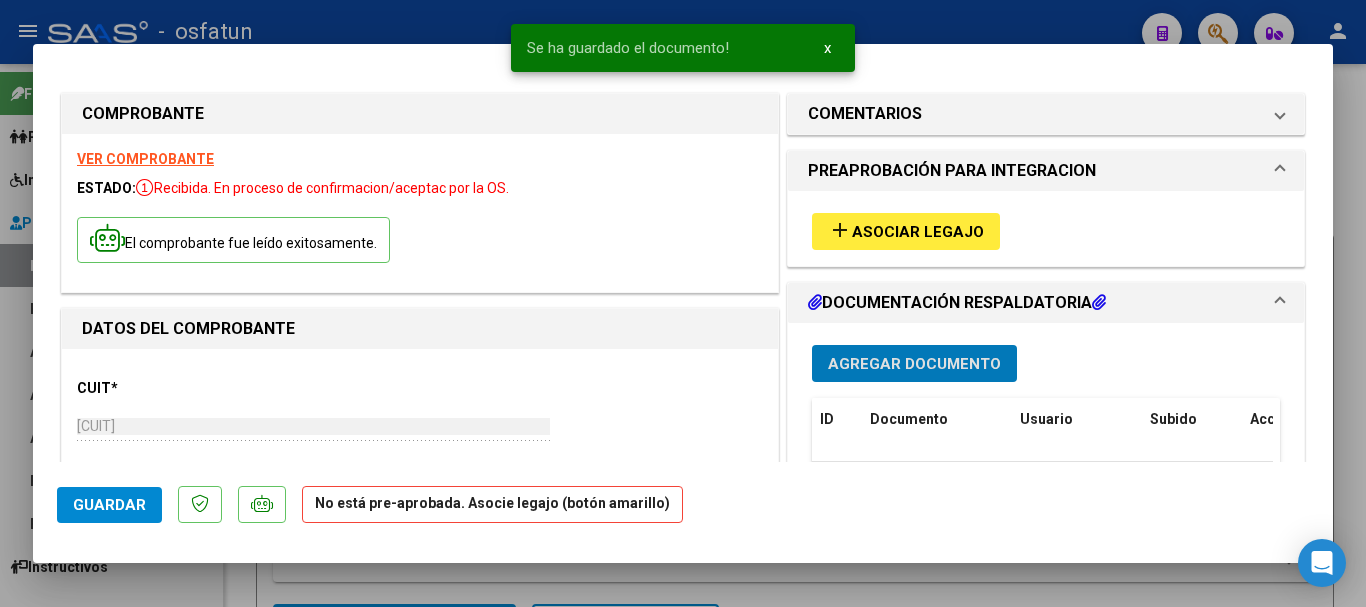 scroll, scrollTop: 100, scrollLeft: 0, axis: vertical 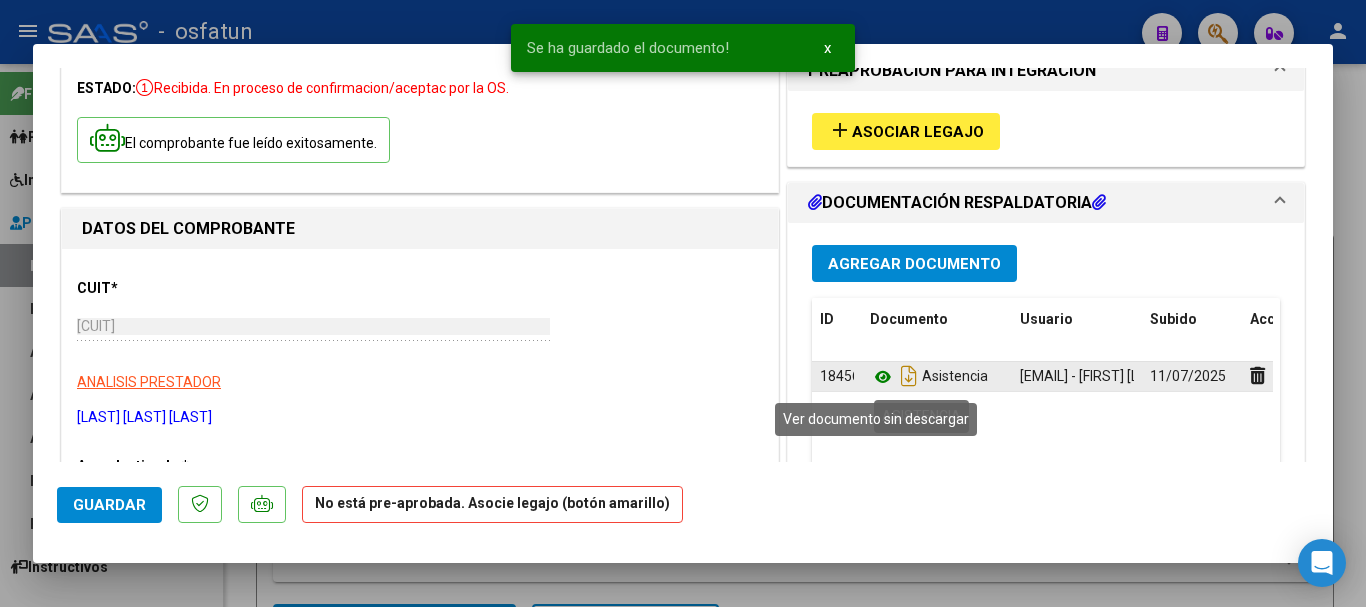 click 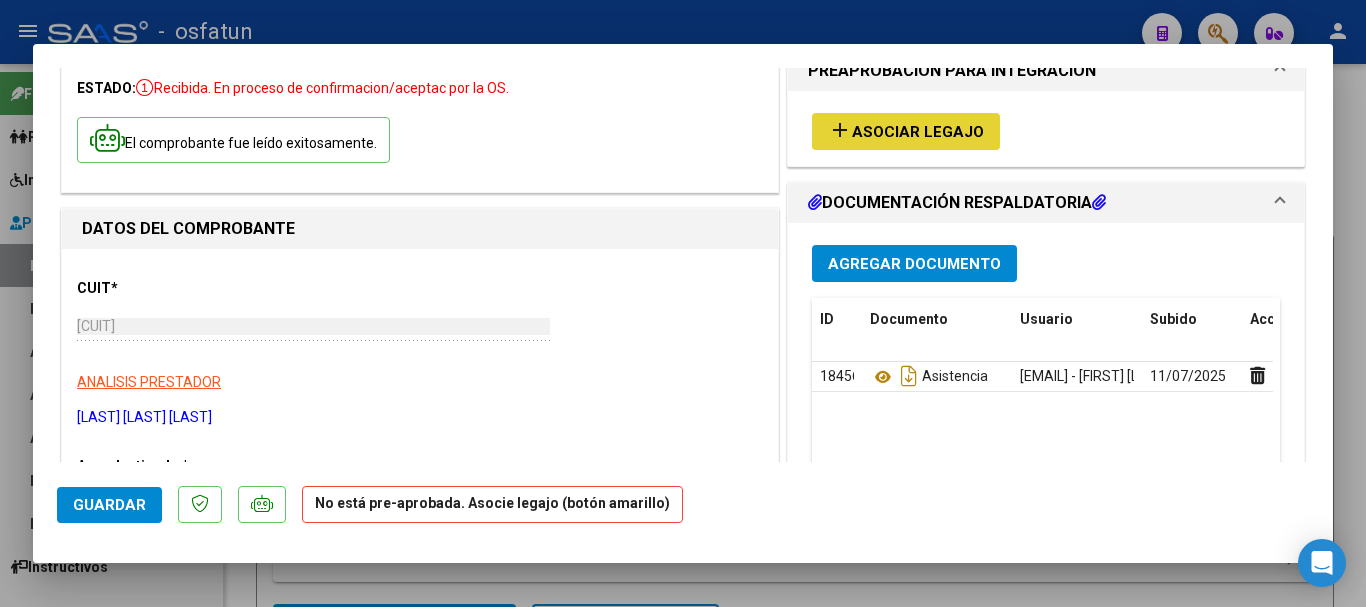 click on "Asociar Legajo" at bounding box center (918, 132) 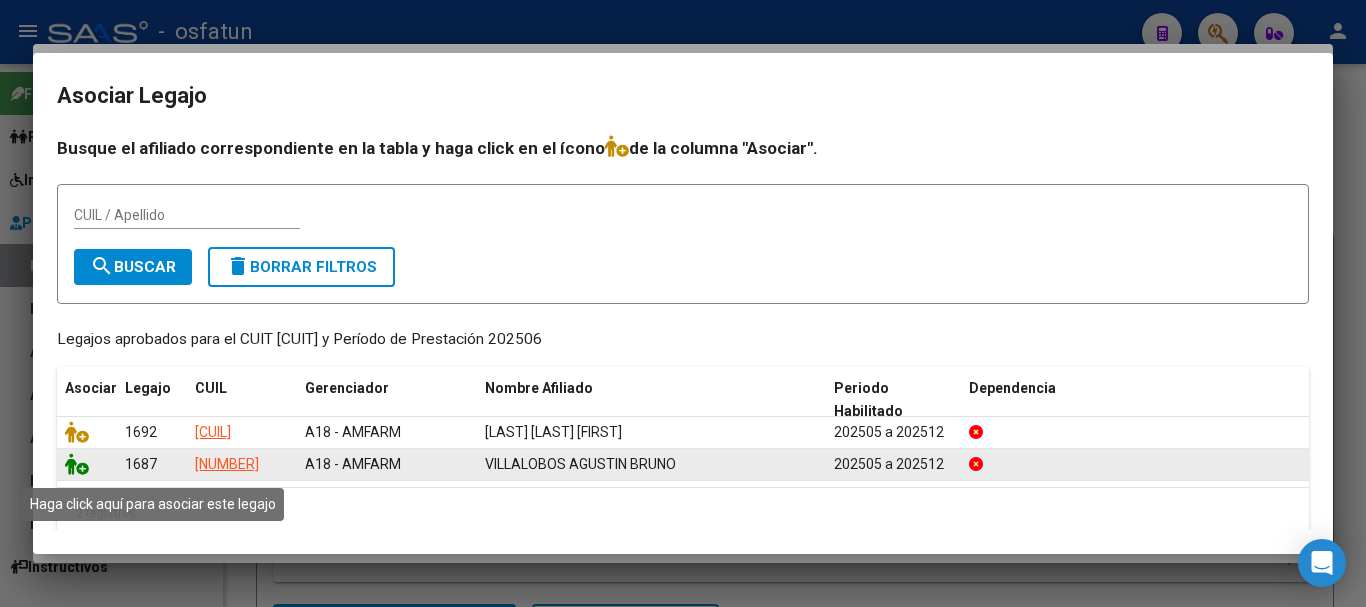 click 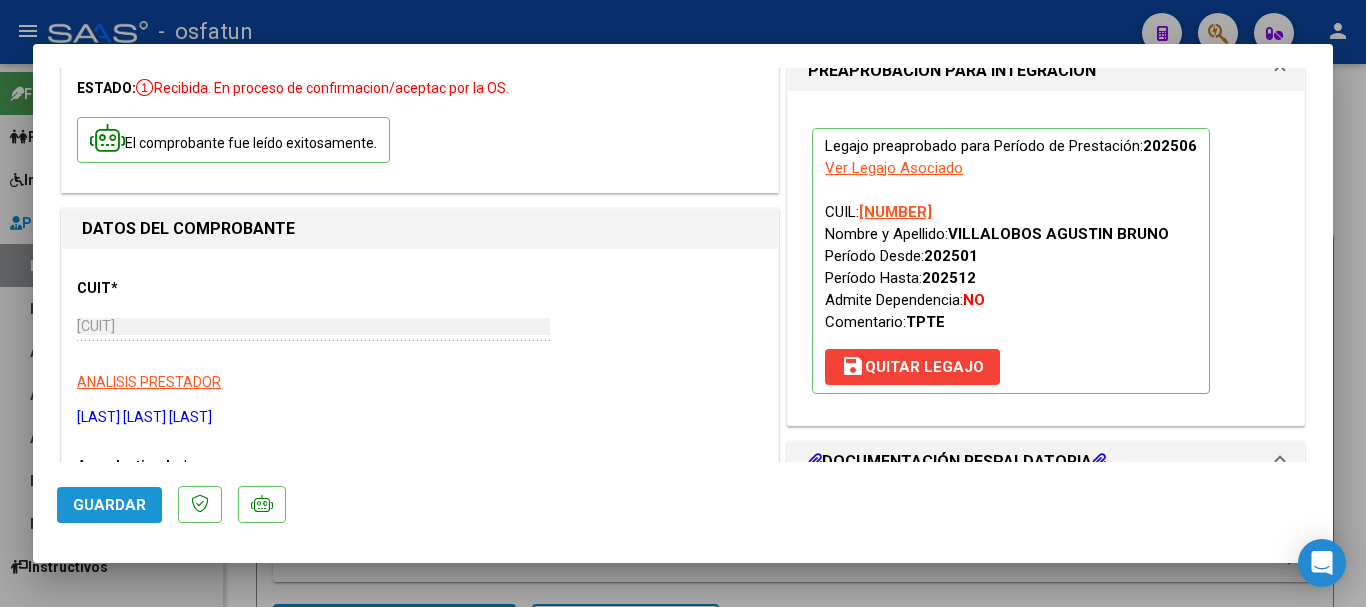 click on "Guardar" 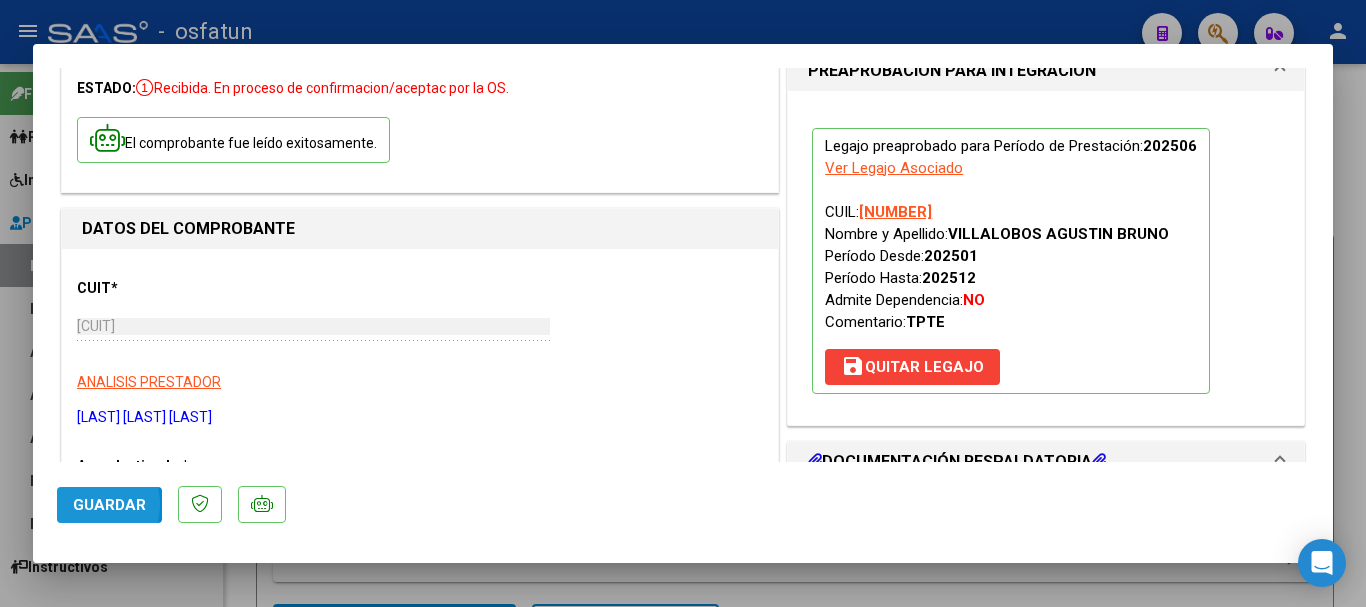 click on "Guardar" 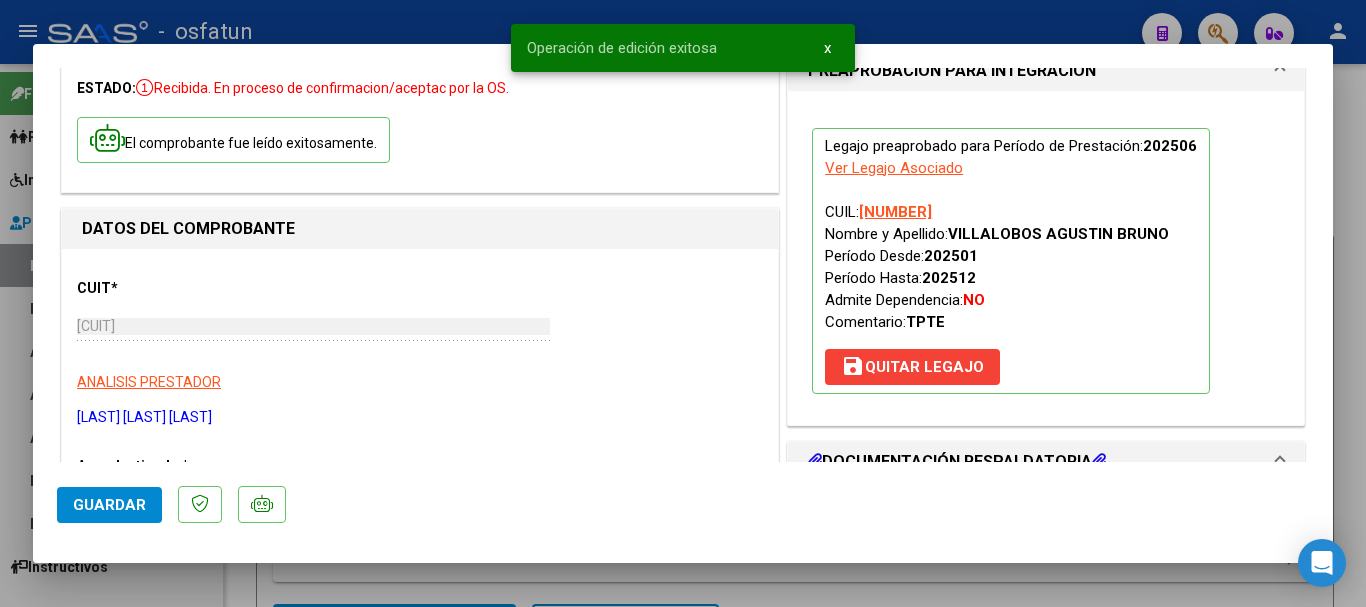 type 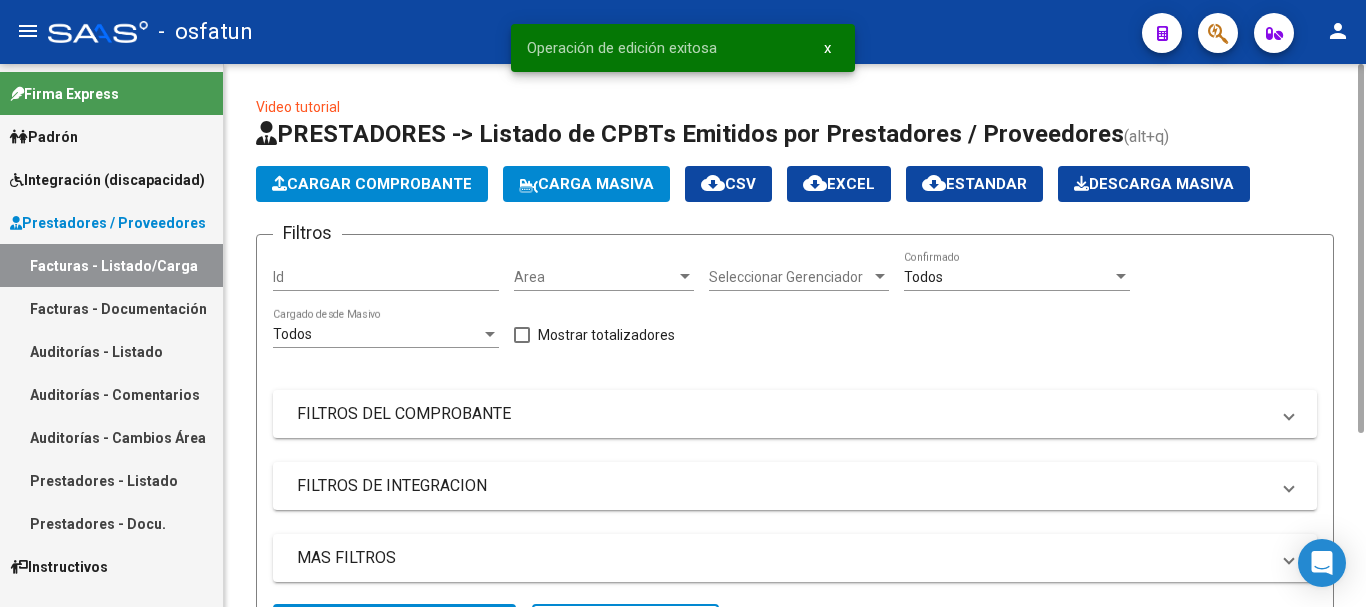 click on "Cargar Comprobante" 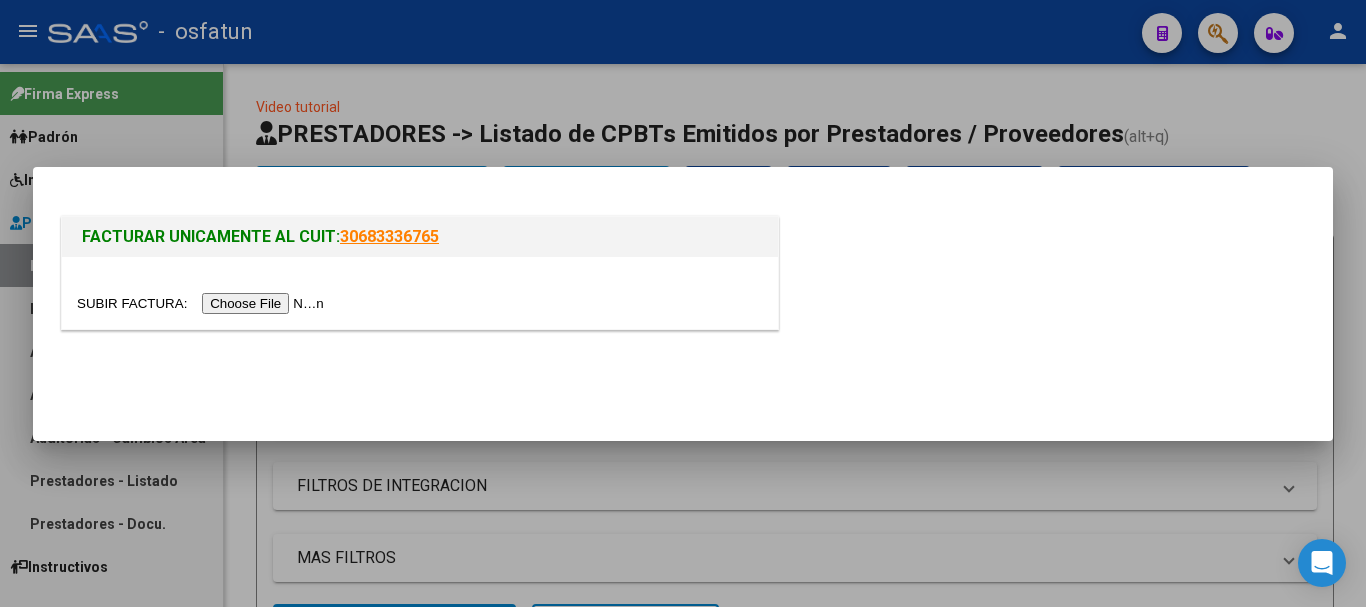 click at bounding box center [203, 303] 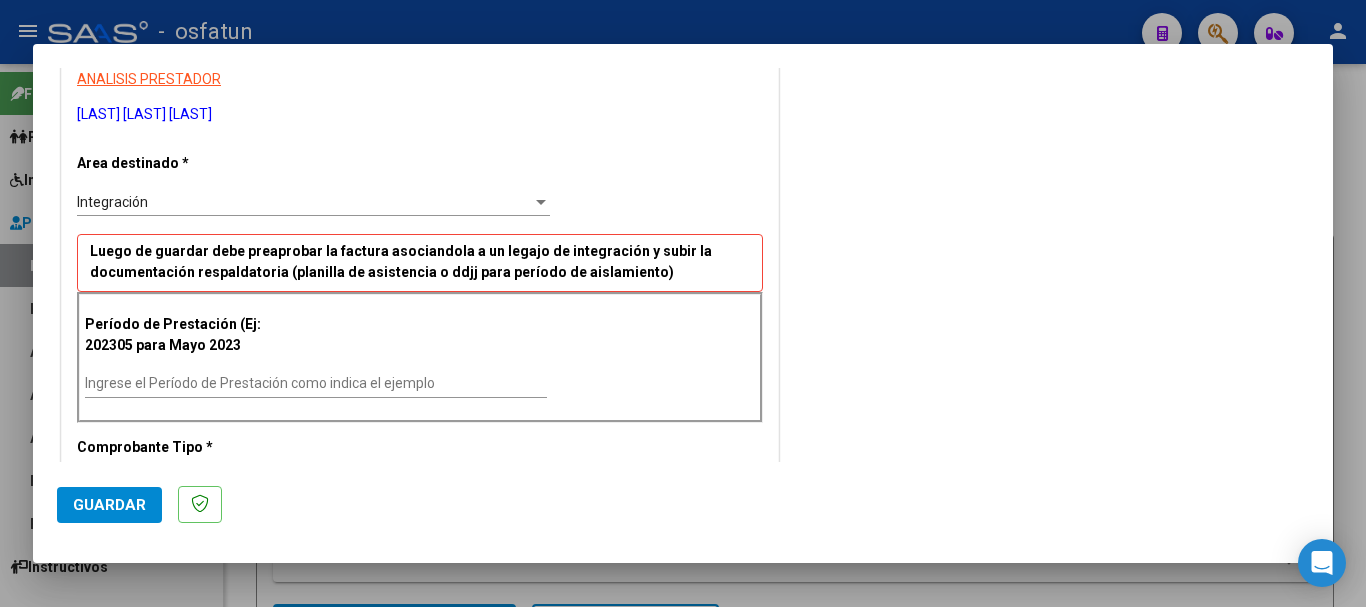 scroll, scrollTop: 400, scrollLeft: 0, axis: vertical 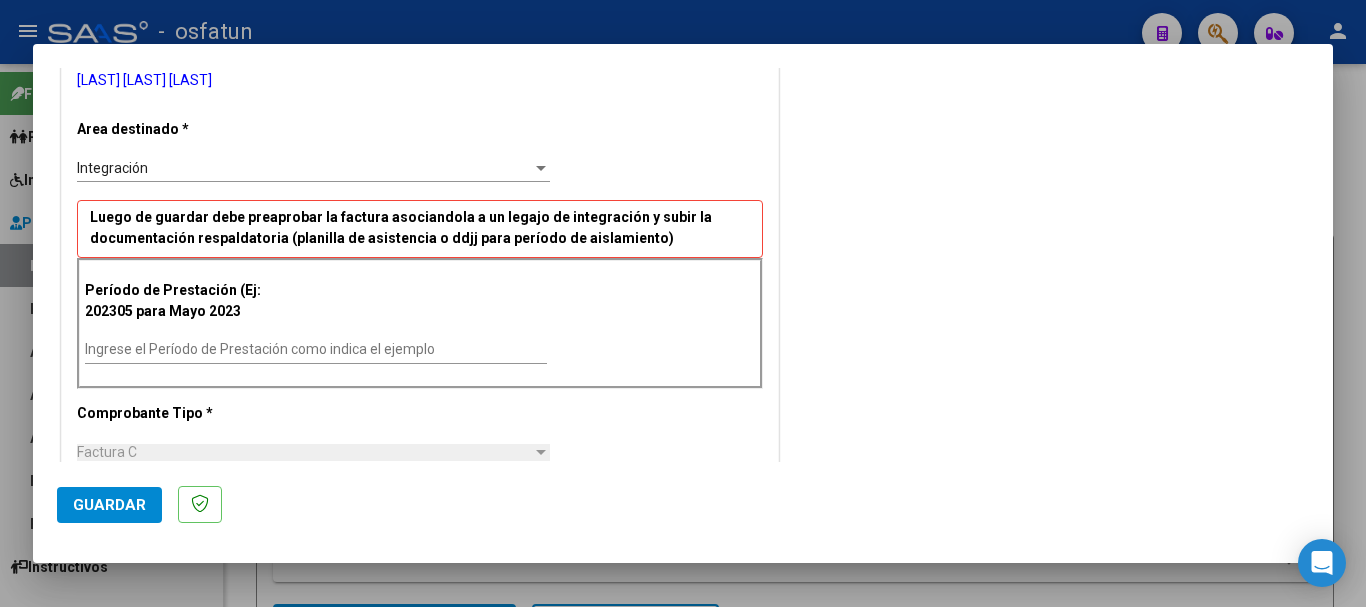 click on "Ingrese el Período de Prestación como indica el ejemplo" at bounding box center [316, 350] 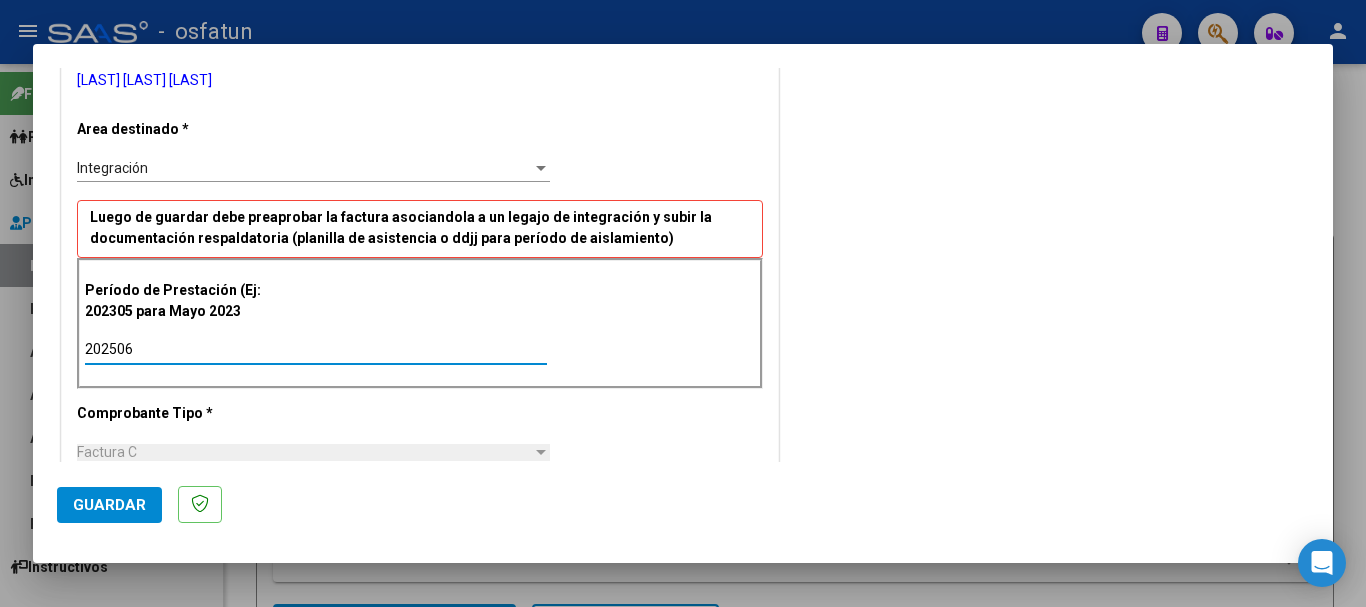type on "202506" 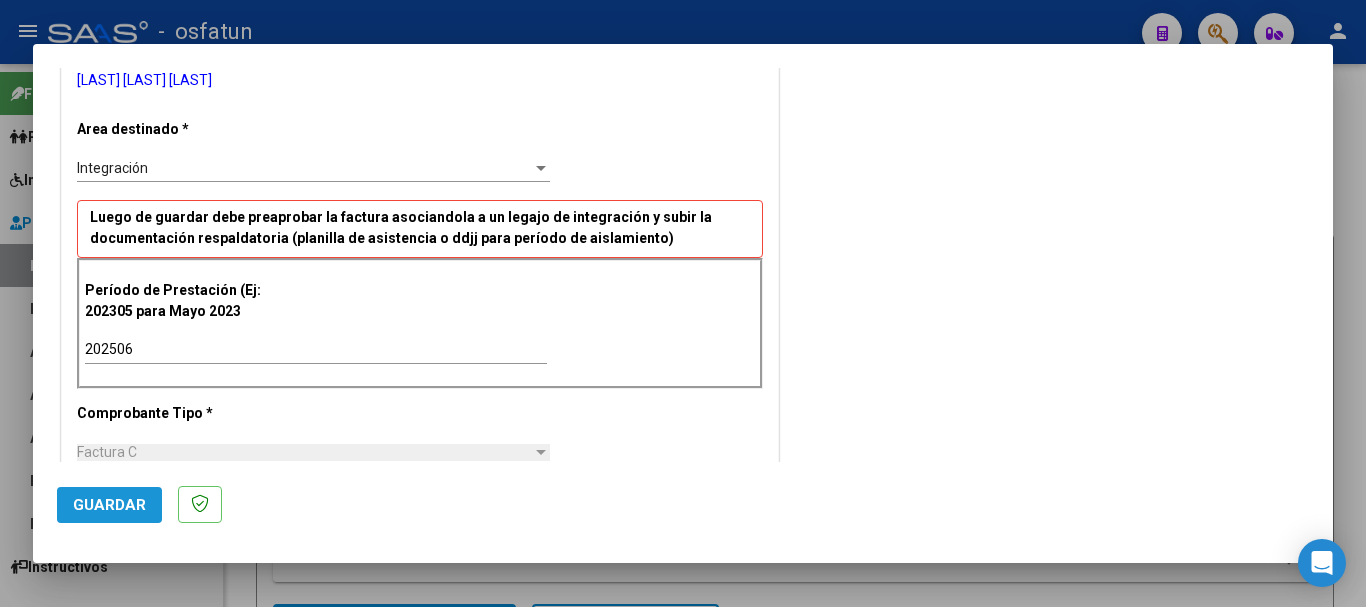 click on "Guardar" 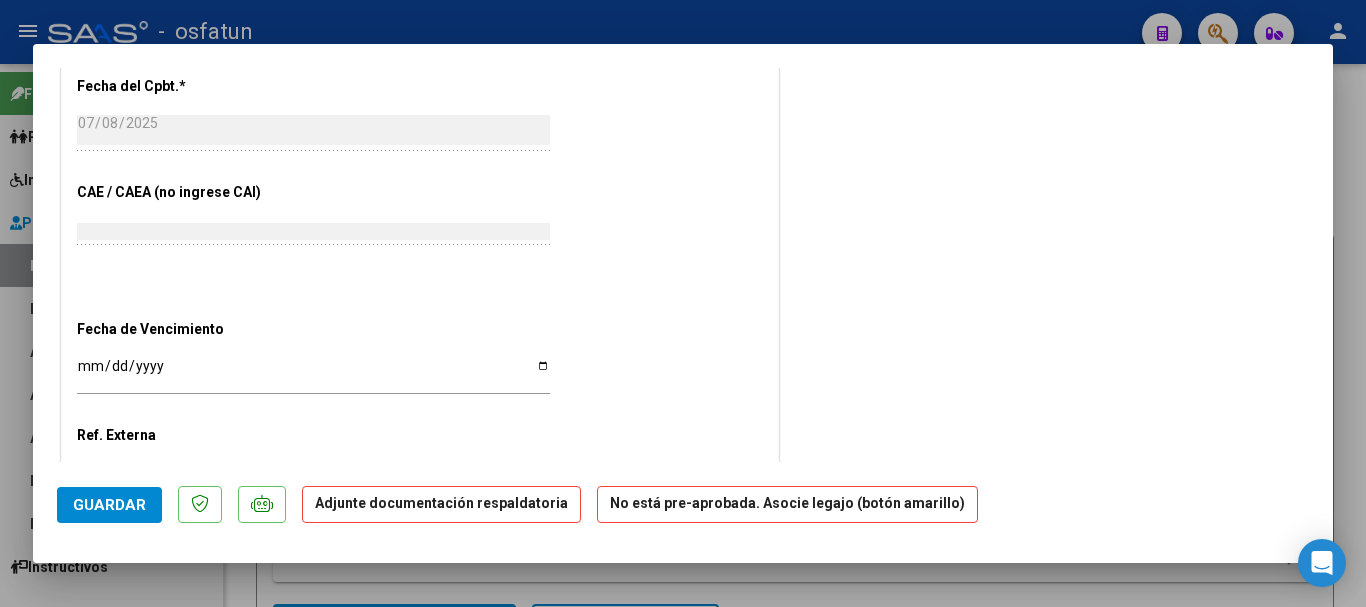 scroll, scrollTop: 1100, scrollLeft: 0, axis: vertical 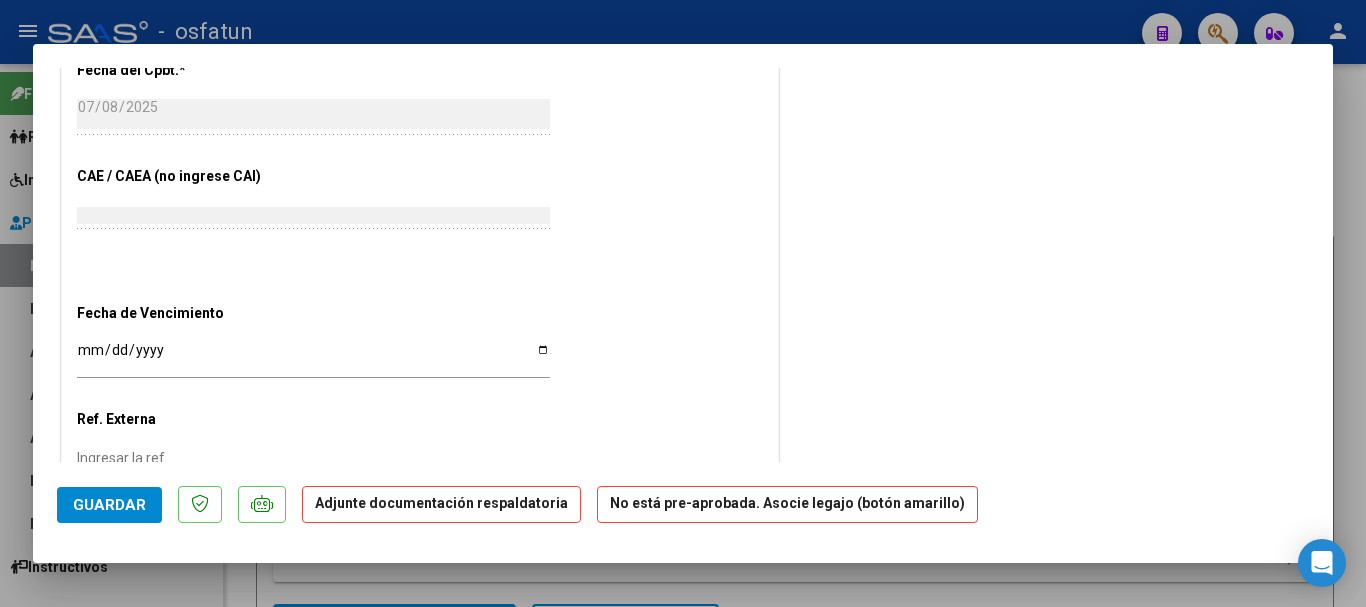 click on "Ingresar la fecha" at bounding box center (313, 357) 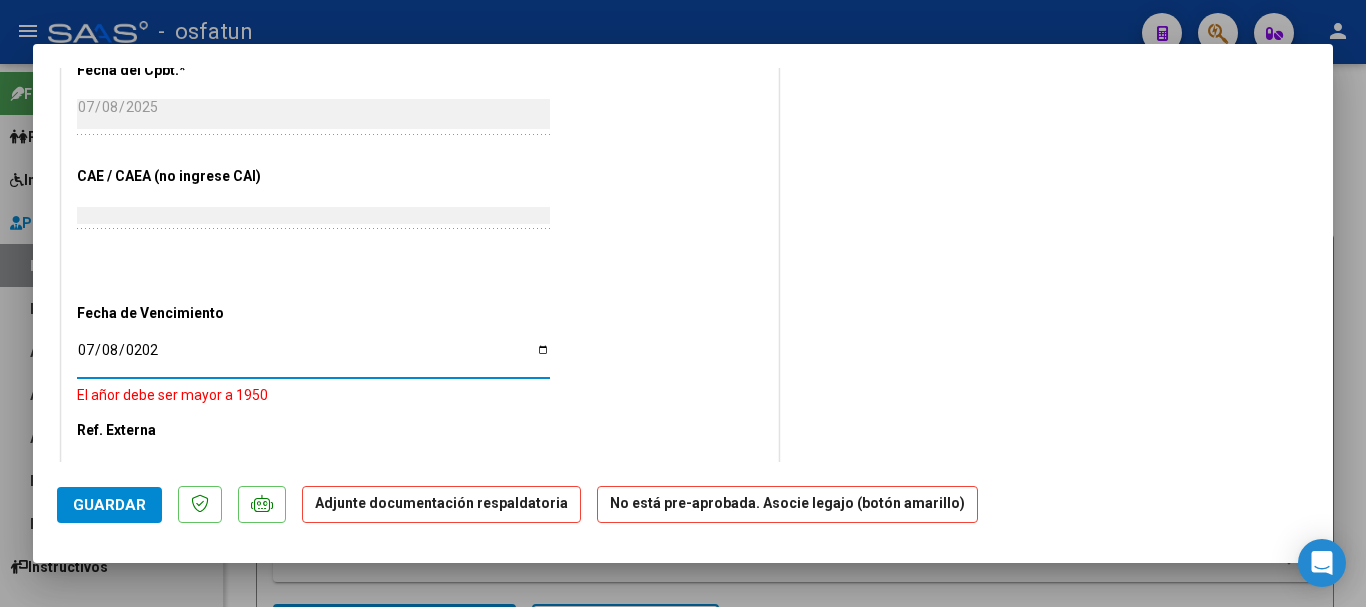 type on "2025-07-08" 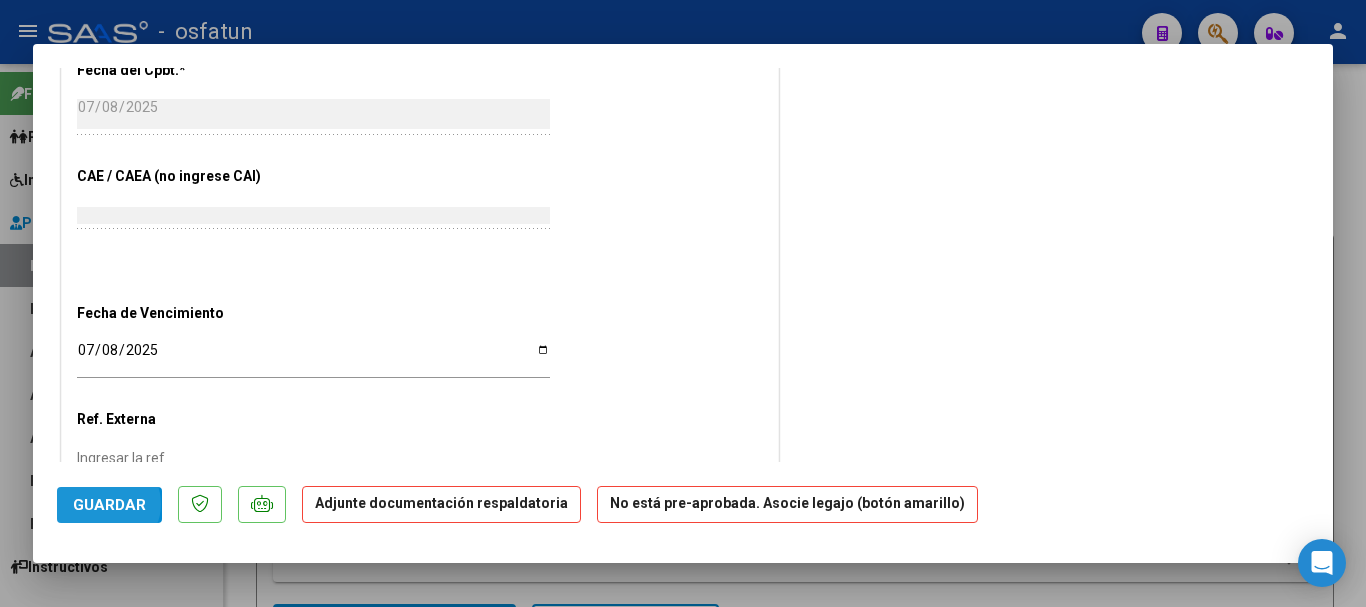 click on "Guardar" 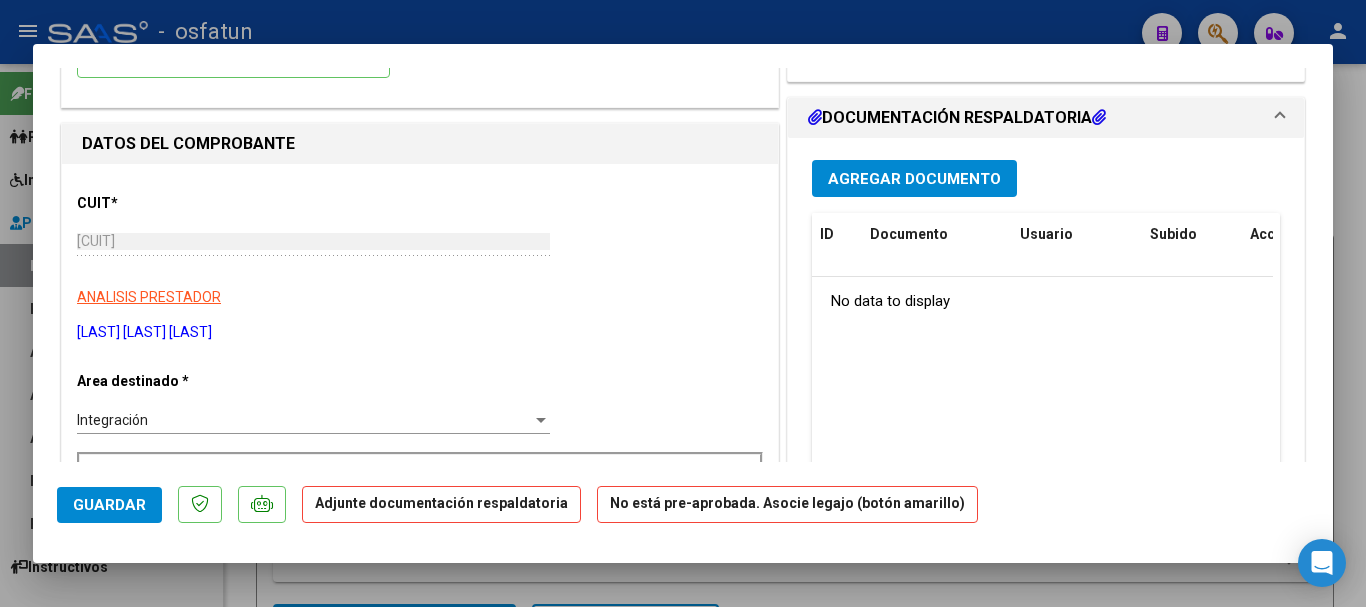 scroll, scrollTop: 100, scrollLeft: 0, axis: vertical 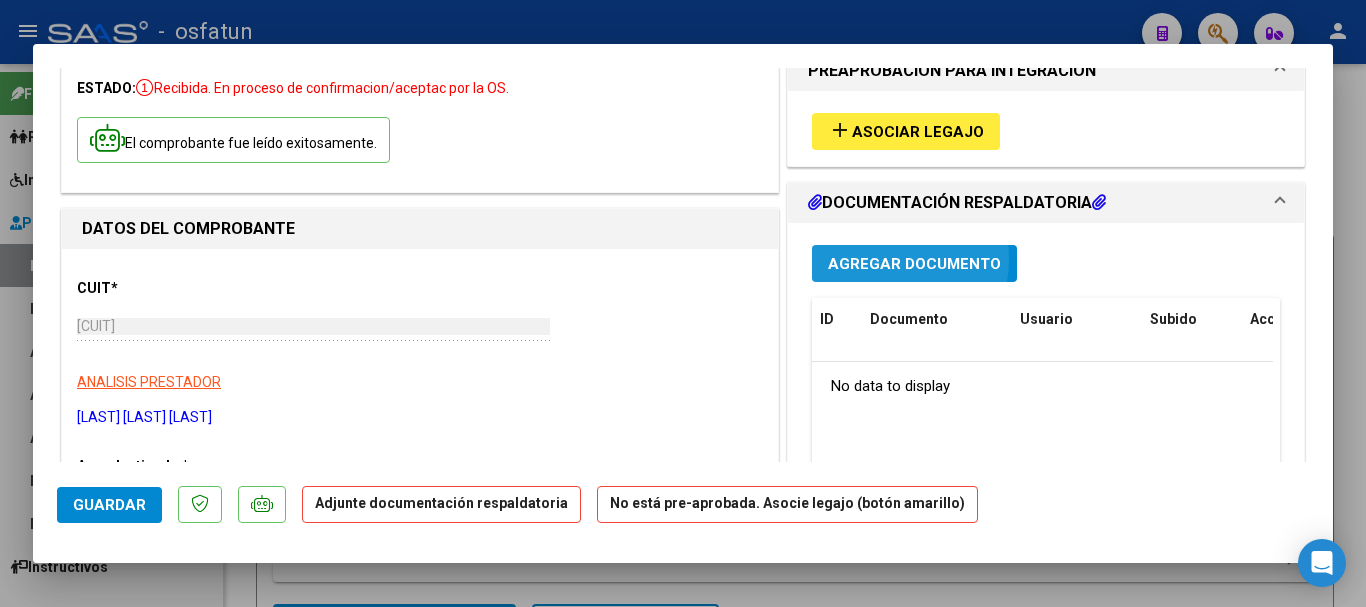 click on "Agregar Documento" at bounding box center [914, 264] 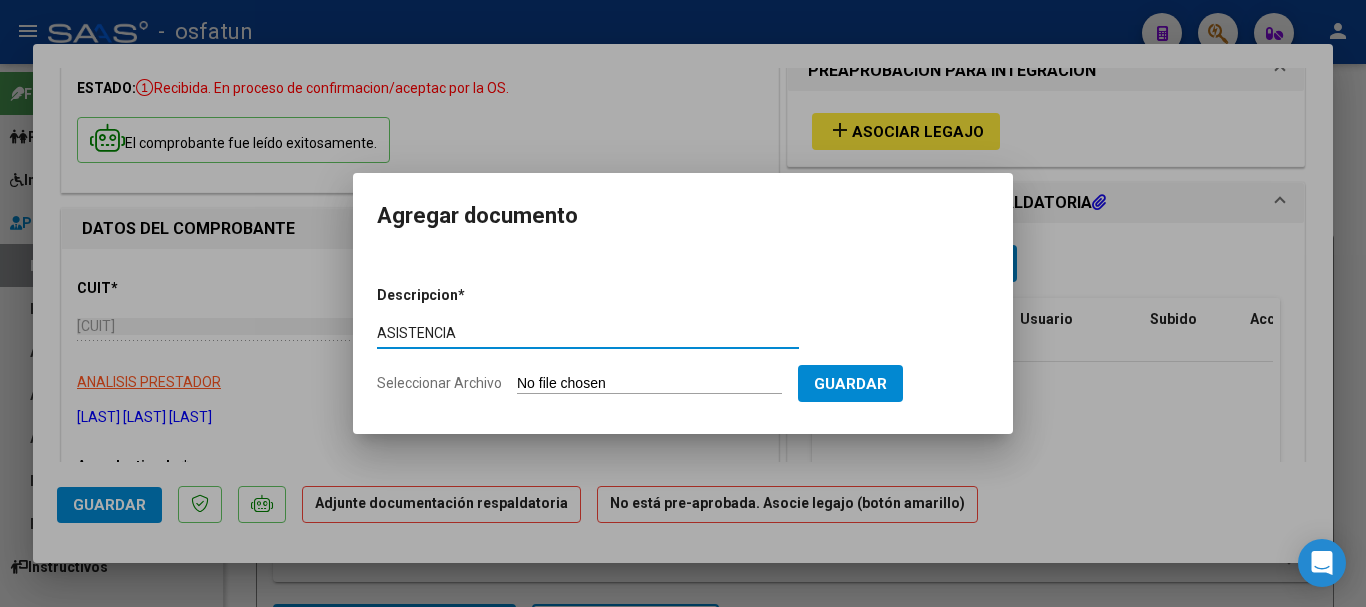 type on "ASISTENCIA" 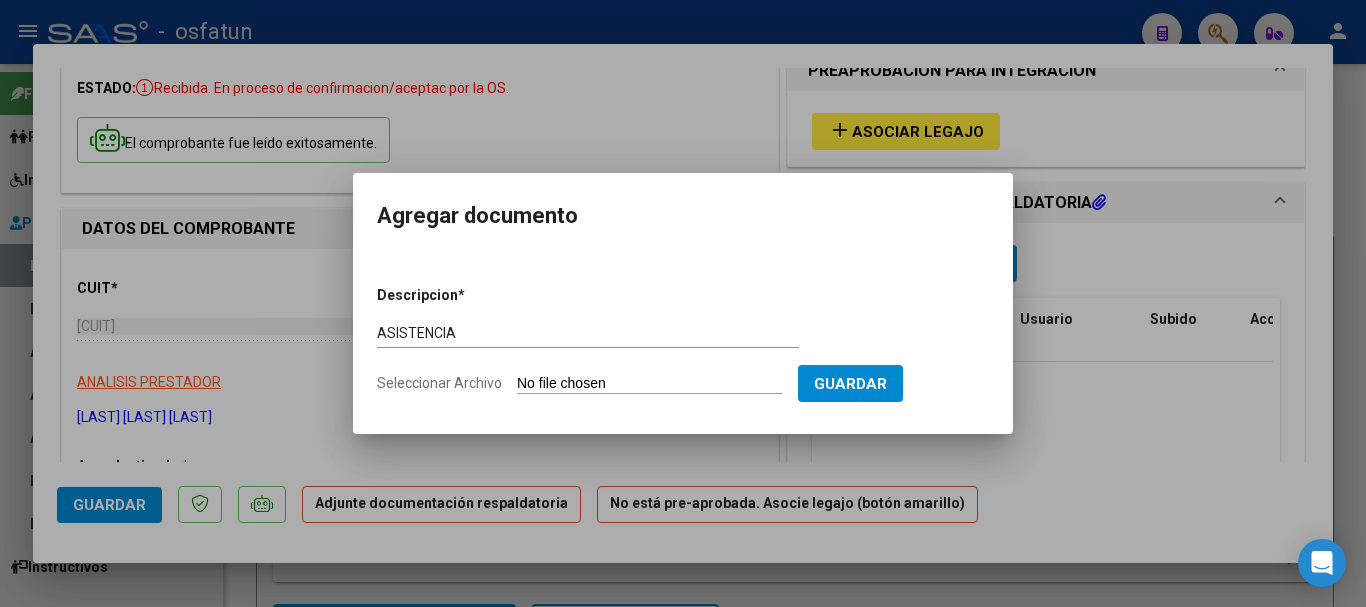 type on "C:\fakepath\PLANILLA DE ASISTENCIA JUNIO 2025 INST ESTIMULAR AGUSTIN VILLALOBOS (1).pdf" 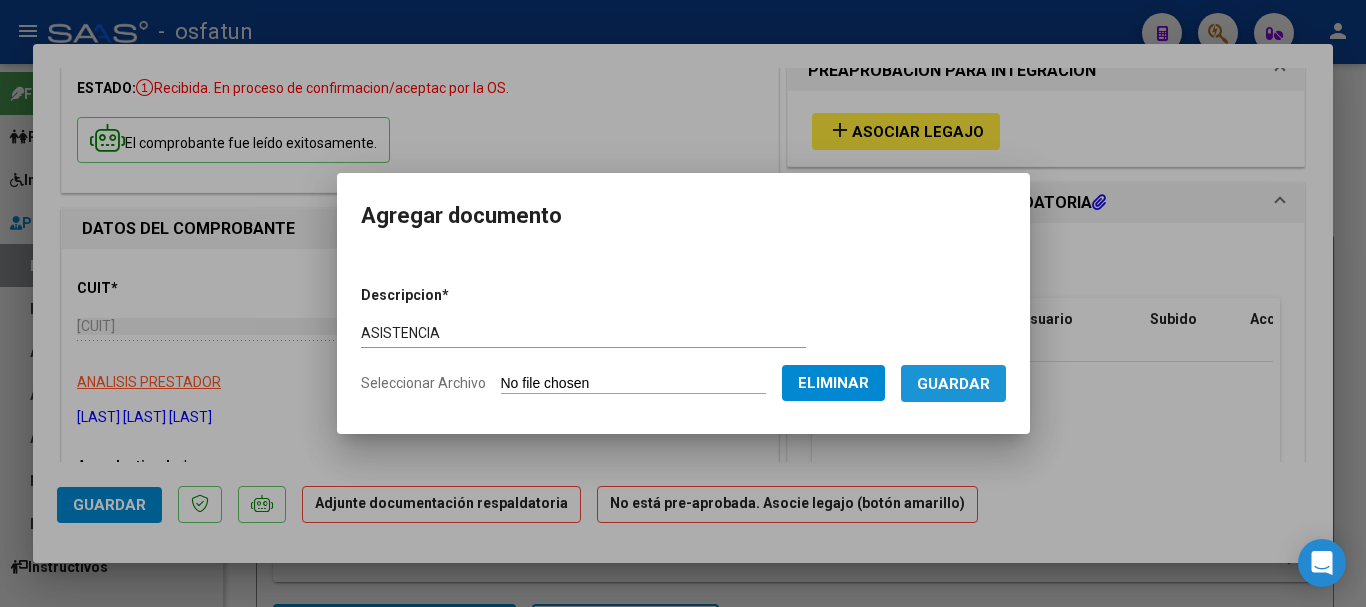 click on "Guardar" at bounding box center [953, 384] 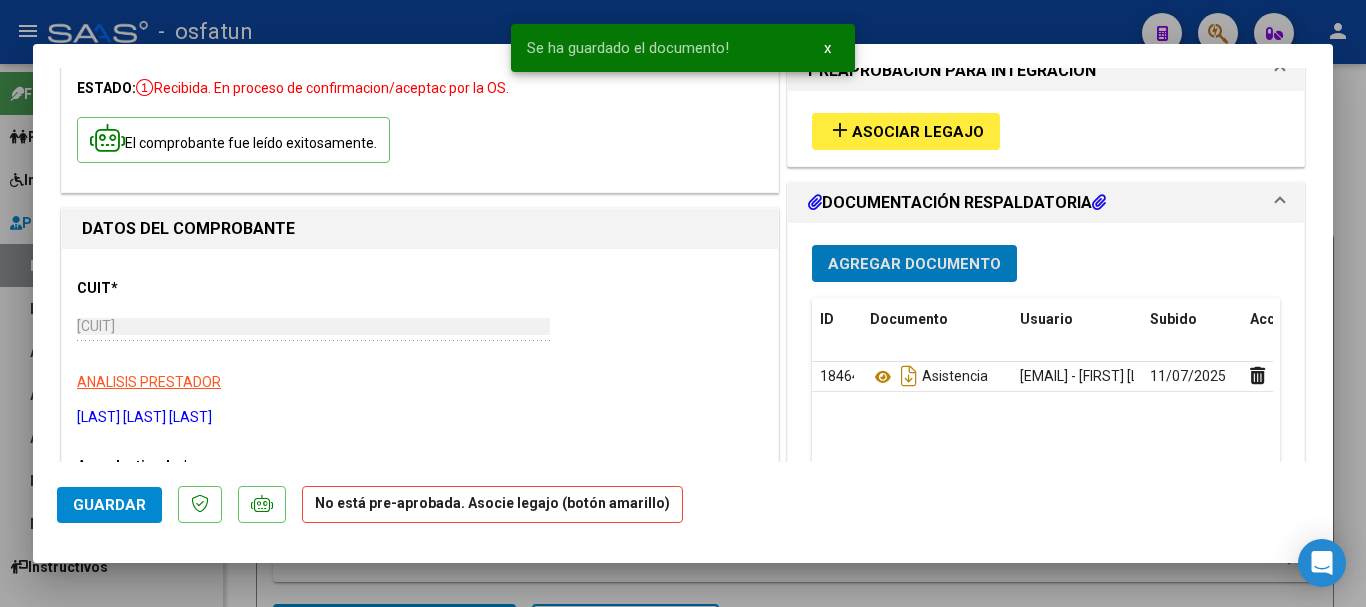 click on "Asociar Legajo" at bounding box center [918, 132] 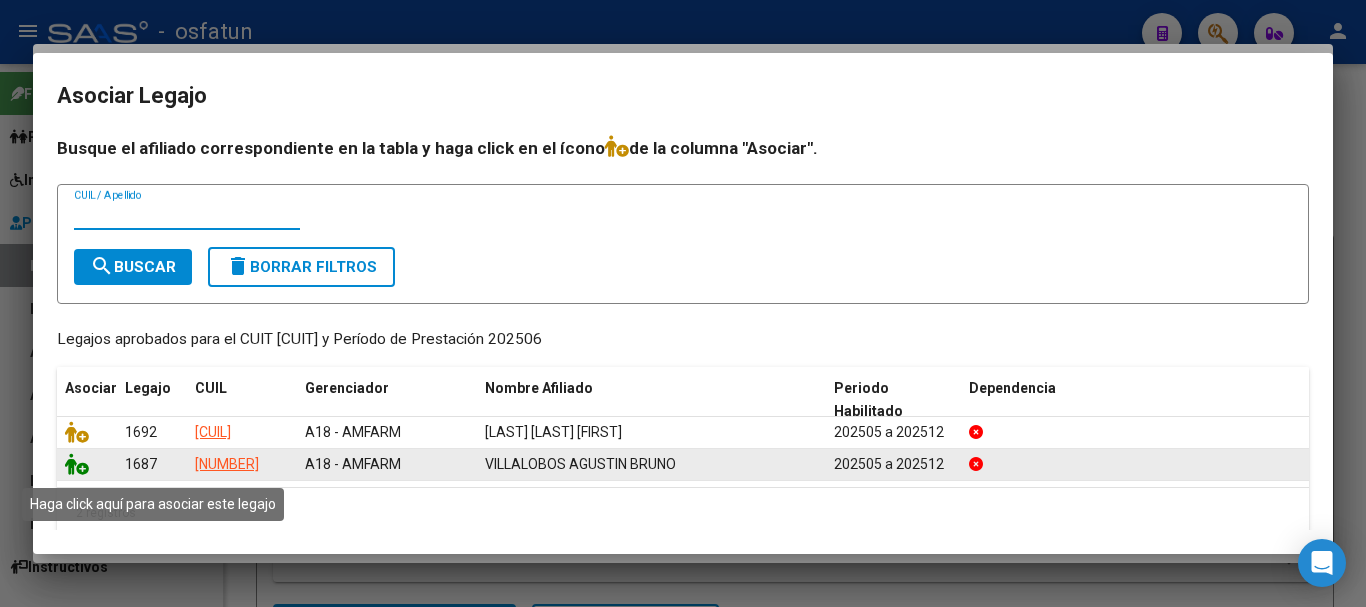 click 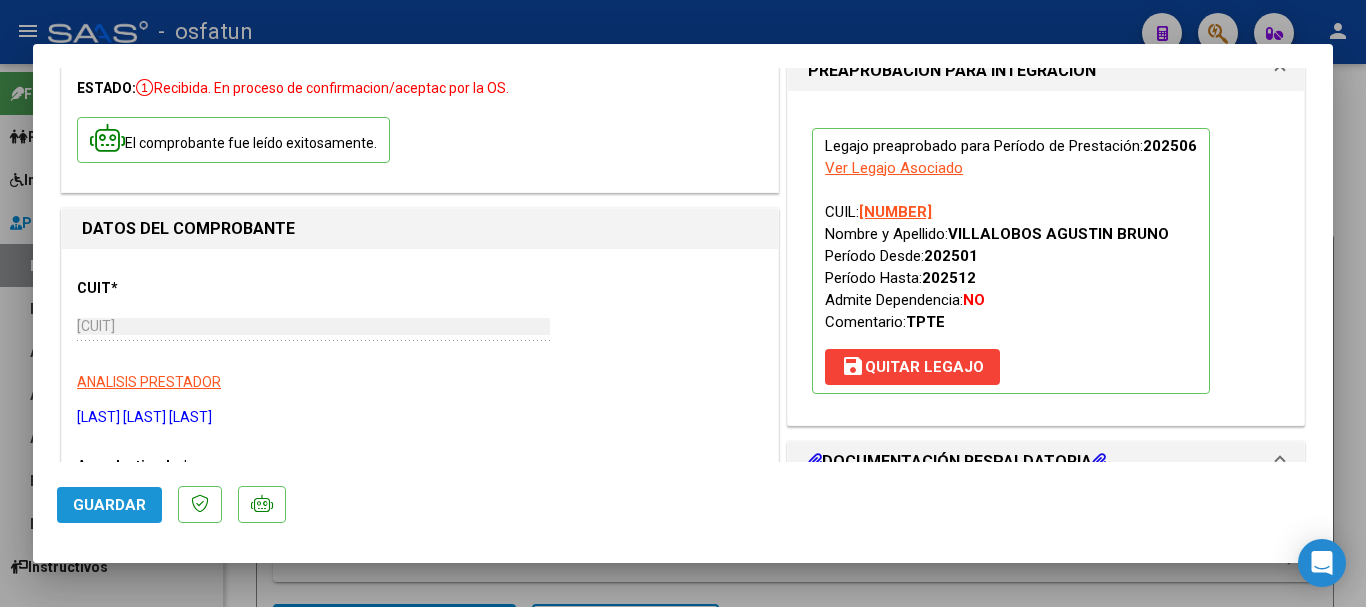 click on "Guardar" 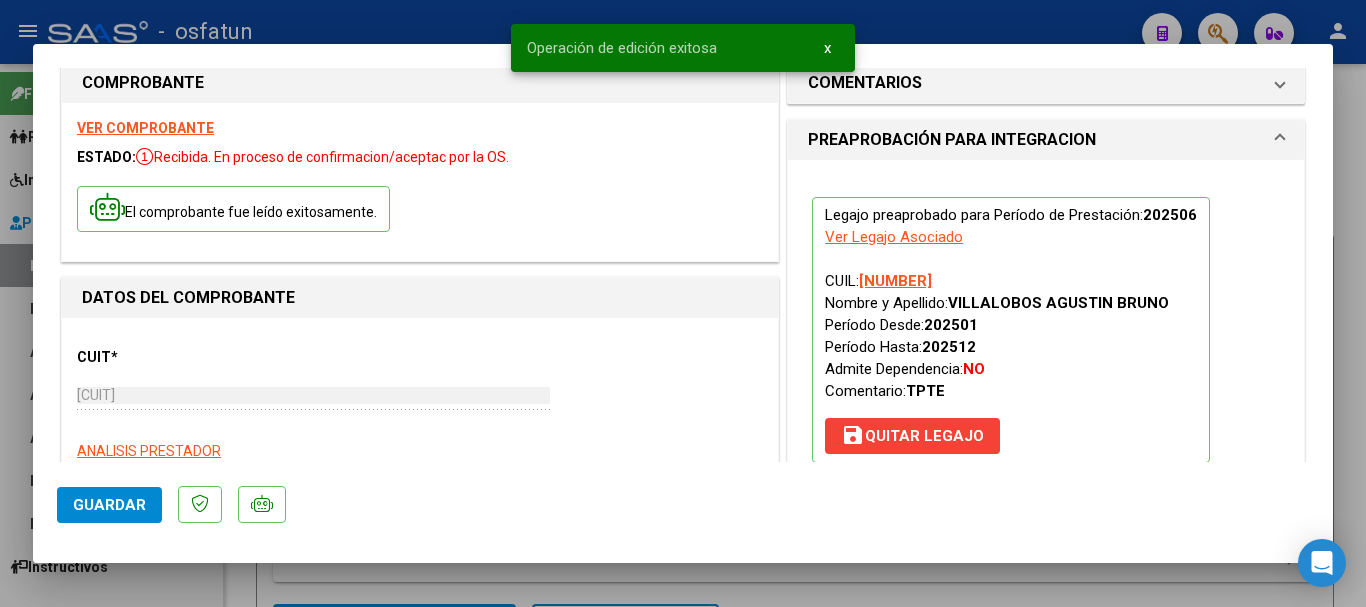 scroll, scrollTop: 0, scrollLeft: 0, axis: both 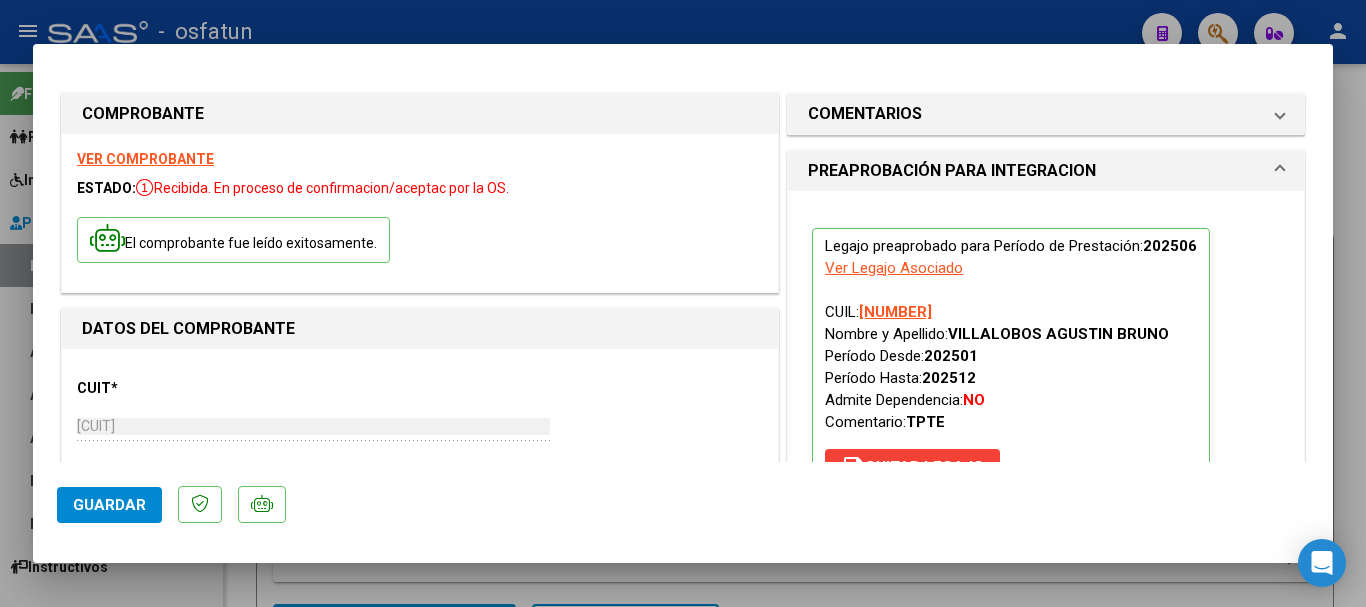 type 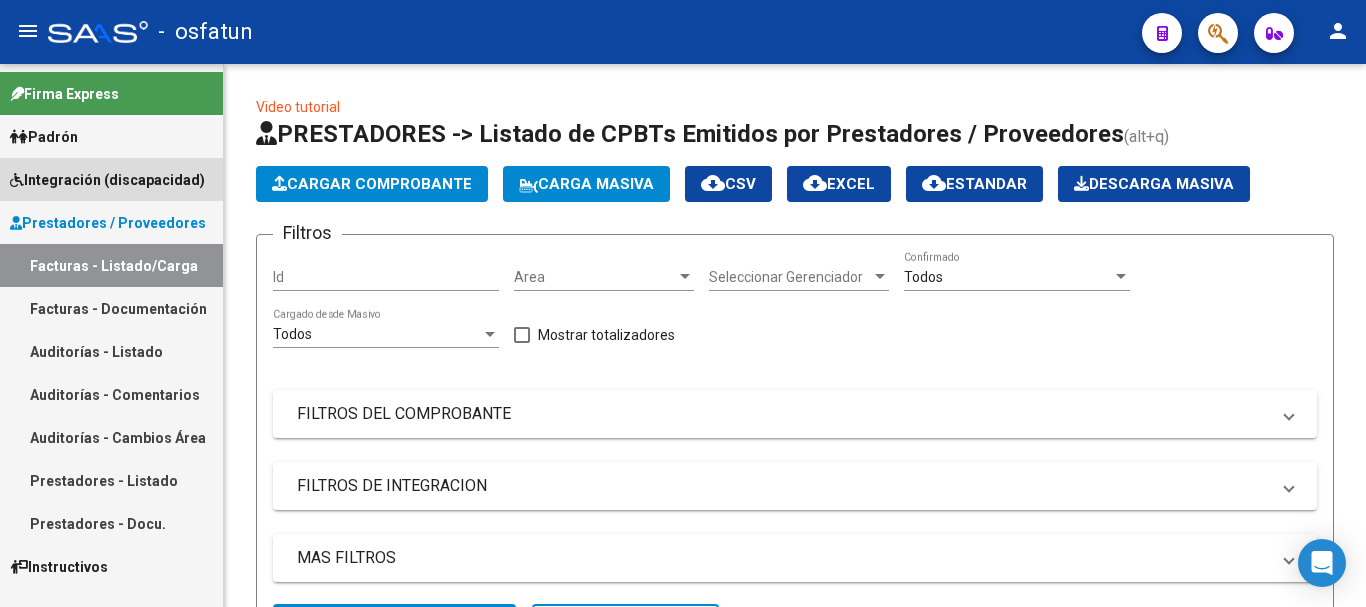 click on "Integración (discapacidad)" at bounding box center [107, 180] 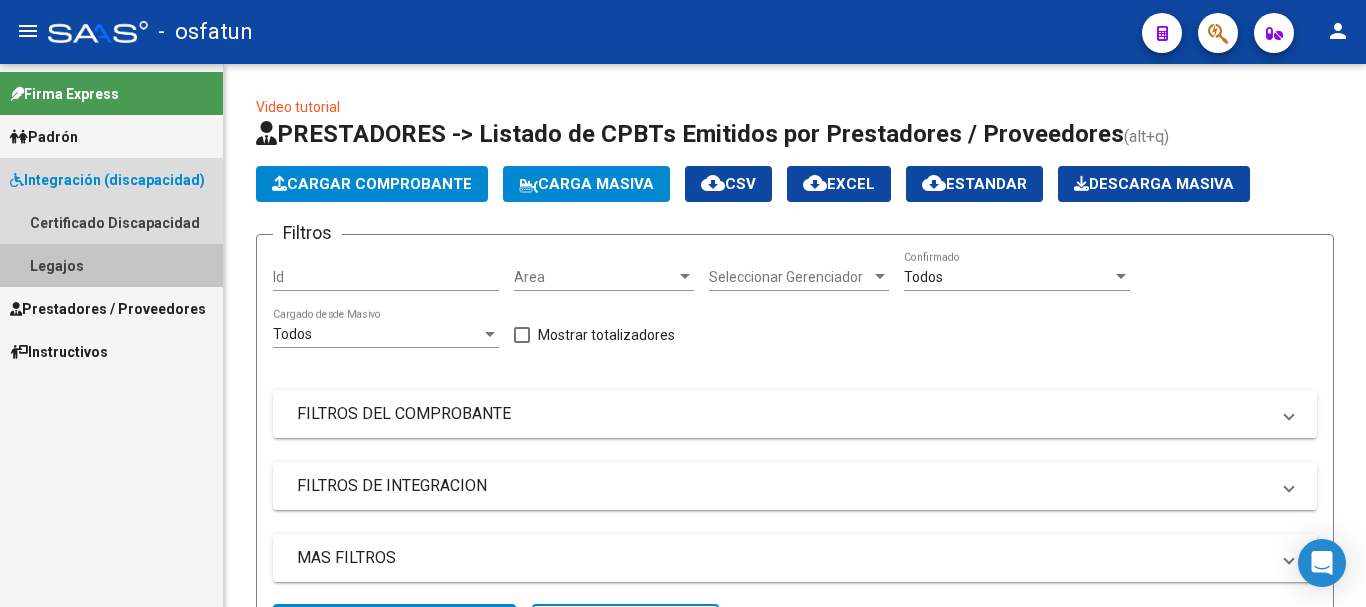 click on "Legajos" at bounding box center (111, 265) 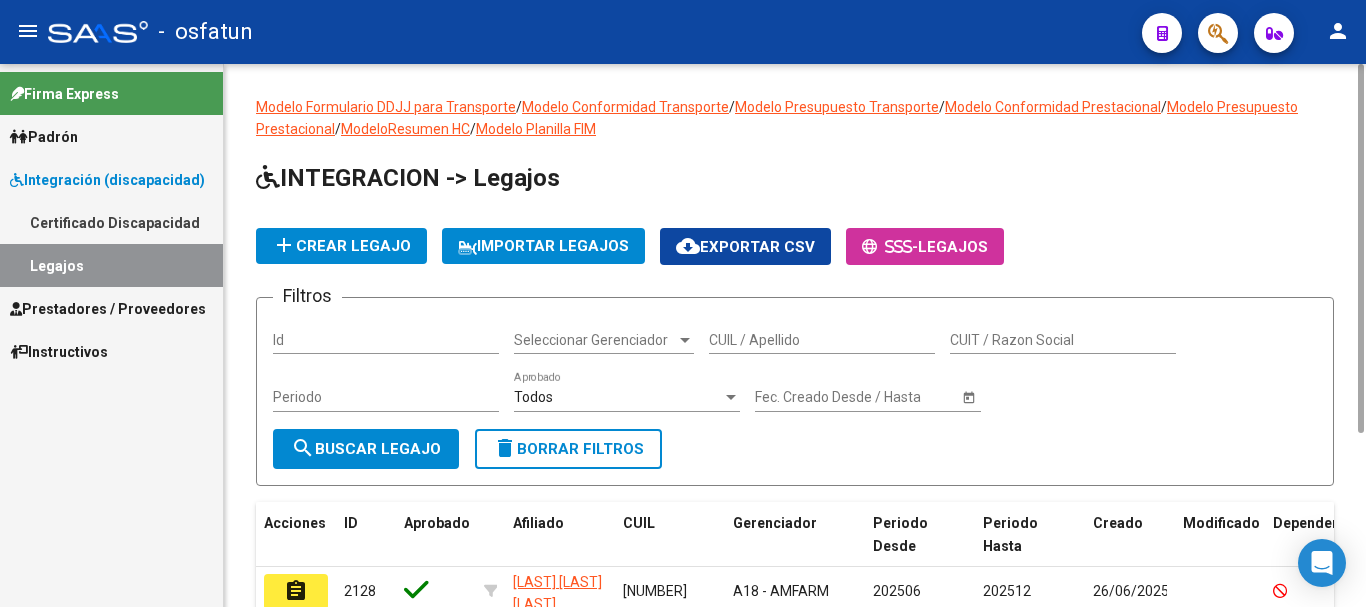 click on "CUIL / Apellido" at bounding box center [822, 340] 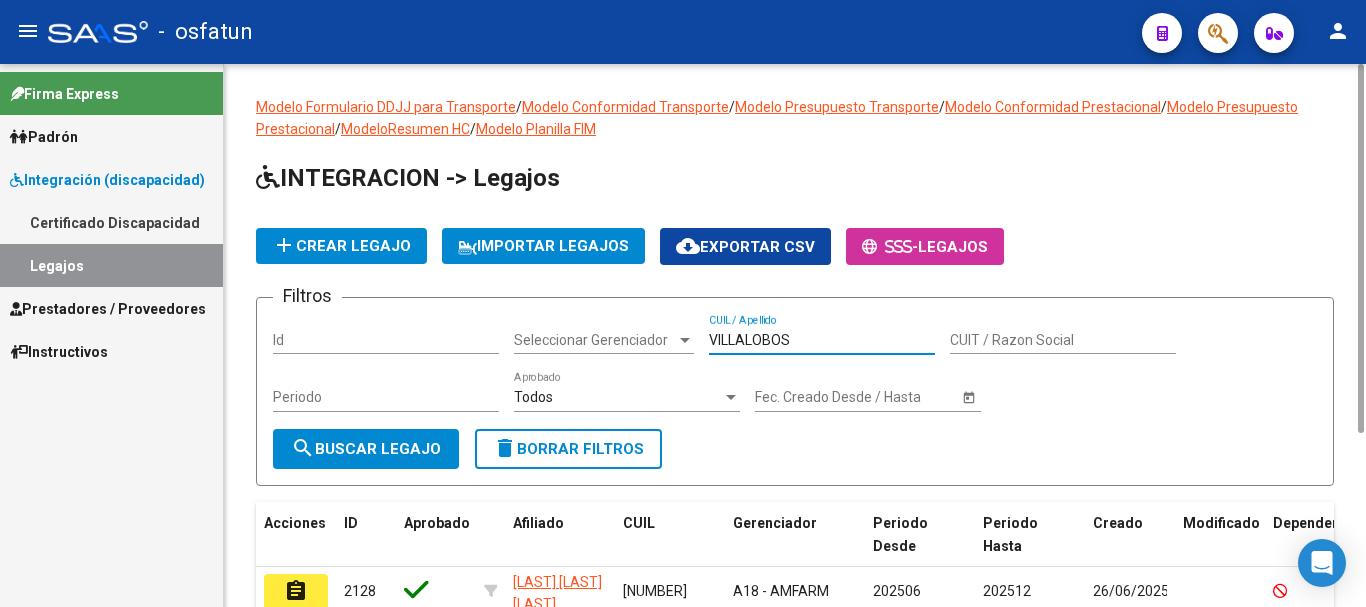 type on "VILLALOBOS" 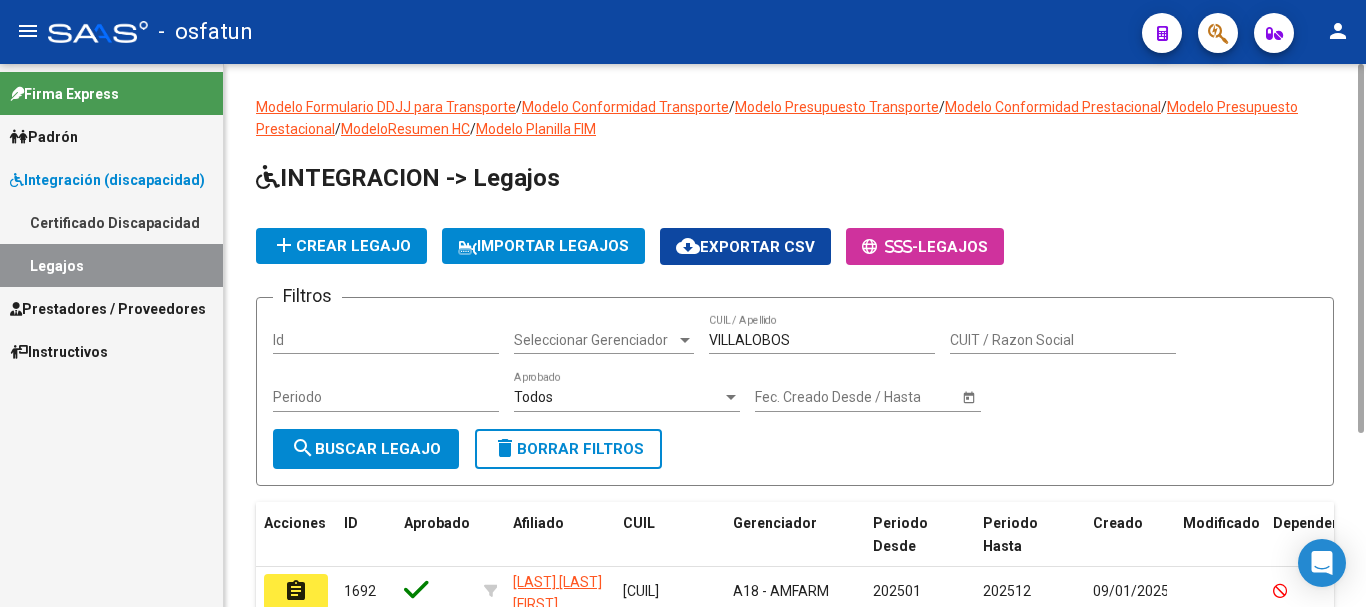 scroll, scrollTop: 200, scrollLeft: 0, axis: vertical 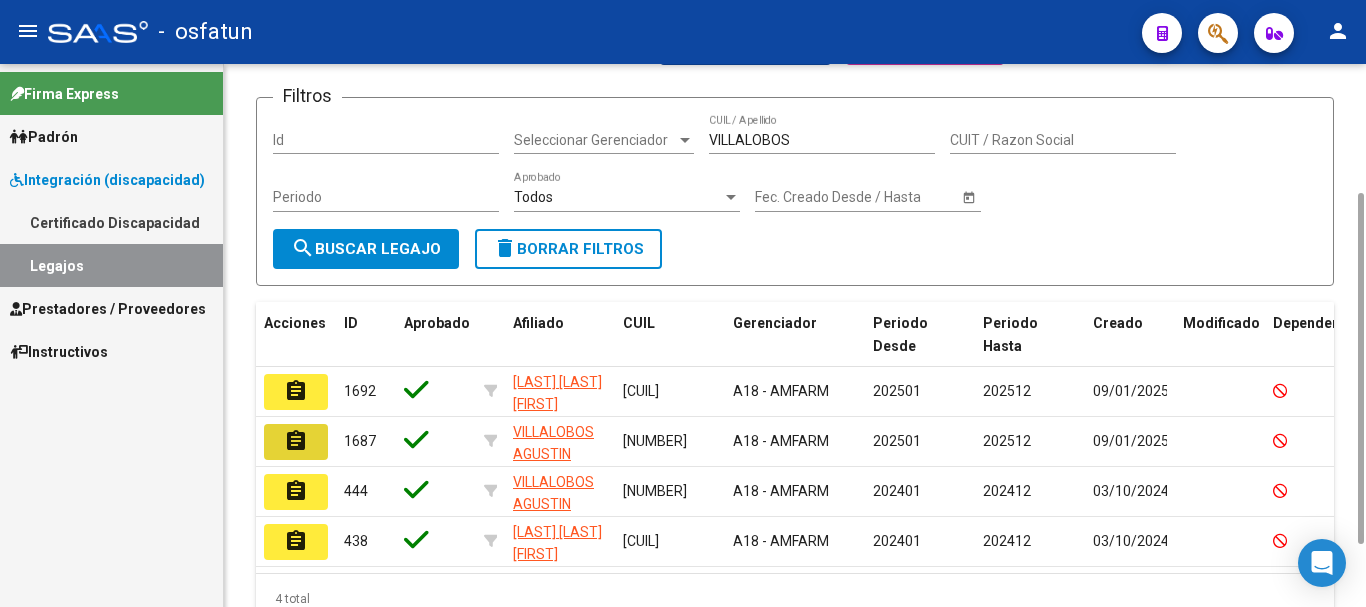 drag, startPoint x: 289, startPoint y: 435, endPoint x: 407, endPoint y: 453, distance: 119.36499 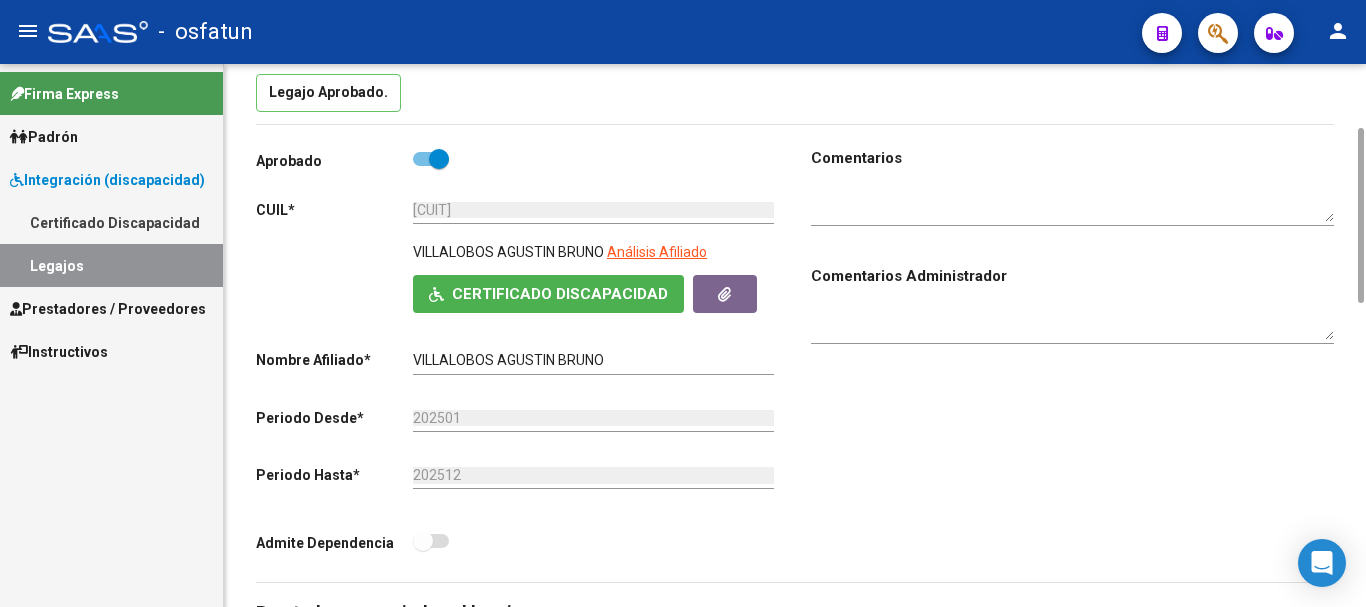 scroll, scrollTop: 600, scrollLeft: 0, axis: vertical 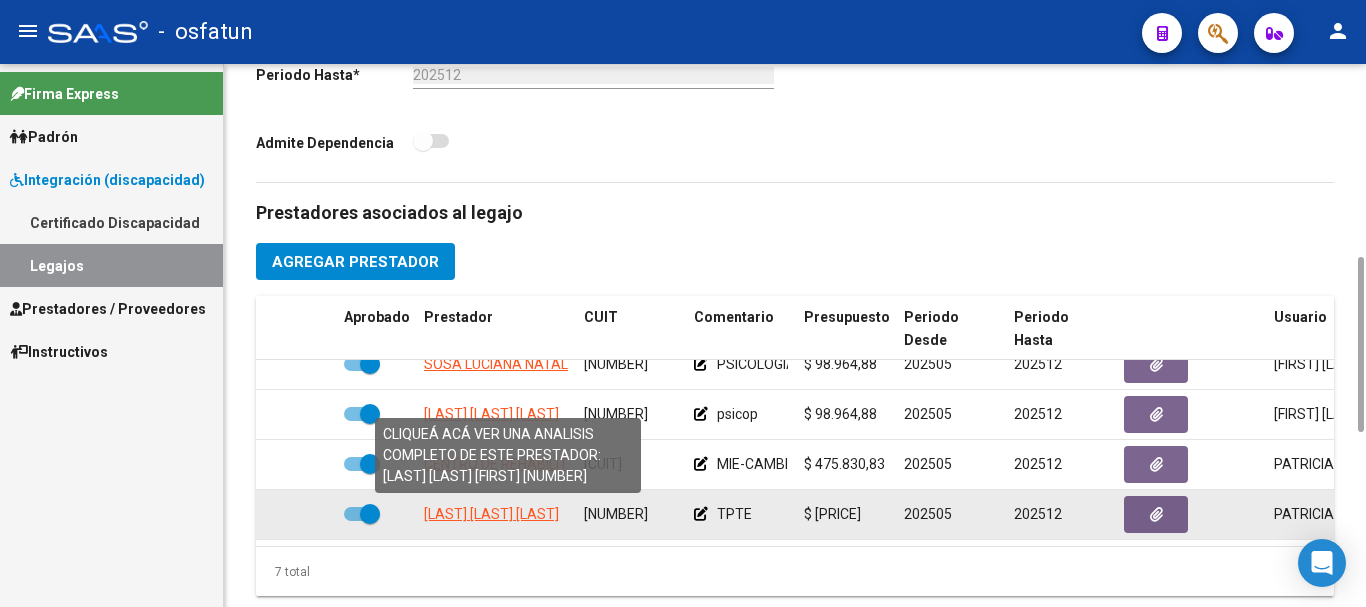 click on "[LAST] [LAST] [LAST]" 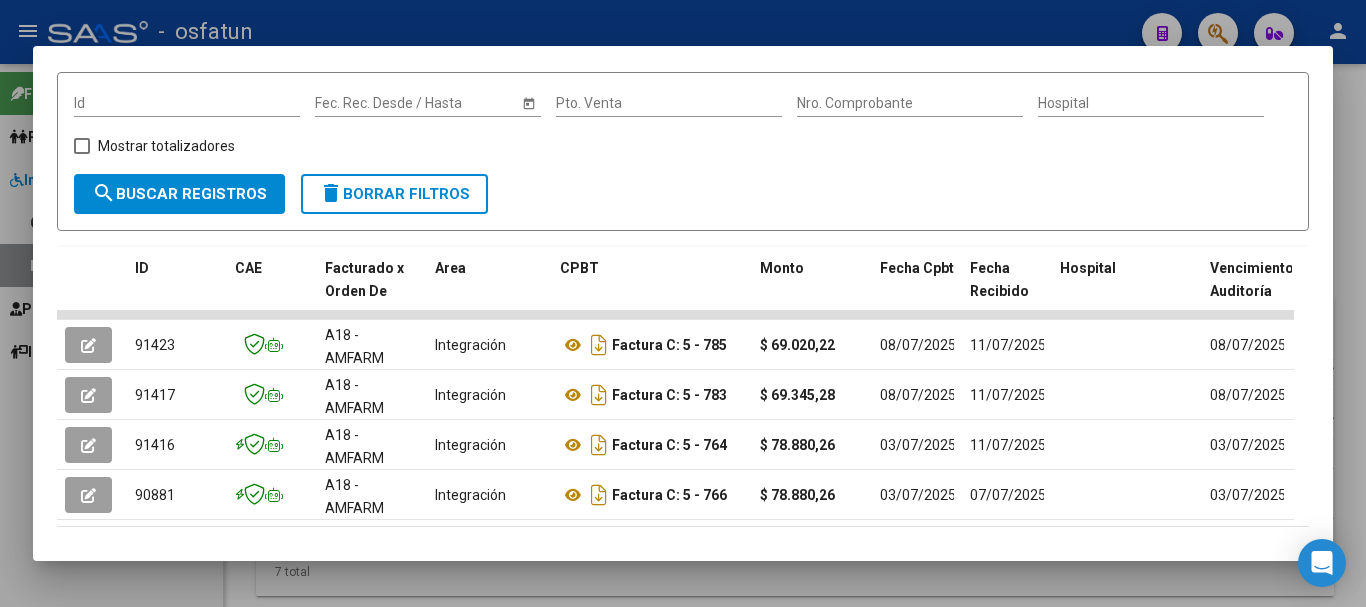 scroll, scrollTop: 300, scrollLeft: 0, axis: vertical 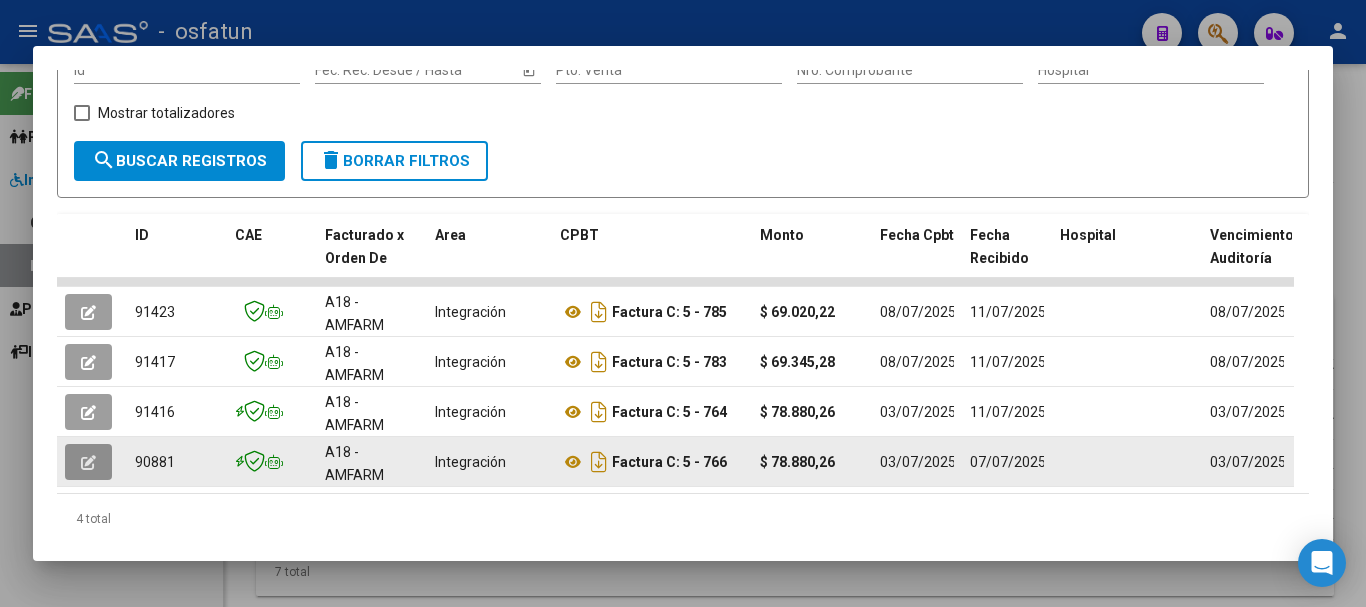click 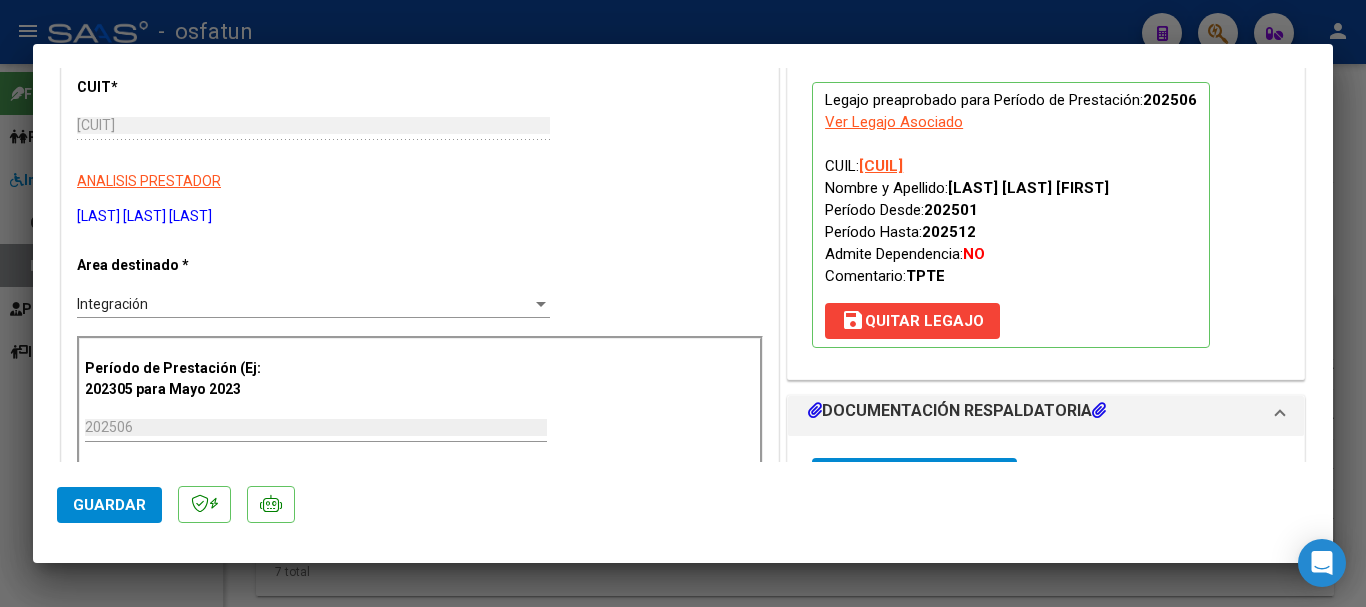 scroll, scrollTop: 300, scrollLeft: 0, axis: vertical 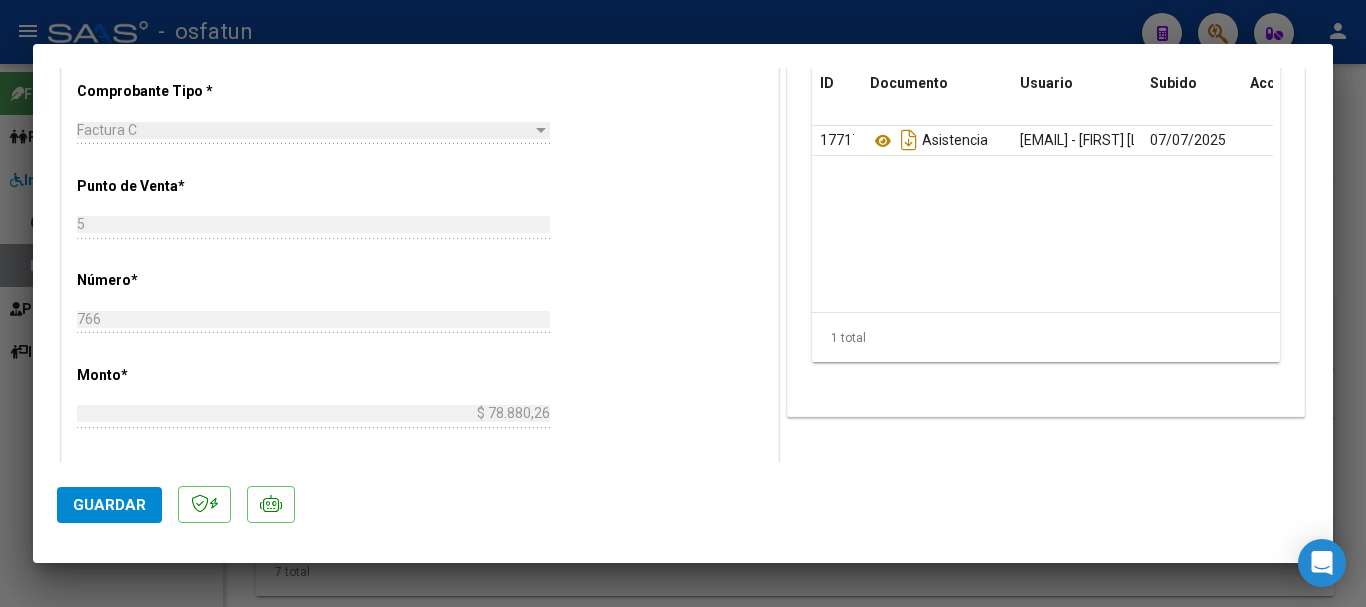 type 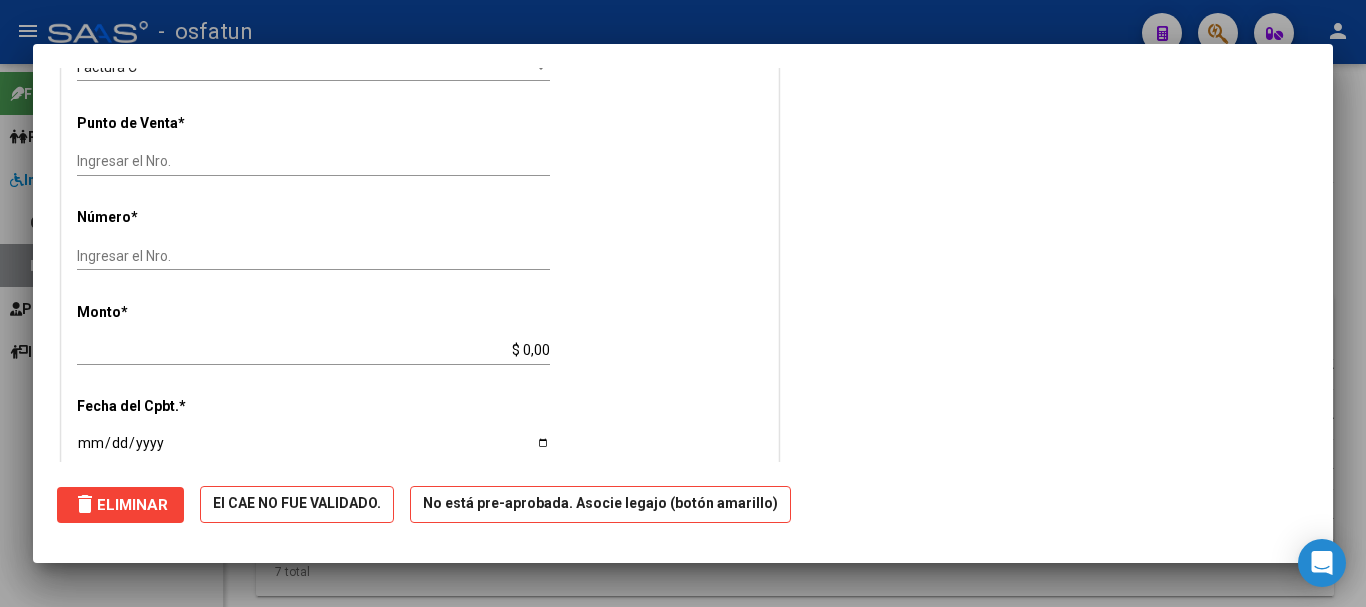 type 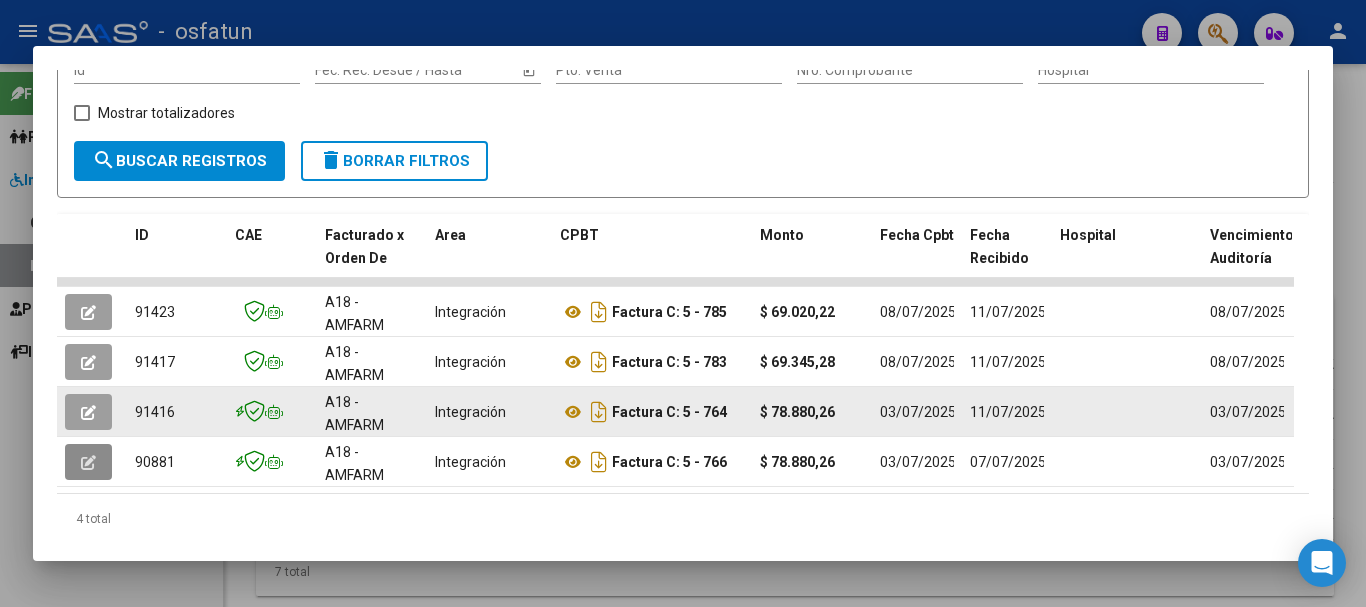 click 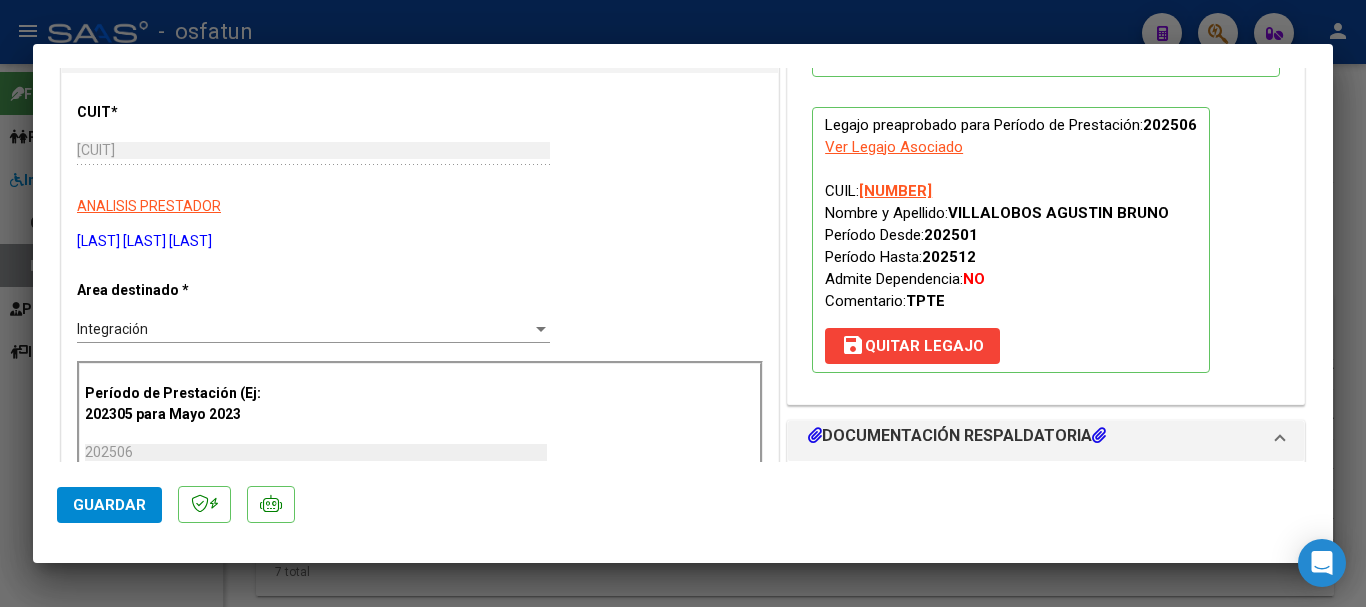 scroll, scrollTop: 141, scrollLeft: 0, axis: vertical 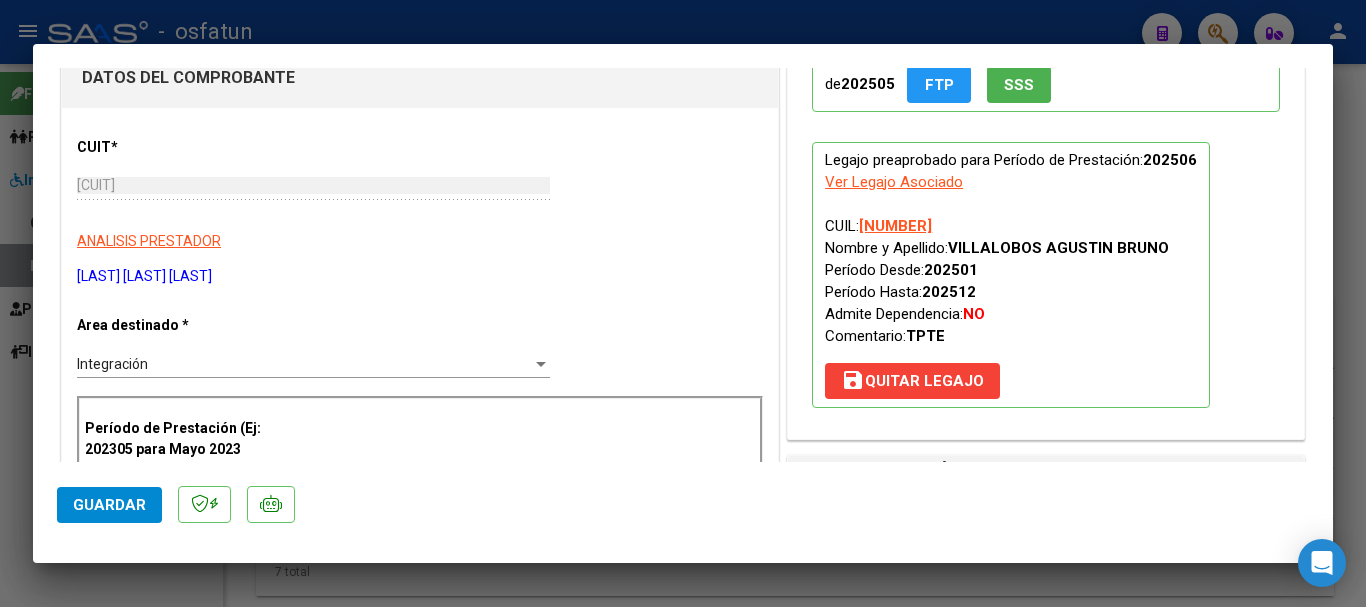 type 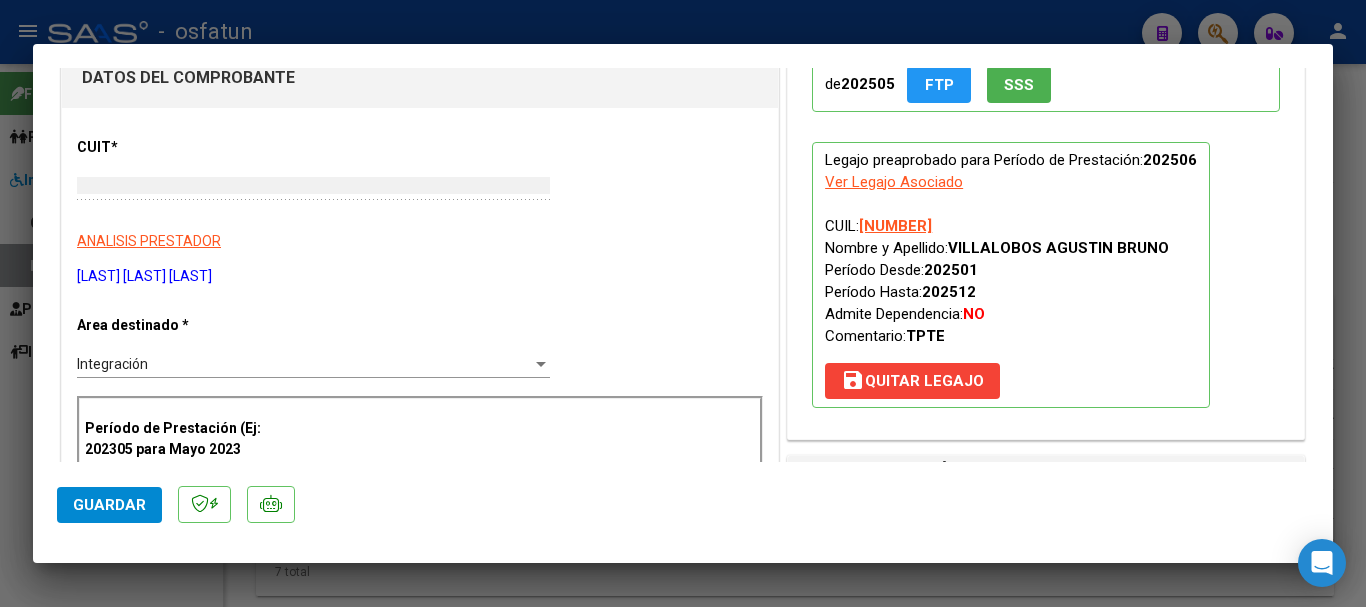 type 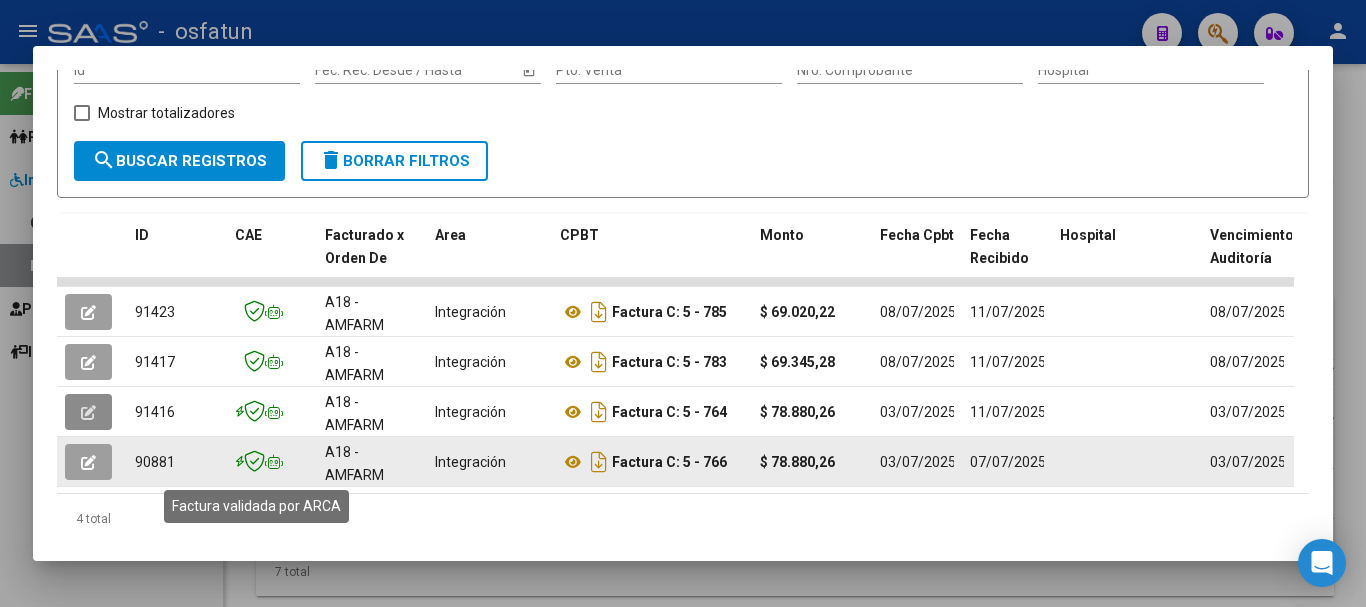 click 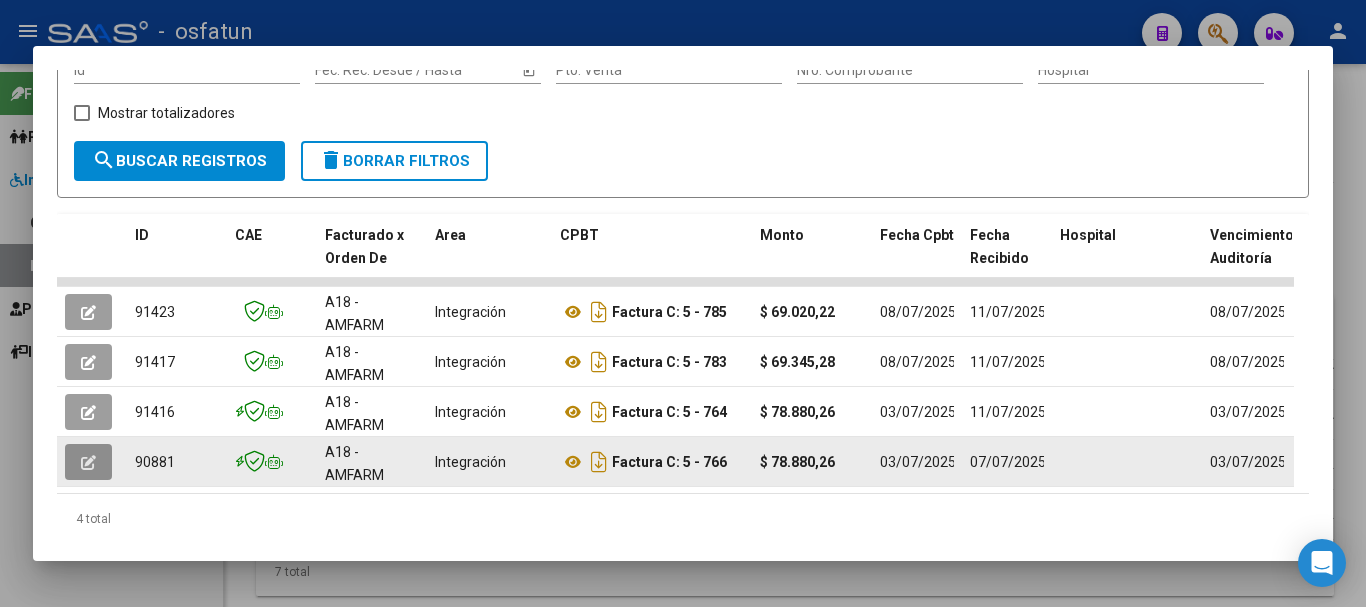 click 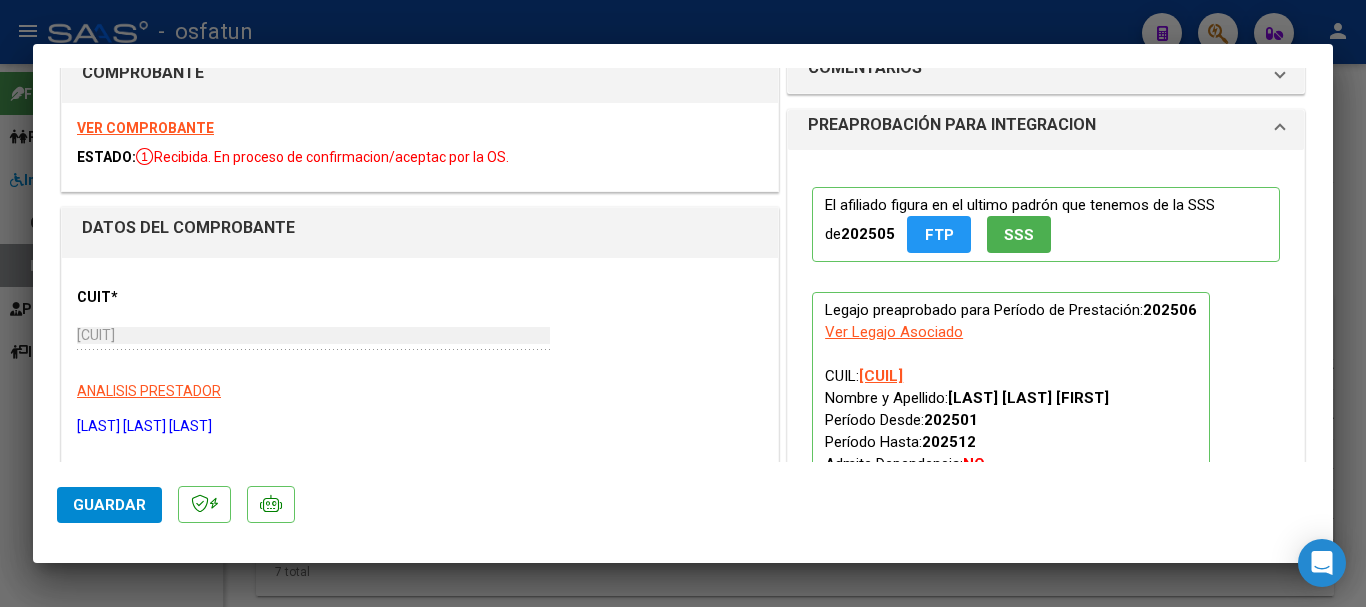 scroll, scrollTop: 0, scrollLeft: 0, axis: both 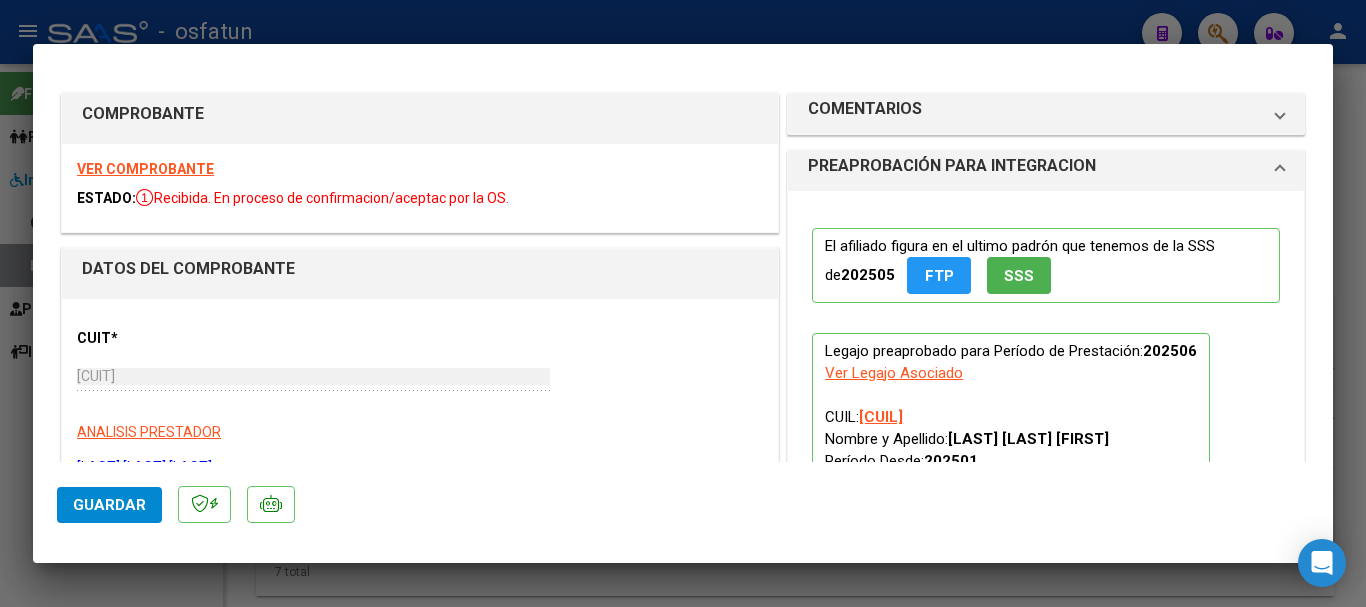 type 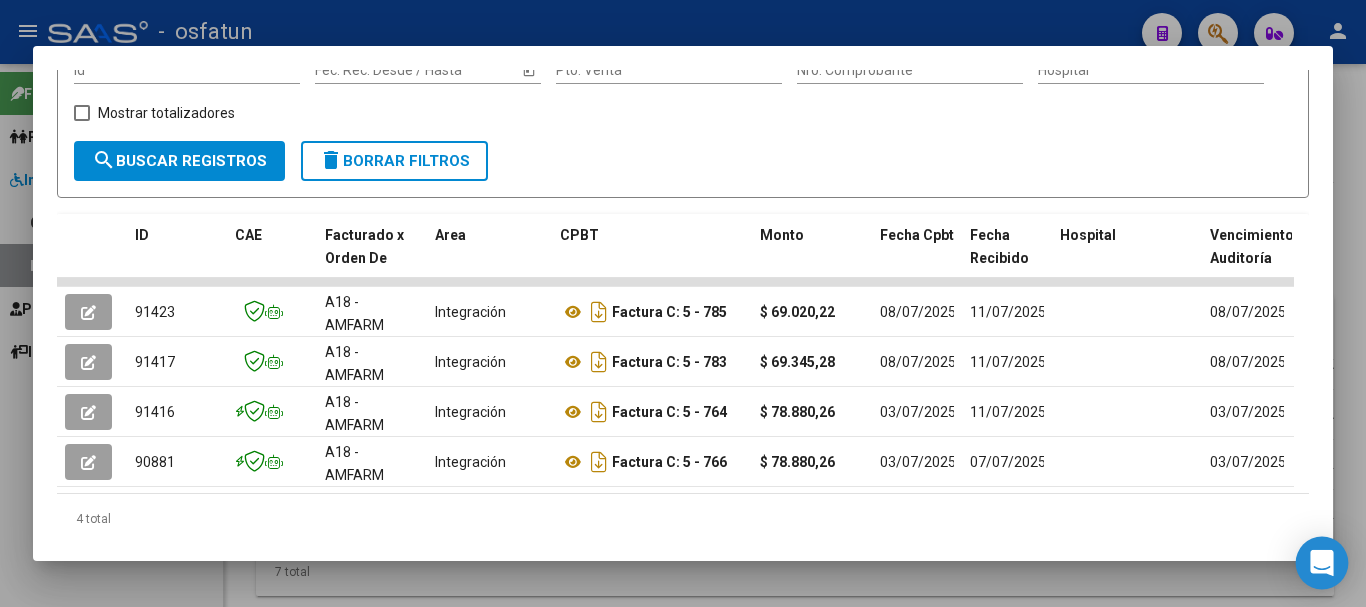 click 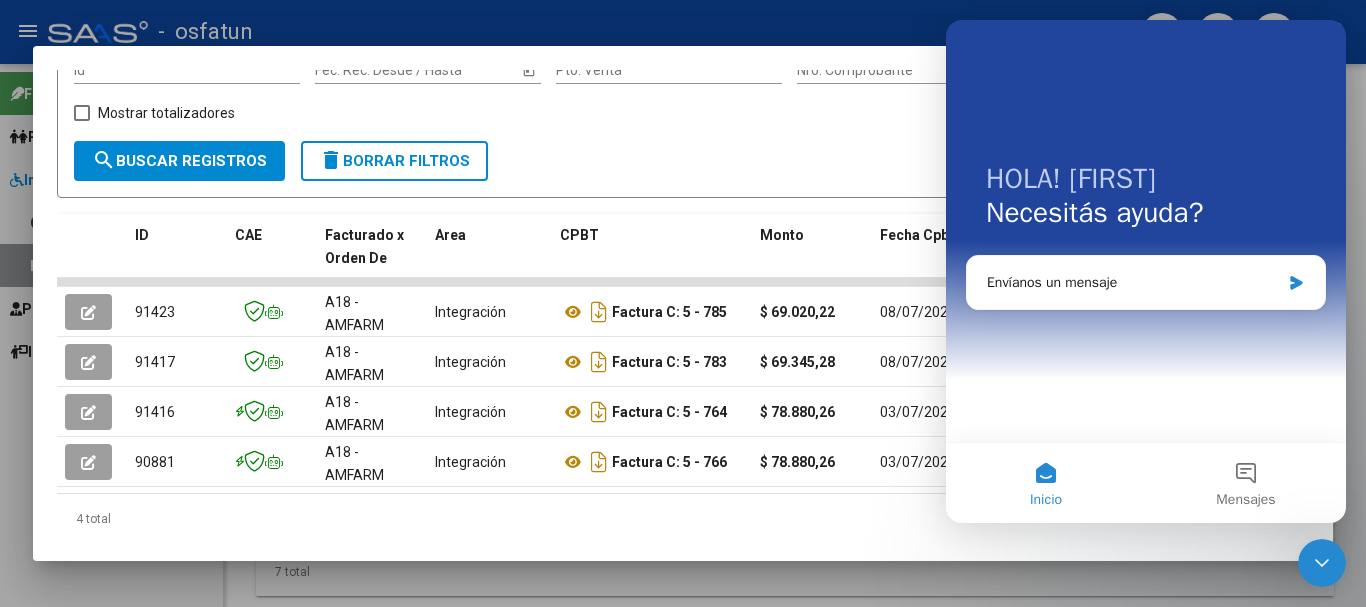 scroll, scrollTop: 0, scrollLeft: 0, axis: both 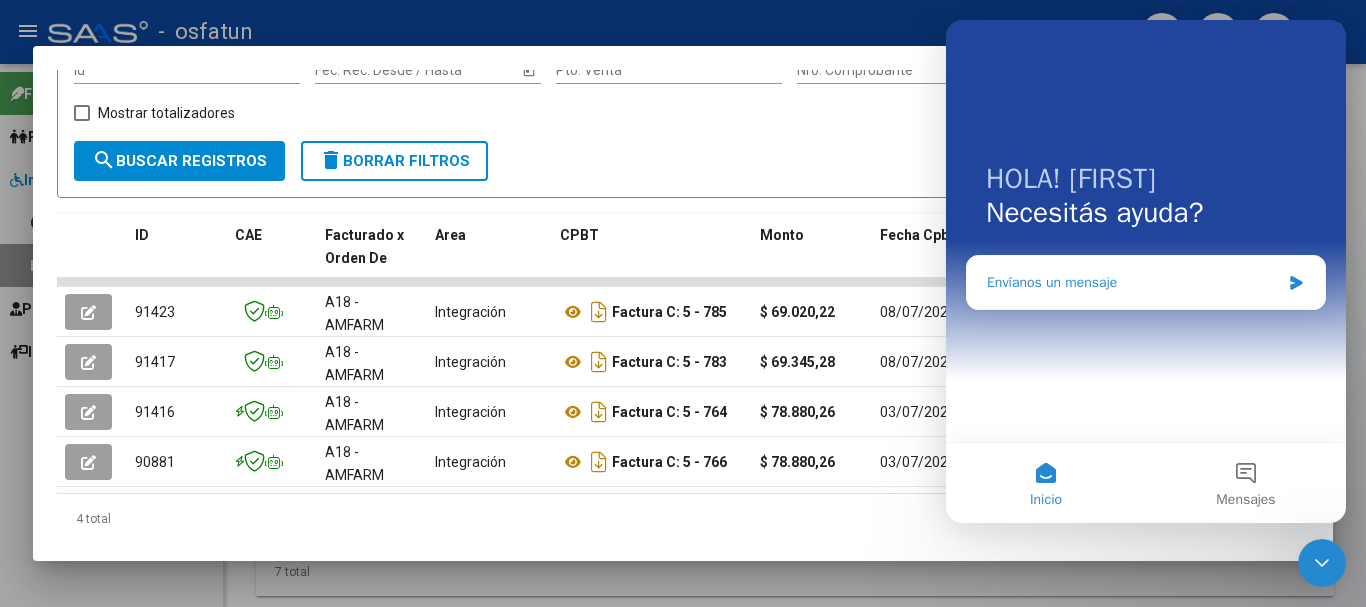 click on "Envíanos un mensaje" at bounding box center [1133, 282] 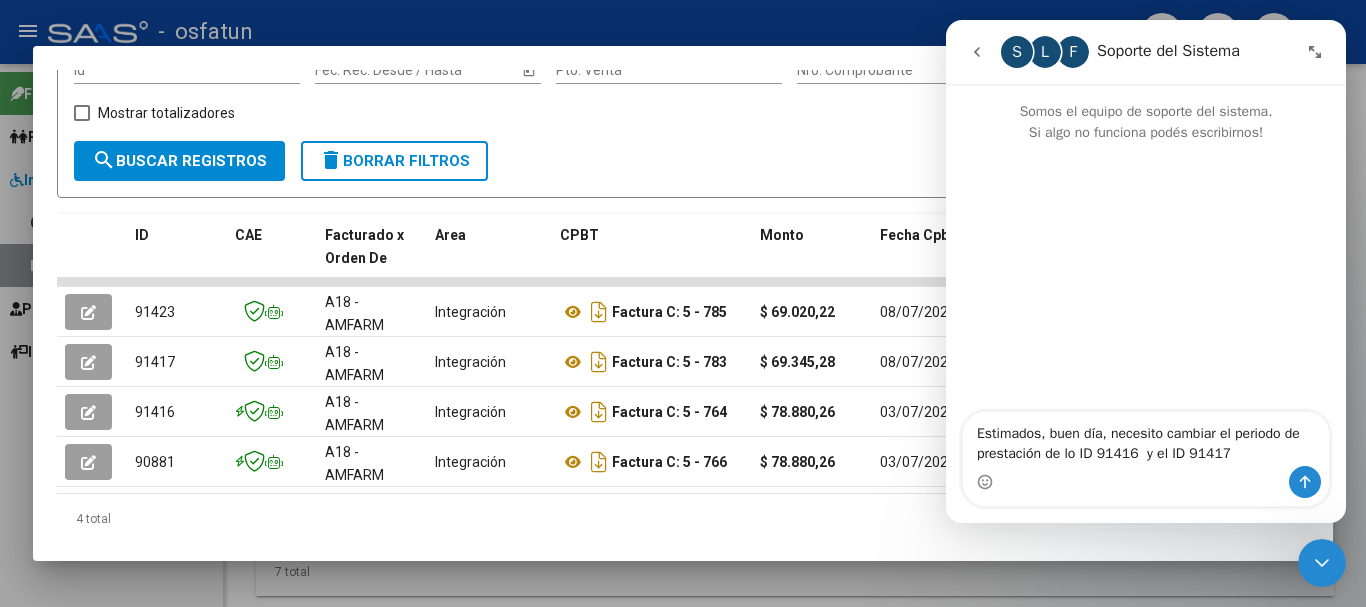 click on "Estimados, buen día, necesito cambiar el periodo de prestación de lo ID 91416  y el ID 91417" at bounding box center [1146, 439] 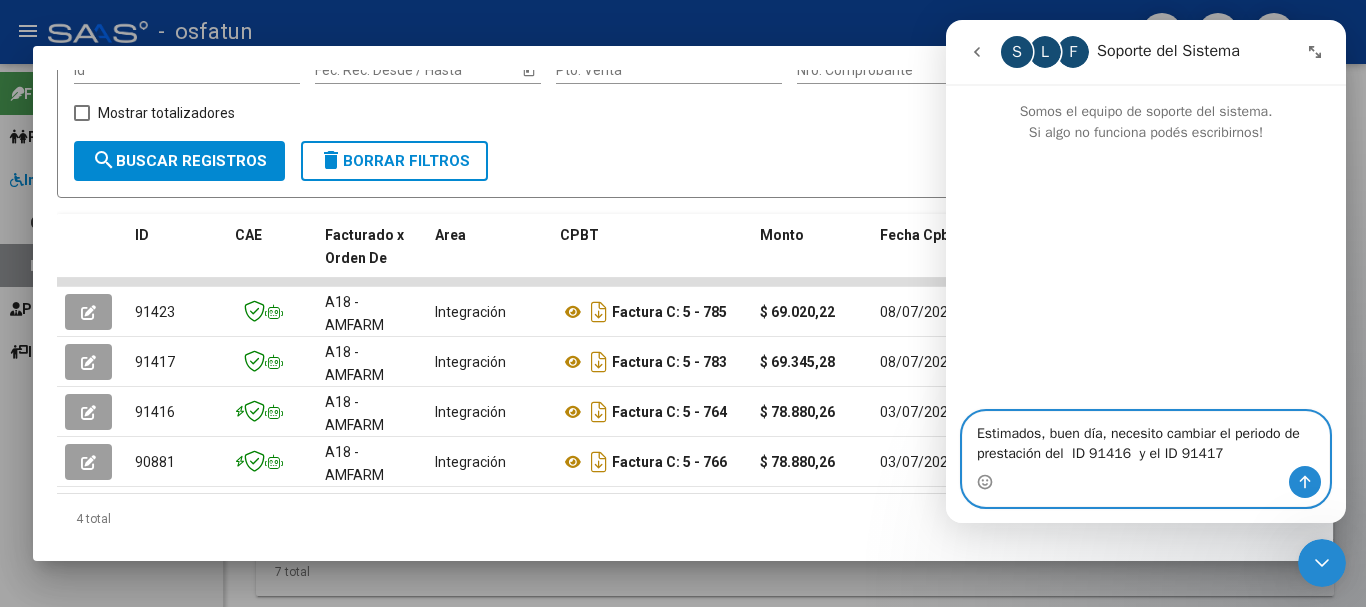 drag, startPoint x: 1213, startPoint y: 452, endPoint x: 1255, endPoint y: 452, distance: 42 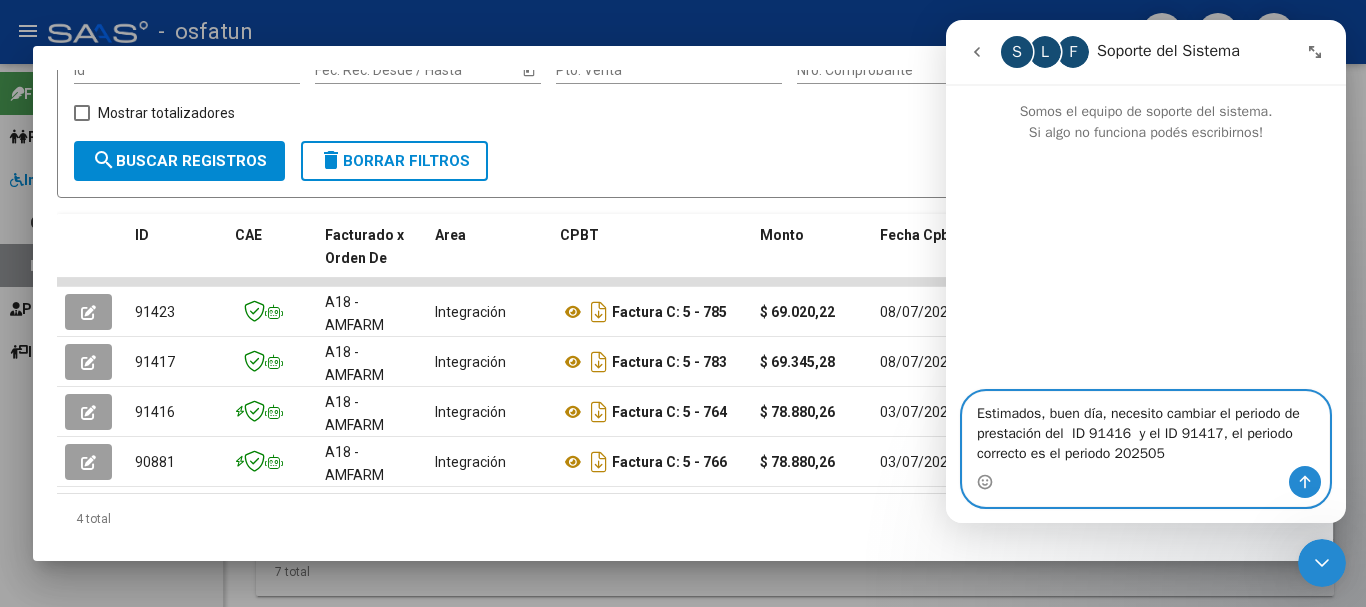 type on "Estimados, buen día, necesito cambiar el periodo de prestación del  ID 91416  y el ID 91417, el periodo correcto es el periodo 202505" 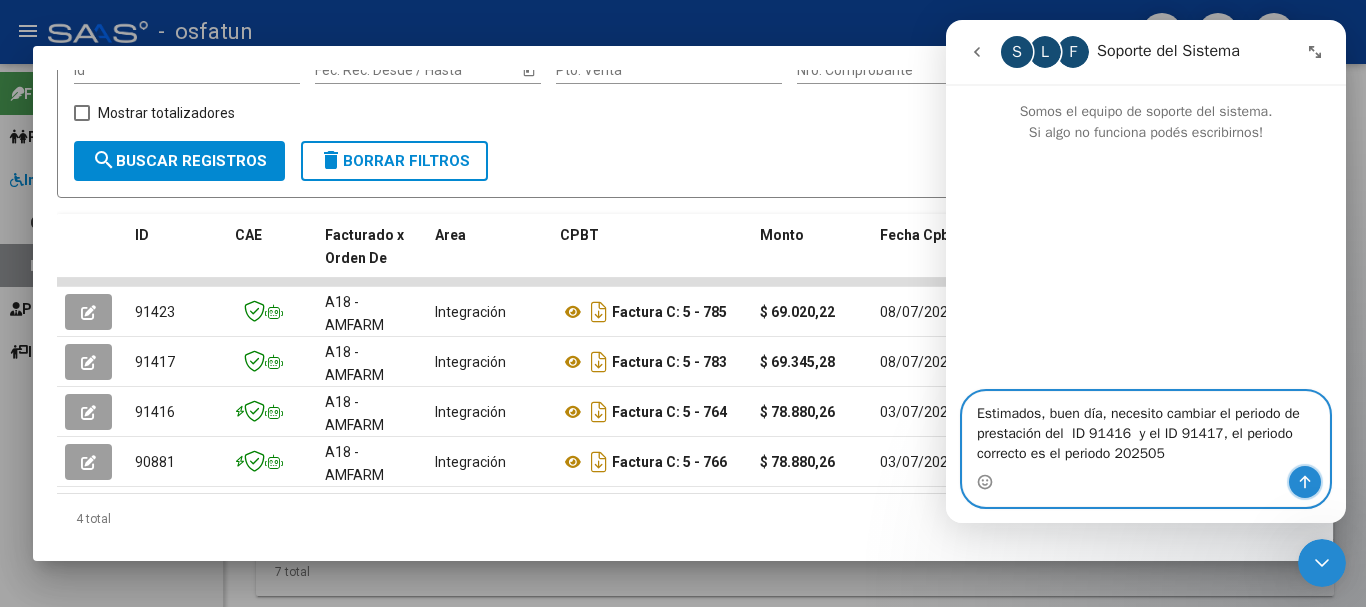 click 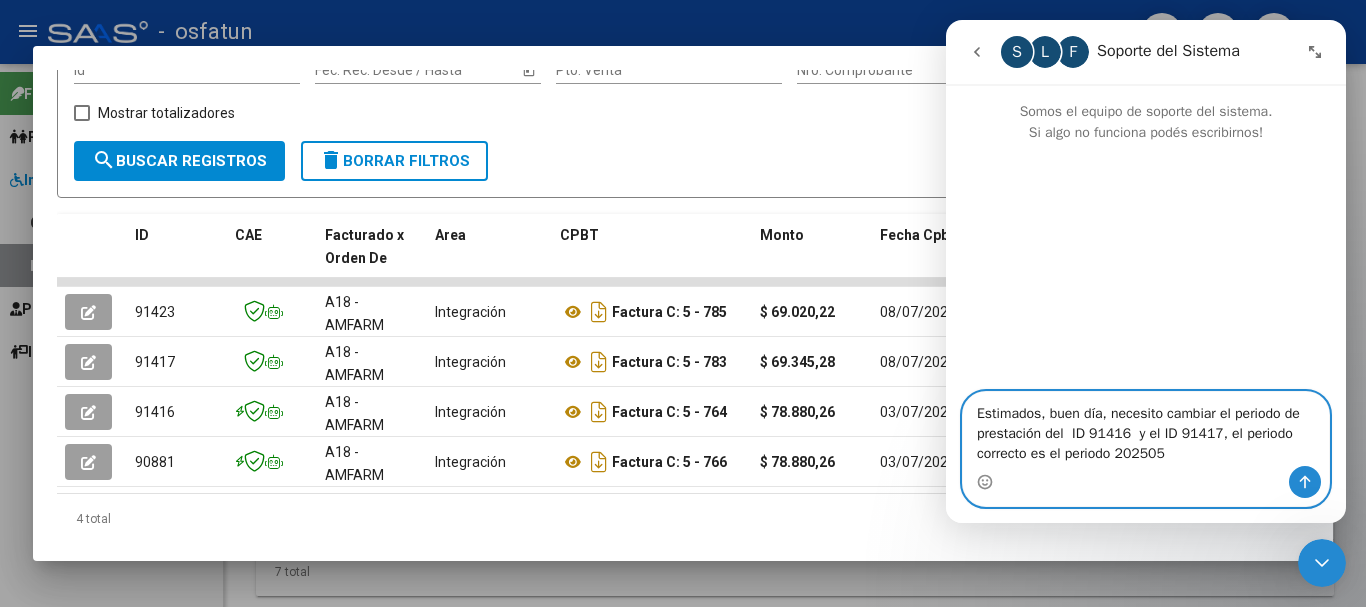 type 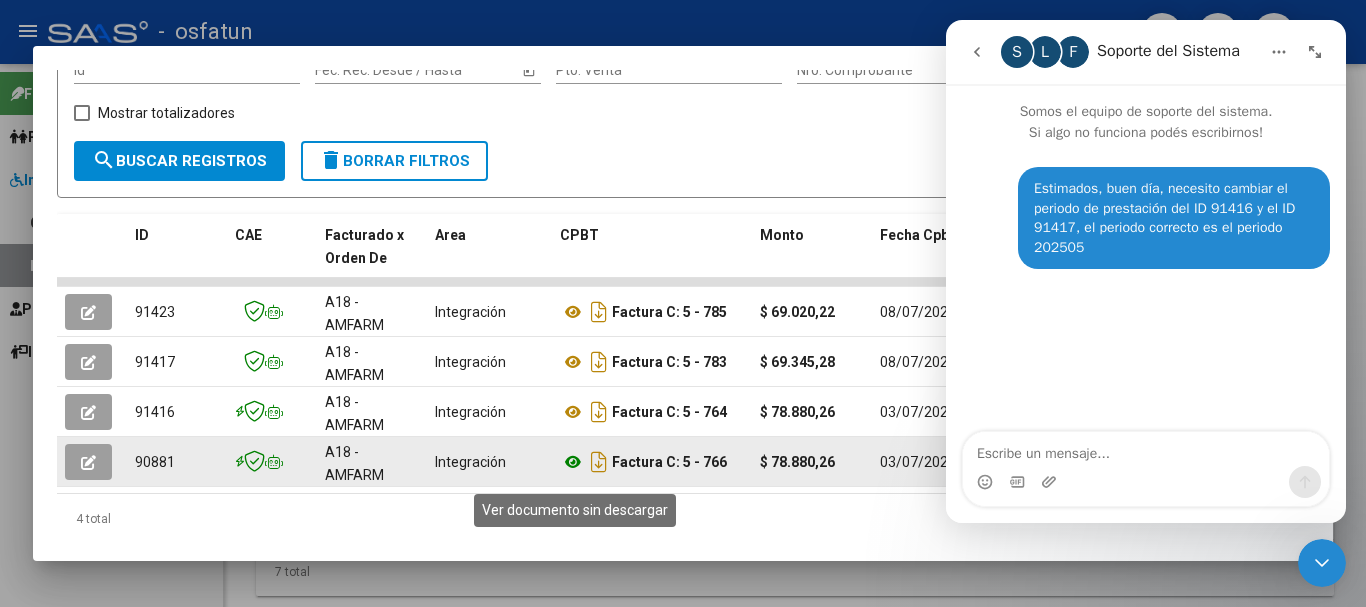 click 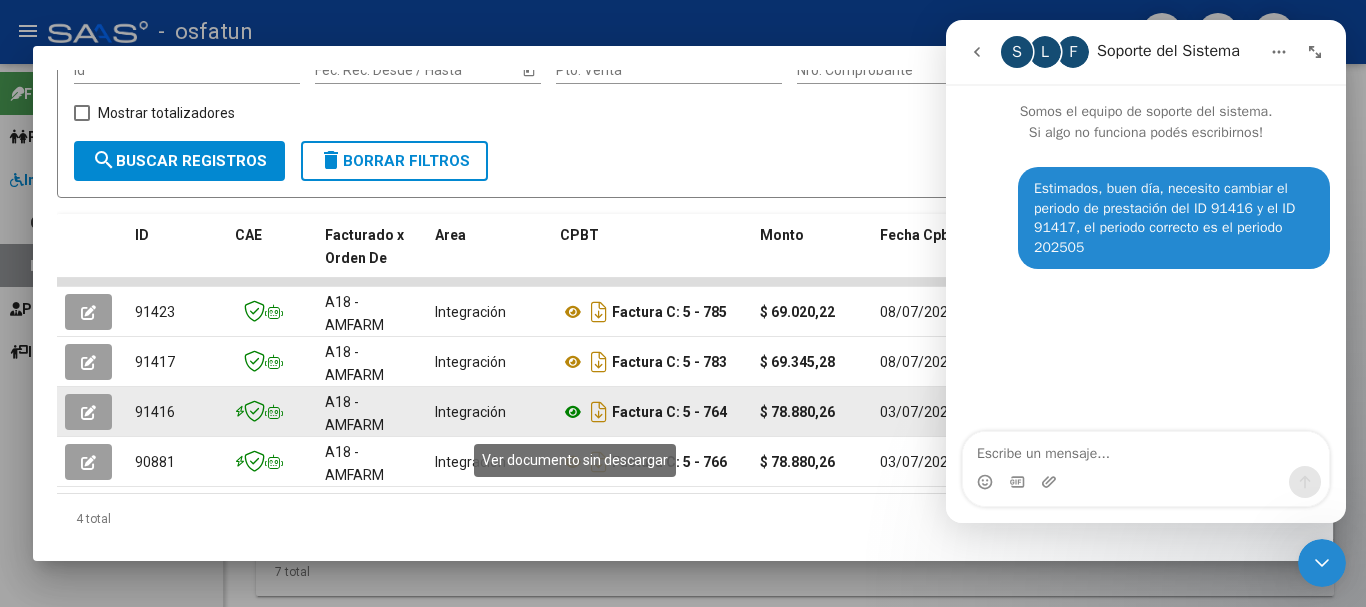 click 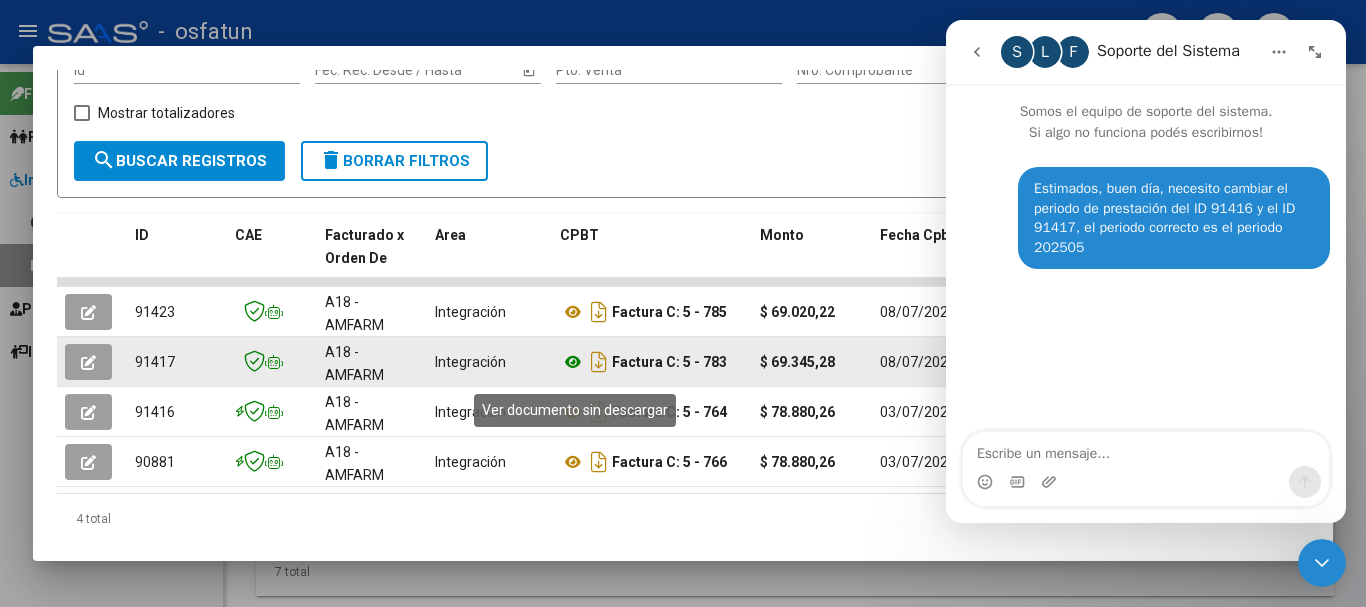 click 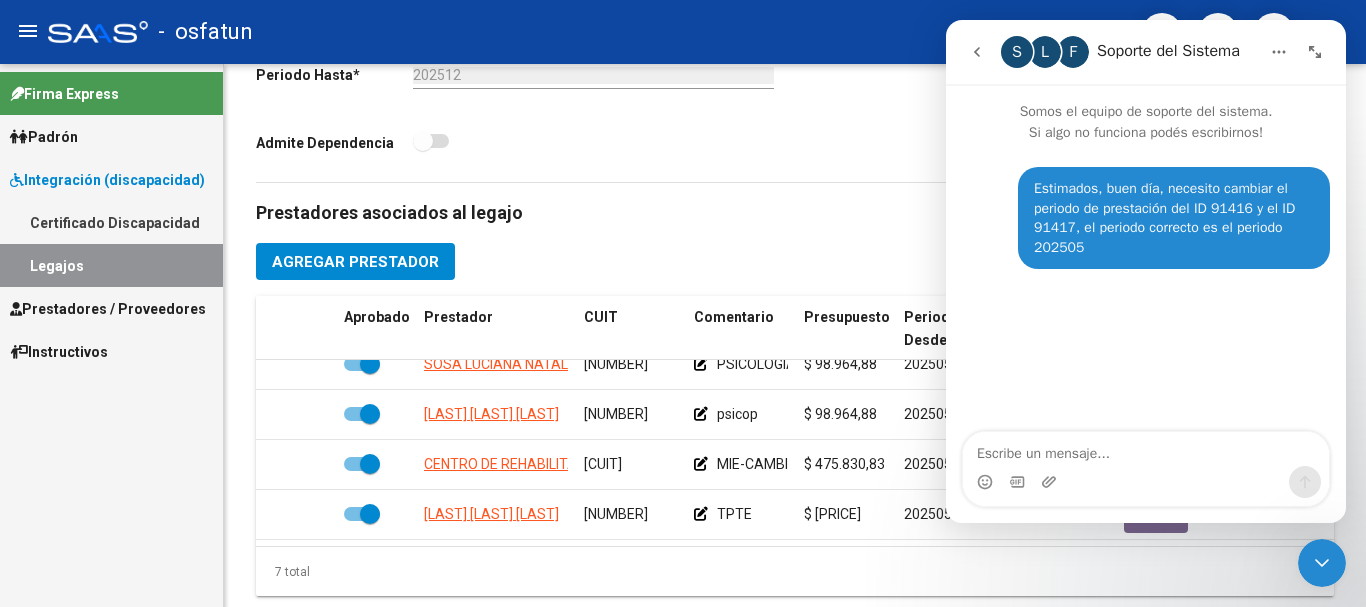 click on "Firma Express     Padrón Cambios de Gerenciador Padrón Ágil Análisis Afiliado    Integración (discapacidad) Certificado Discapacidad Legajos    Prestadores / Proveedores Facturas - Listado/Carga Facturas - Documentación Auditorías - Listado Auditorías - Comentarios Auditorías - Cambios Área Prestadores - Listado Prestadores - Docu.    Instructivos" at bounding box center [111, 335] 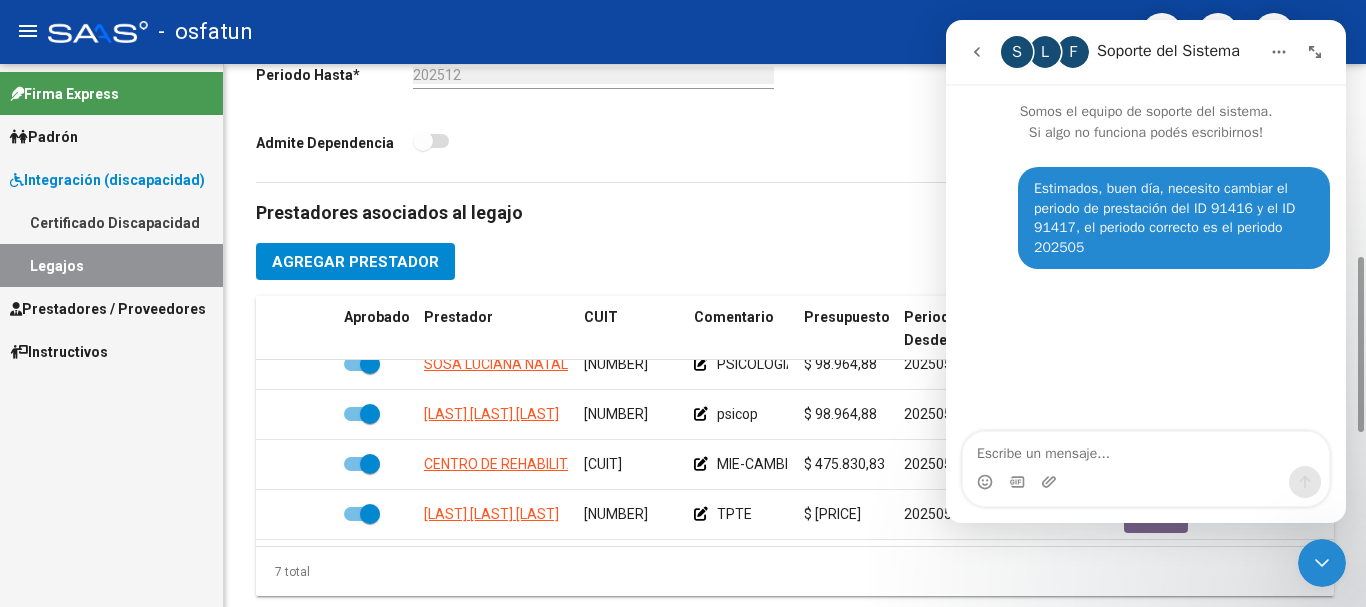 click on "Admite Dependencia" 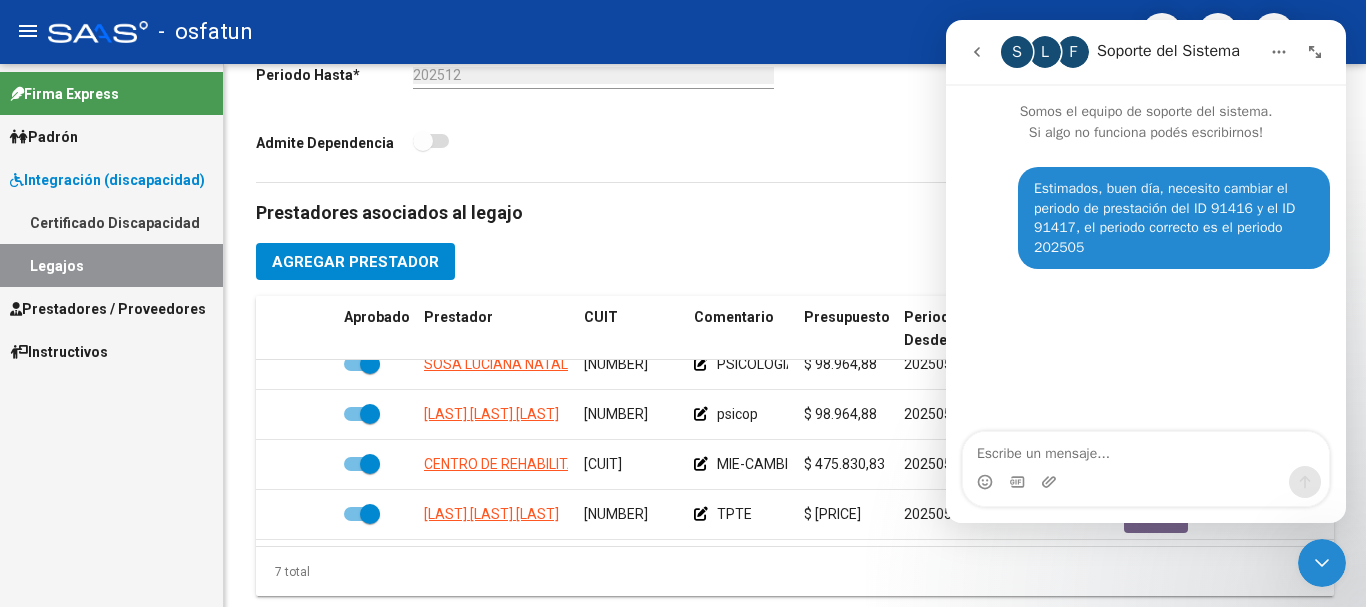 click on "Prestadores / Proveedores" at bounding box center (108, 309) 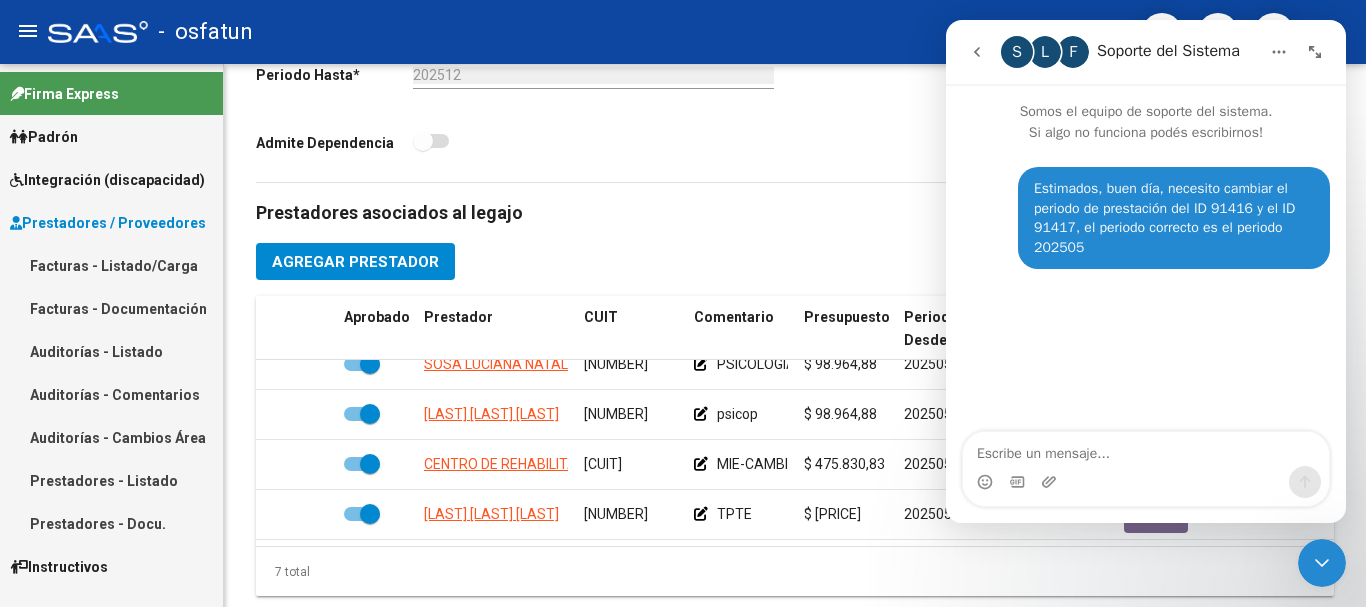 click on "Prestadores / Proveedores" at bounding box center (108, 223) 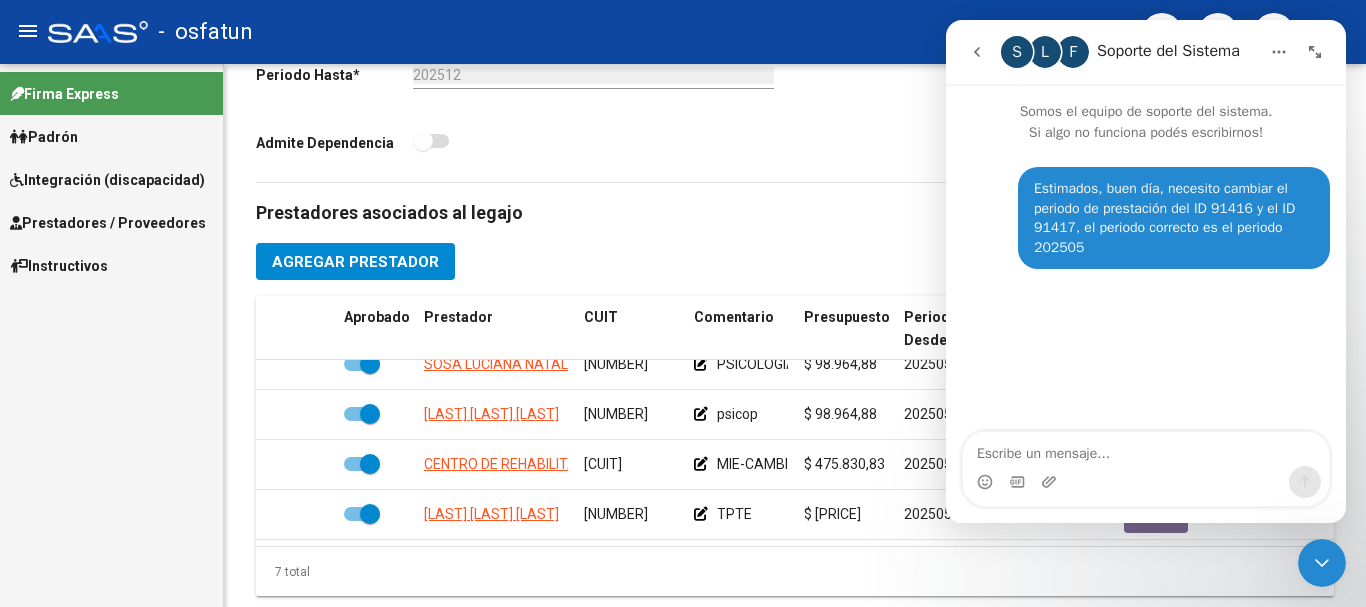 click on "Prestadores / Proveedores" at bounding box center (108, 223) 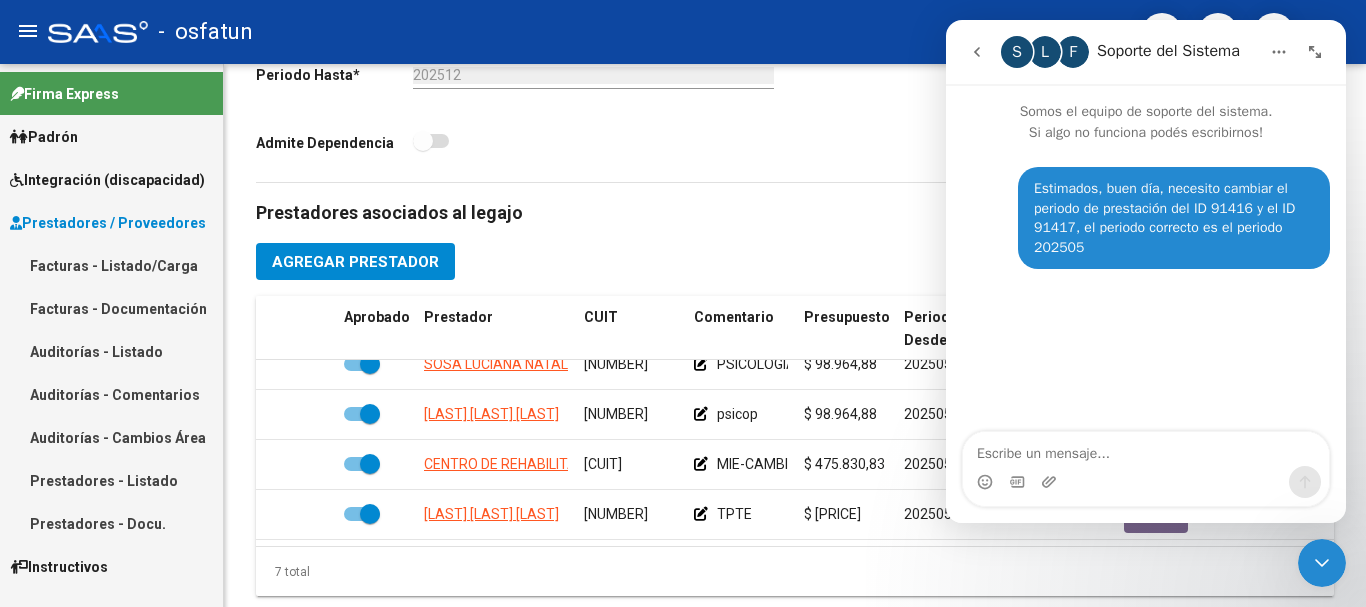 click on "Facturas - Listado/Carga" at bounding box center [111, 265] 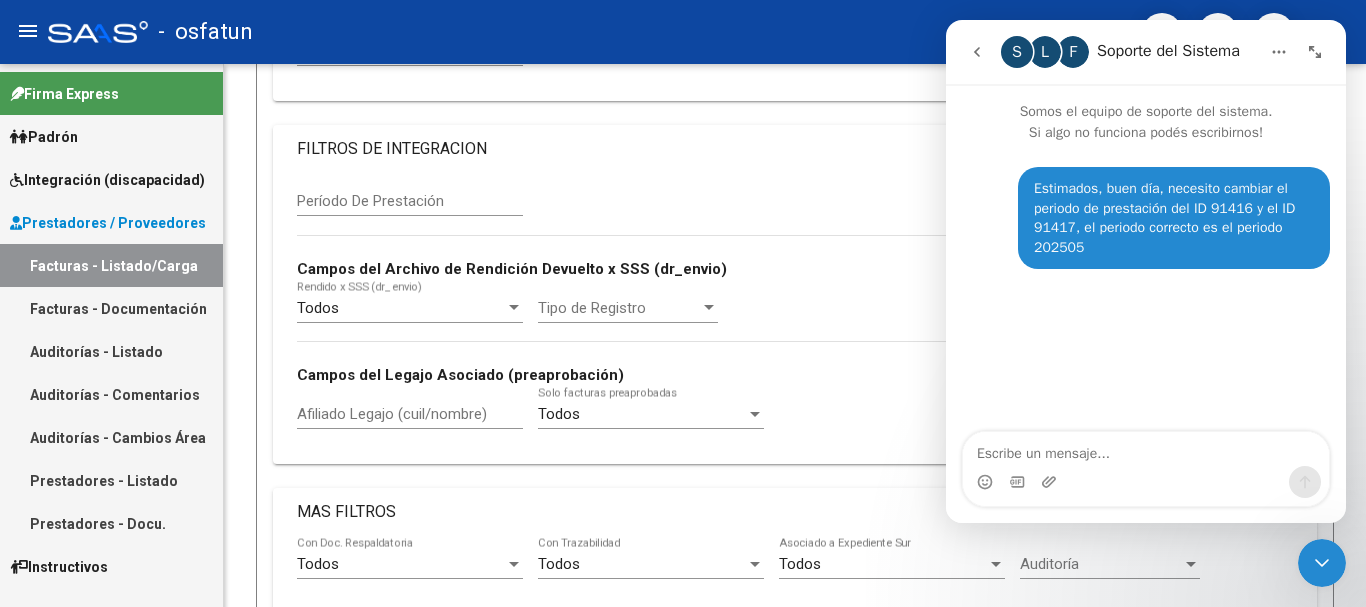 scroll, scrollTop: 0, scrollLeft: 0, axis: both 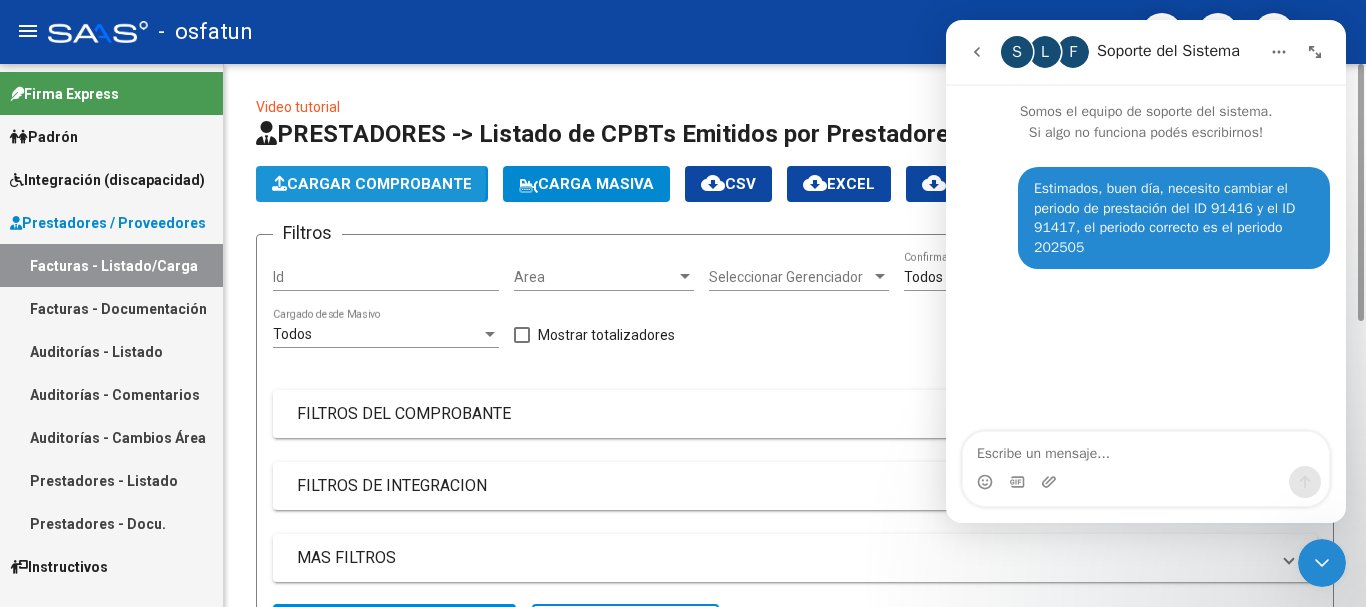 click on "Cargar Comprobante" 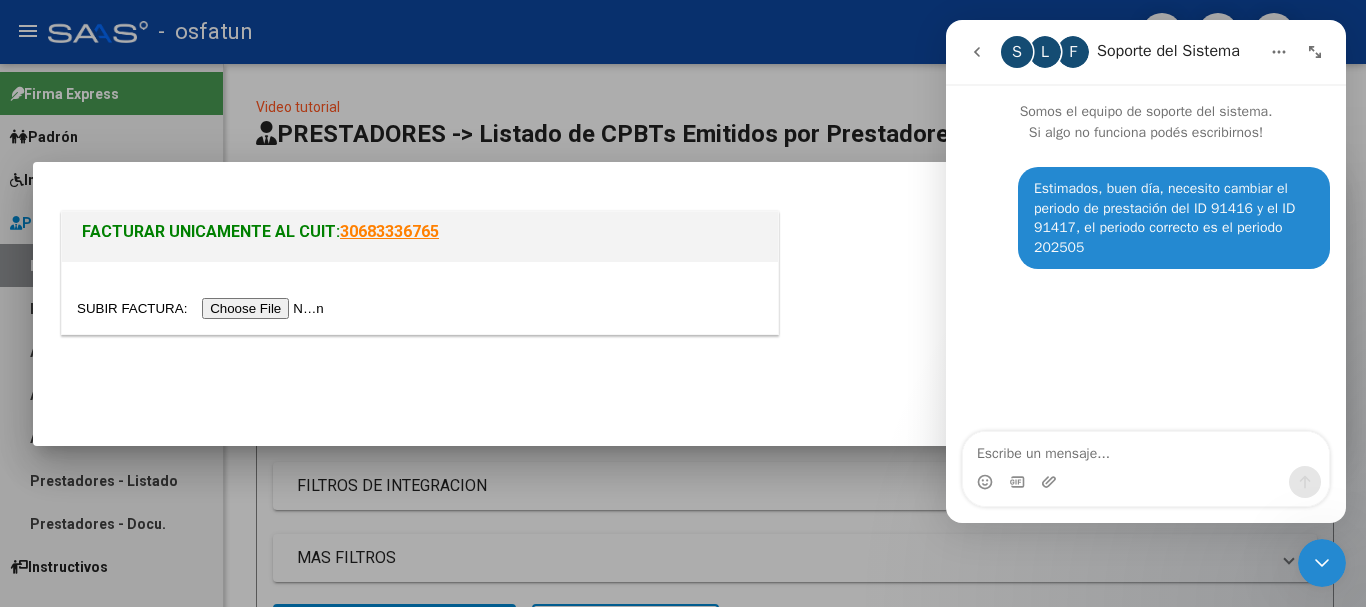 click at bounding box center [203, 308] 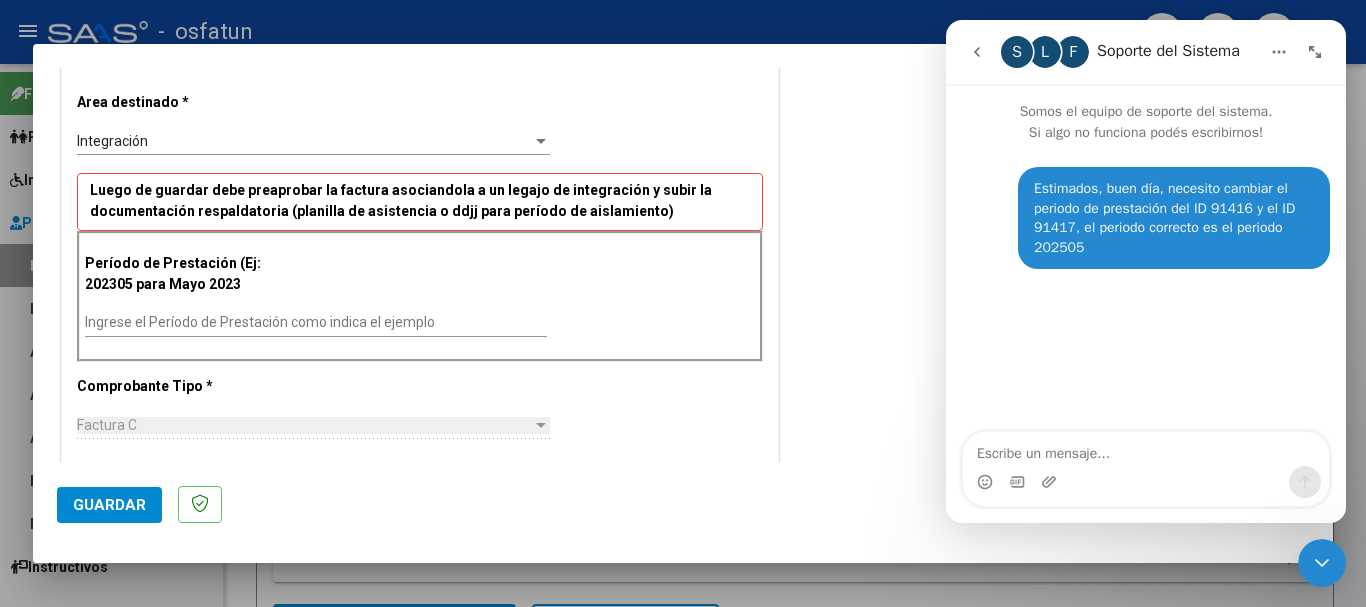 scroll, scrollTop: 500, scrollLeft: 0, axis: vertical 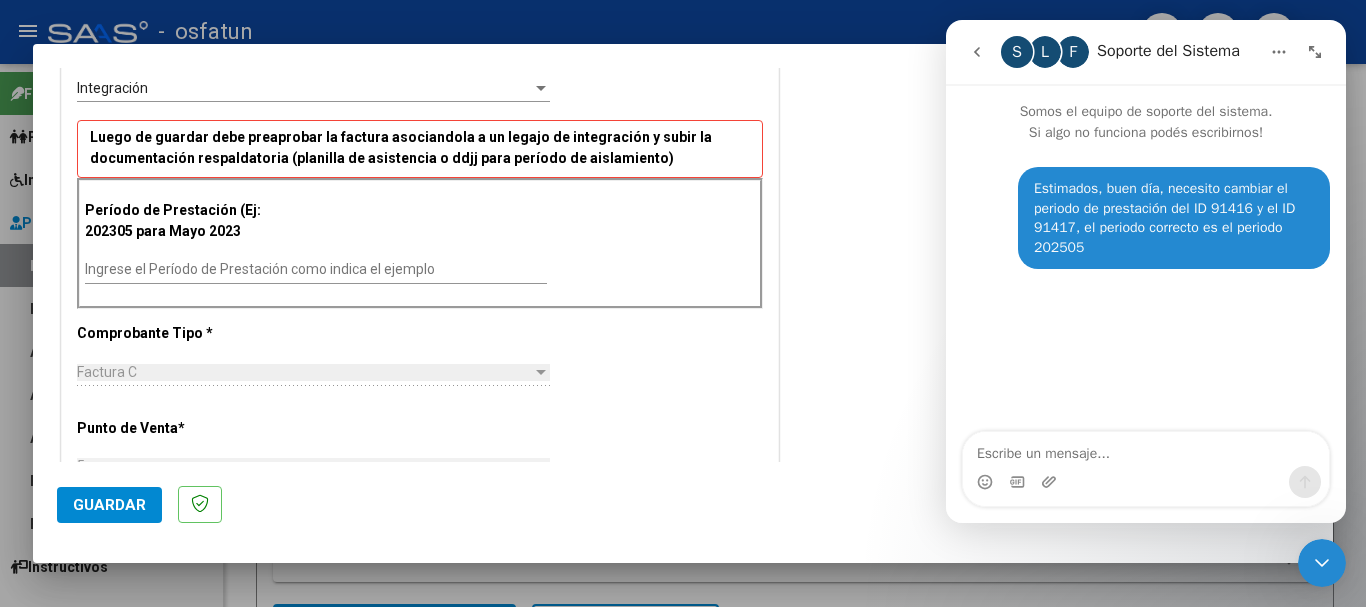 click on "Ingrese el Período de Prestación como indica el ejemplo" at bounding box center [316, 270] 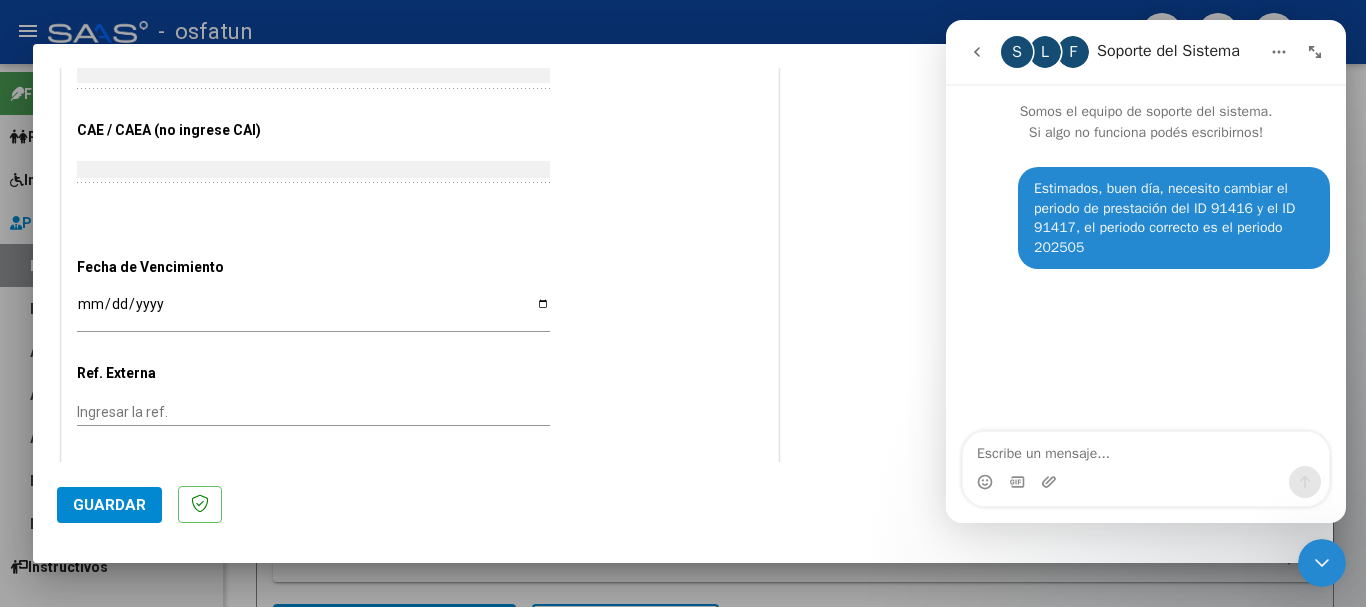 scroll, scrollTop: 1200, scrollLeft: 0, axis: vertical 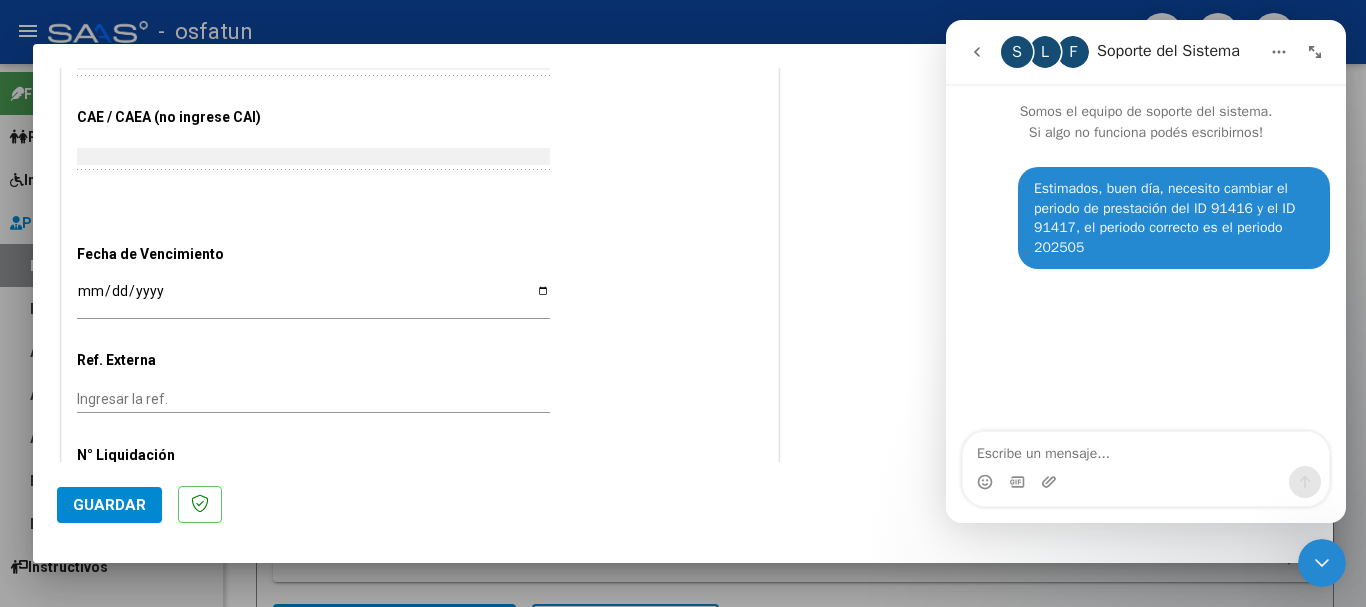 type on "202506" 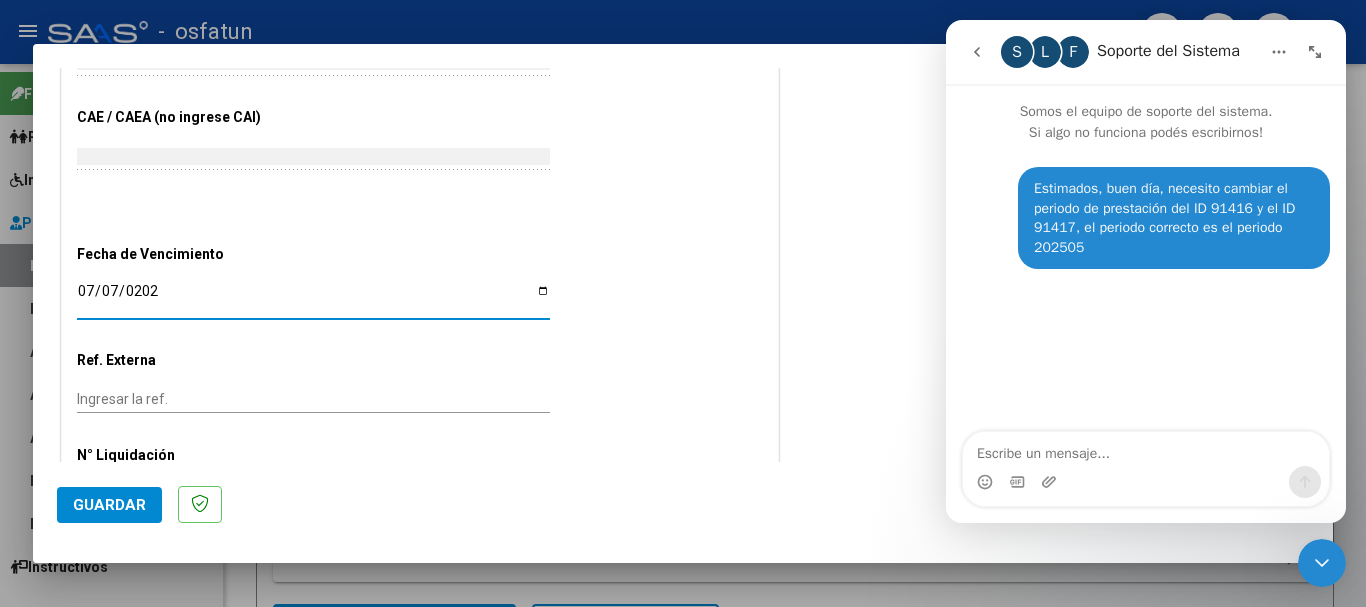 type on "2025-07-07" 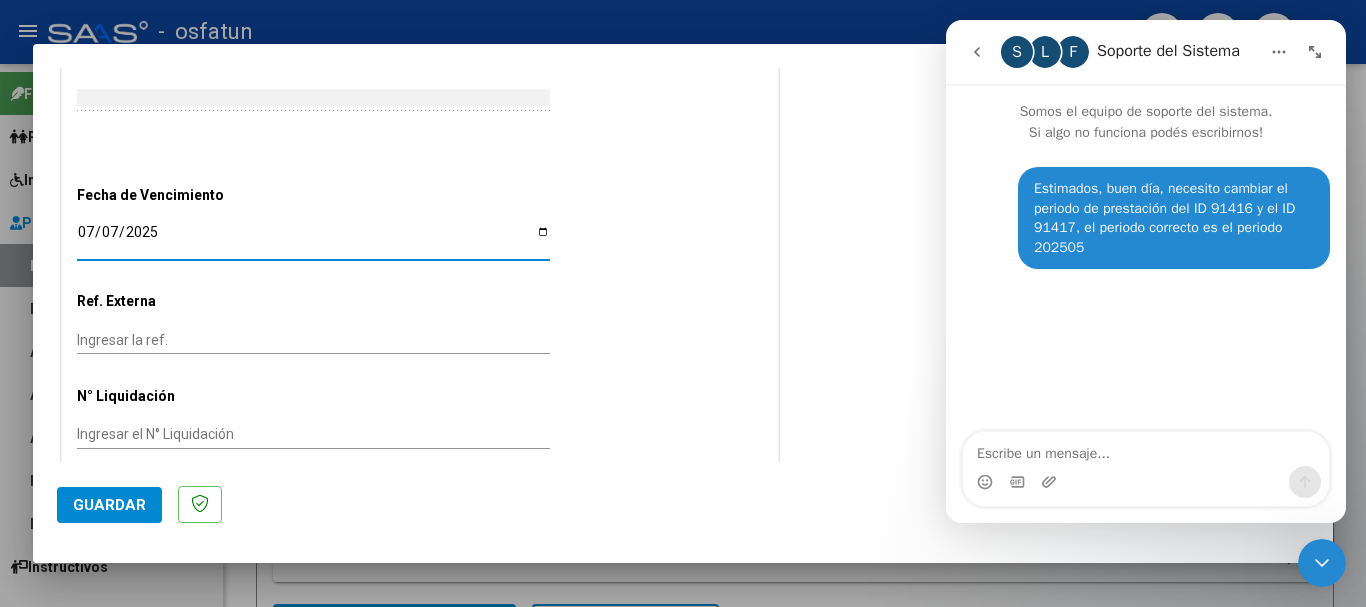 scroll, scrollTop: 1282, scrollLeft: 0, axis: vertical 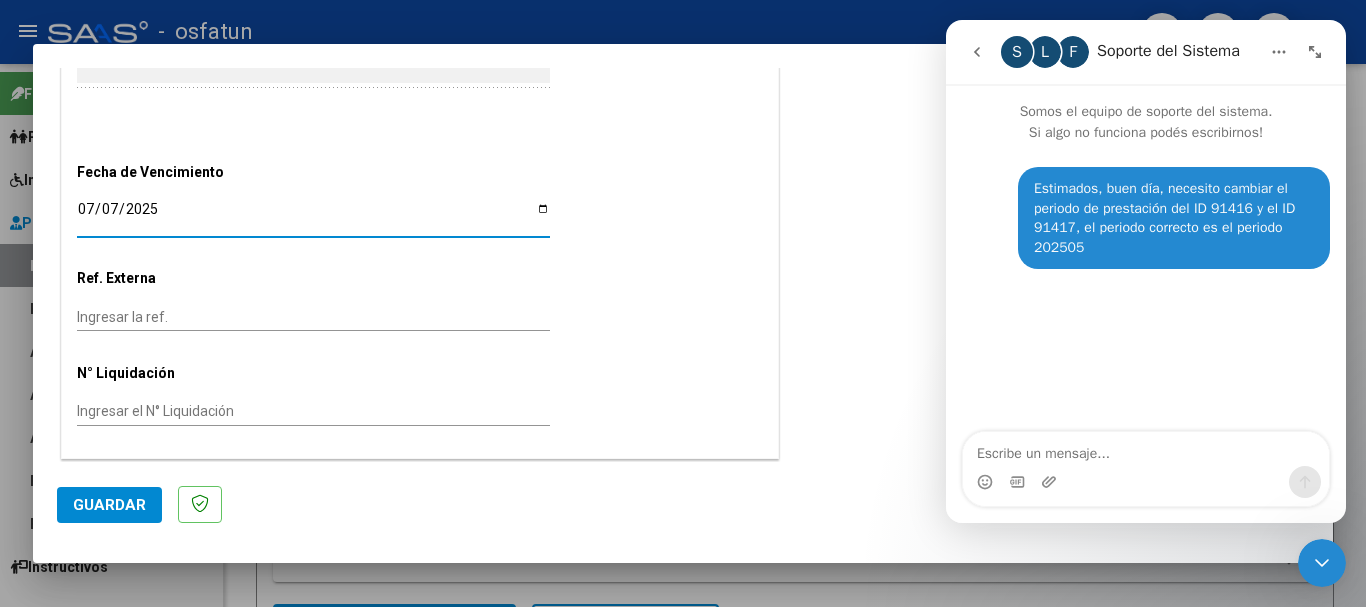 click on "2025-07-07" at bounding box center [313, 216] 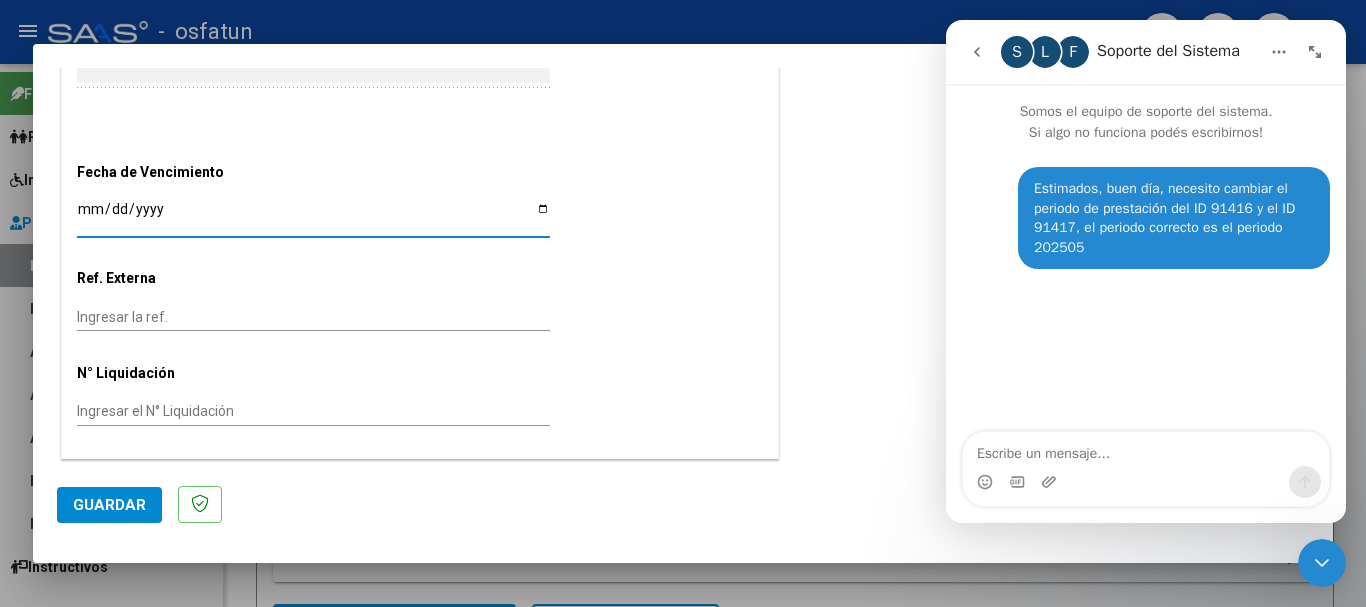 type on "2025-07-08" 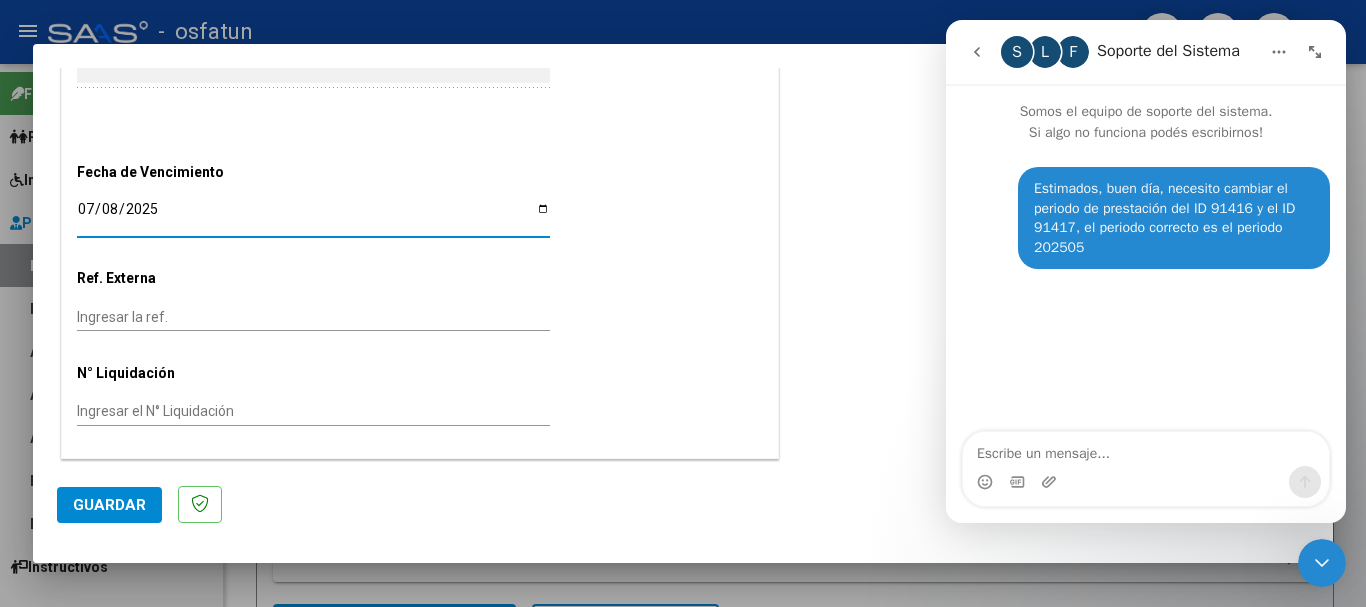 click on "Guardar" 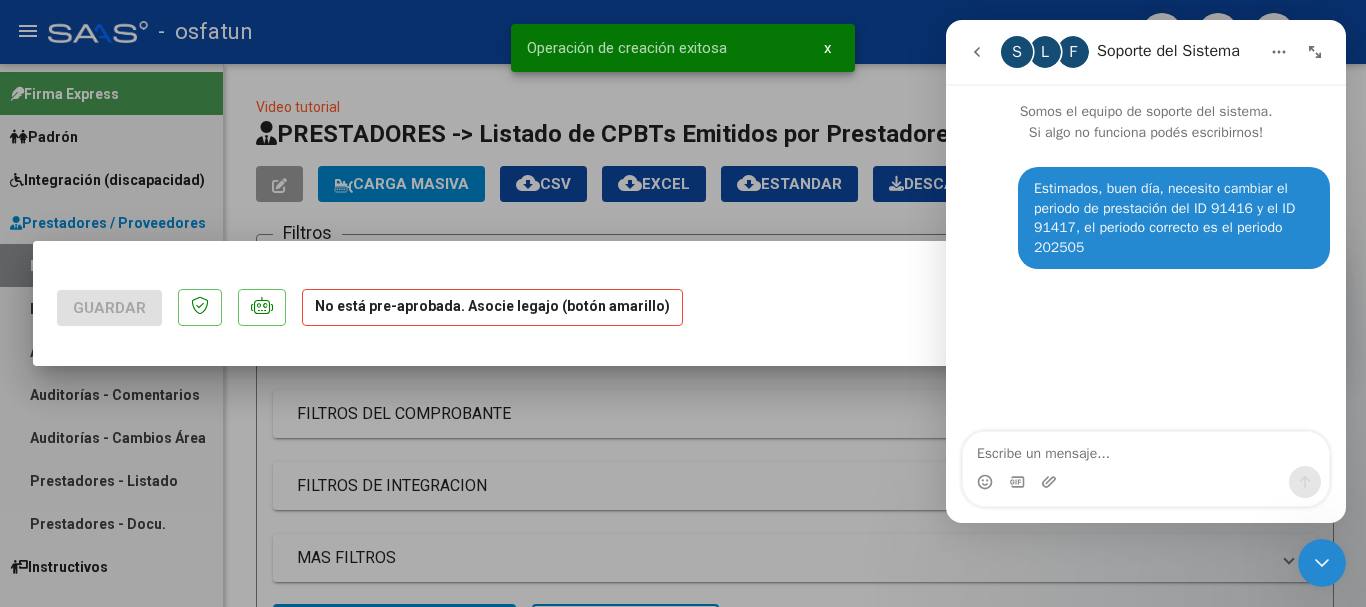 scroll, scrollTop: 0, scrollLeft: 0, axis: both 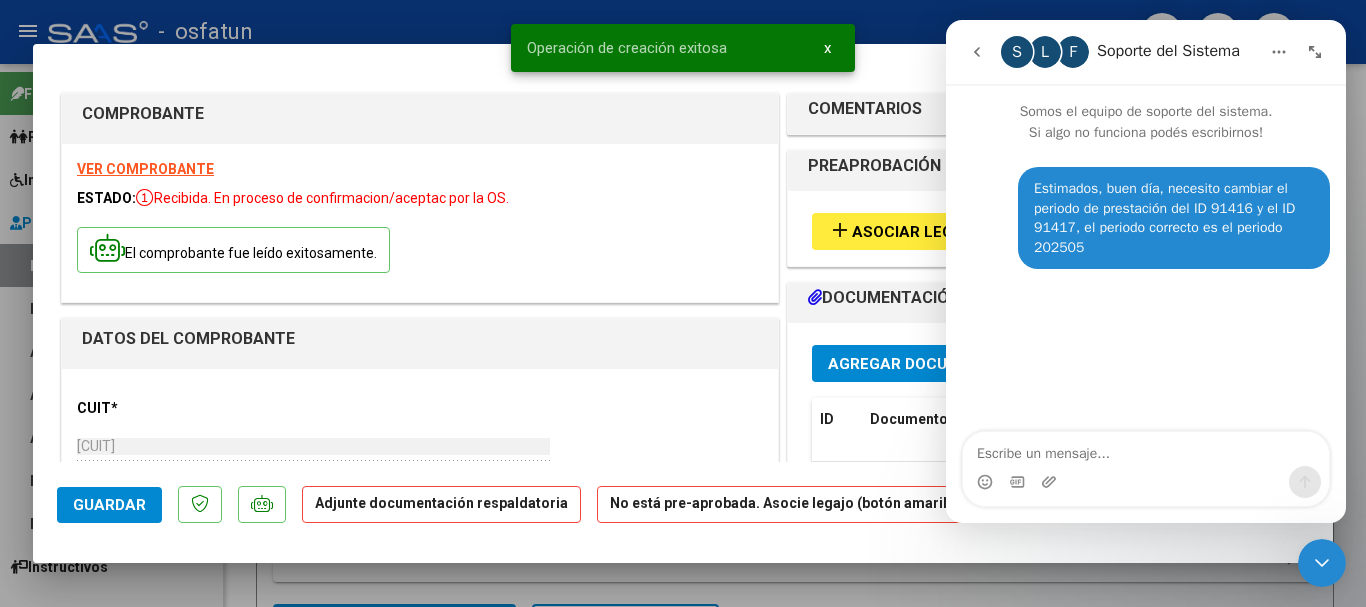 click on "Agregar Documento" at bounding box center (914, 364) 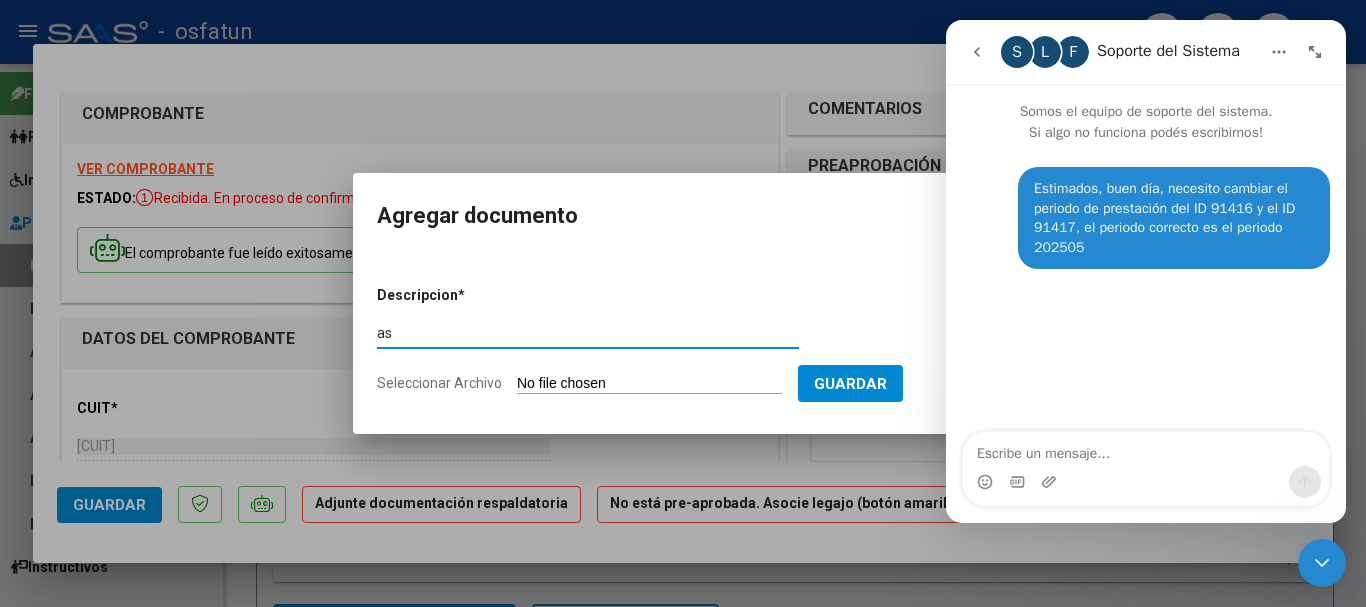 type on "a" 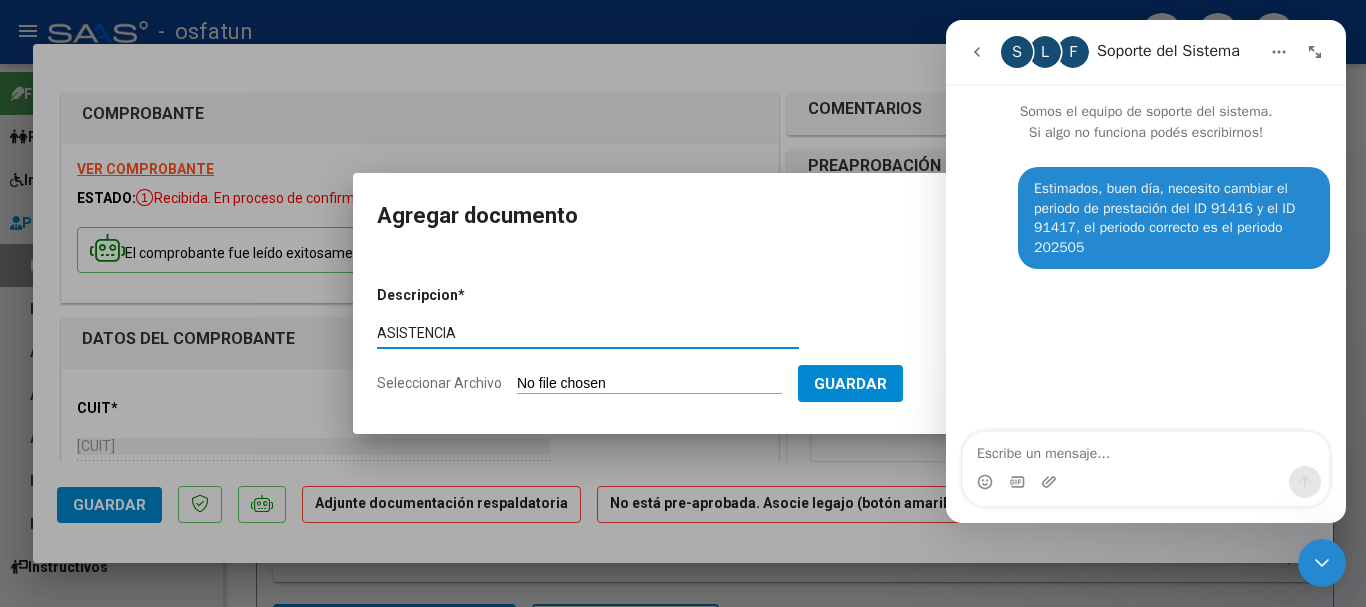 type on "ASISTENCIA" 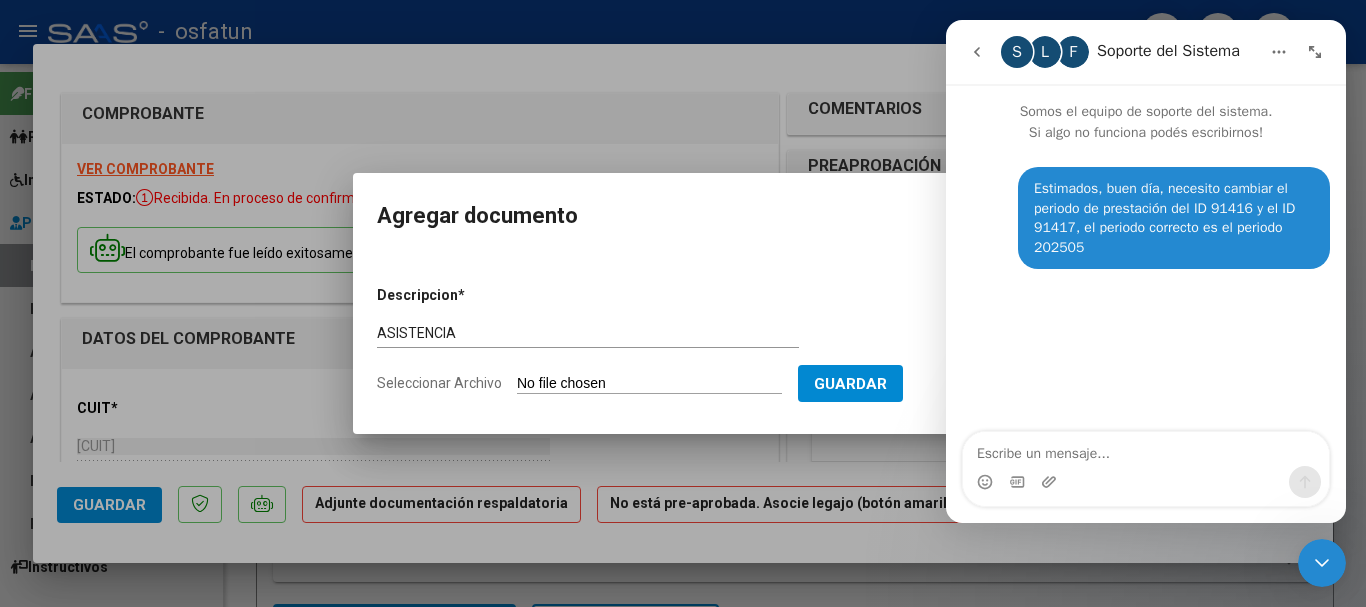 type on "C:\FAKEPATH\PLANILLA DE ASISTENCIA JUNIO 2025 INST CONSENTIDOS [LAST] ([NUMBER]).PDF" 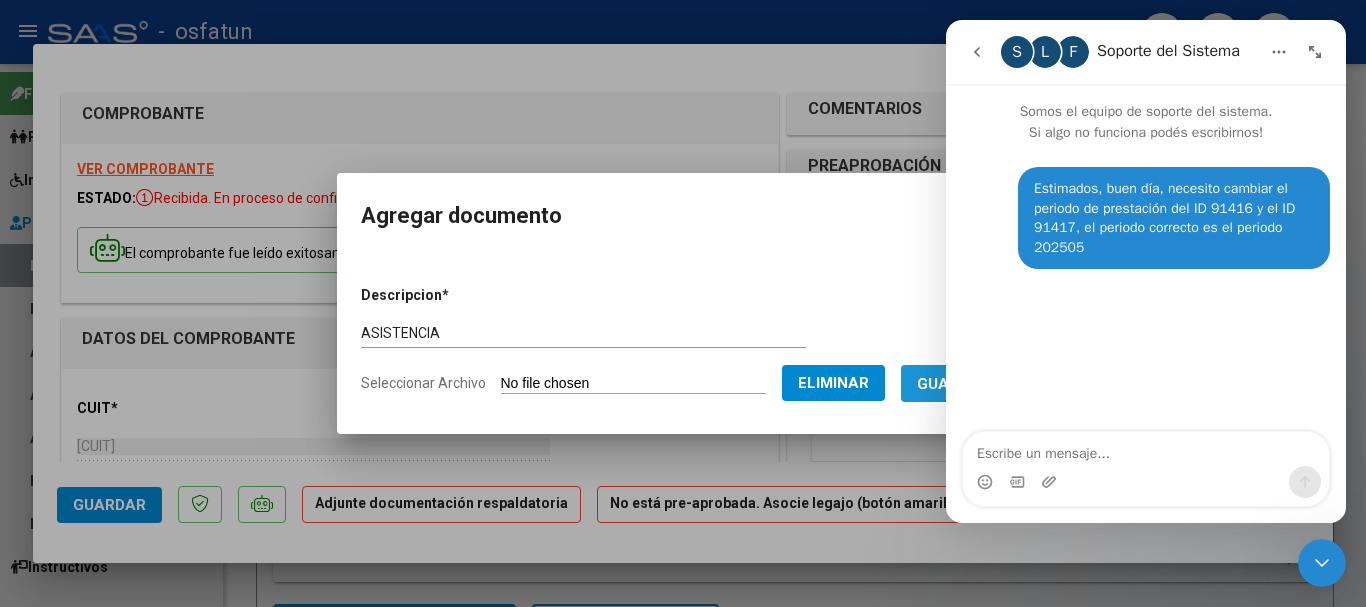 click on "Guardar" at bounding box center (953, 383) 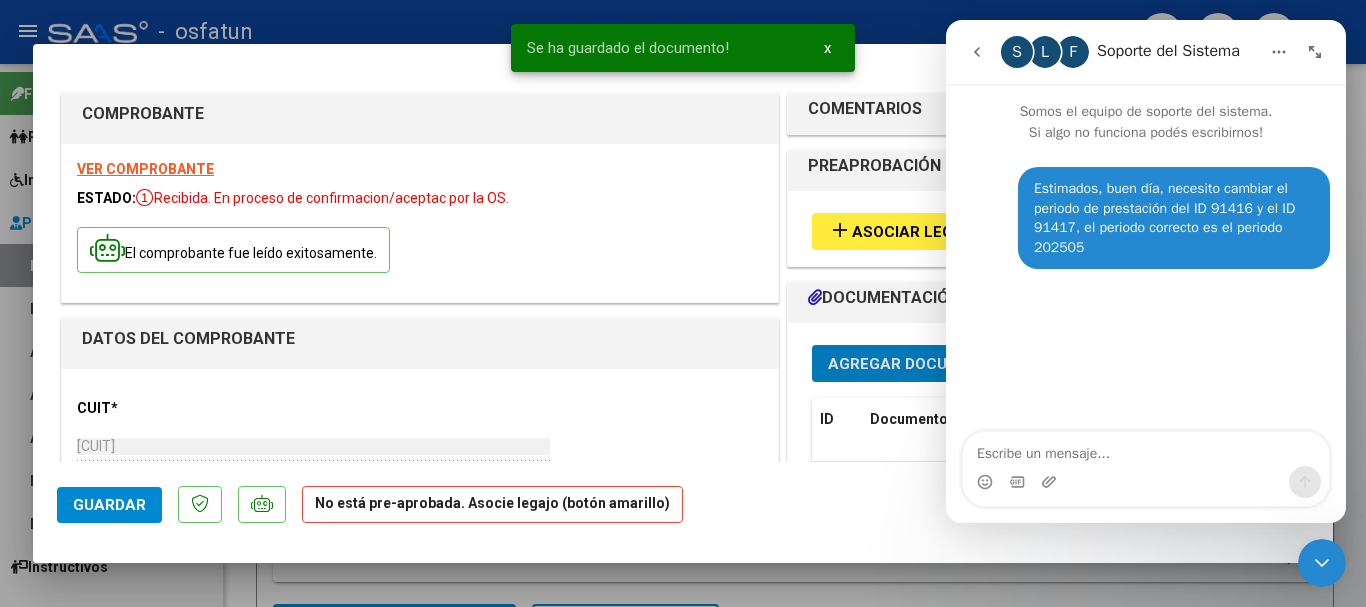click 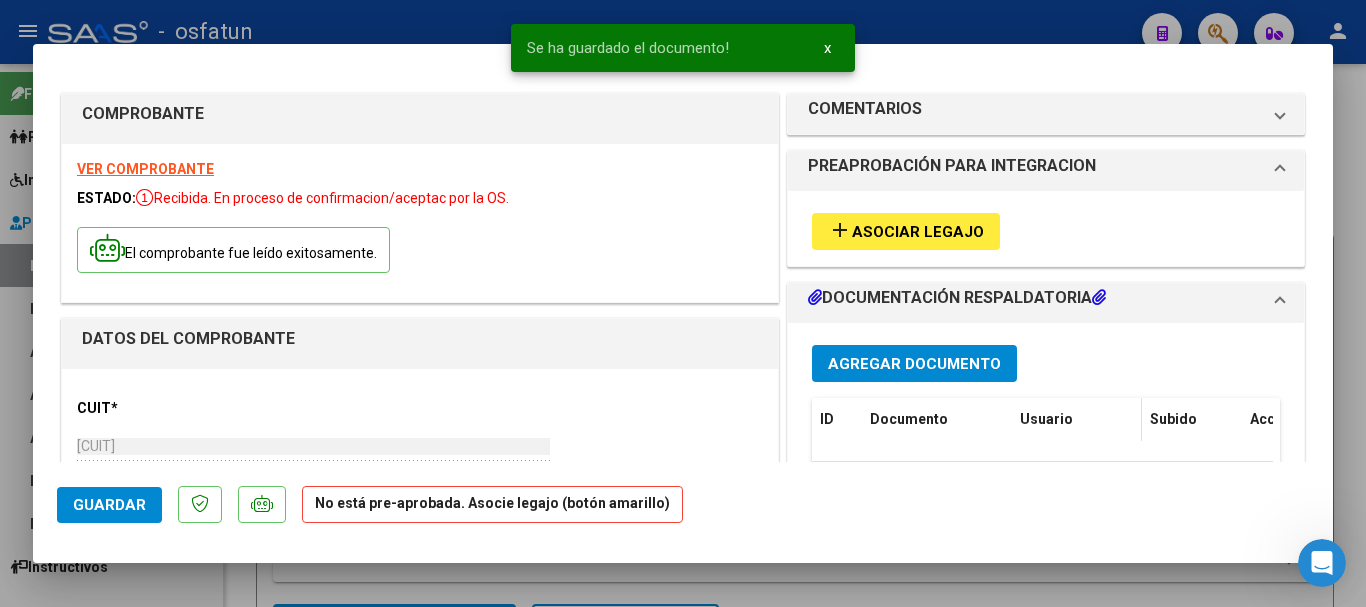 scroll, scrollTop: 0, scrollLeft: 0, axis: both 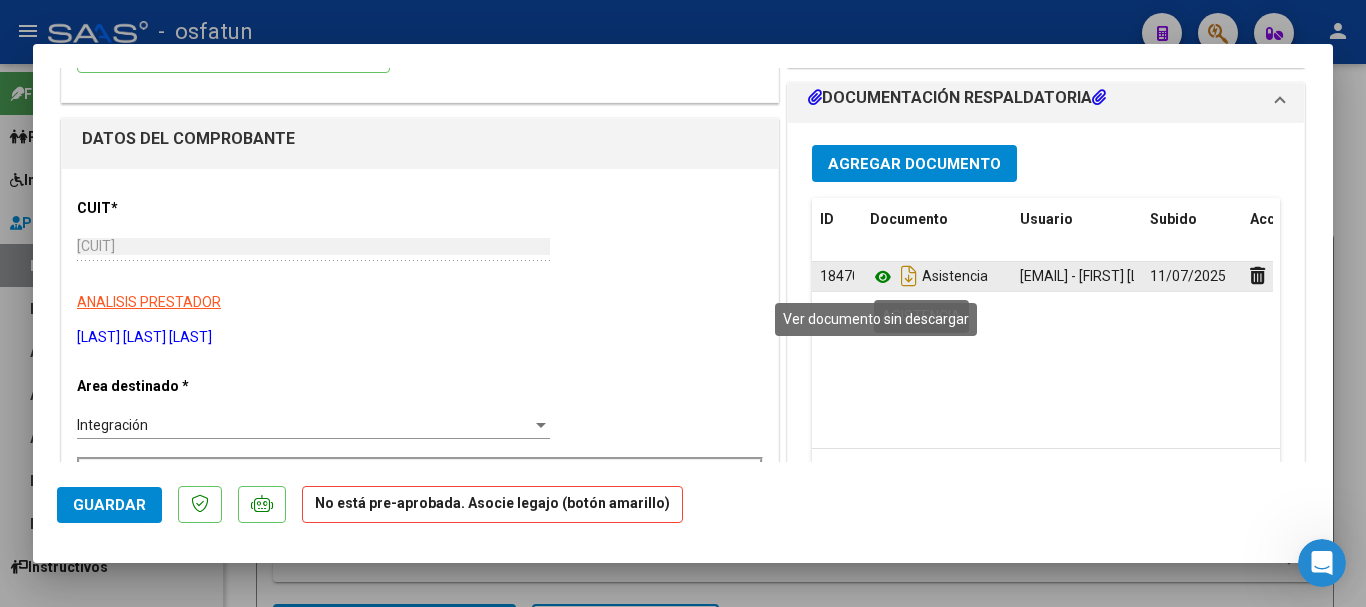 click 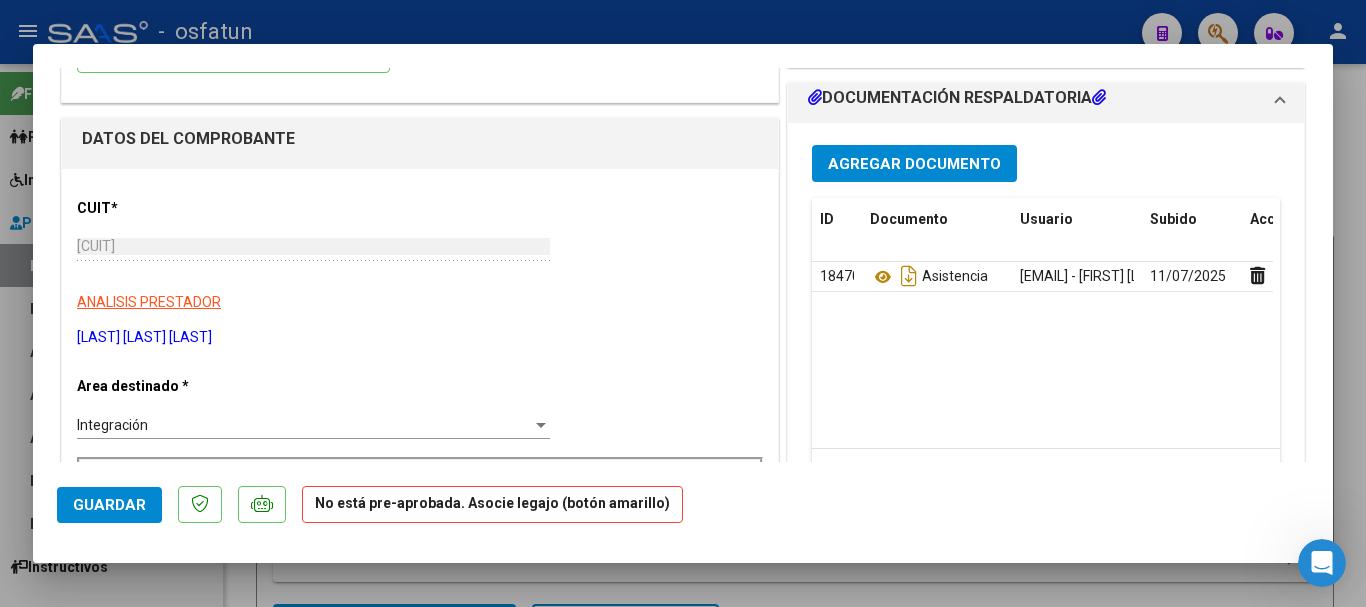 scroll, scrollTop: 100, scrollLeft: 0, axis: vertical 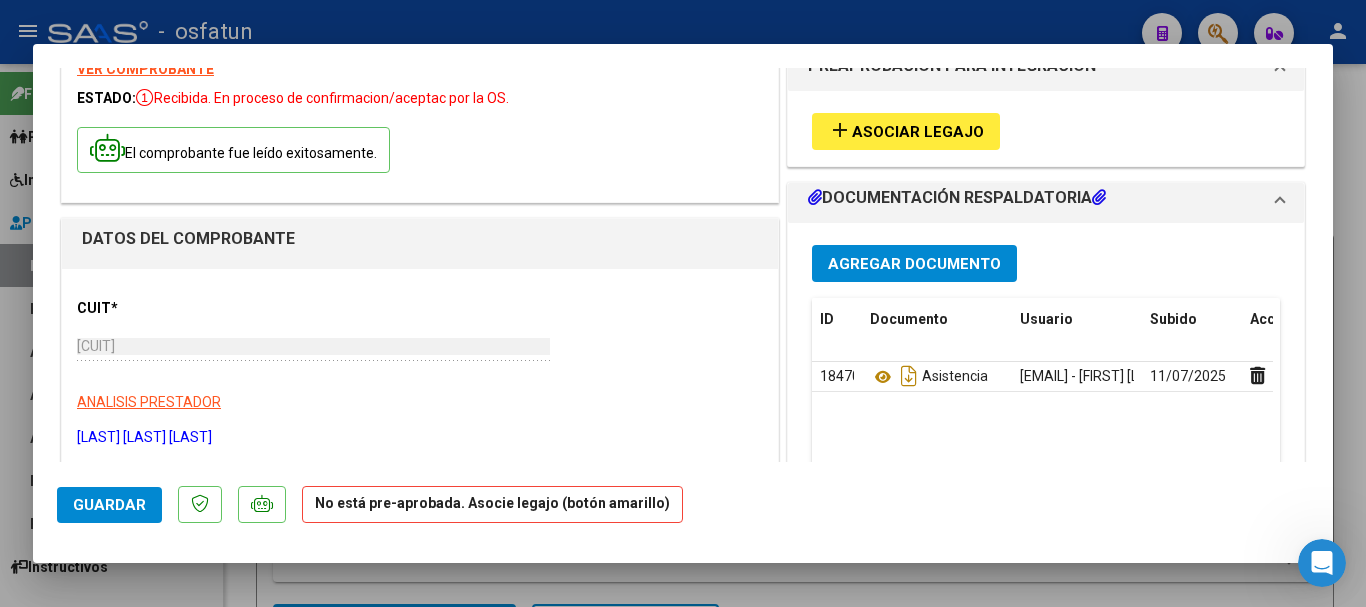click on "Asociar Legajo" at bounding box center (918, 132) 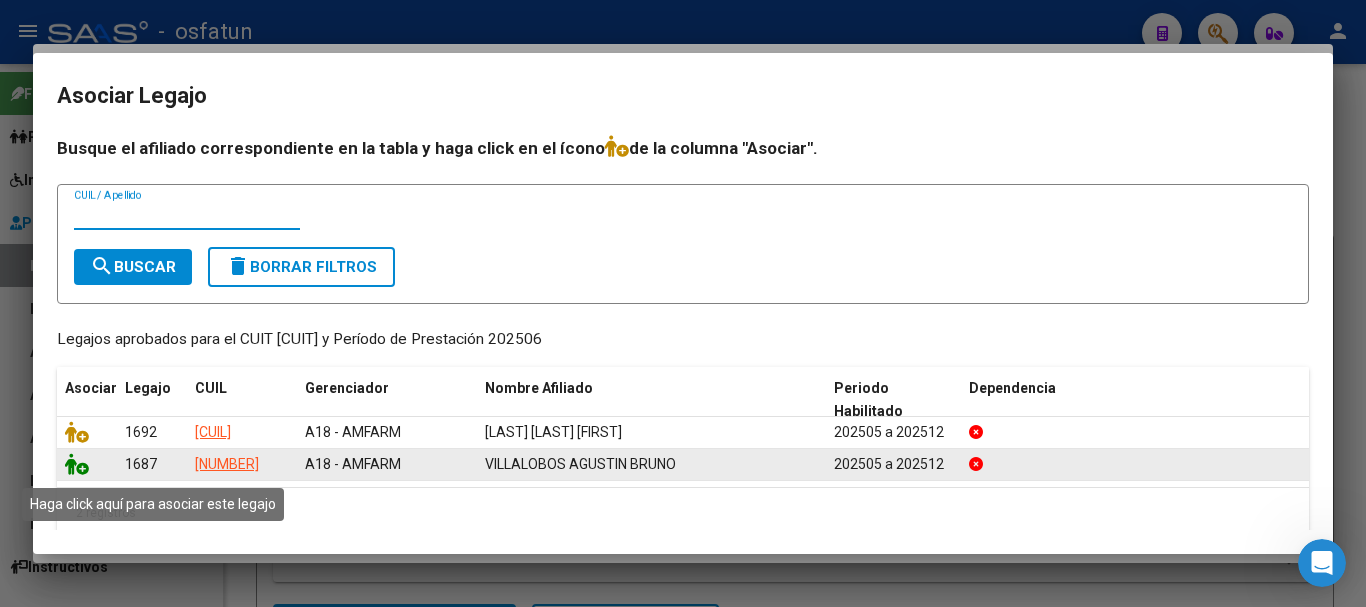 click 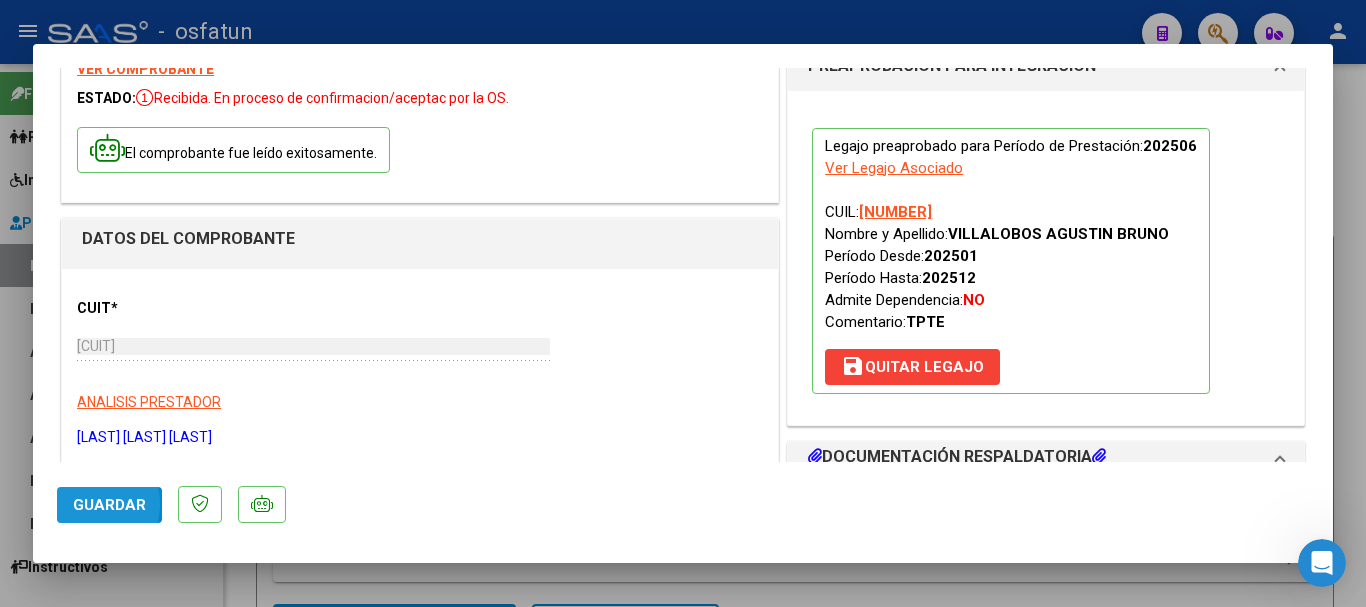 click on "Guardar" 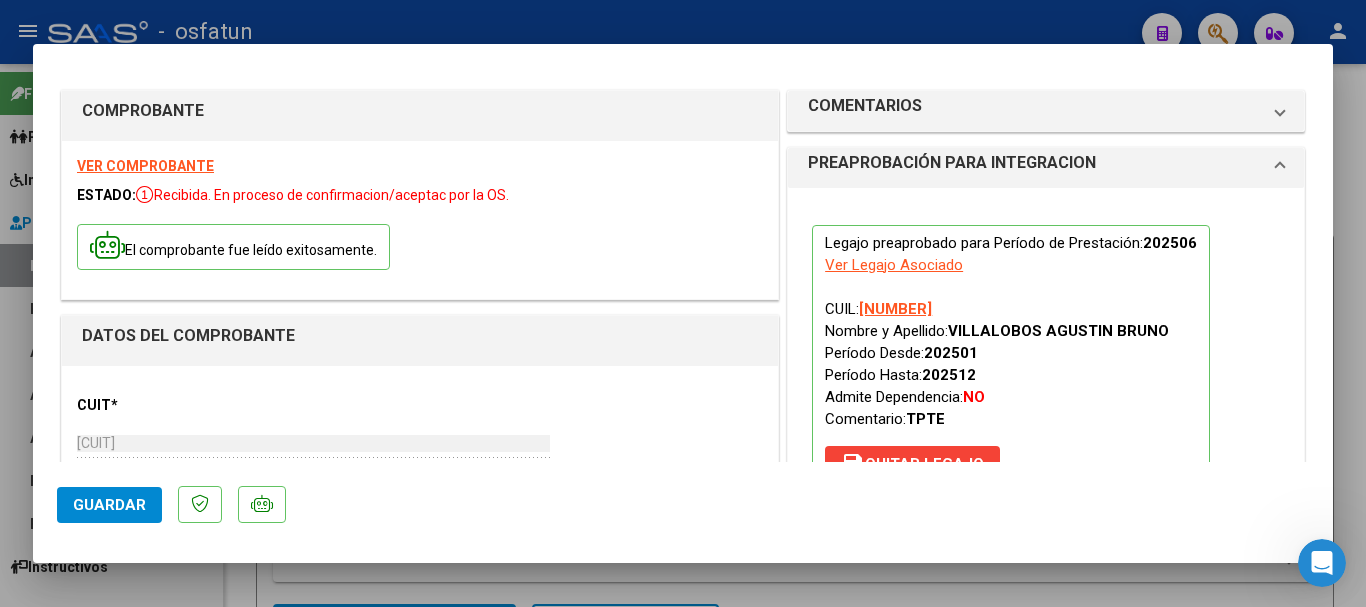 scroll, scrollTop: 0, scrollLeft: 0, axis: both 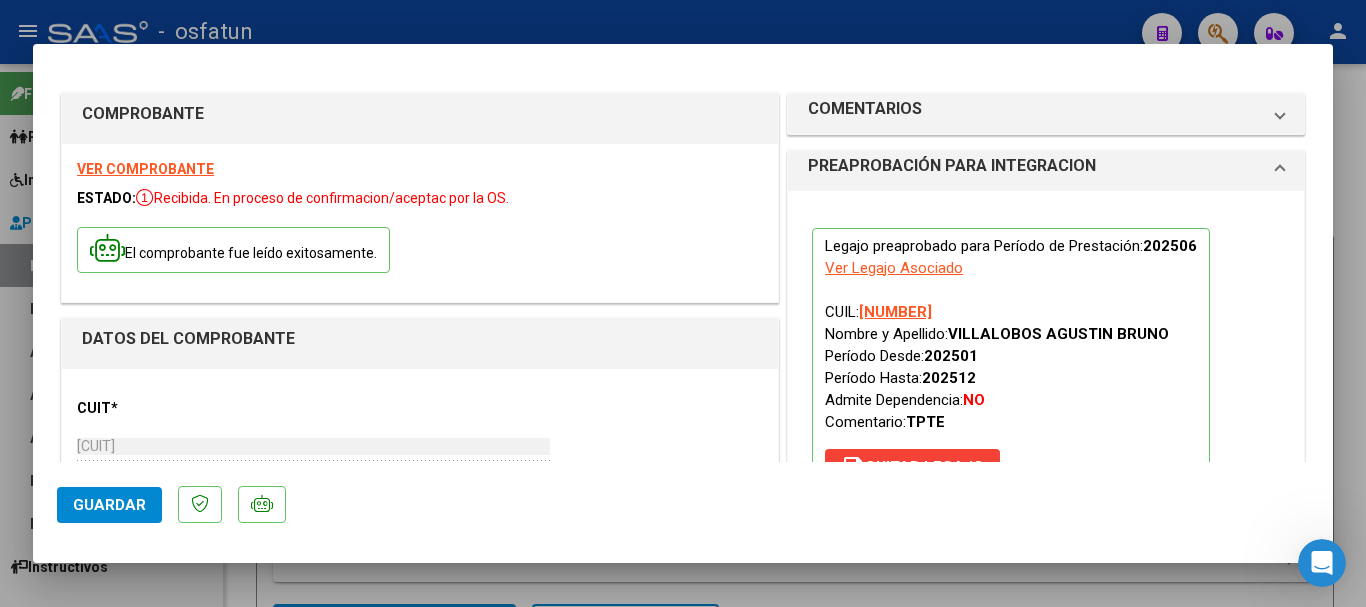 type 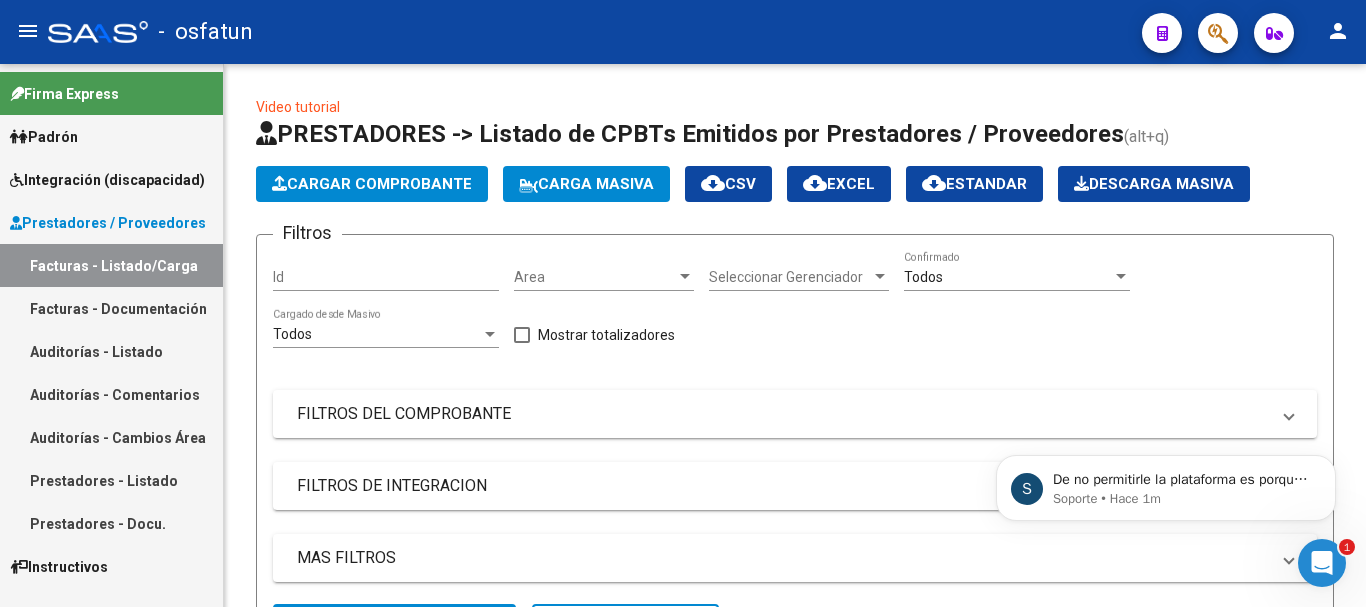 scroll, scrollTop: 0, scrollLeft: 0, axis: both 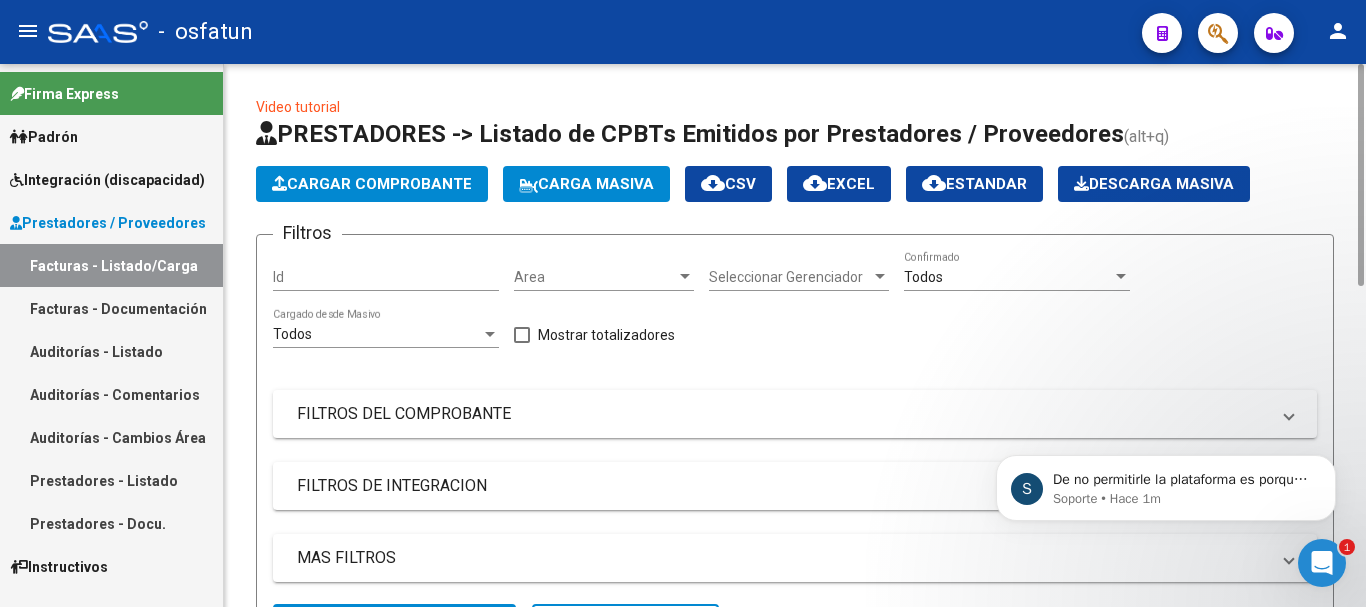 click on "Integración (discapacidad)" at bounding box center (107, 180) 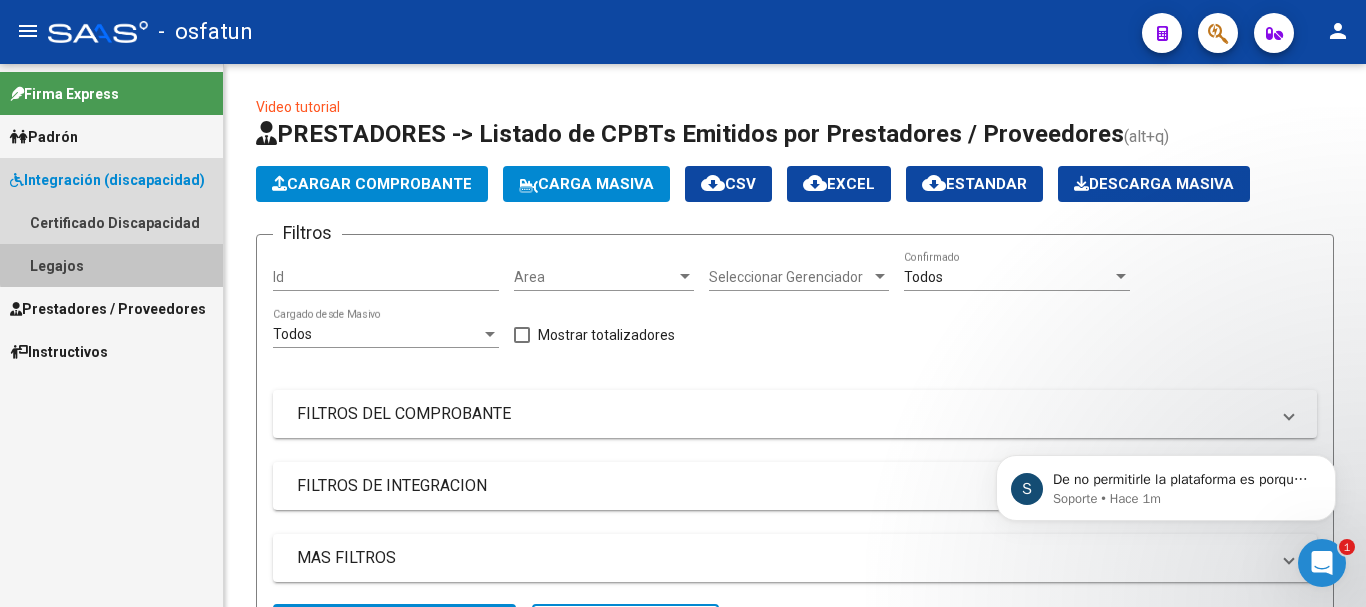 click on "Legajos" at bounding box center [111, 265] 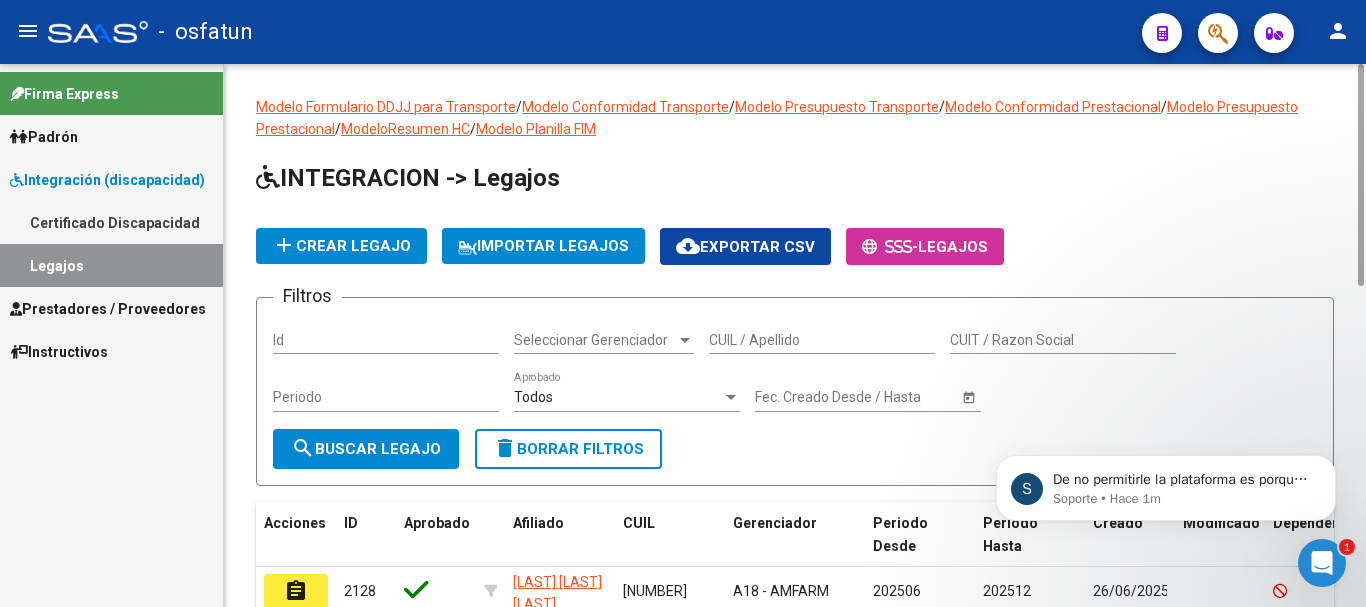 click on "CUIL / Apellido" at bounding box center (822, 340) 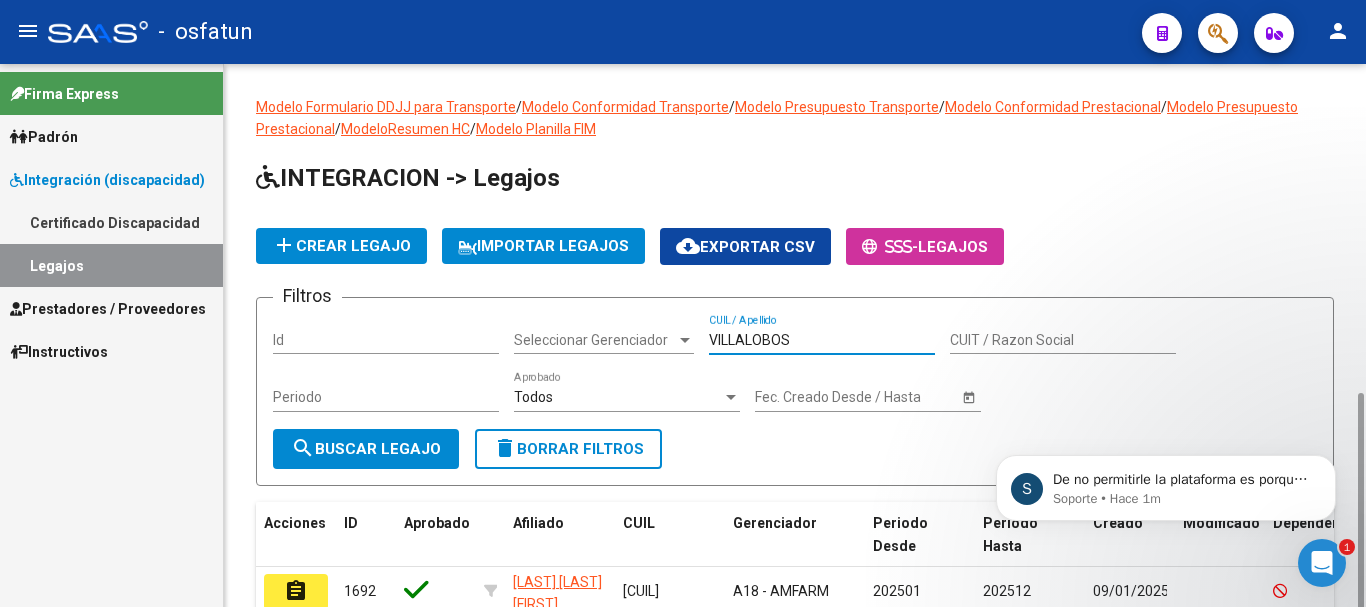 scroll, scrollTop: 200, scrollLeft: 0, axis: vertical 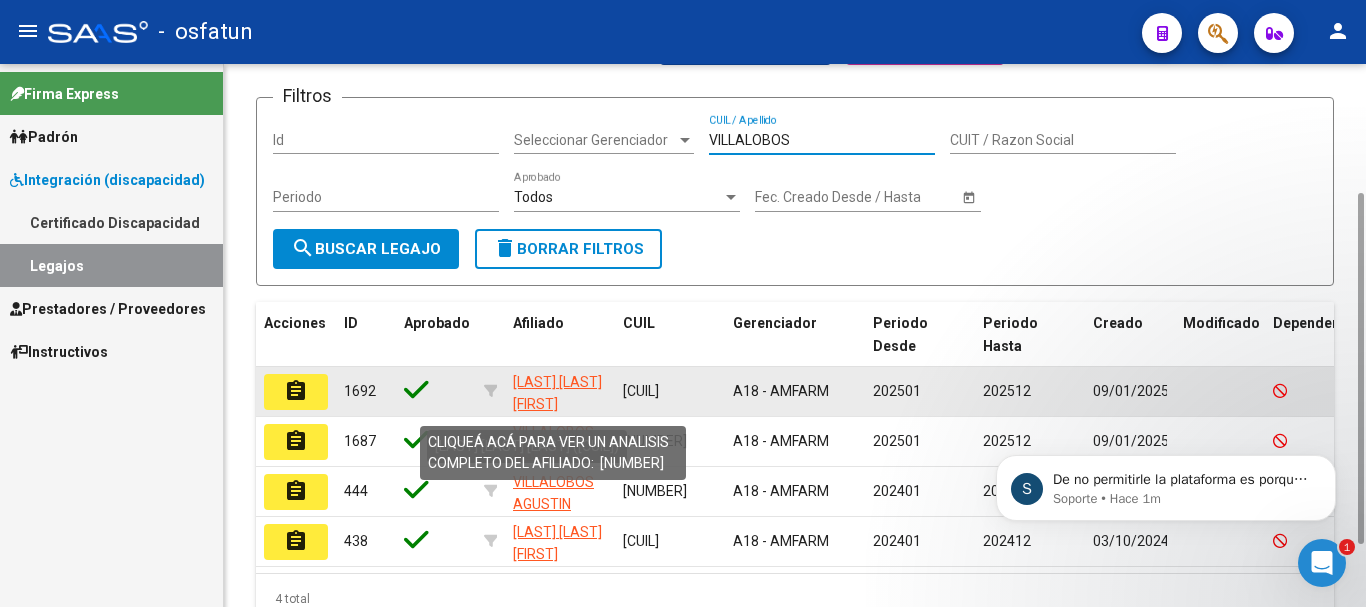 type on "VILLALOBOS" 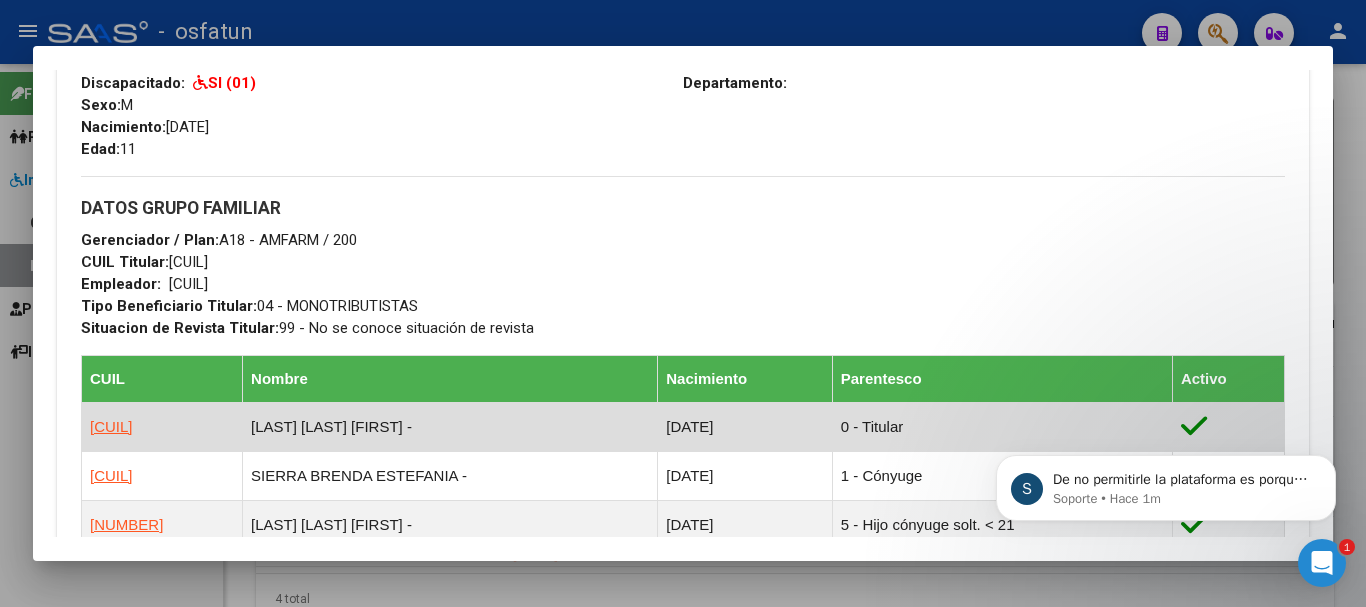 scroll, scrollTop: 900, scrollLeft: 0, axis: vertical 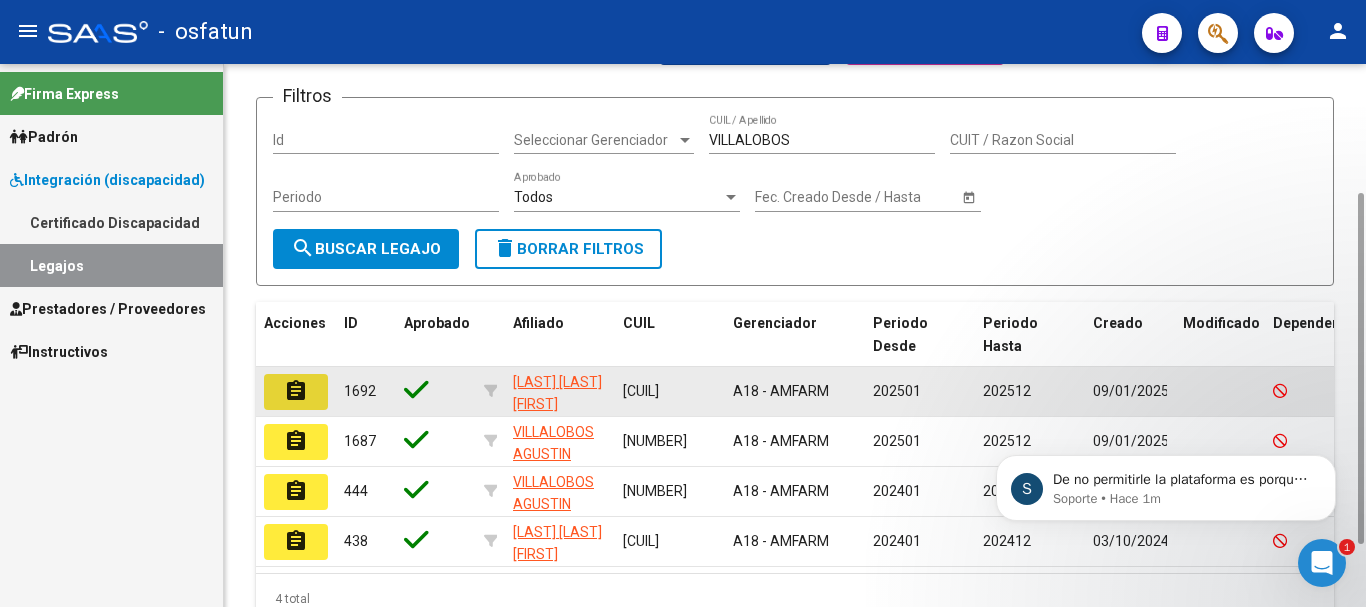 click on "assignment" 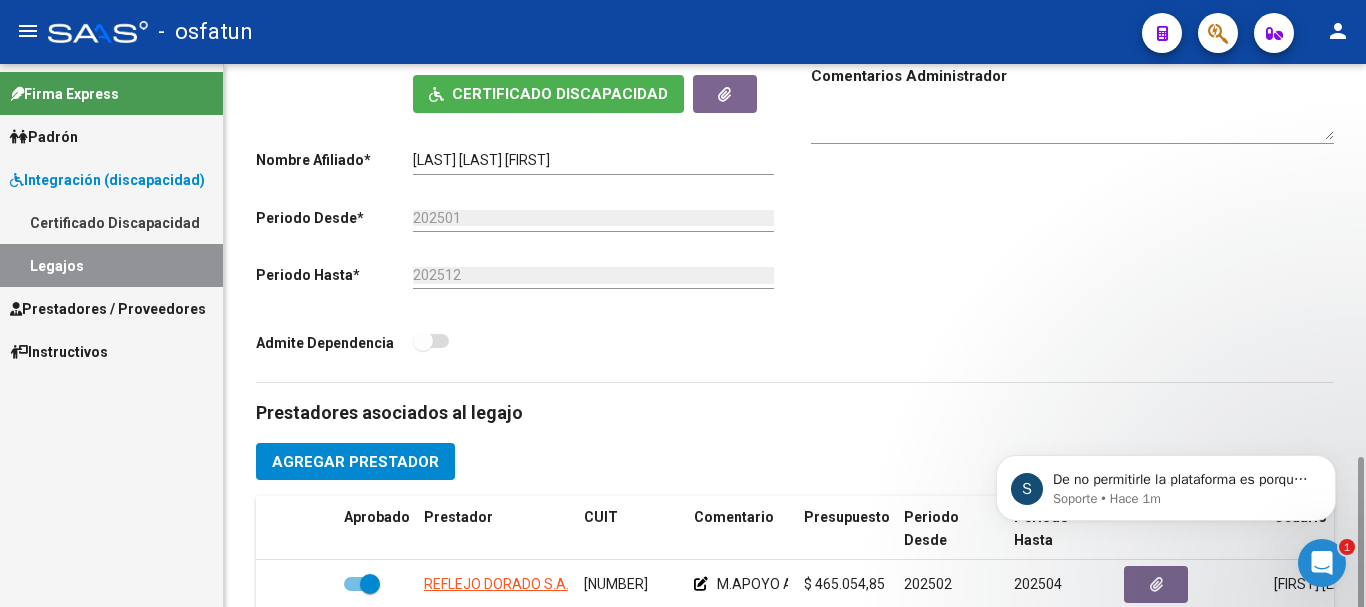 scroll, scrollTop: 800, scrollLeft: 0, axis: vertical 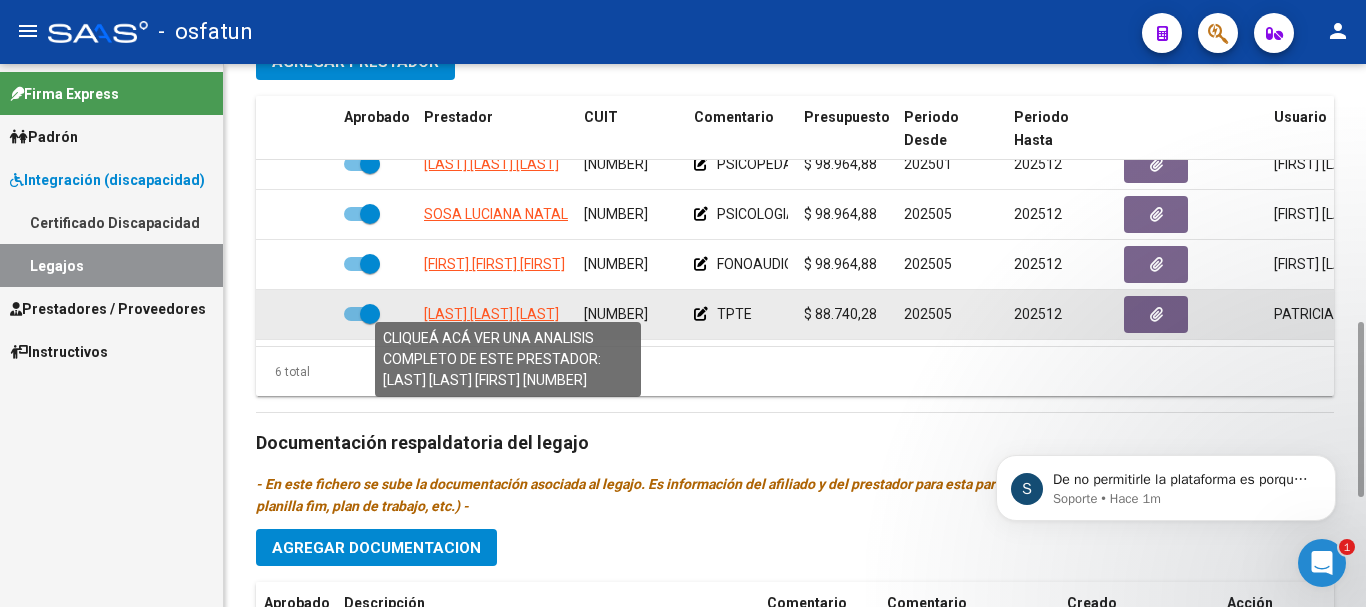 click on "[LAST] [LAST] [LAST]" 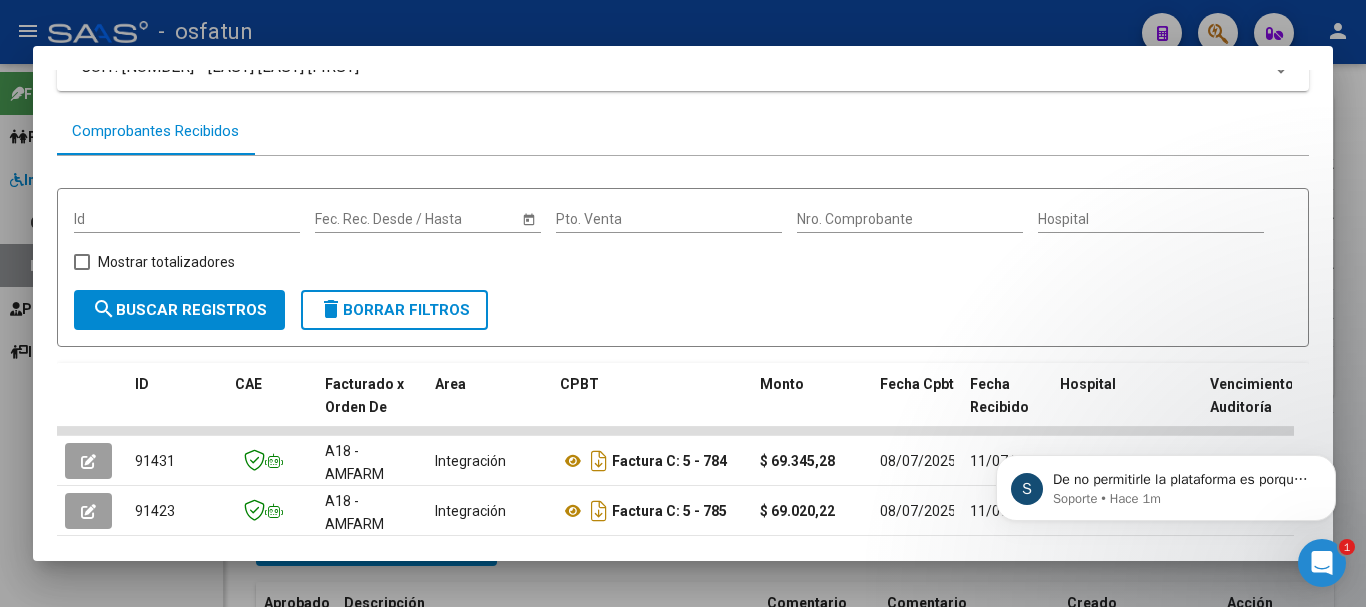 scroll, scrollTop: 200, scrollLeft: 0, axis: vertical 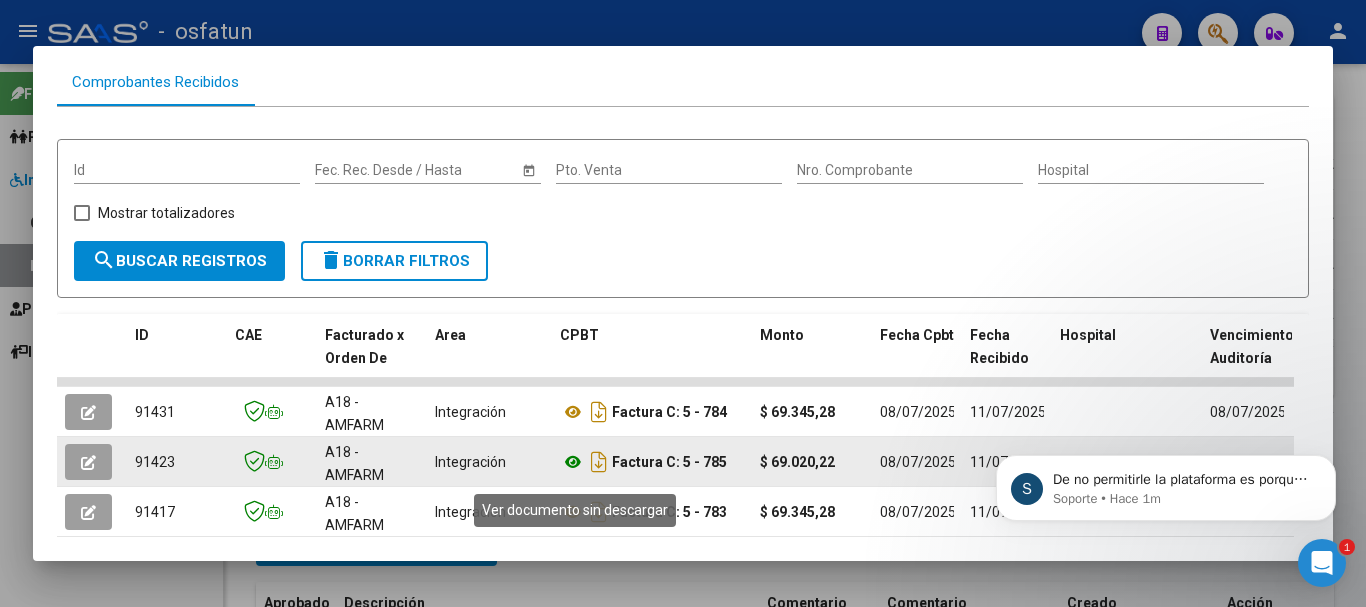 click 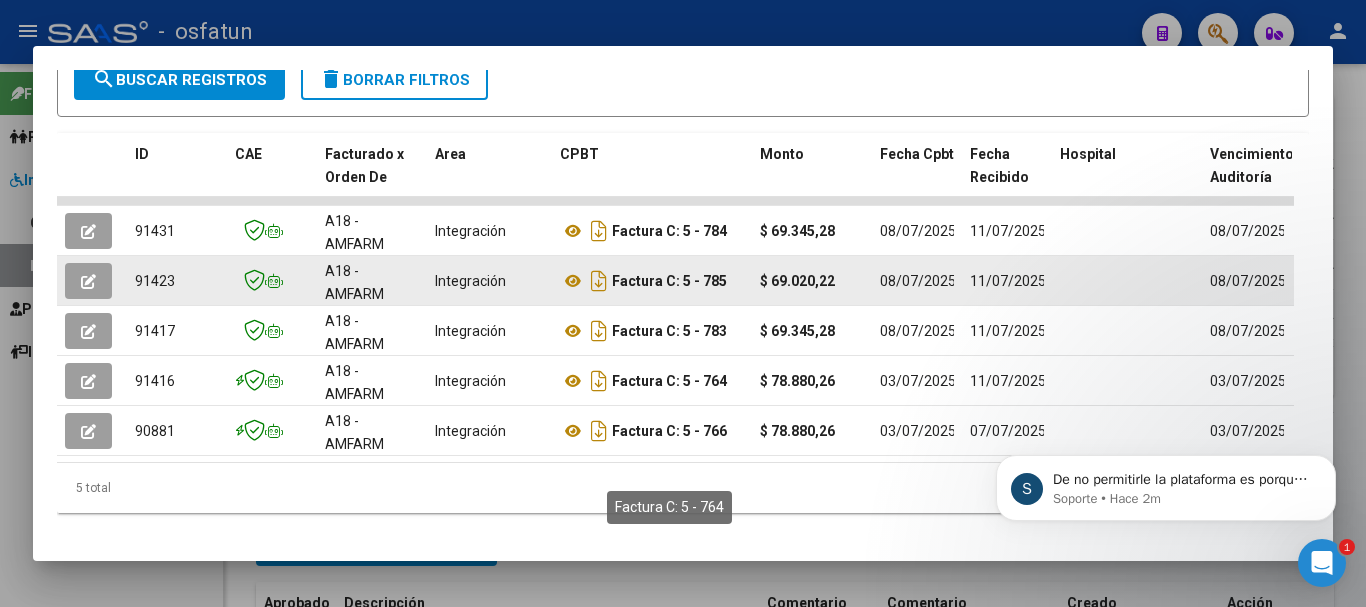 scroll, scrollTop: 400, scrollLeft: 0, axis: vertical 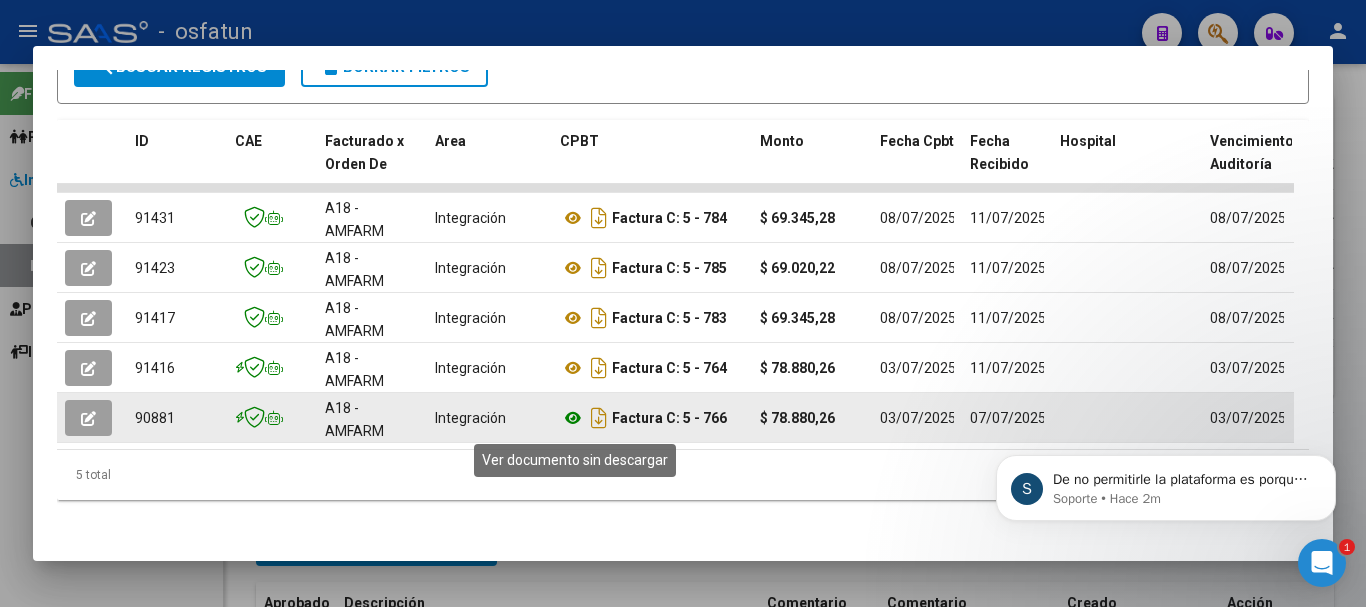 click 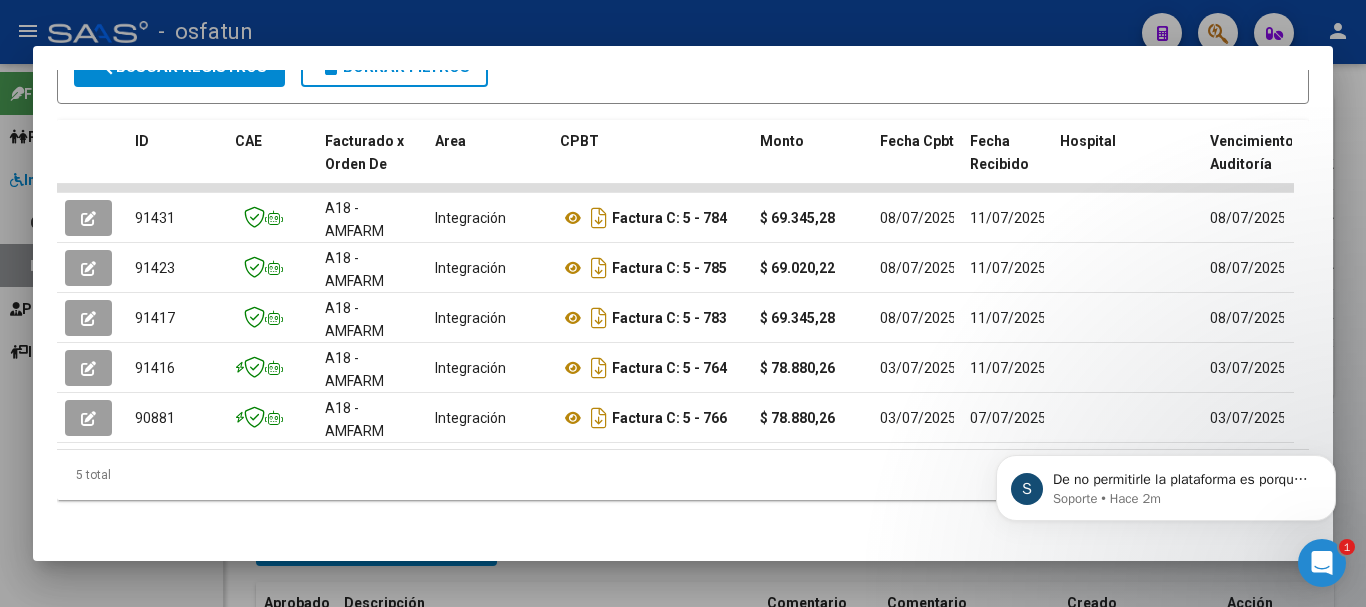 click 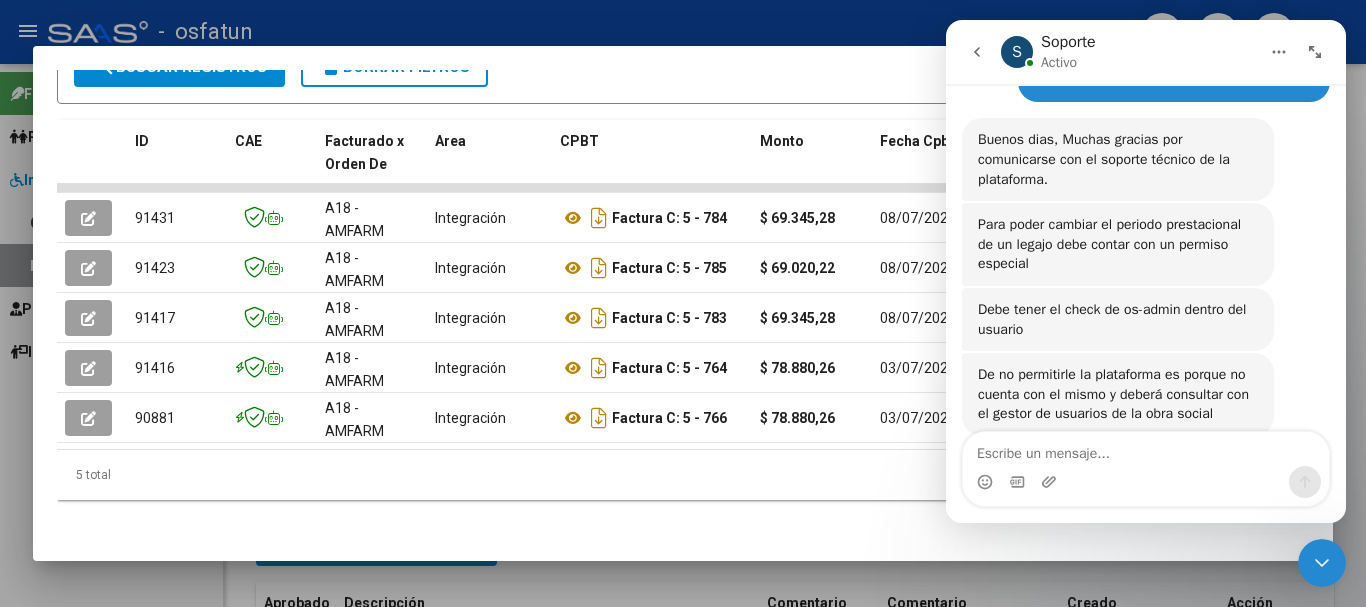scroll, scrollTop: 213, scrollLeft: 0, axis: vertical 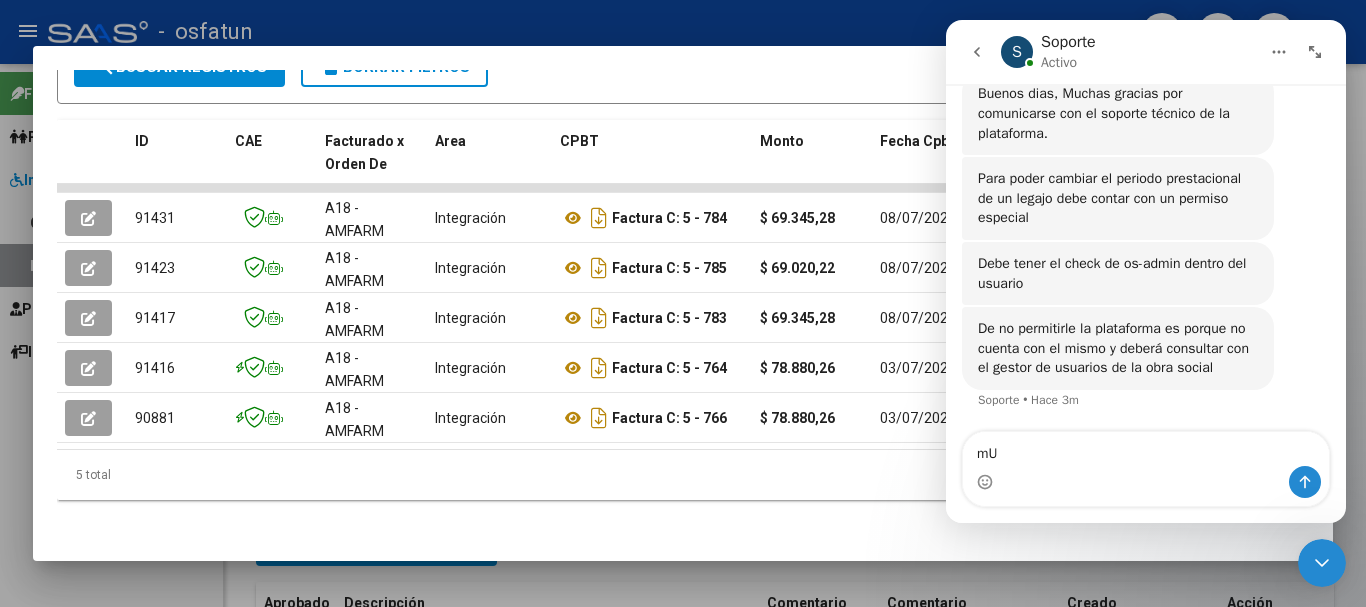 type on "m" 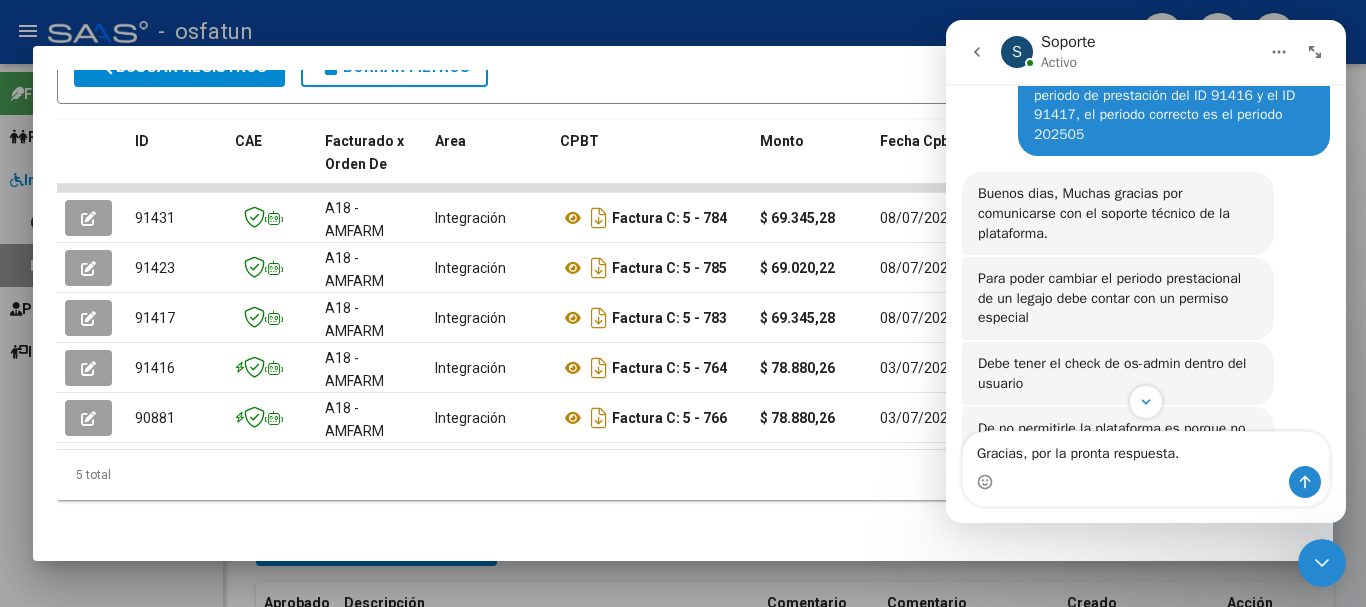 scroll, scrollTop: 213, scrollLeft: 0, axis: vertical 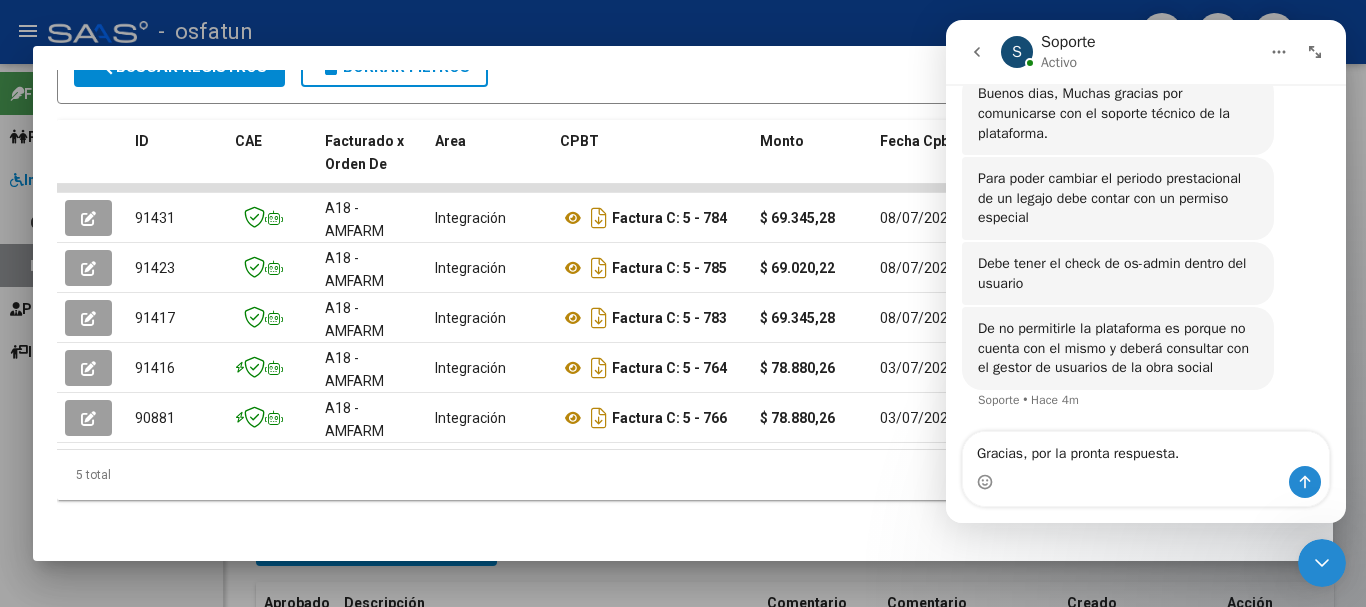 type on "Gracias, por la pronta respuesta." 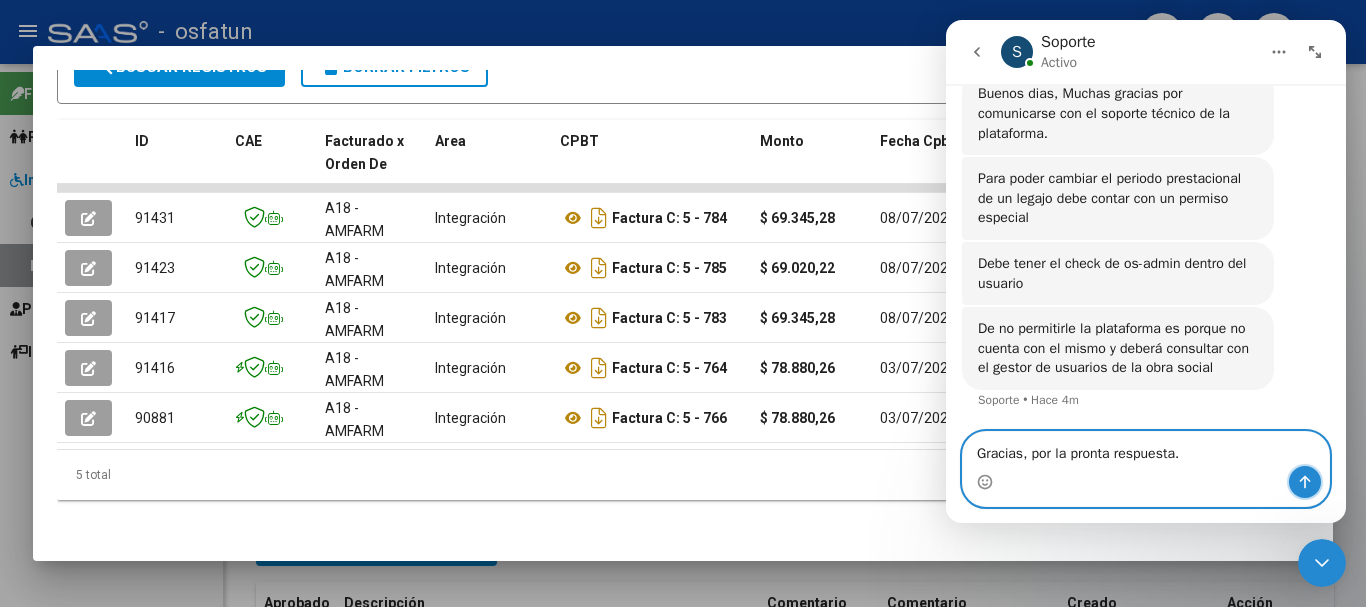 click 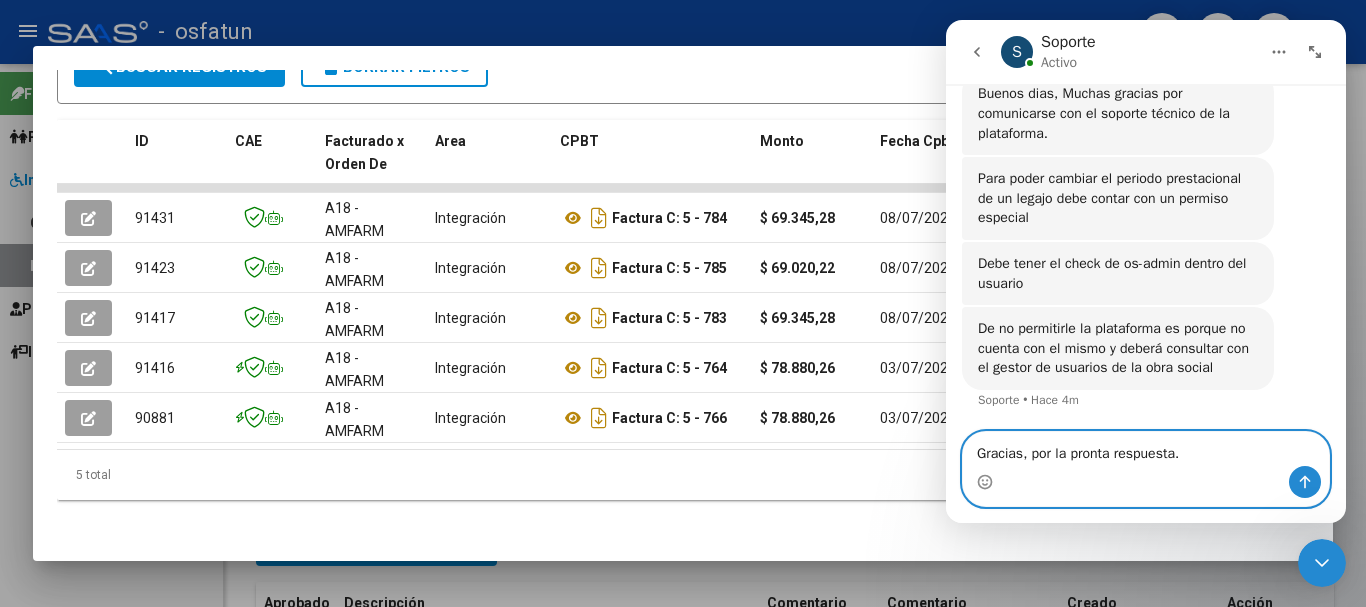 type 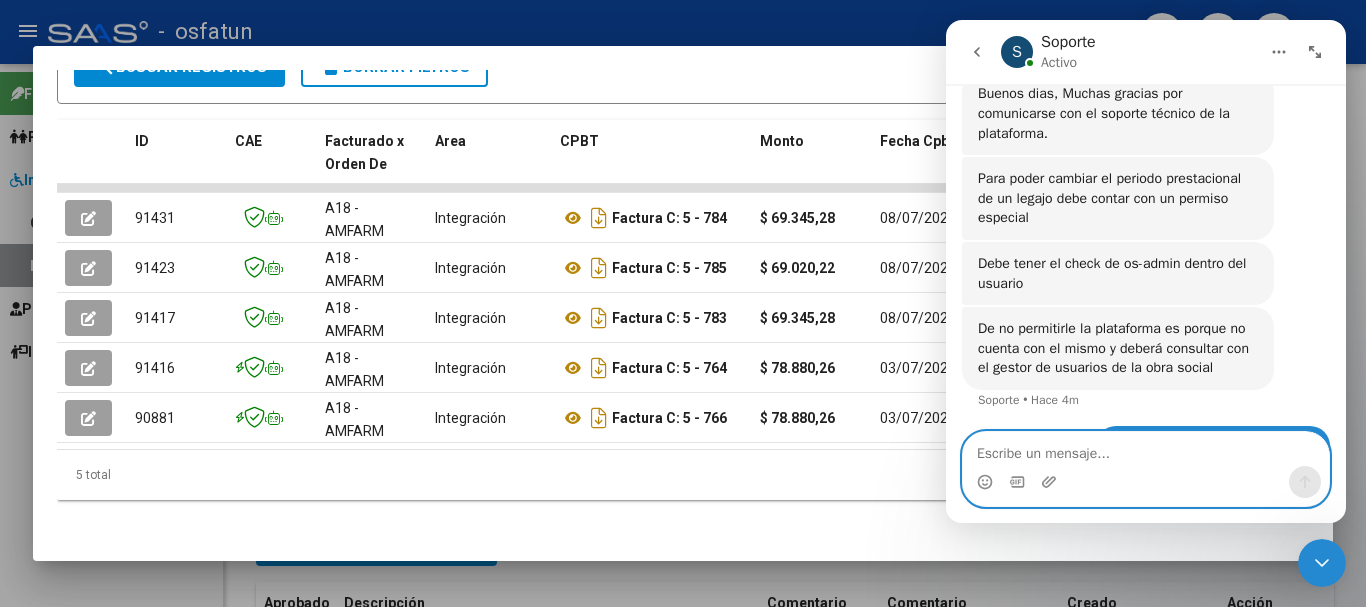 scroll, scrollTop: 273, scrollLeft: 0, axis: vertical 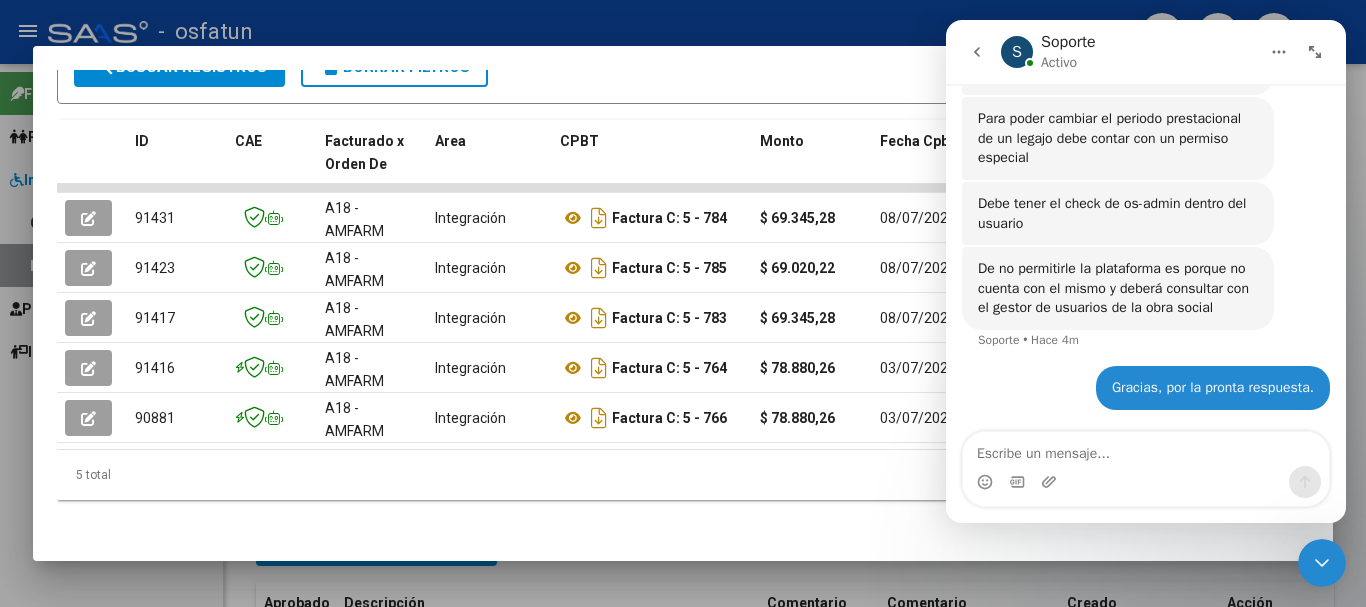 click 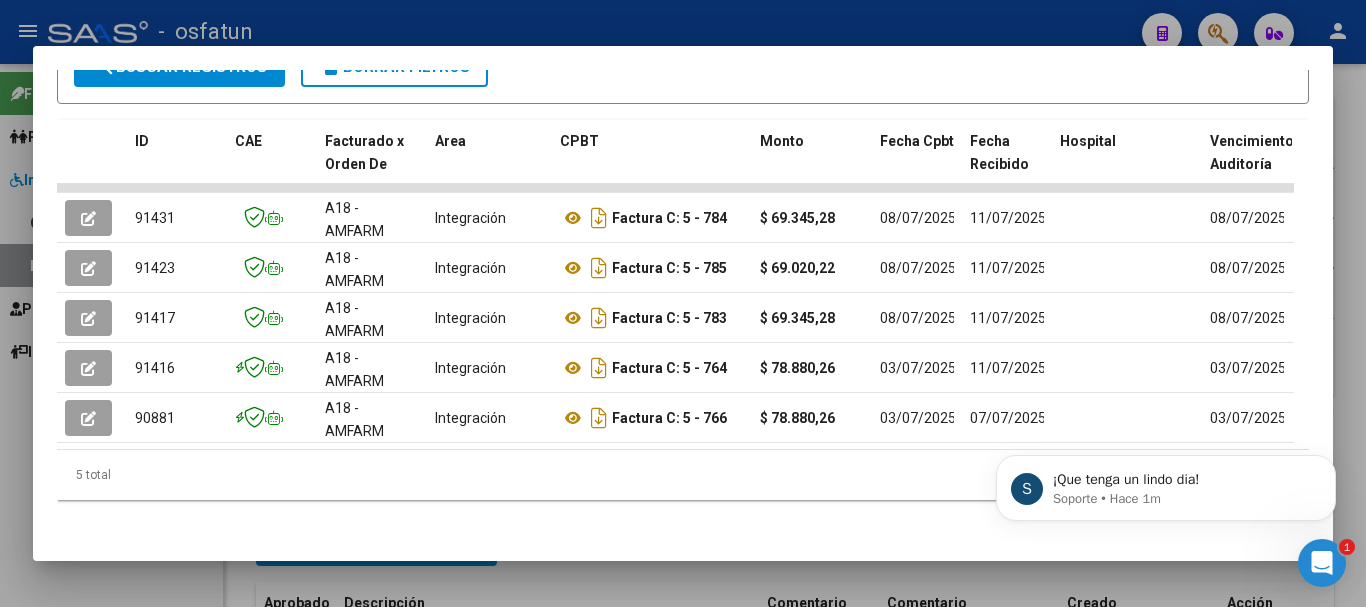 scroll, scrollTop: 395, scrollLeft: 0, axis: vertical 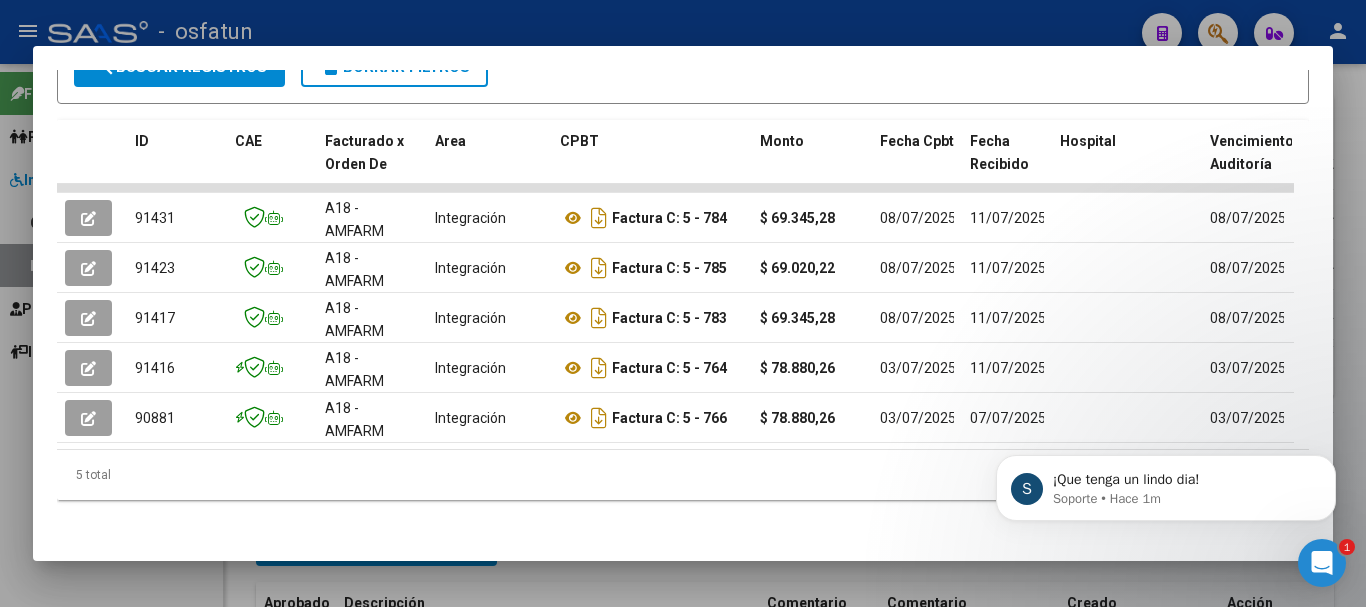 click 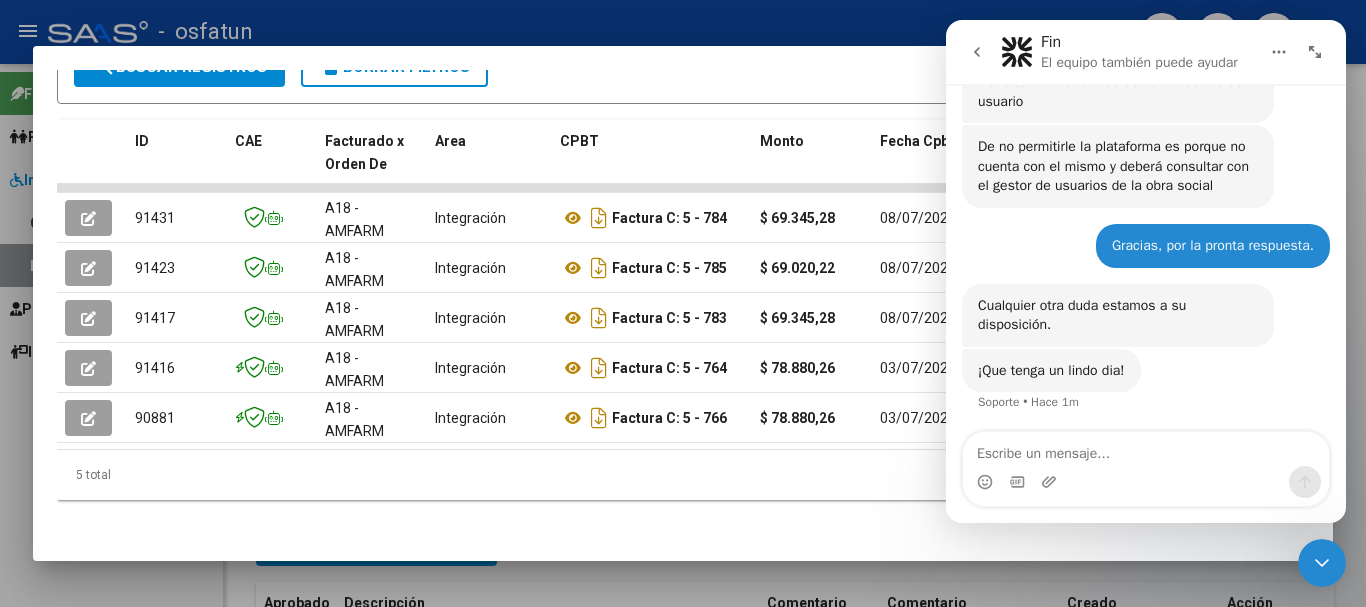 scroll, scrollTop: 397, scrollLeft: 0, axis: vertical 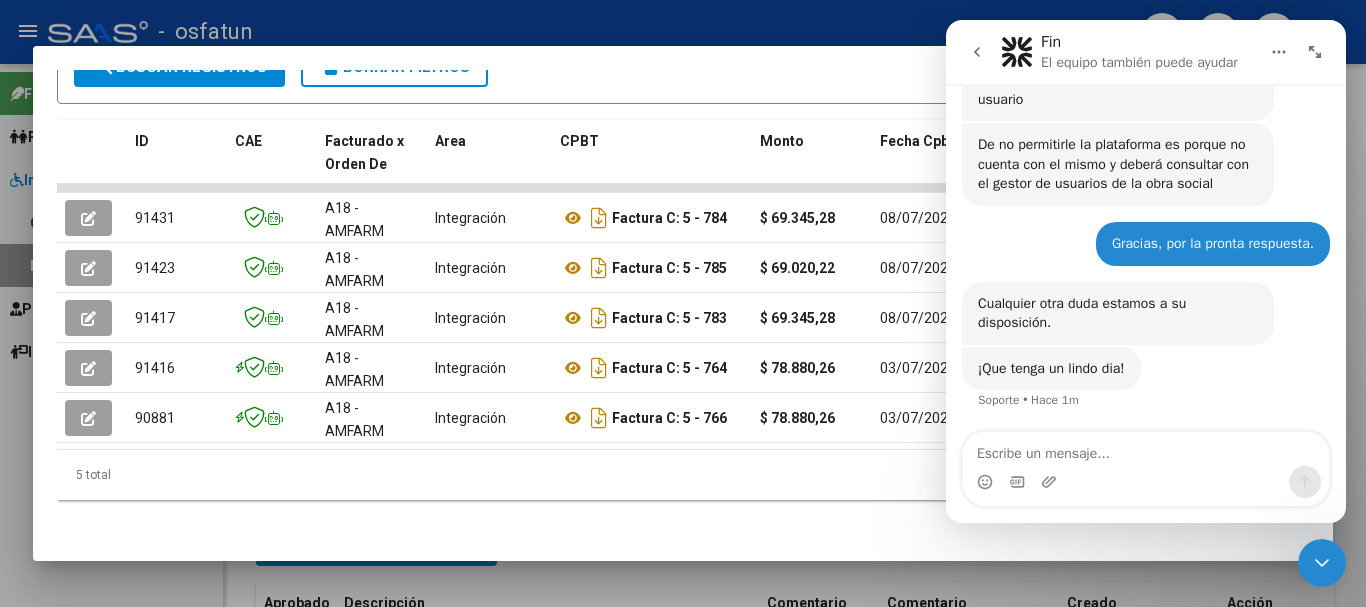 click 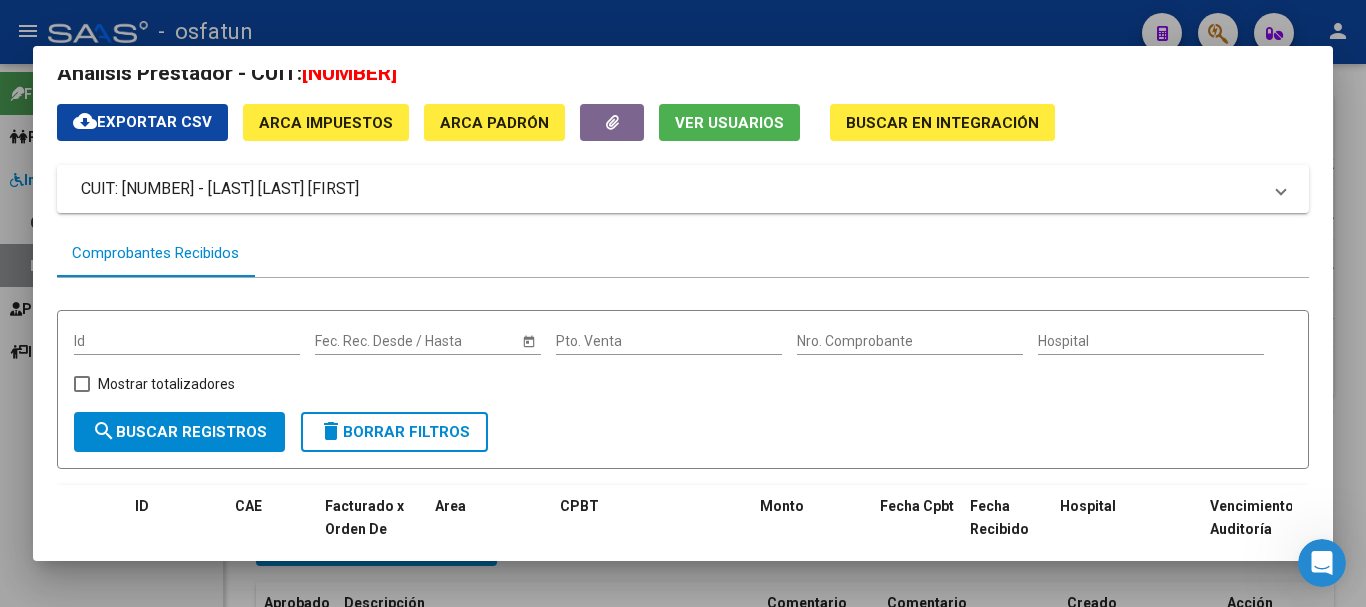 scroll, scrollTop: 0, scrollLeft: 0, axis: both 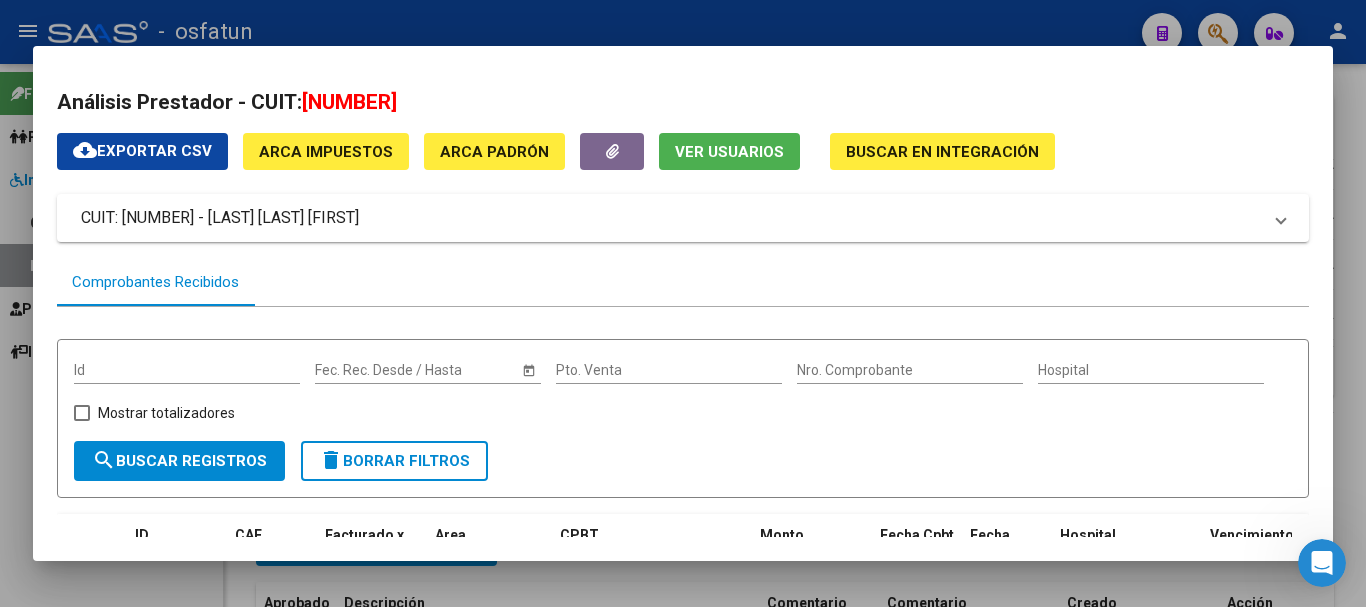 click at bounding box center (683, 303) 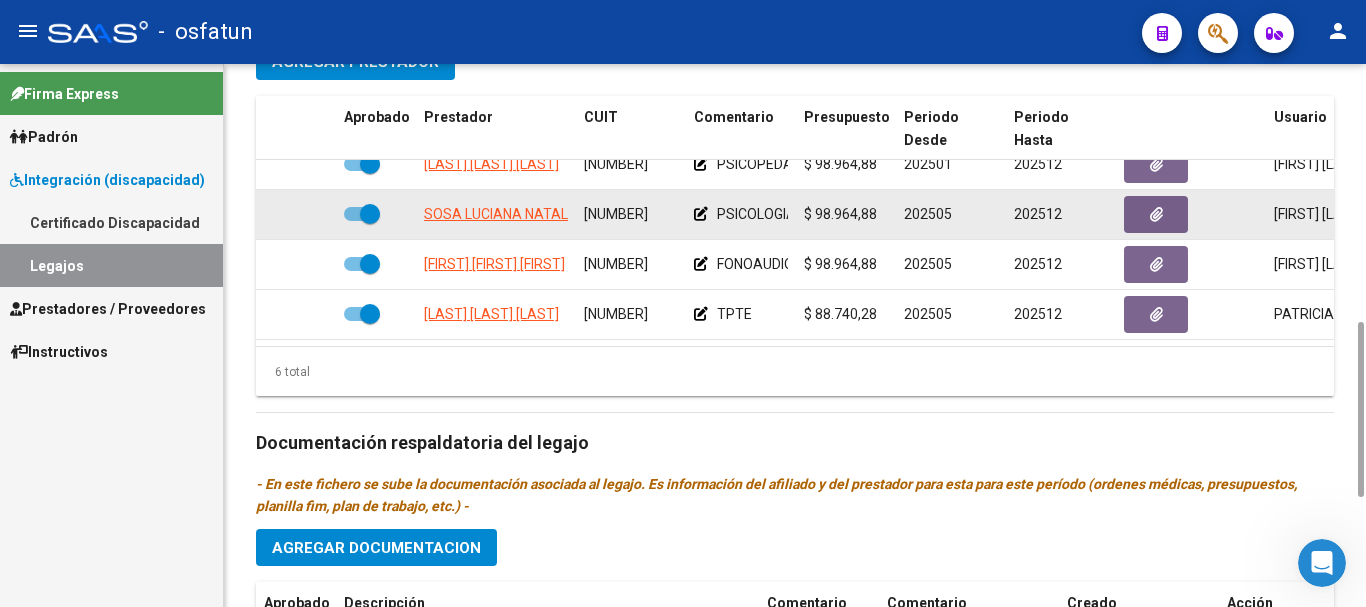 scroll, scrollTop: 600, scrollLeft: 0, axis: vertical 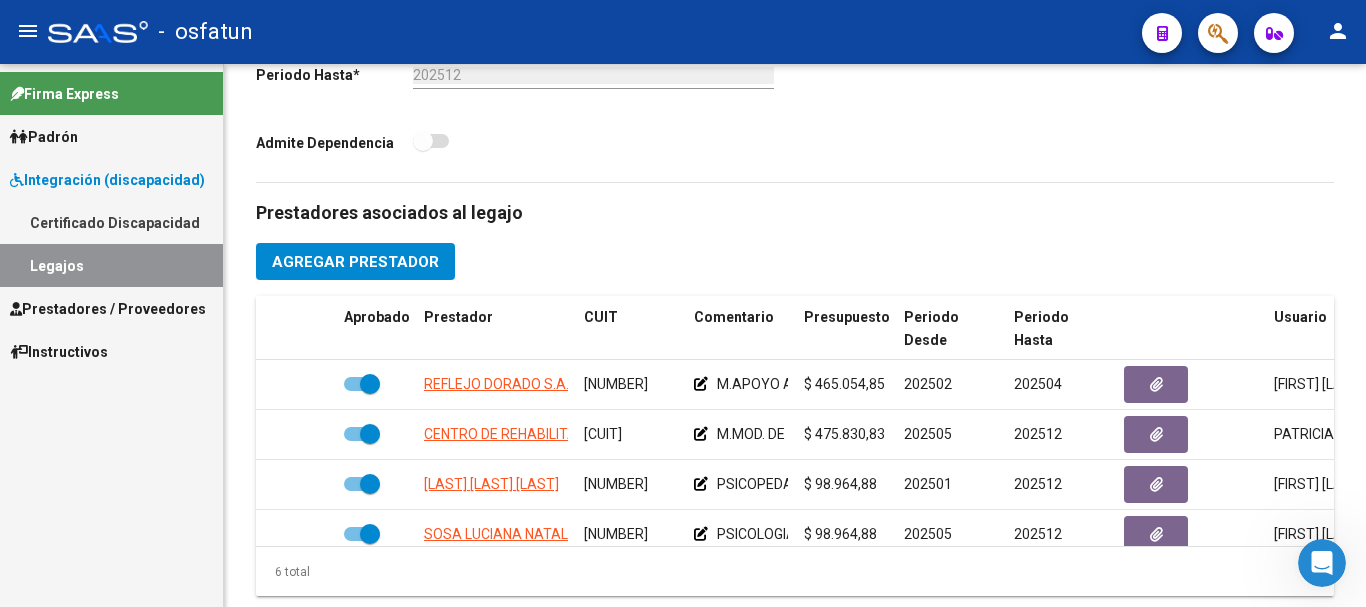 click on "Prestadores / Proveedores" at bounding box center (108, 309) 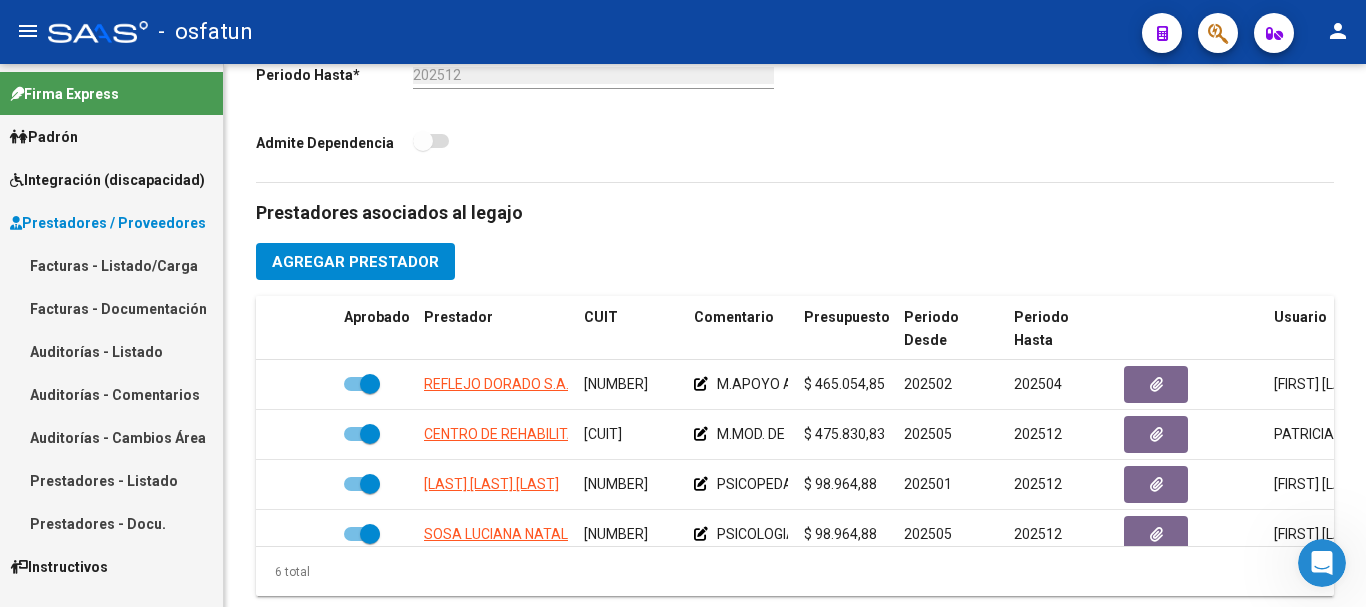click on "Facturas - Listado/Carga" at bounding box center [111, 265] 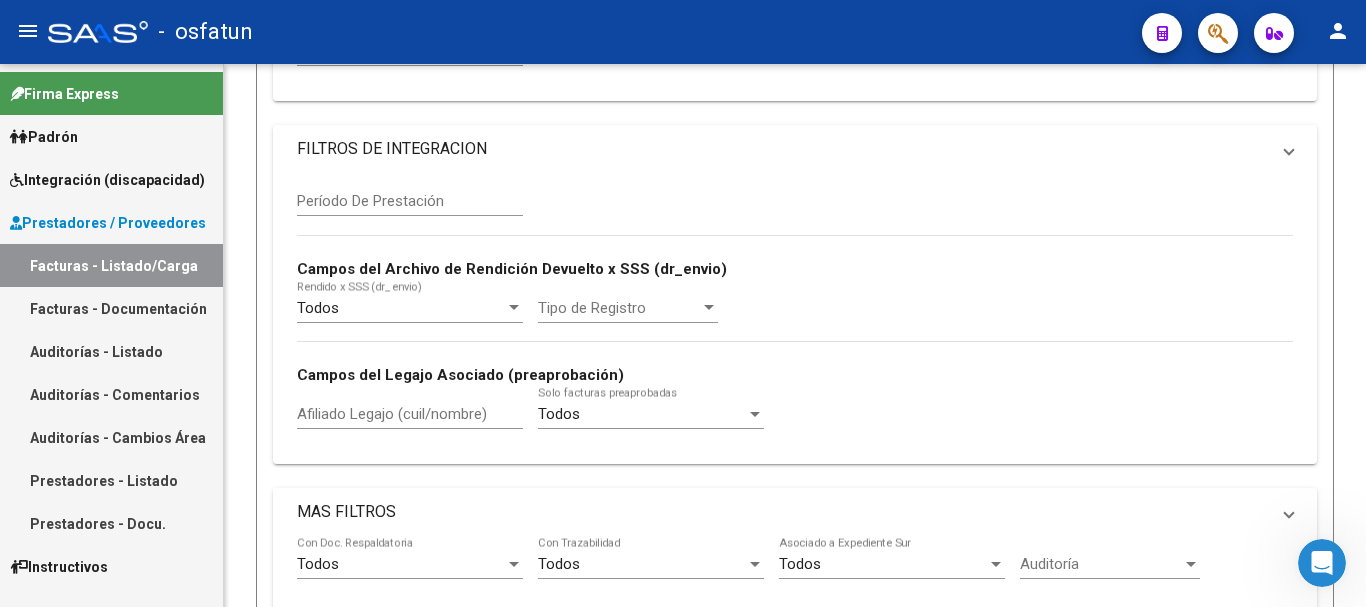 scroll, scrollTop: 0, scrollLeft: 0, axis: both 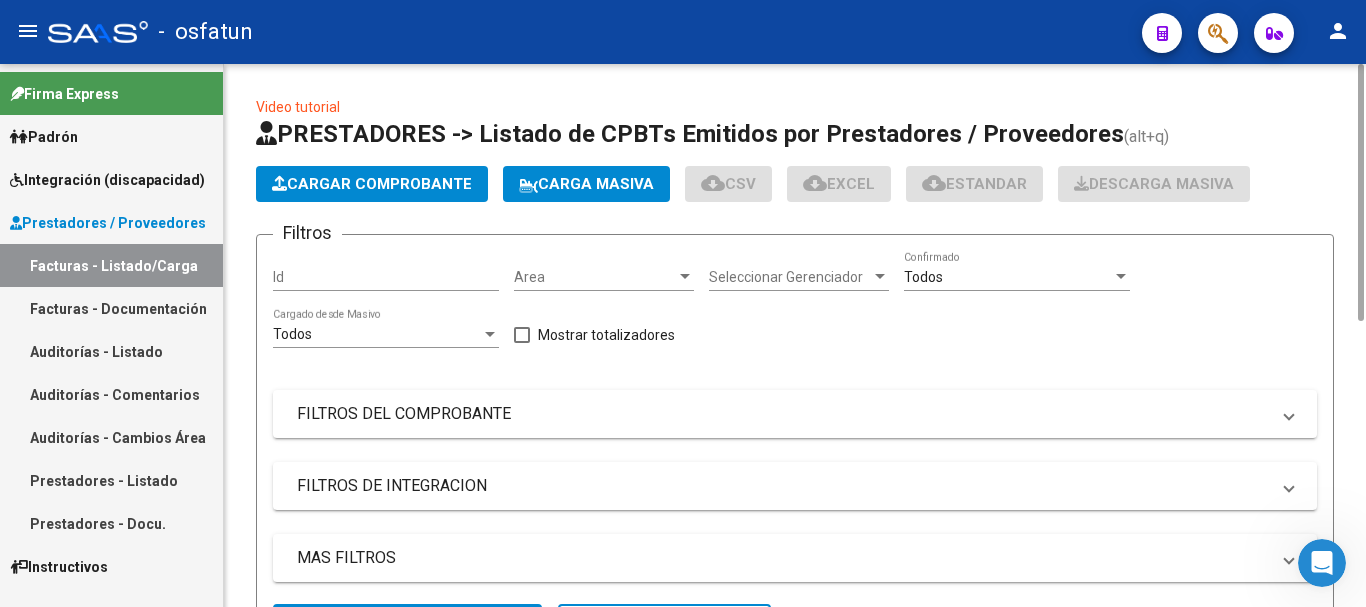 click on "Video tutorial   PRESTADORES -> Listado de CPBTs Emitidos por Prestadores / Proveedores (alt+q)   Cargar Comprobante
Carga Masiva  cloud_download  CSV  cloud_download  EXCEL  cloud_download  Estandar   Descarga Masiva
Filtros Id Area Area Seleccionar Gerenciador Seleccionar Gerenciador Todos  Confirmado Todos  Cargado desde Masivo   Mostrar totalizadores   FILTROS DEL COMPROBANTE  Comprobante Tipo Comprobante Tipo Start date – Fec. Comprobante Desde / Hasta Días Emisión Desde(cant. días) Días Emisión Hasta(cant. días) CUIT / Razón Social Pto. Venta Nro. Comprobante Código SSS CAE Válido CAE Válido Todos  Cargado Módulo Hosp. Todos  Tiene facturacion Apócrifa Hospital Refes  FILTROS DE INTEGRACION  Período De Prestación Campos del Archivo de Rendición Devuelto x SSS (dr_envio) Todos  Rendido x SSS (dr_envio) Tipo de Registro Tipo de Registro Campos del Legajo Asociado (preaprobación) Afiliado Legajo (cuil/nombre) Todos  Solo facturas preaprobadas  MAS FILTROS  Todos  Todos  Todos  –" 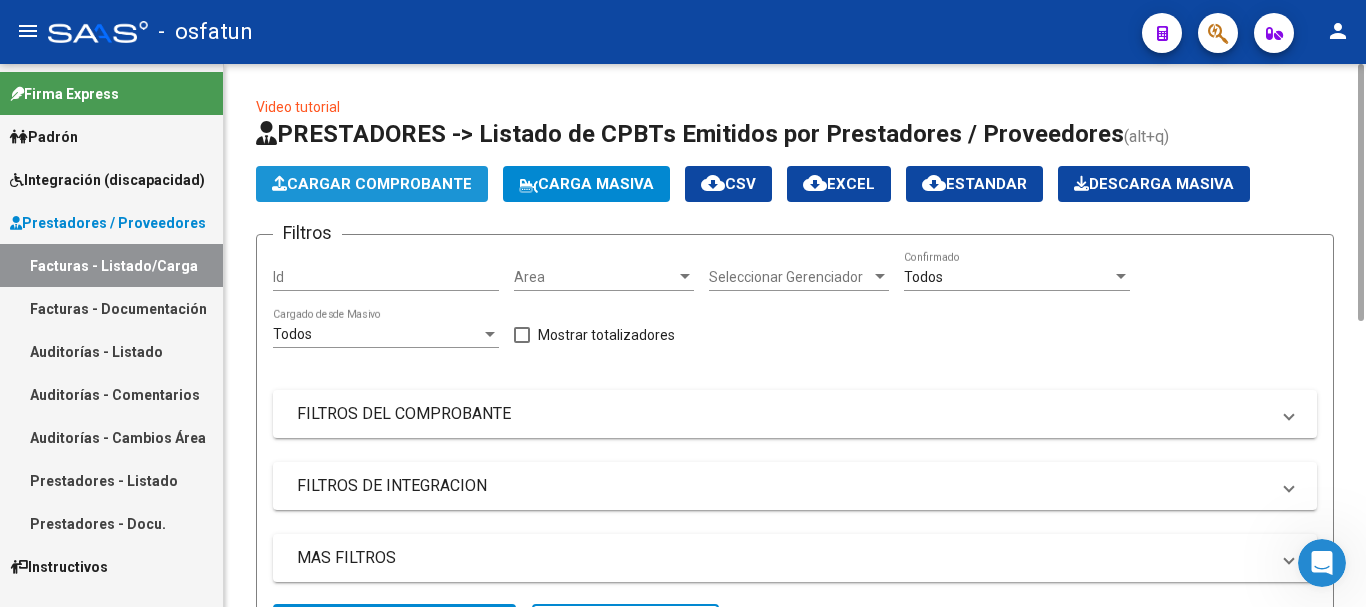 click on "Cargar Comprobante" 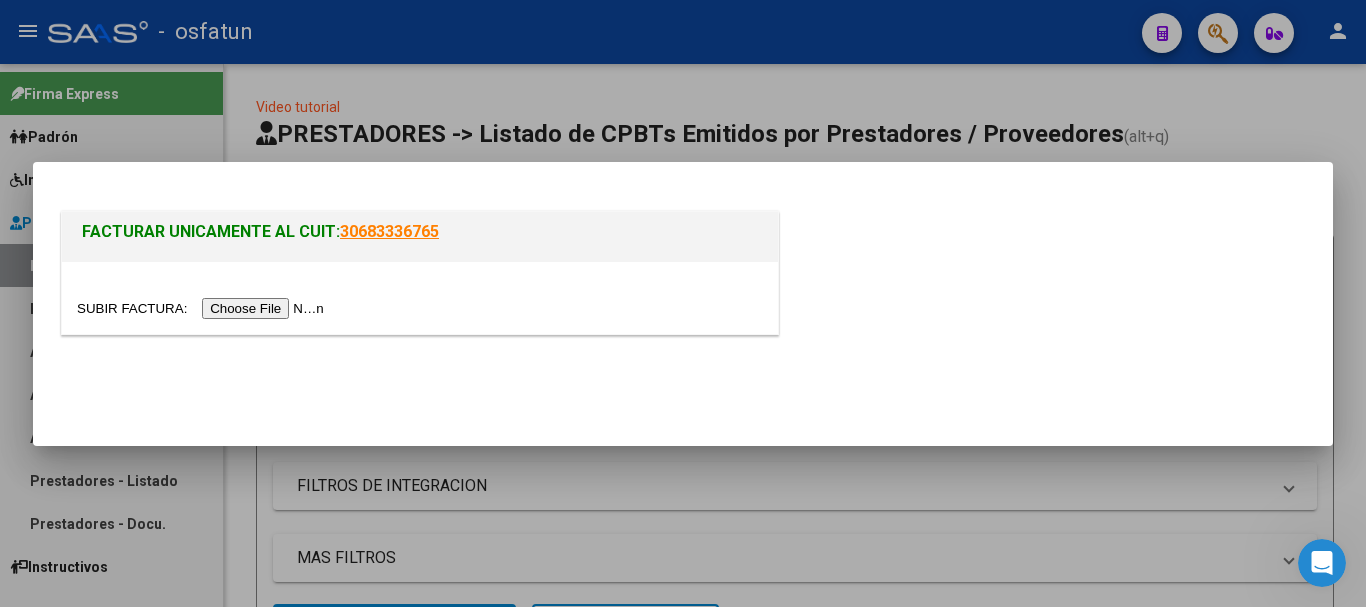 click at bounding box center (203, 308) 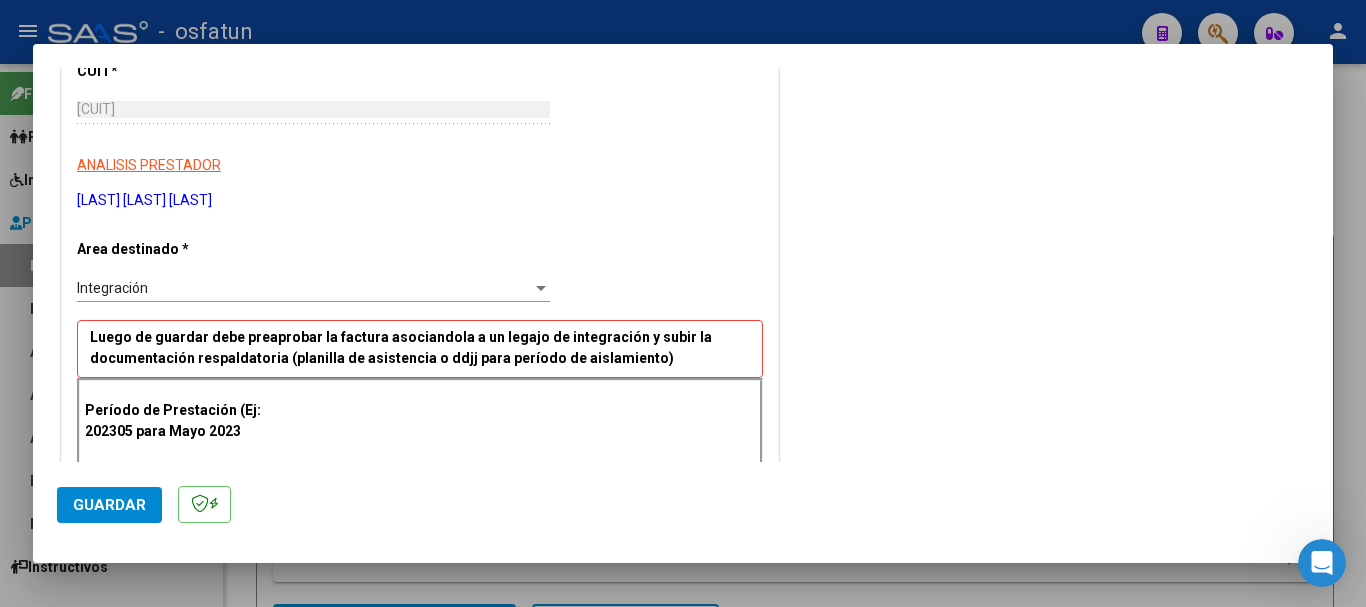 scroll, scrollTop: 400, scrollLeft: 0, axis: vertical 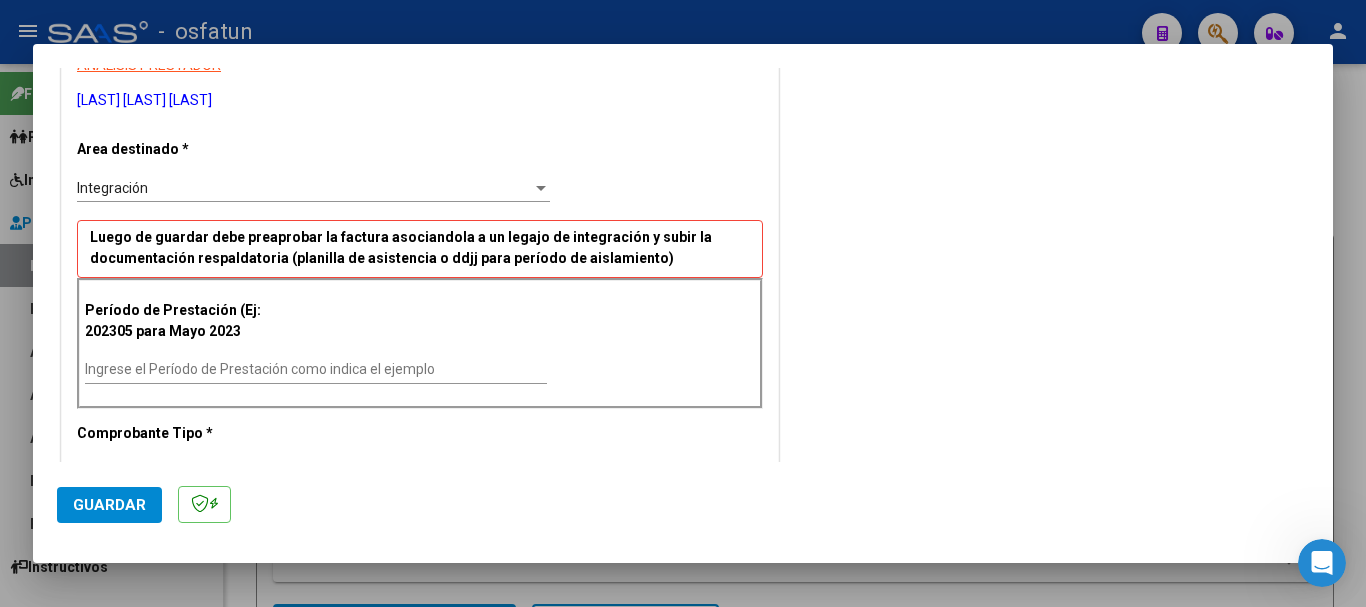 click on "Ingrese el Período de Prestación como indica el ejemplo" at bounding box center (316, 369) 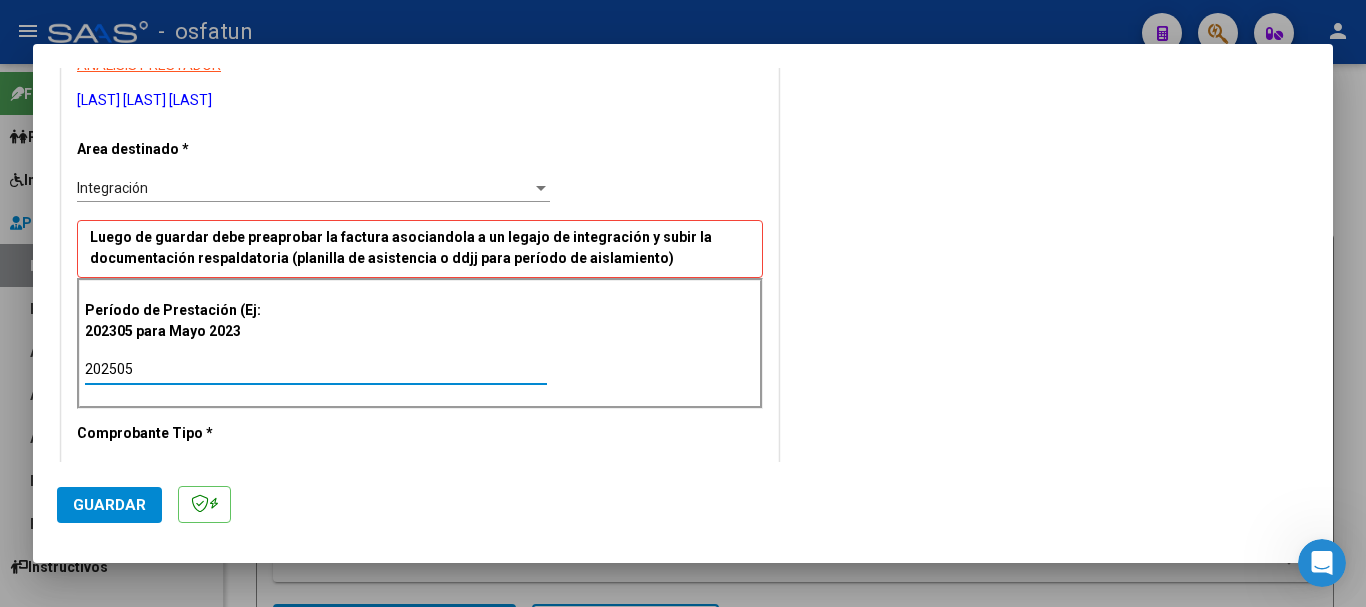 type on "202505" 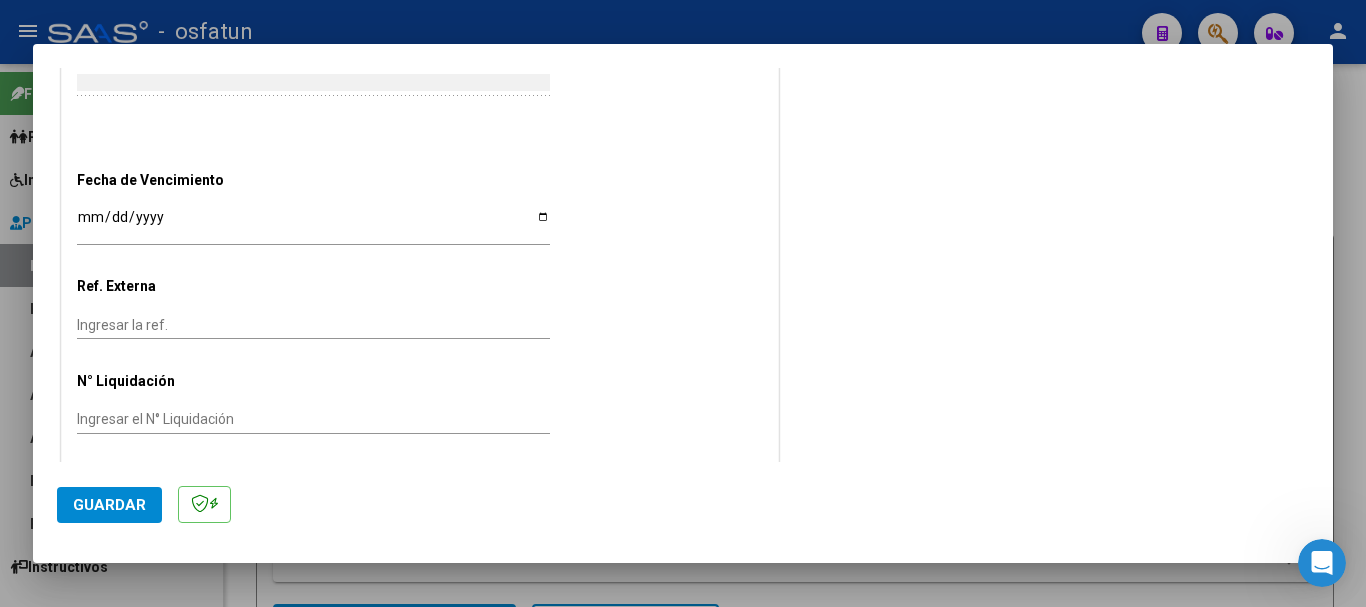 scroll, scrollTop: 1282, scrollLeft: 0, axis: vertical 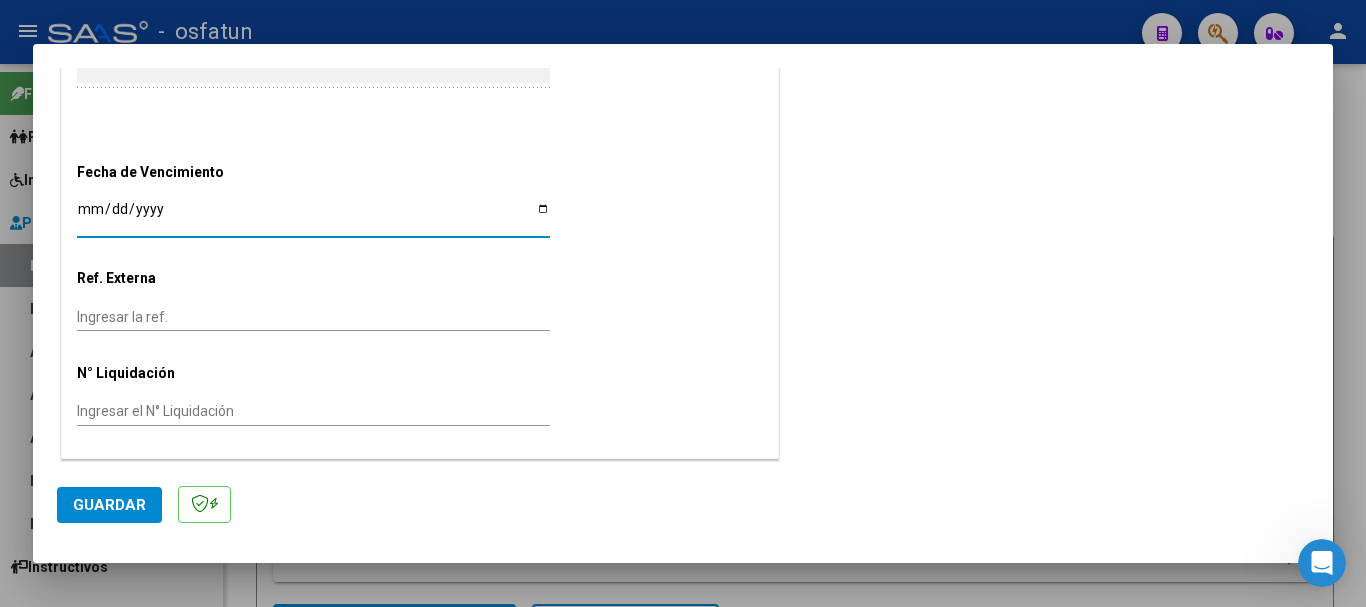 click on "Ingresar la fecha" at bounding box center [313, 216] 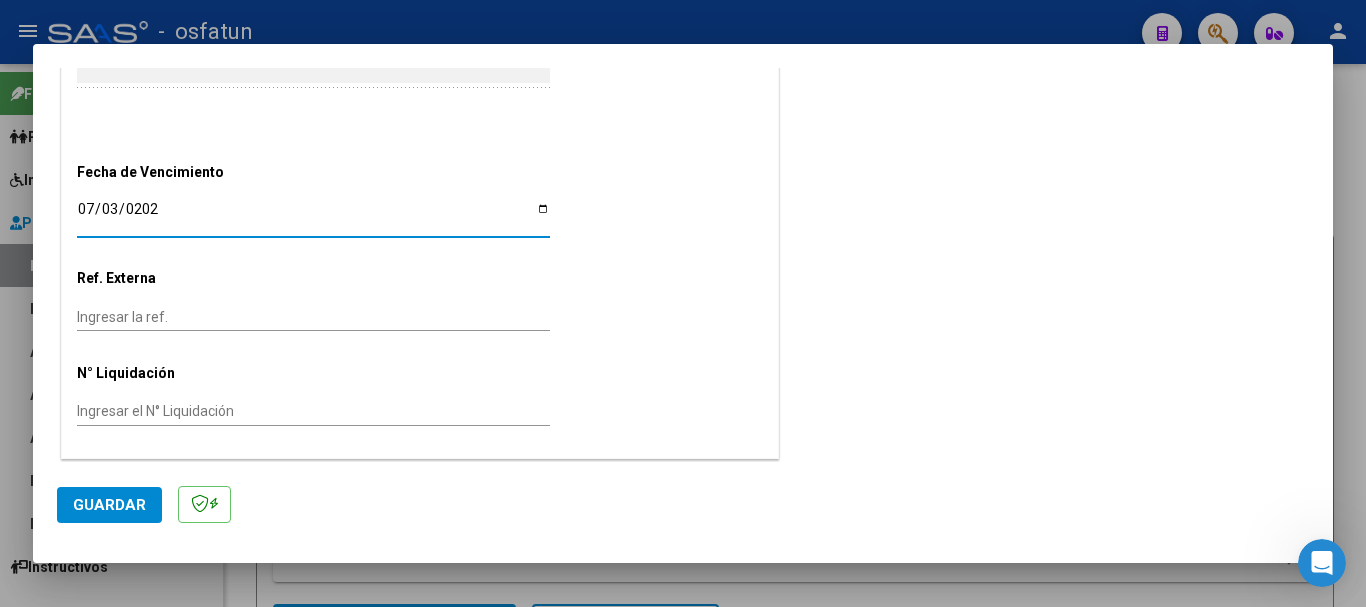 type on "2025-07-03" 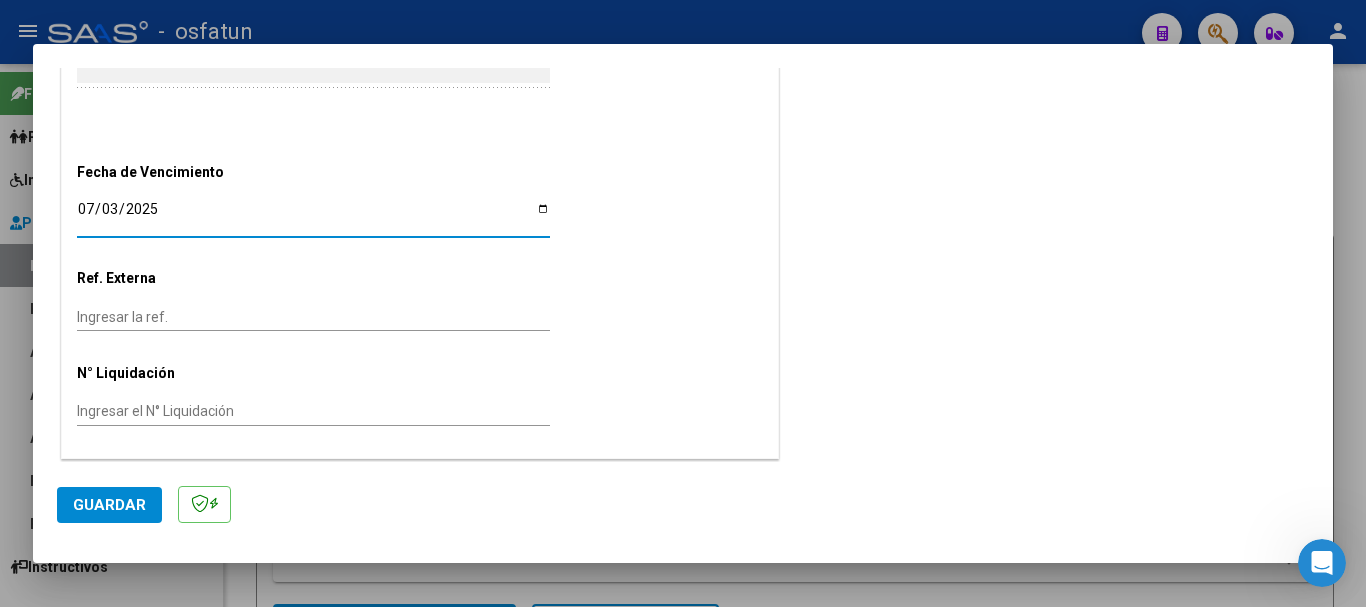 click on "Guardar" 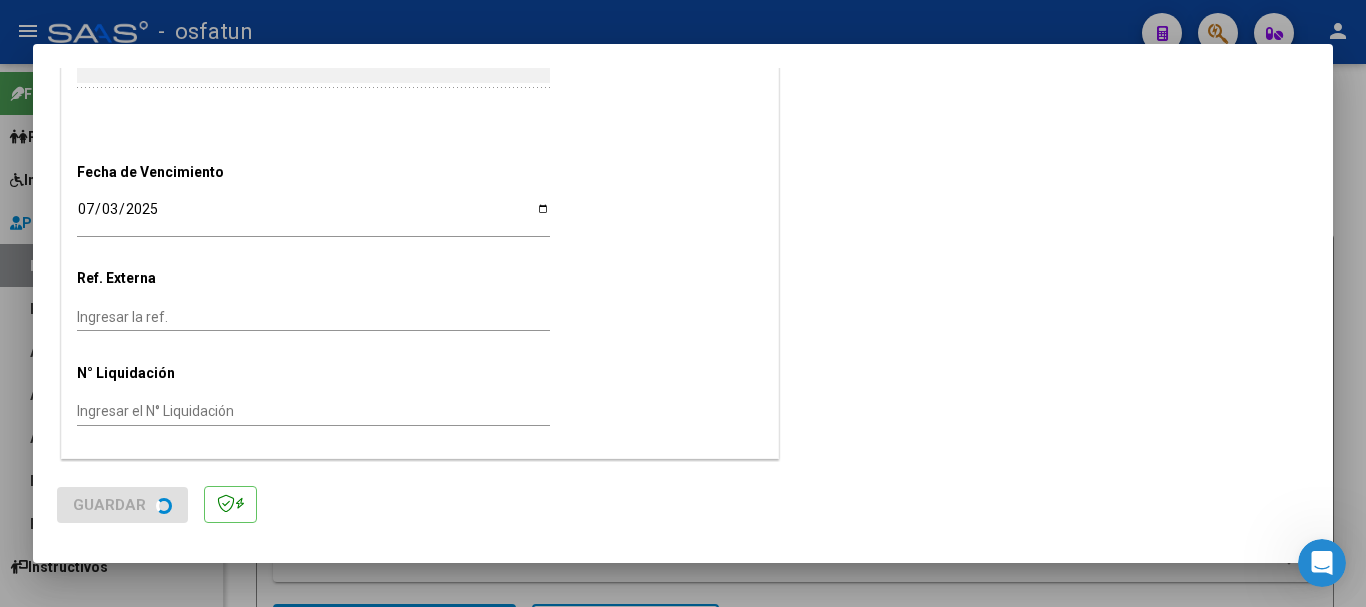 scroll, scrollTop: 0, scrollLeft: 0, axis: both 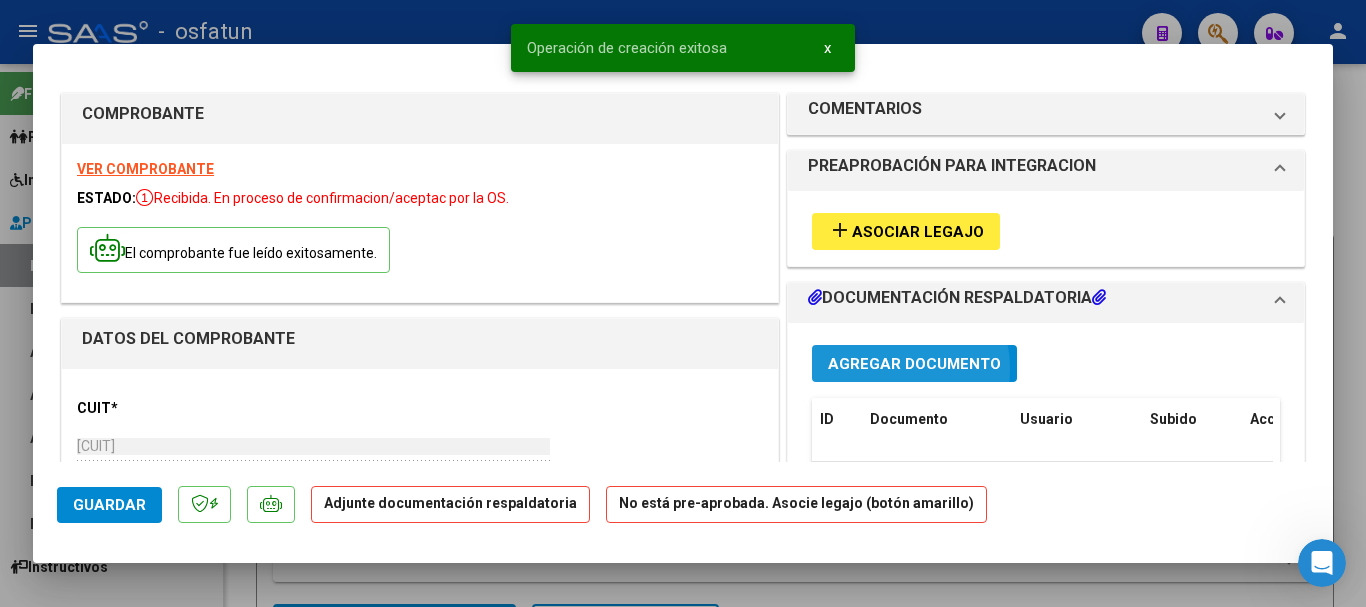 click on "Agregar Documento" at bounding box center (914, 364) 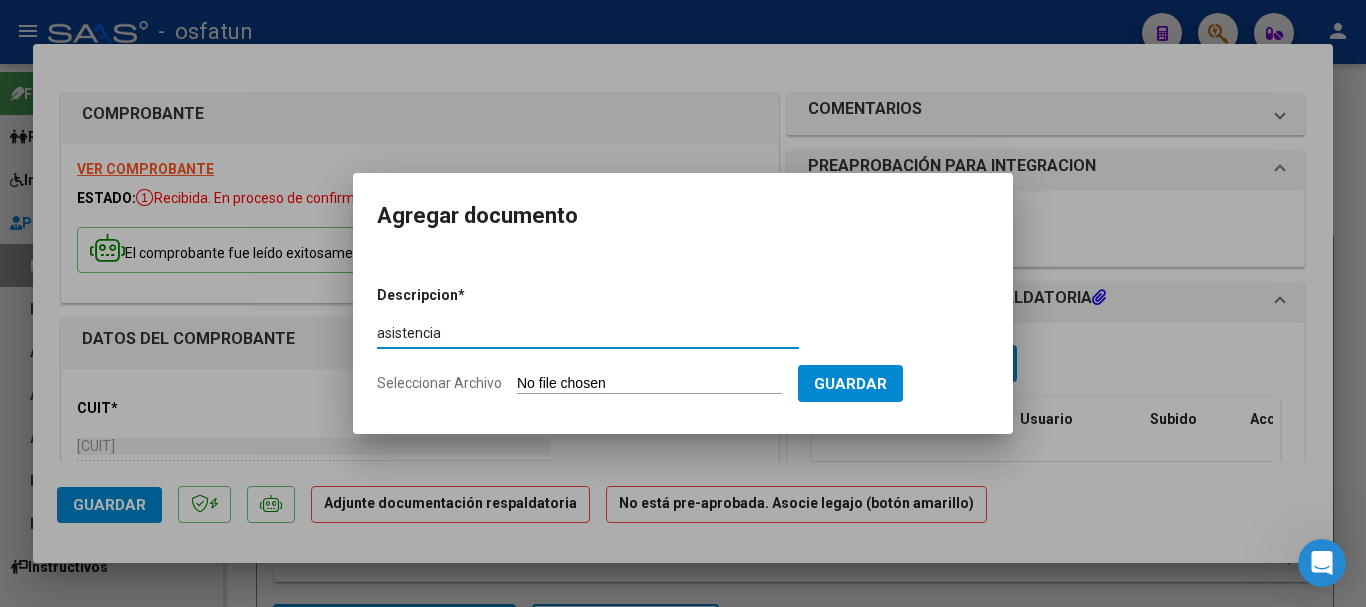 type on "asistencia" 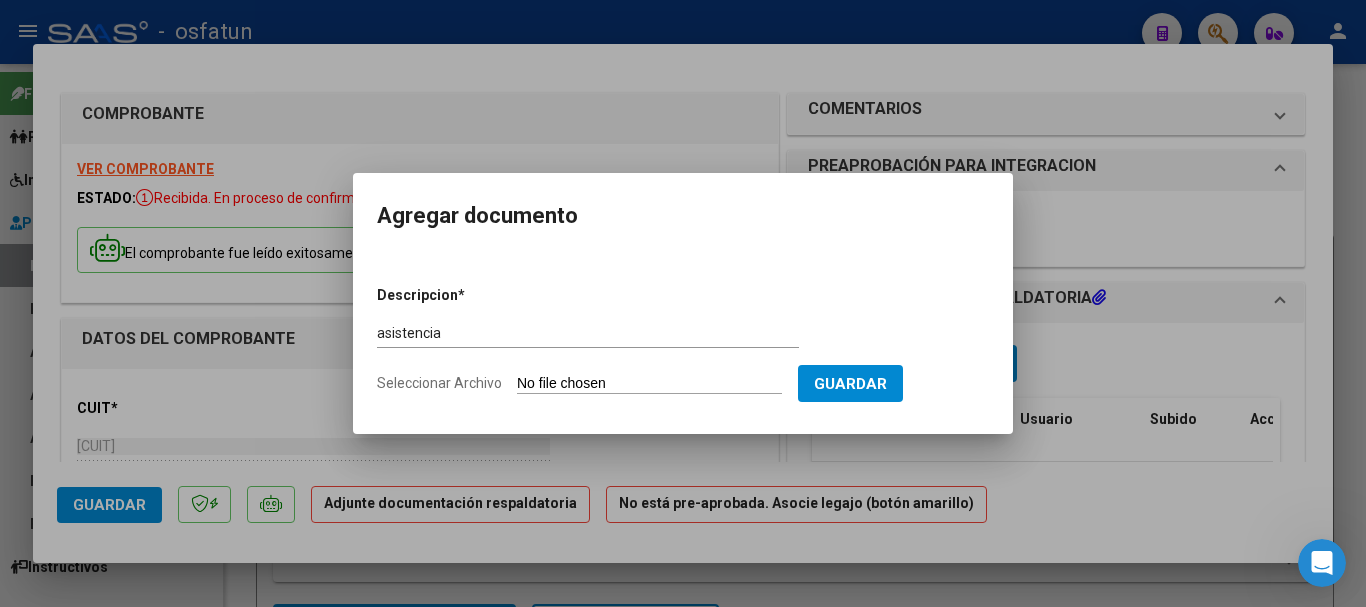click on "Seleccionar Archivo" at bounding box center [649, 384] 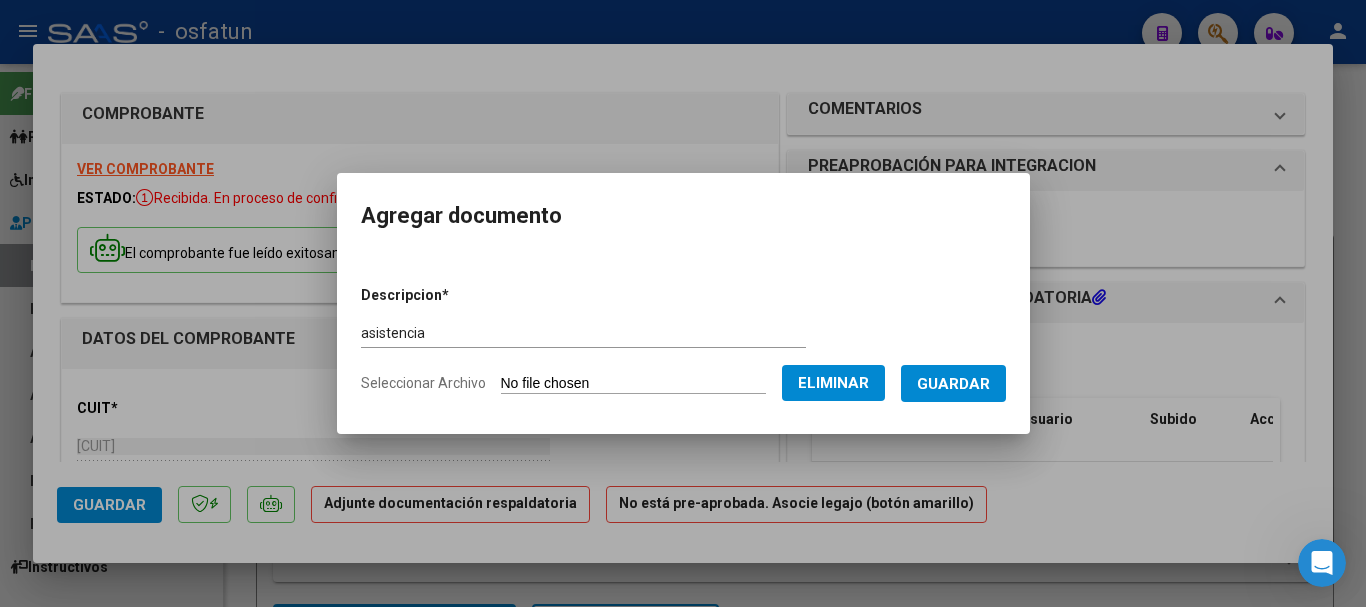 click on "Guardar" at bounding box center [953, 384] 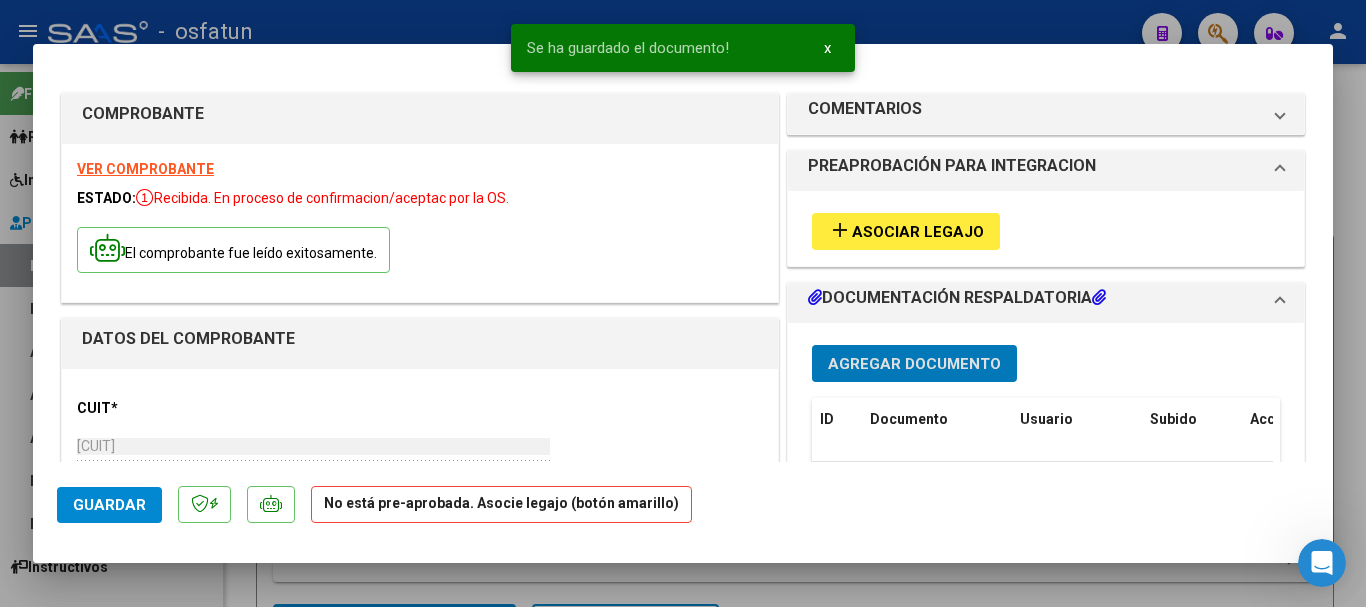 click on "add Asociar Legajo" at bounding box center [906, 231] 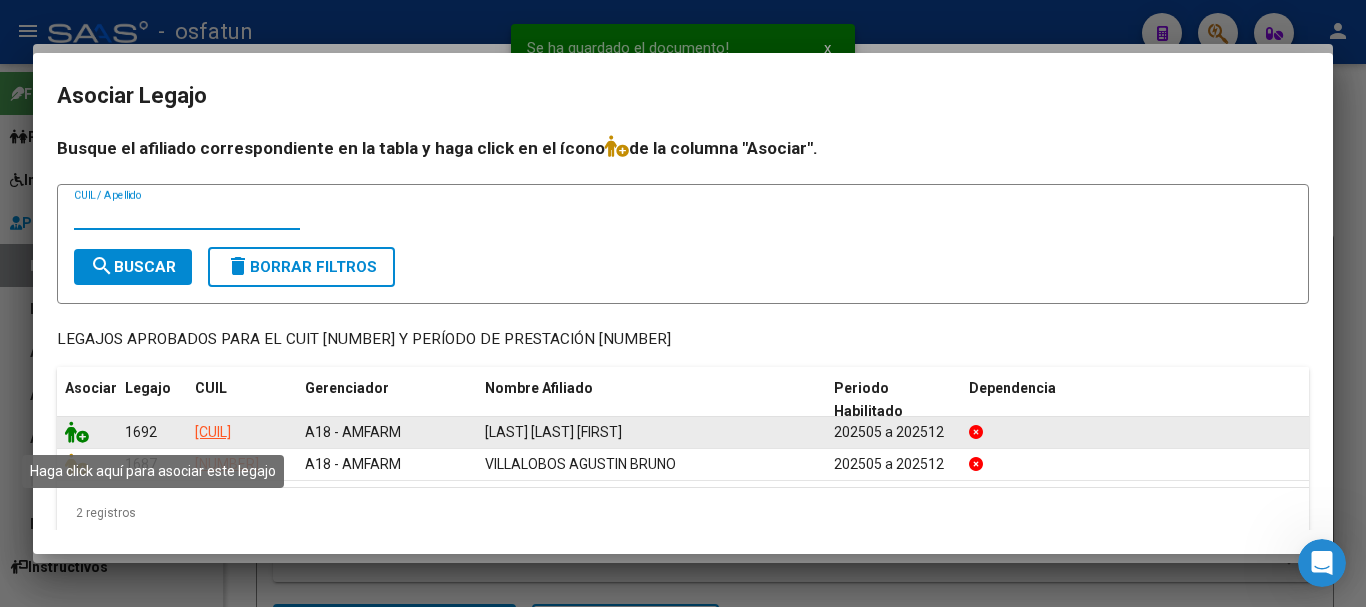 click 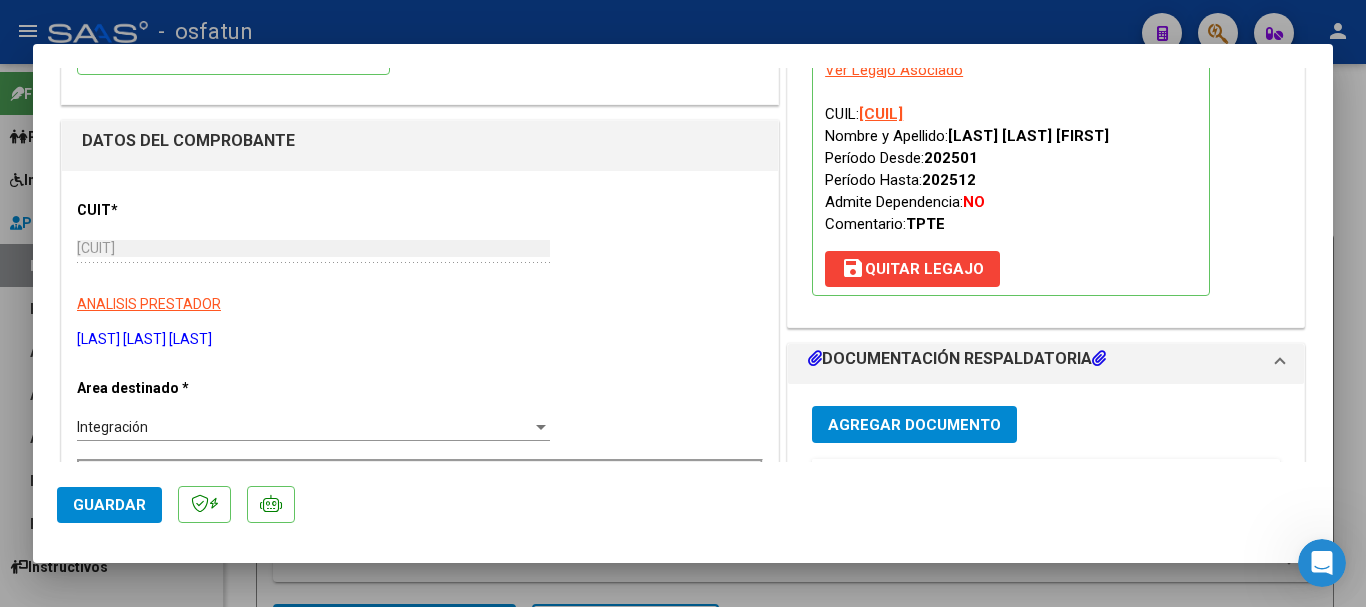 scroll, scrollTop: 200, scrollLeft: 0, axis: vertical 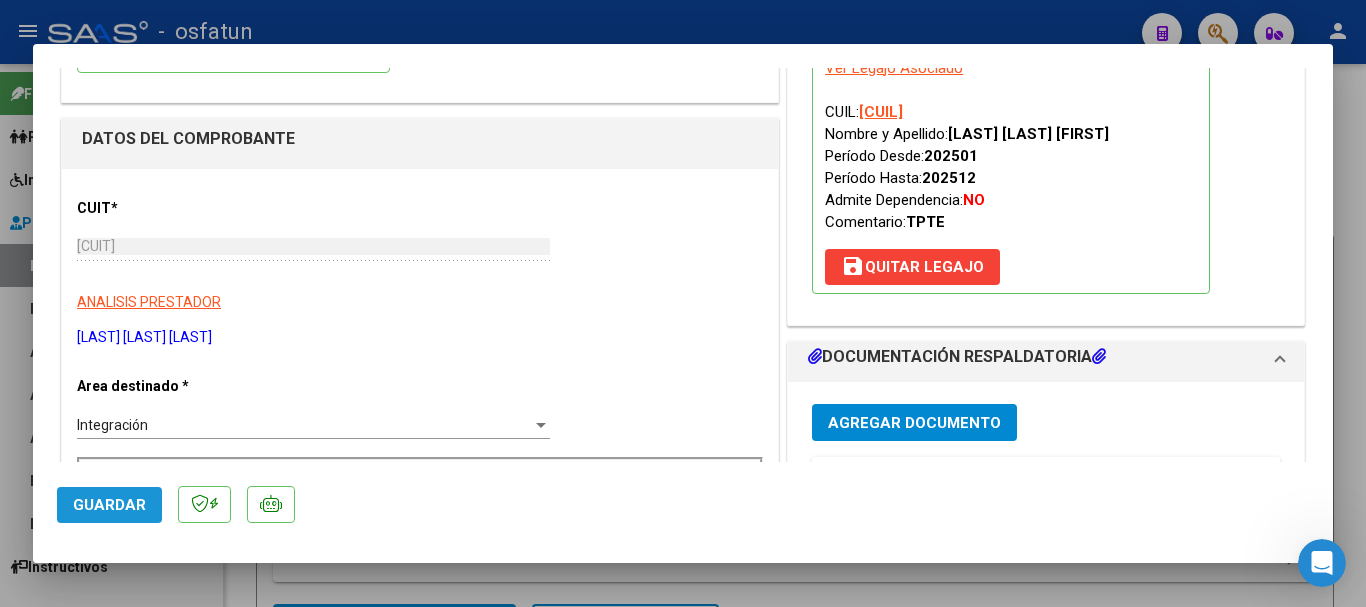 drag, startPoint x: 111, startPoint y: 500, endPoint x: 77, endPoint y: 493, distance: 34.713108 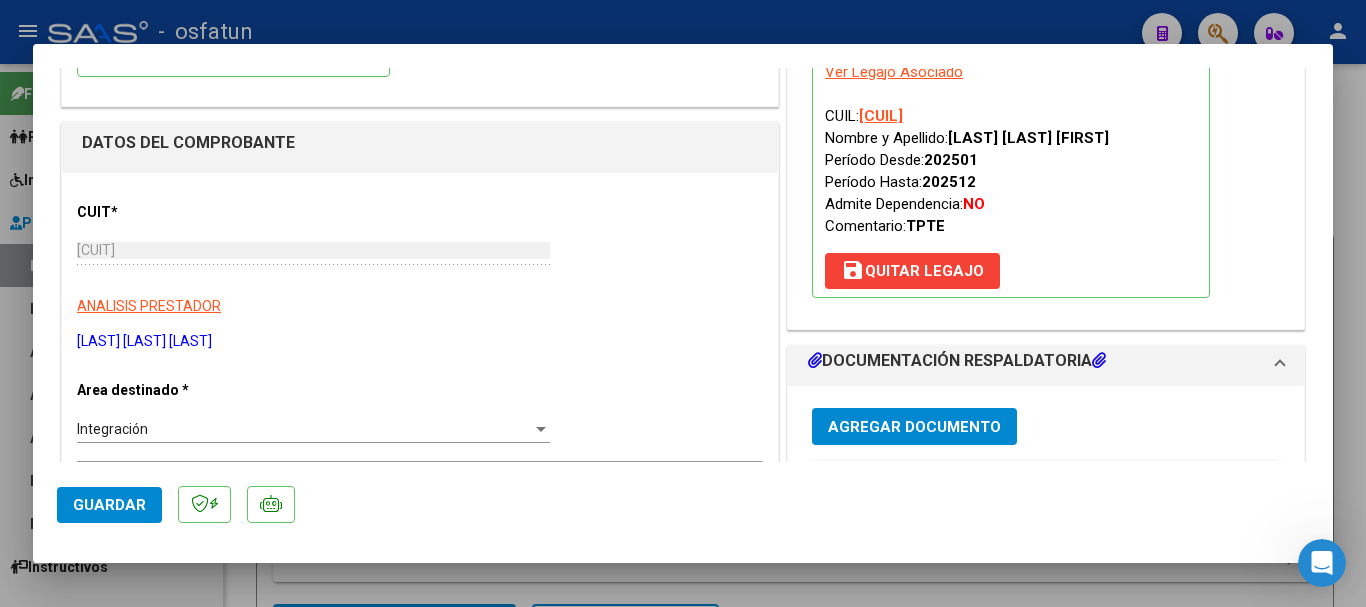 scroll, scrollTop: 0, scrollLeft: 0, axis: both 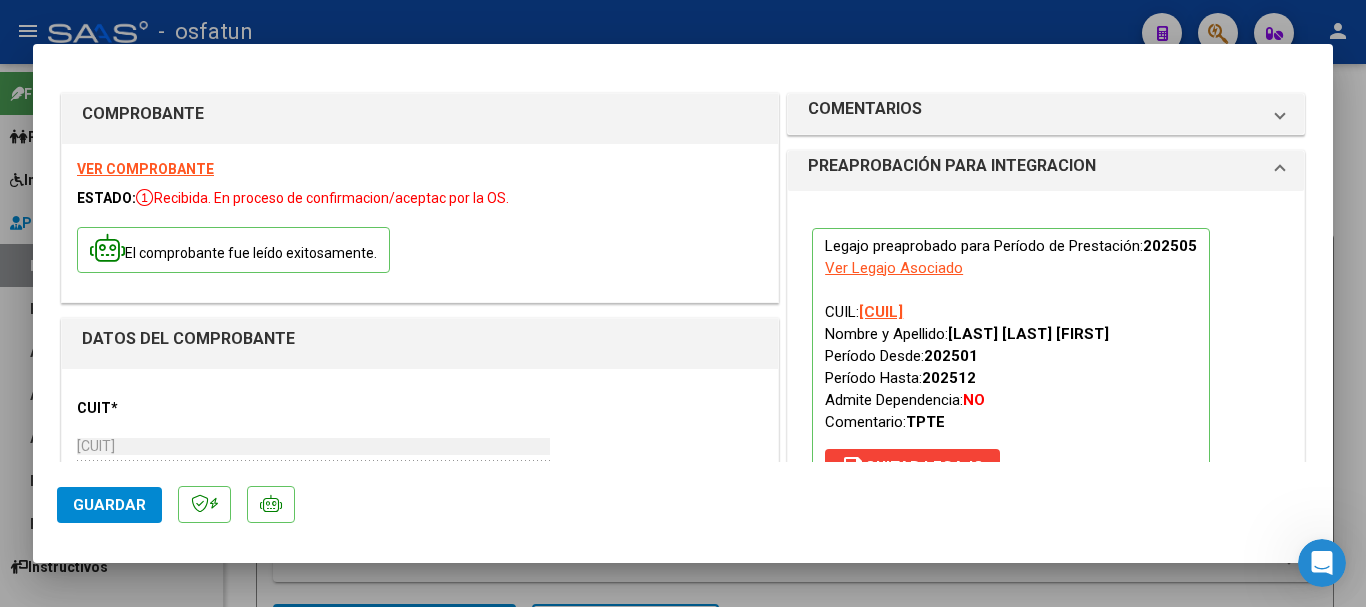 type 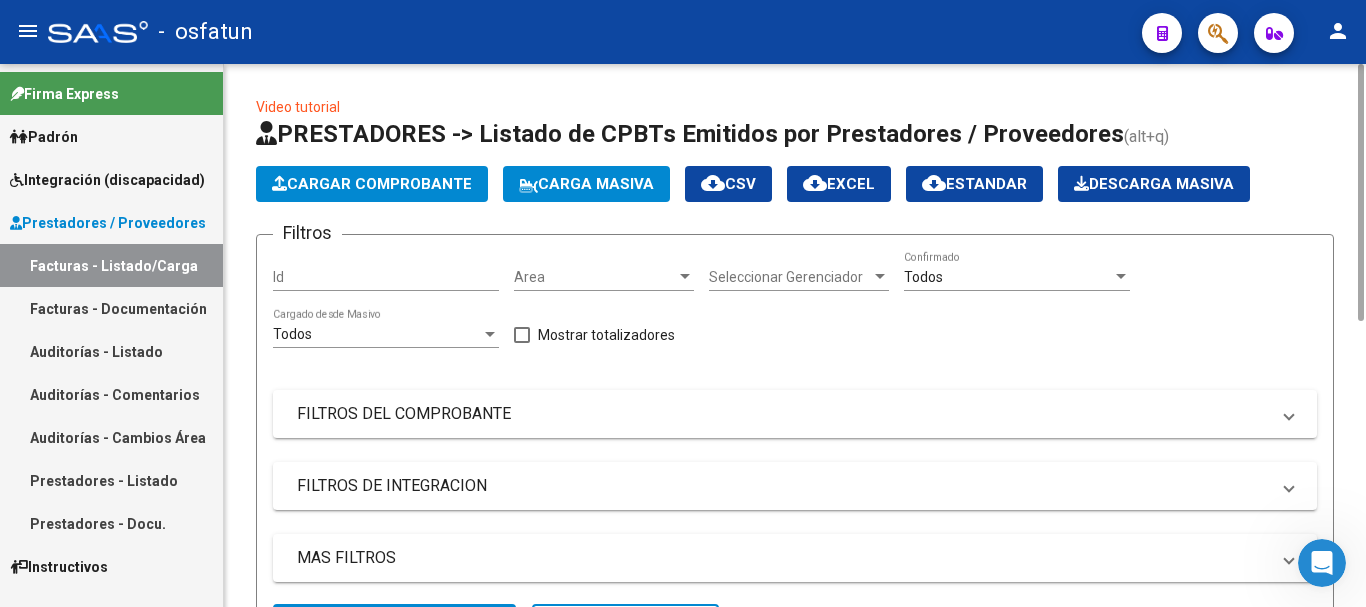 click on "Cargar Comprobante" 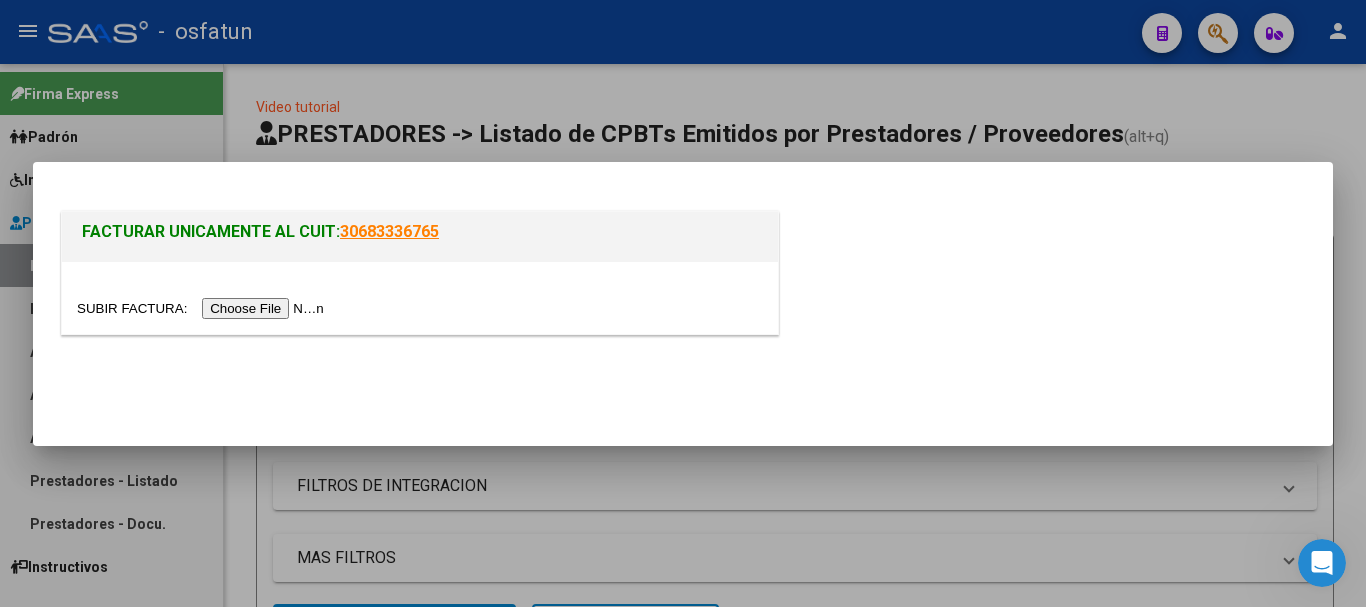 click at bounding box center [203, 308] 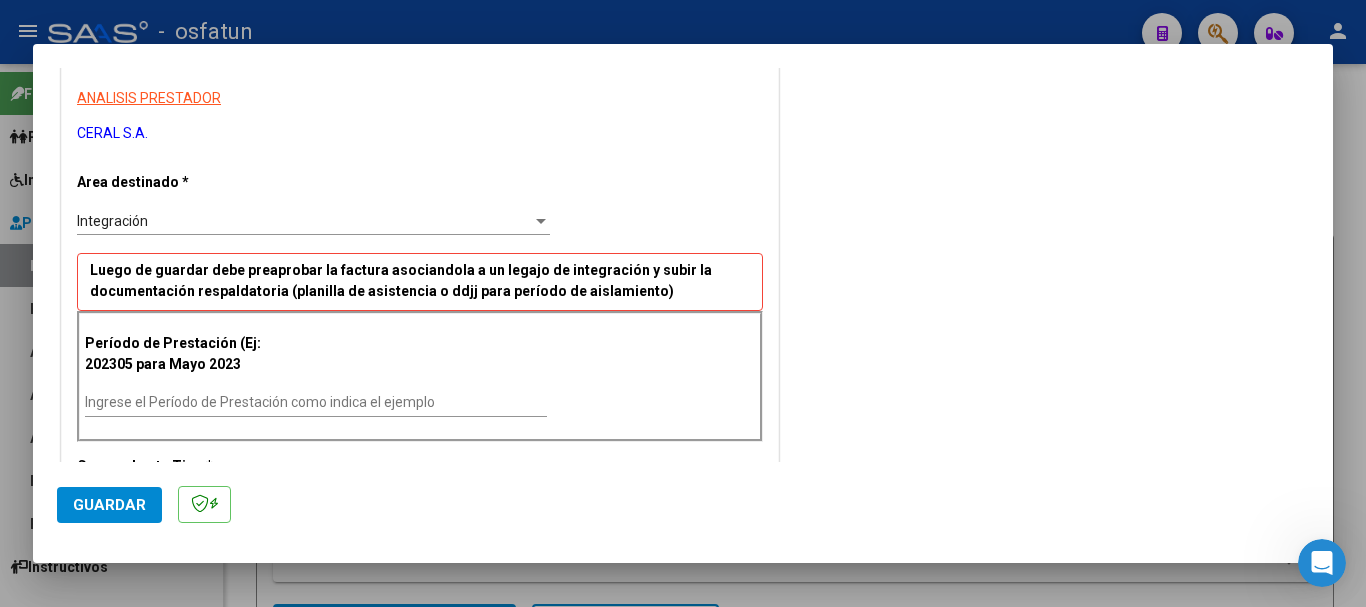 scroll, scrollTop: 400, scrollLeft: 0, axis: vertical 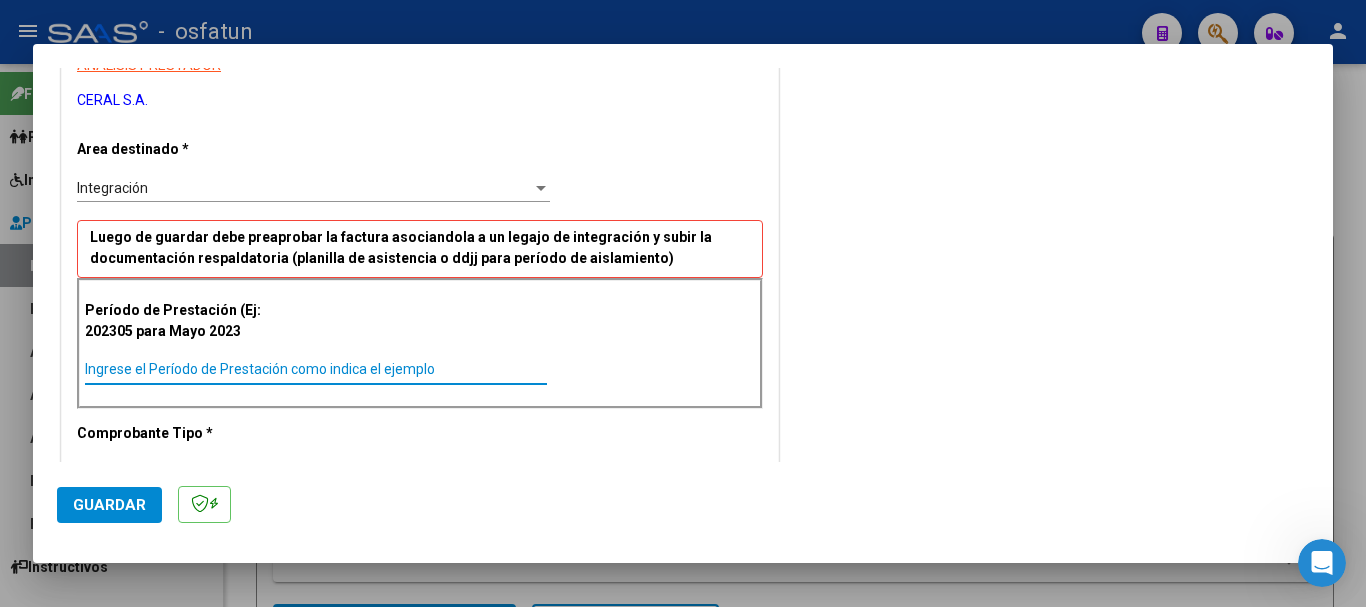 click on "Ingrese el Período de Prestación como indica el ejemplo" at bounding box center (316, 369) 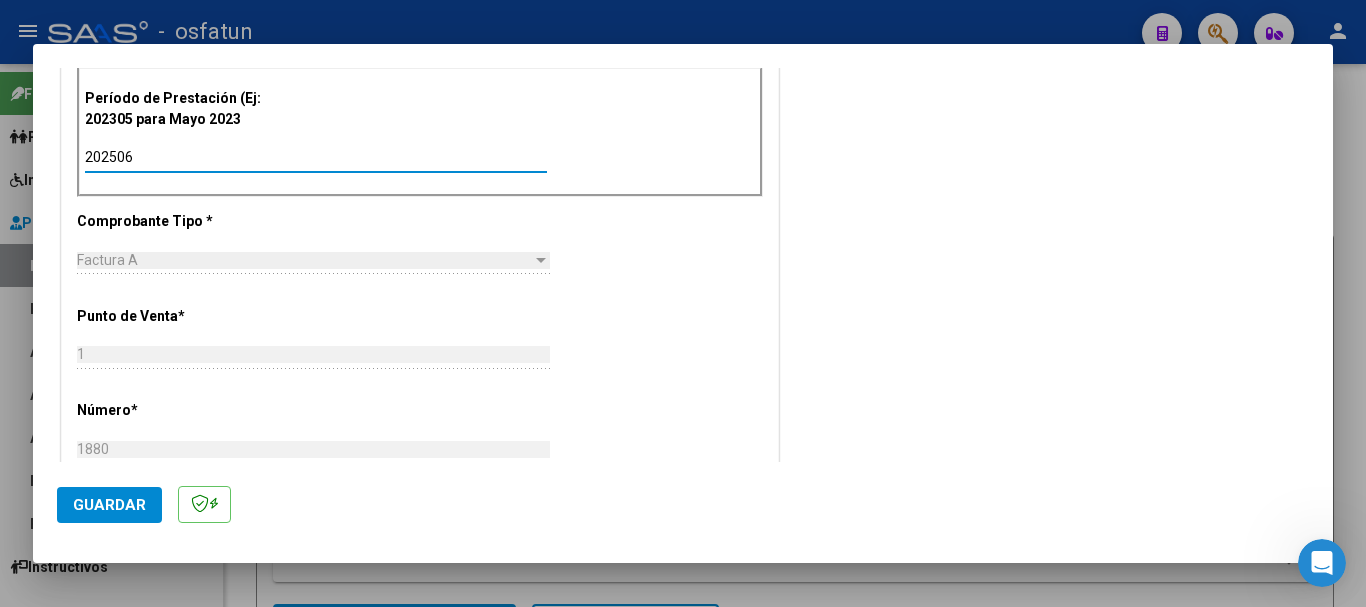 scroll, scrollTop: 700, scrollLeft: 0, axis: vertical 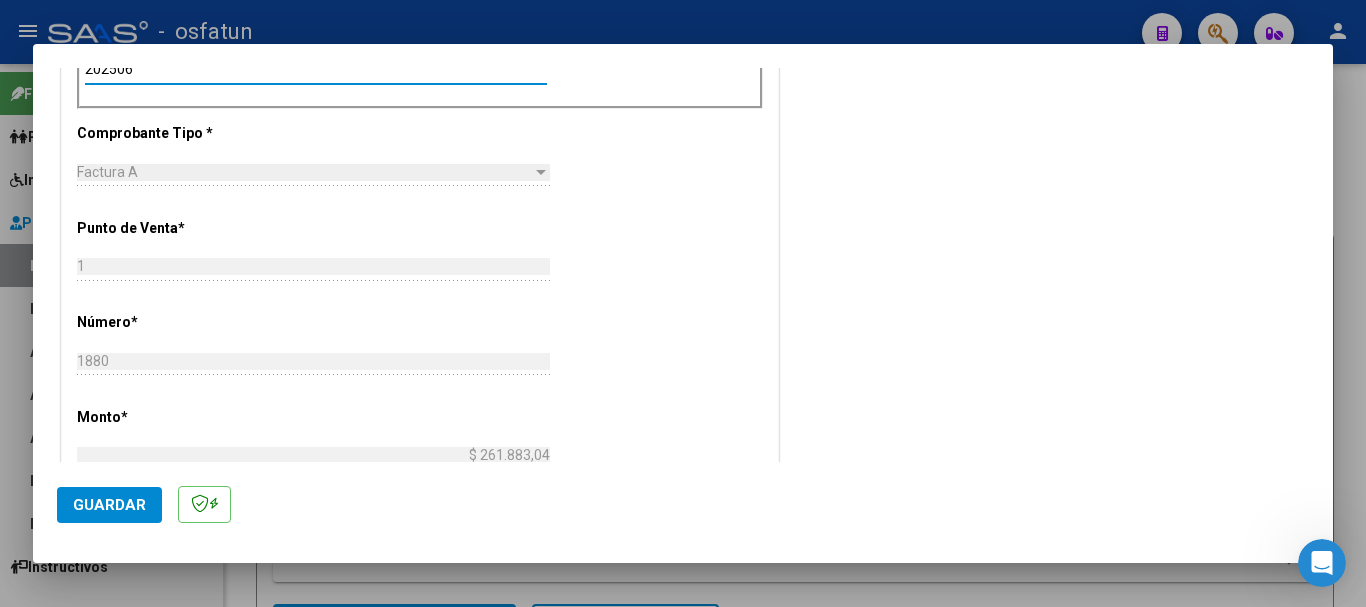 type on "202506" 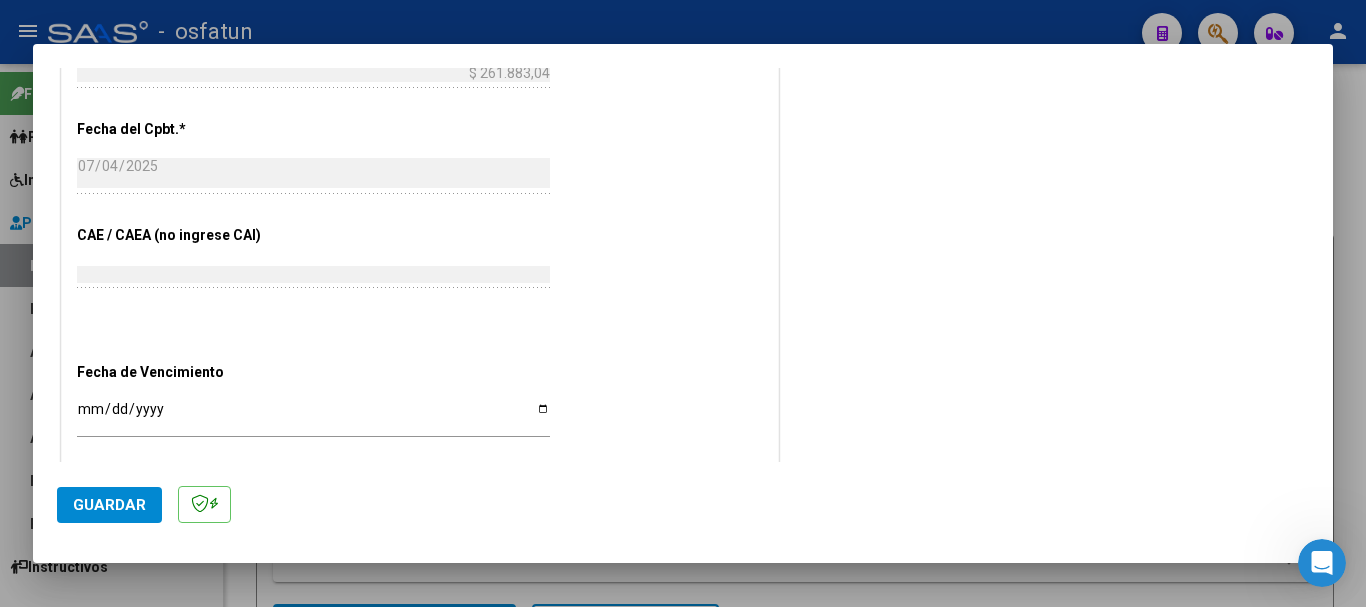 scroll, scrollTop: 1083, scrollLeft: 0, axis: vertical 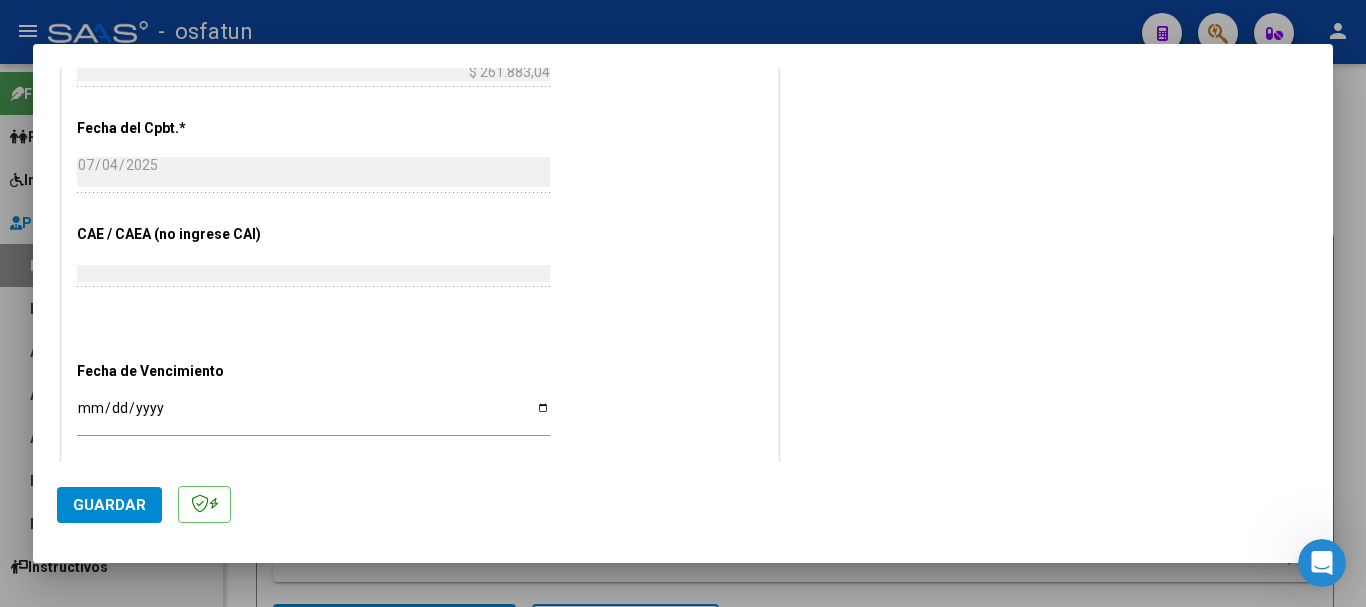 click on "Ingresar la fecha" at bounding box center (313, 415) 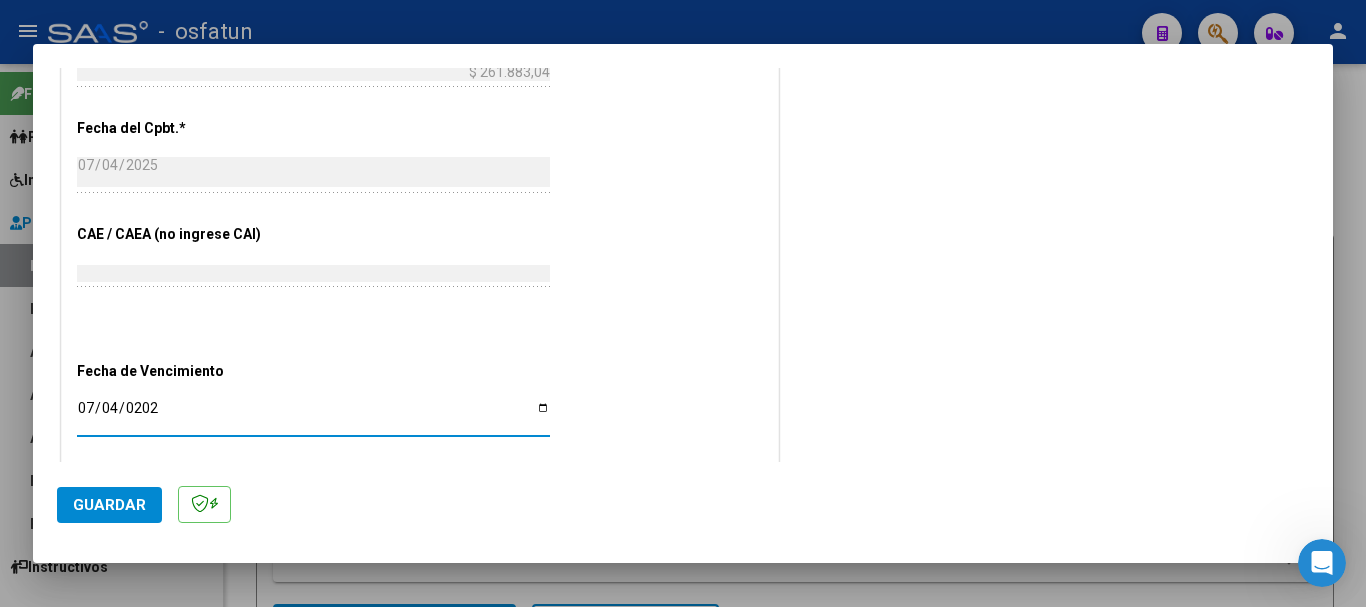 type on "2025-07-04" 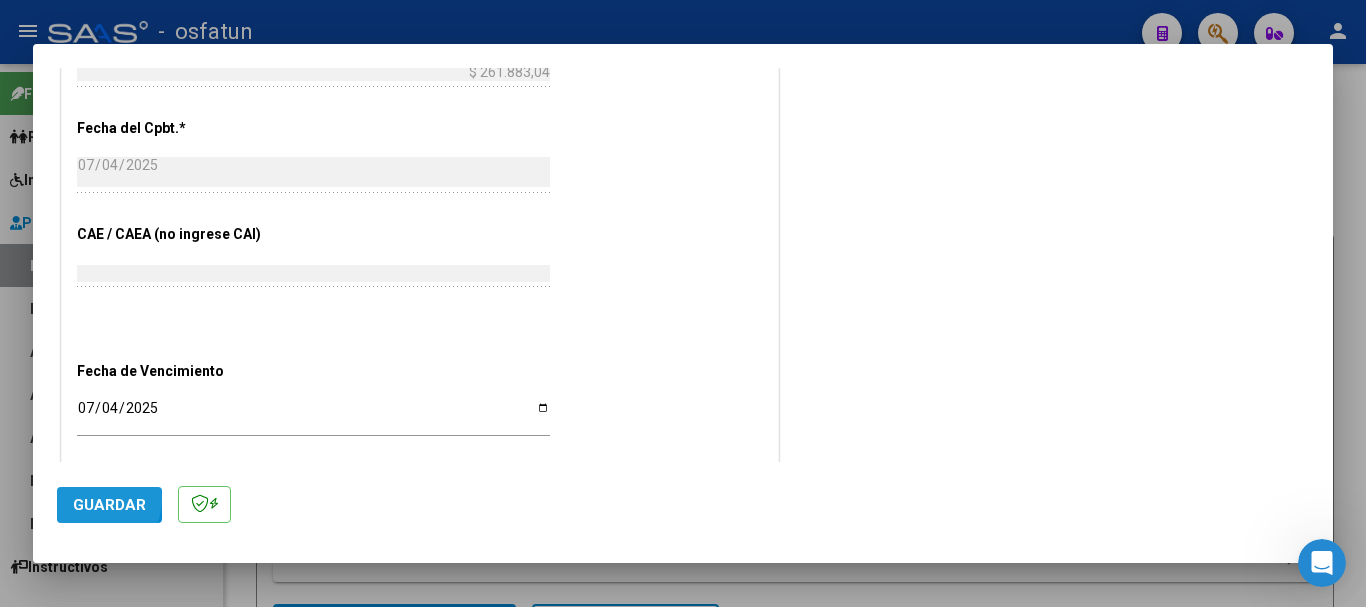 click on "Guardar" 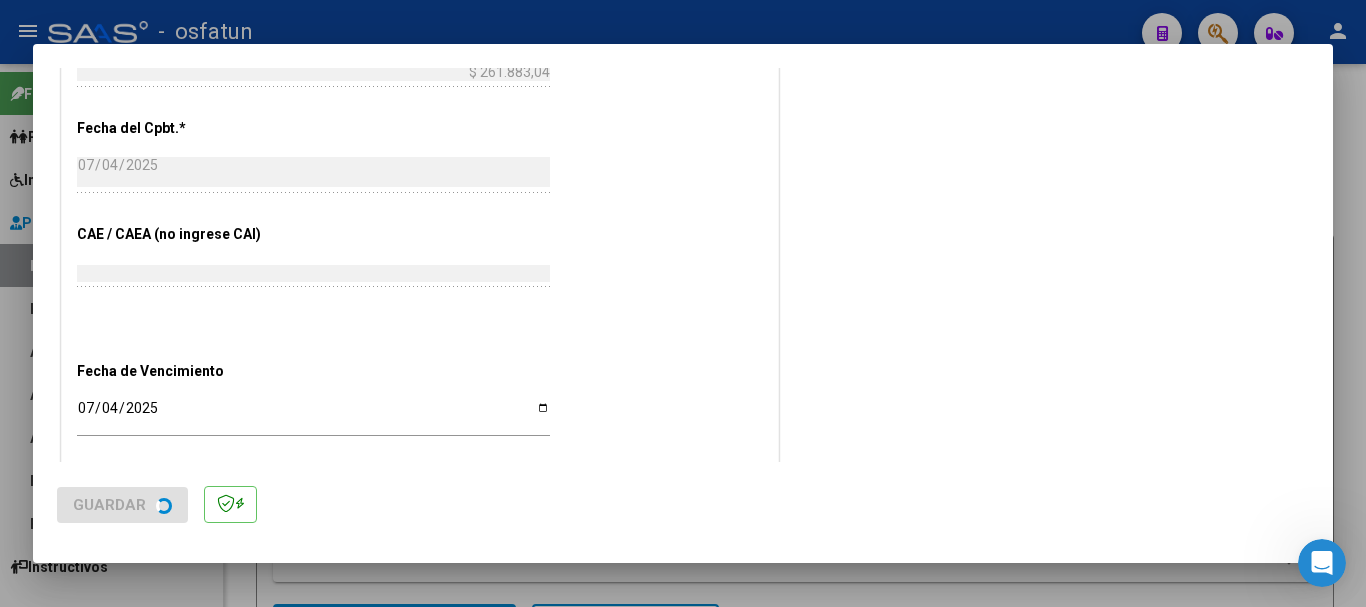 scroll, scrollTop: 0, scrollLeft: 0, axis: both 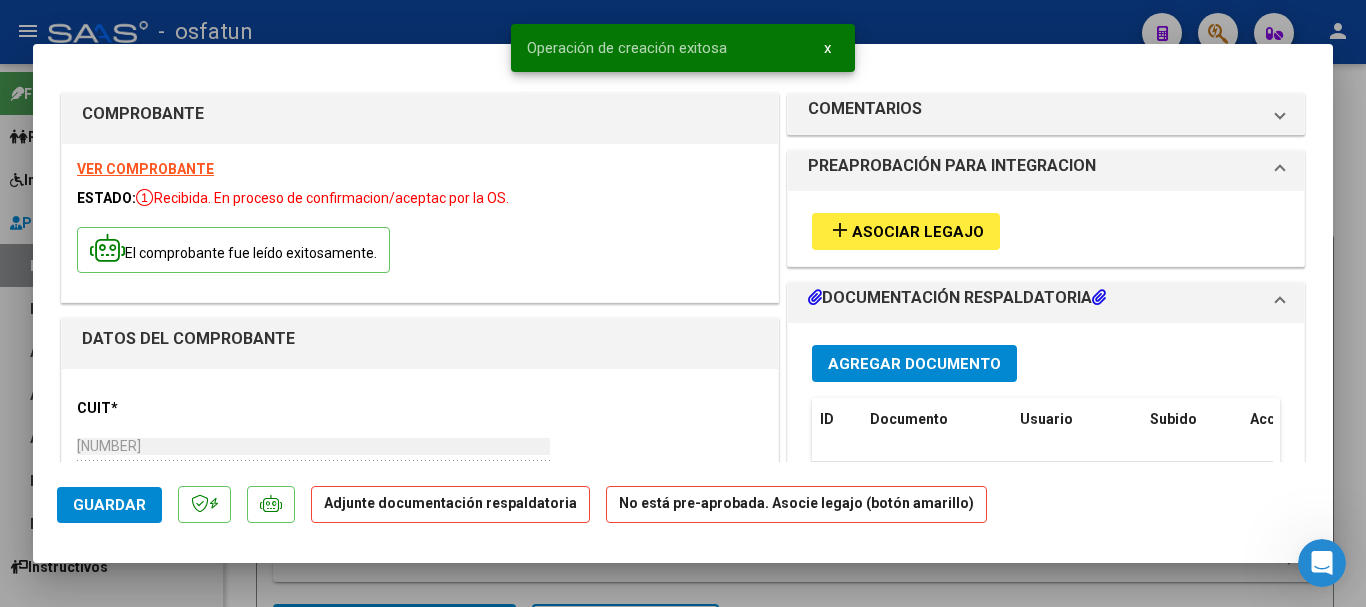click on "Agregar Documento" at bounding box center (914, 364) 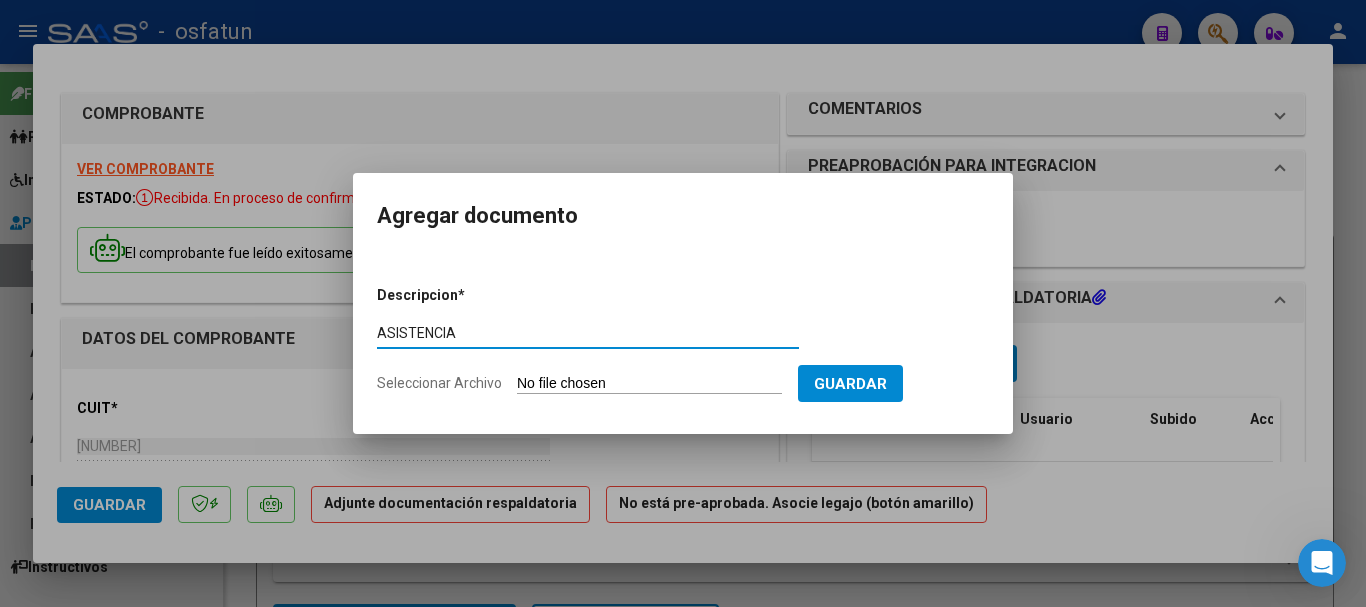 type on "ASISTENCIA" 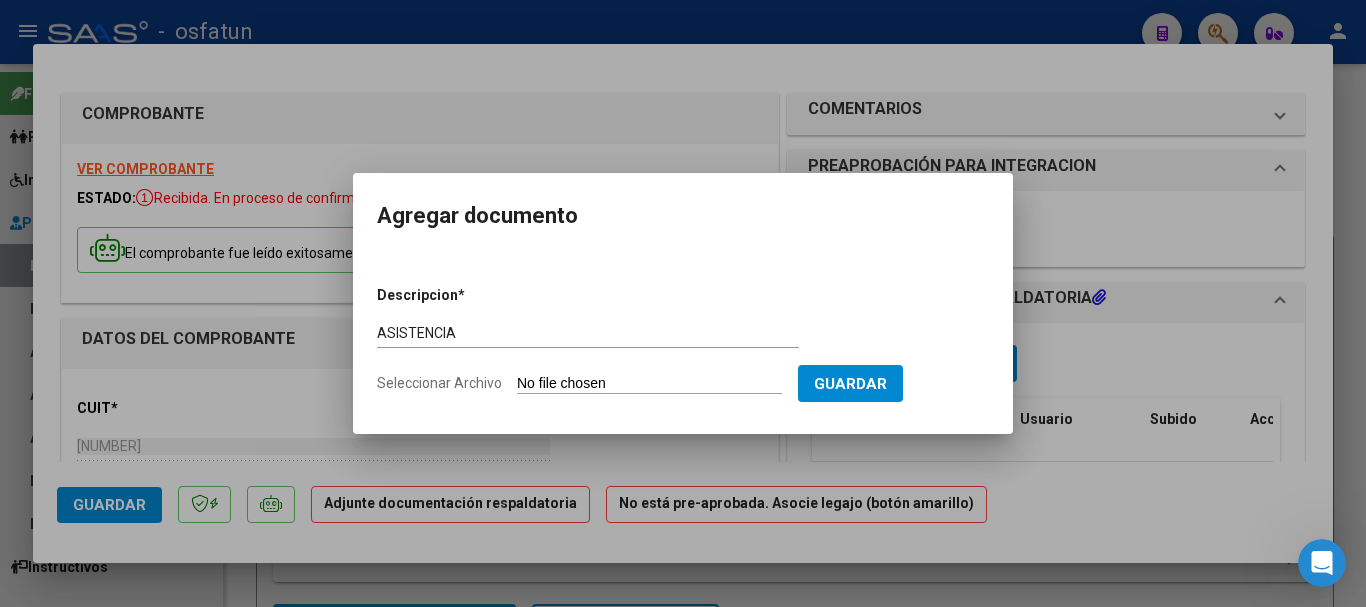 click on "Seleccionar Archivo" at bounding box center [649, 384] 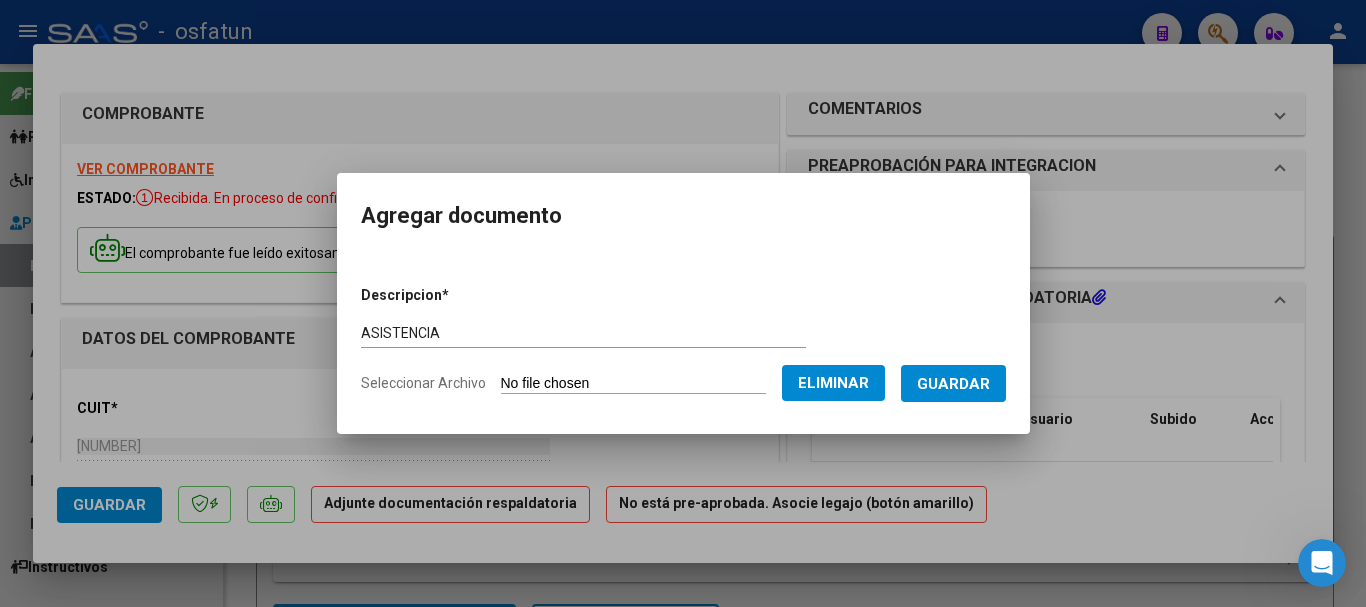 click on "Guardar" at bounding box center [953, 384] 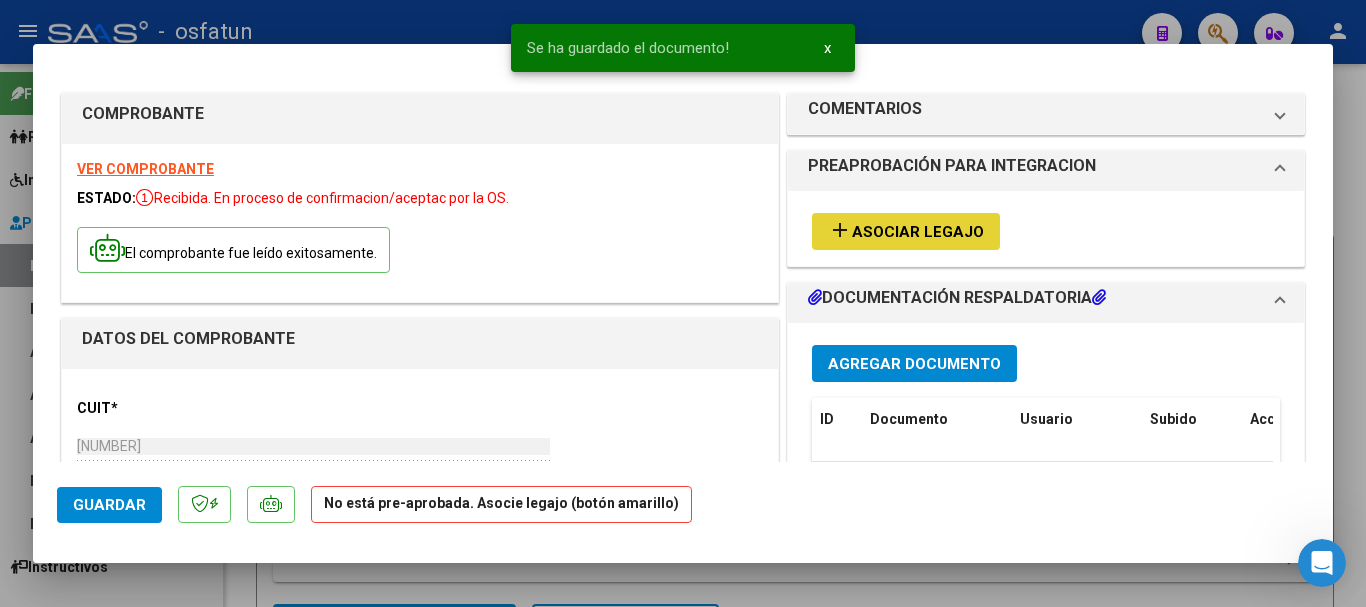 click on "add Asociar Legajo" at bounding box center (906, 231) 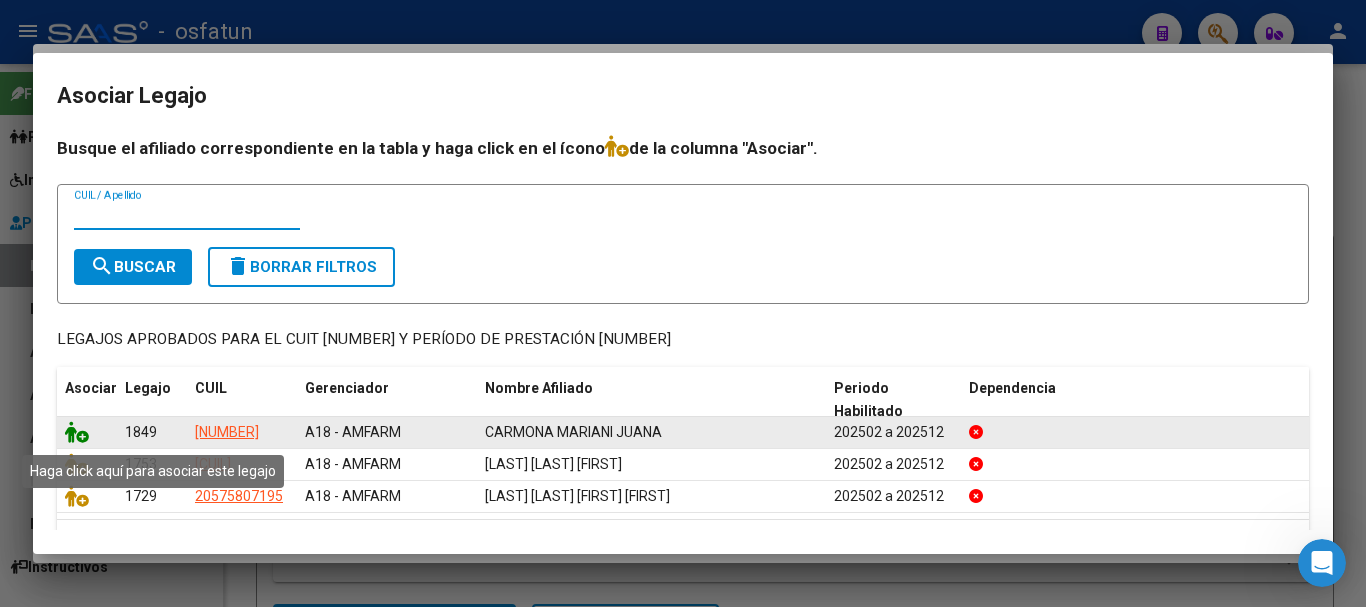 click 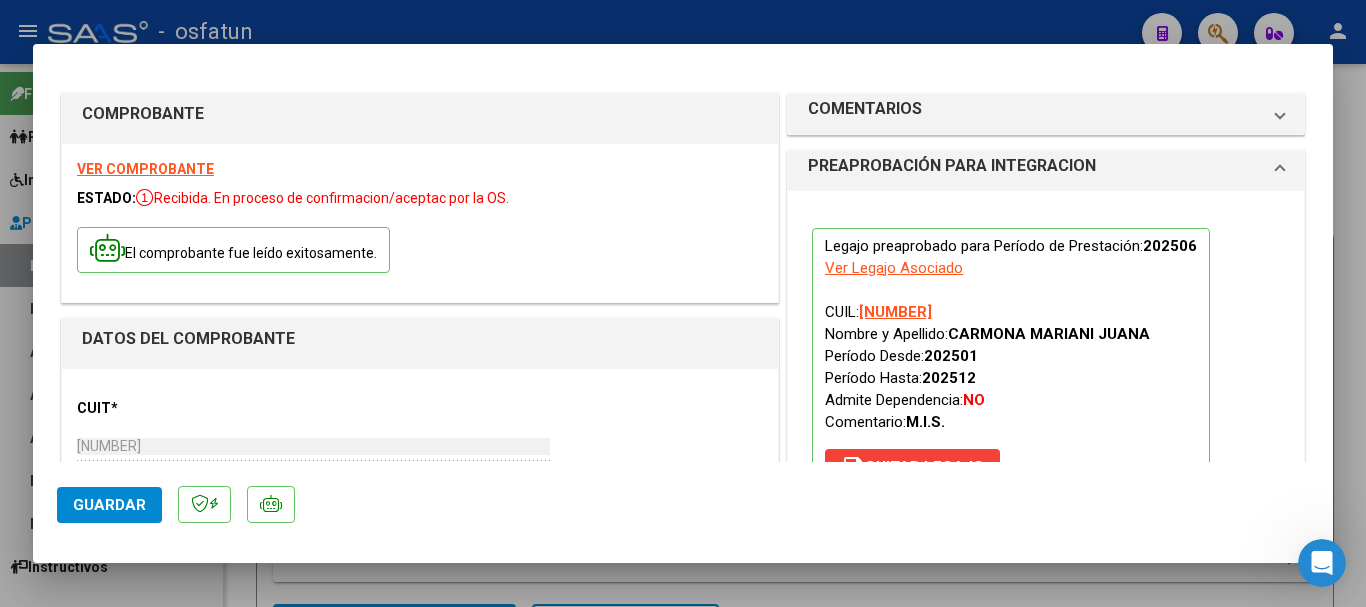 click on "Guardar" 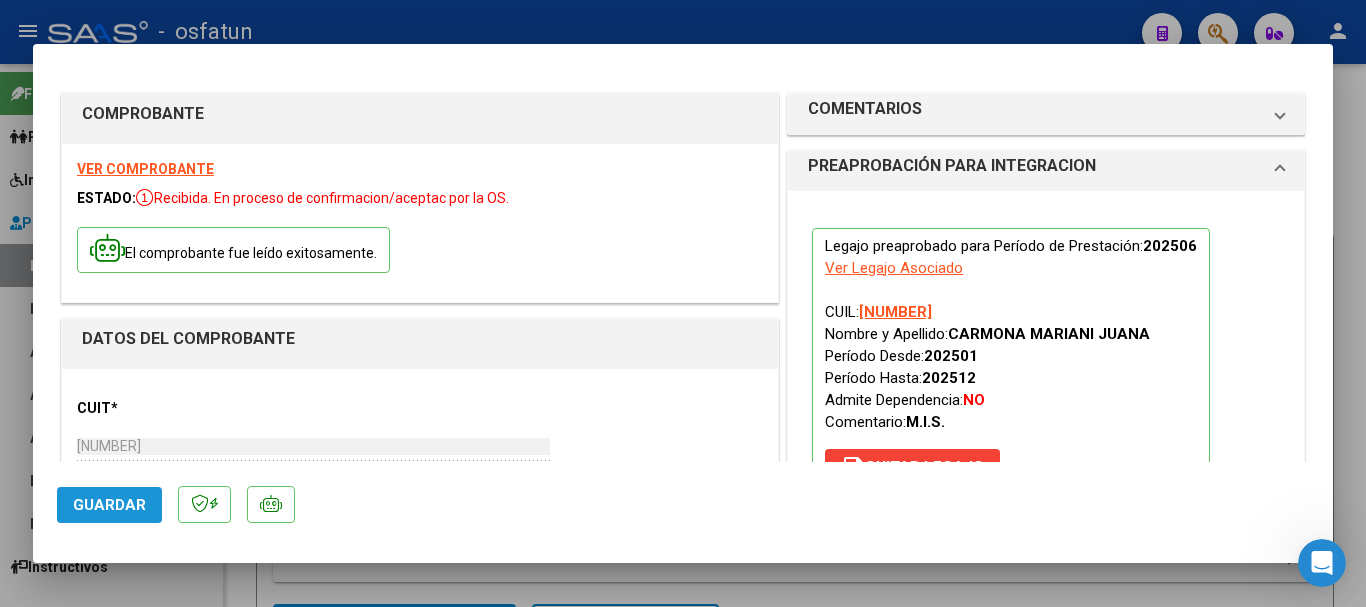 click on "Guardar" 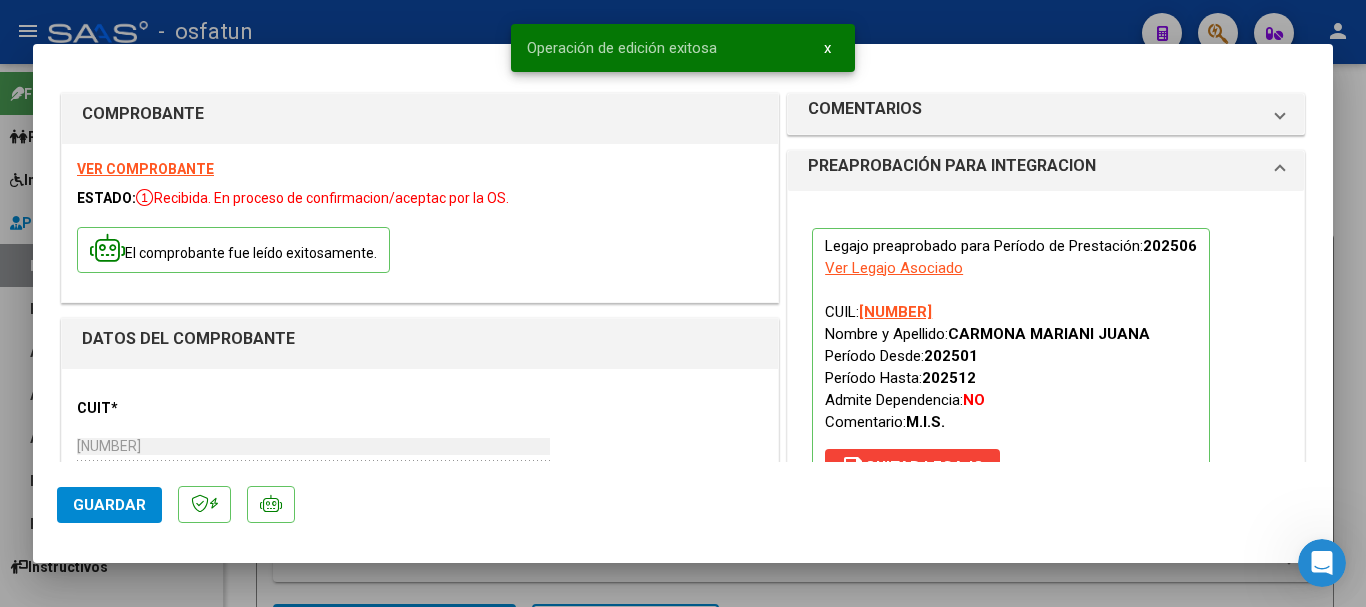 type 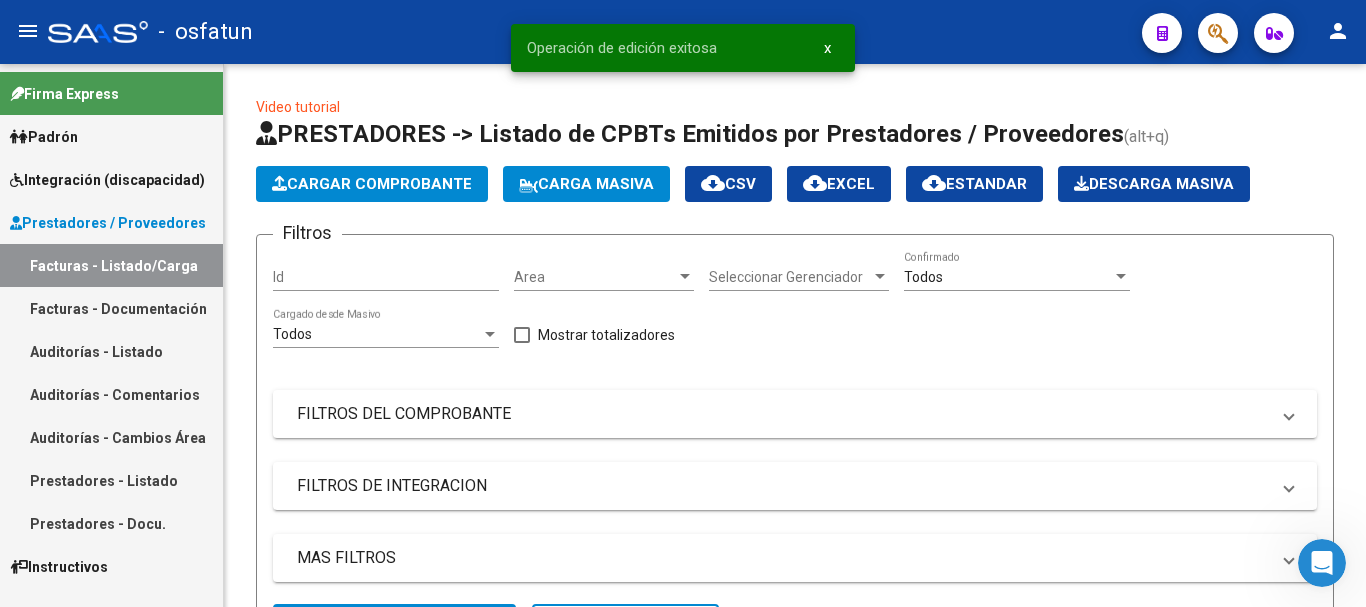 click on "Integración (discapacidad)" at bounding box center [107, 180] 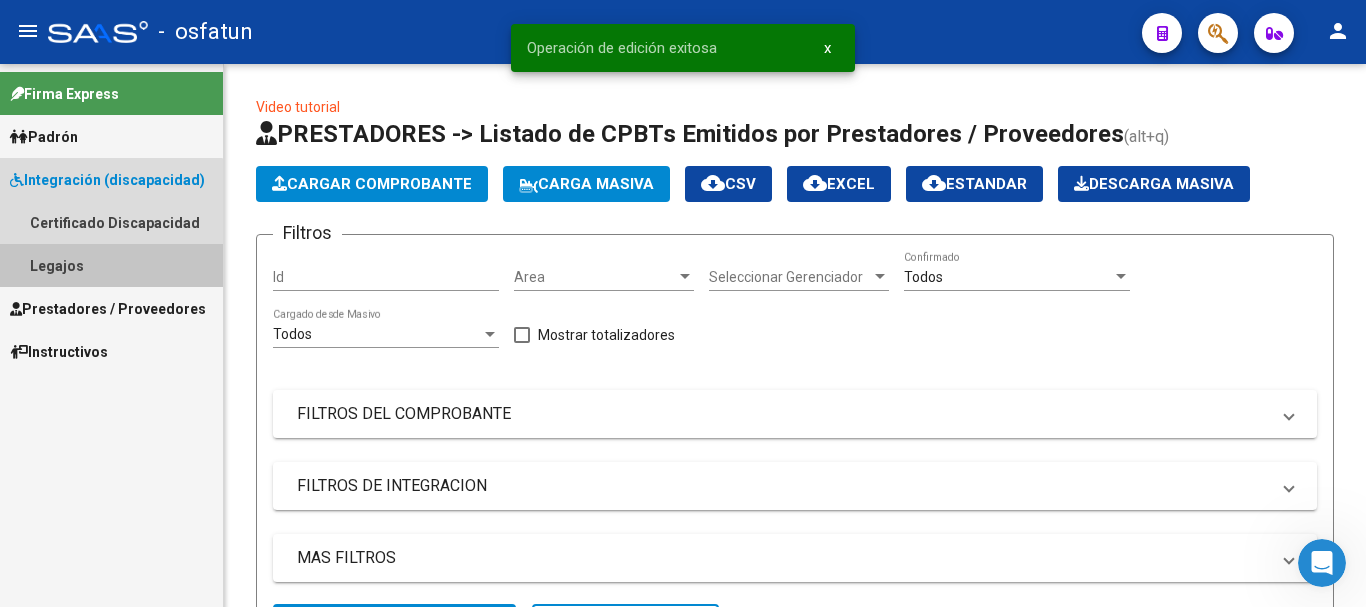 click on "Legajos" at bounding box center [111, 265] 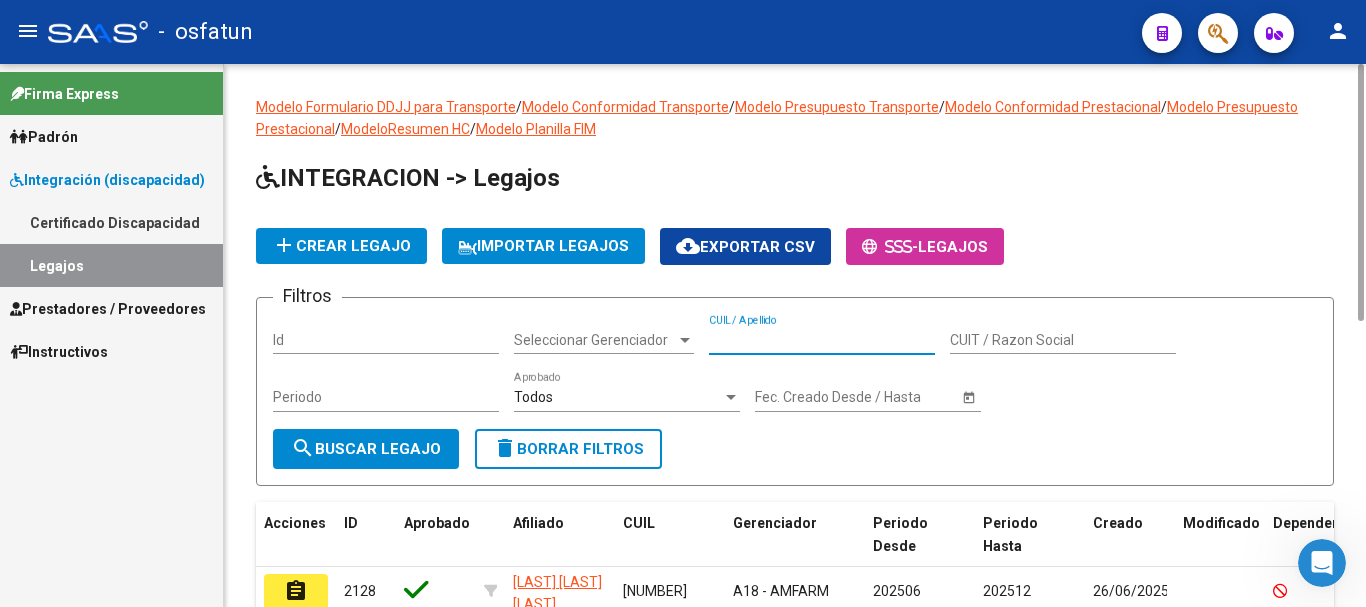 click on "CUIL / Apellido" at bounding box center [822, 340] 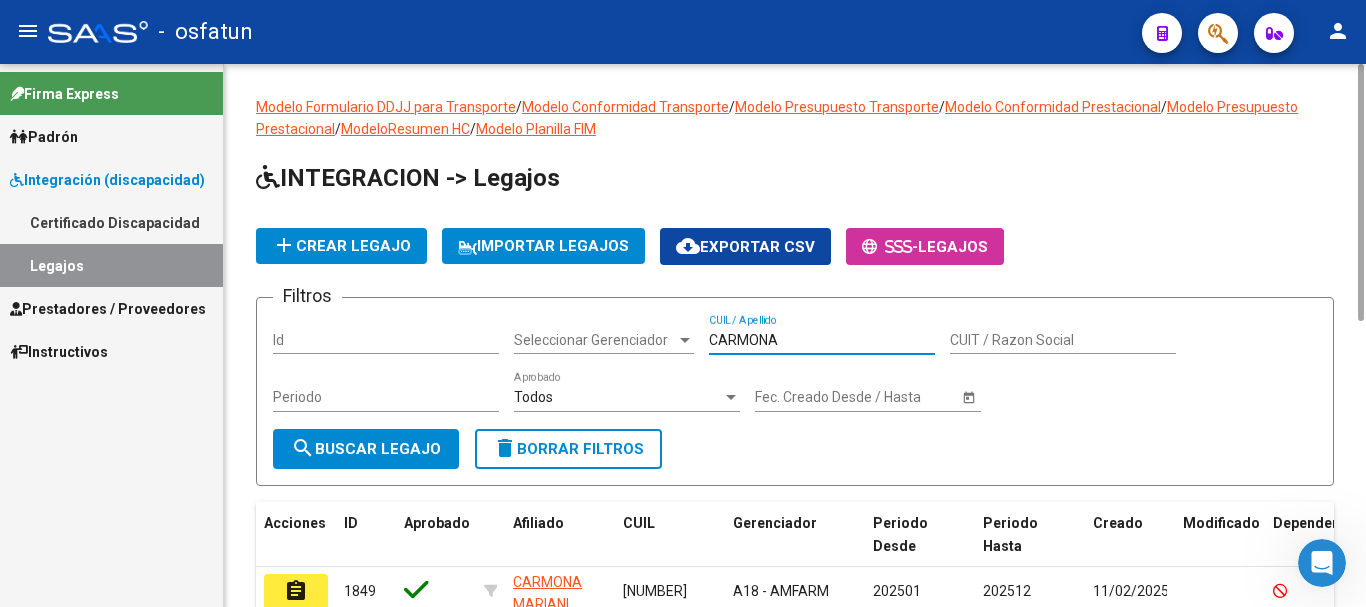 scroll, scrollTop: 147, scrollLeft: 0, axis: vertical 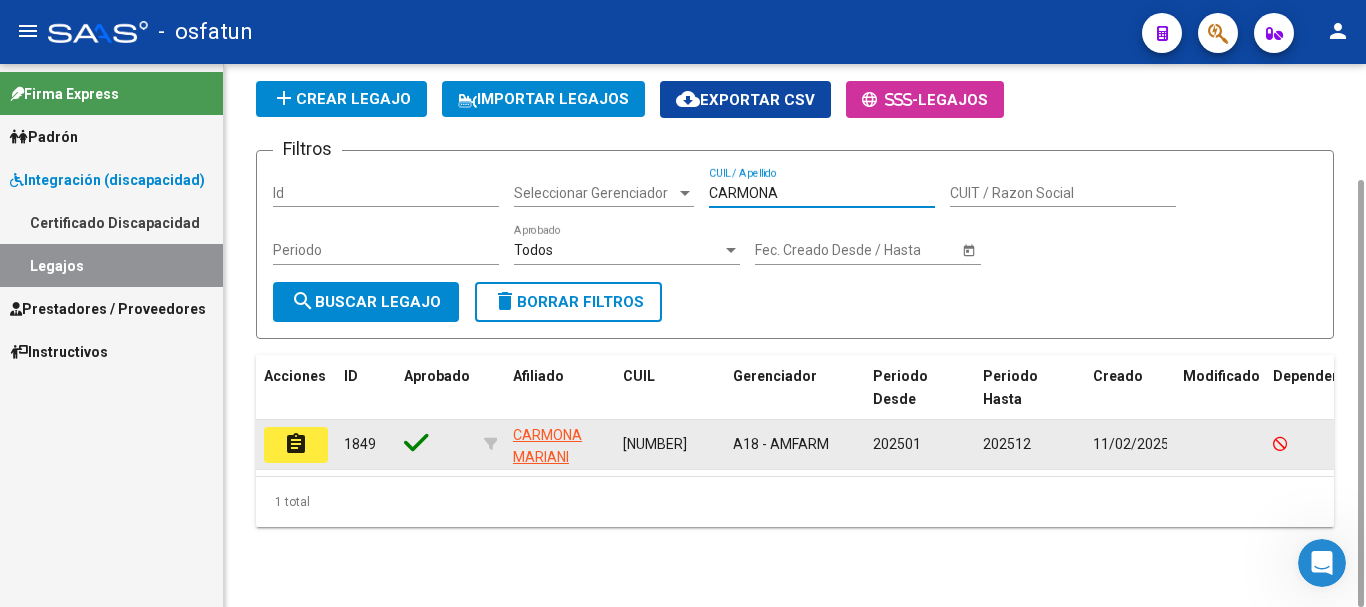 type on "CARMONA" 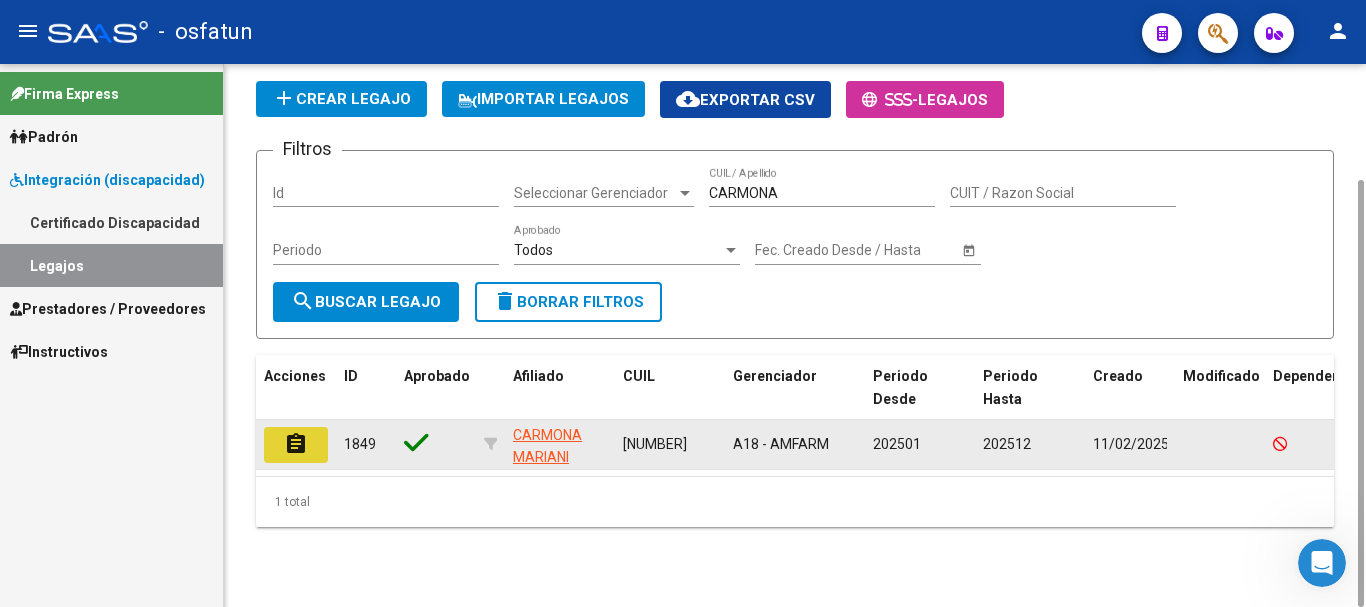 click on "assignment" 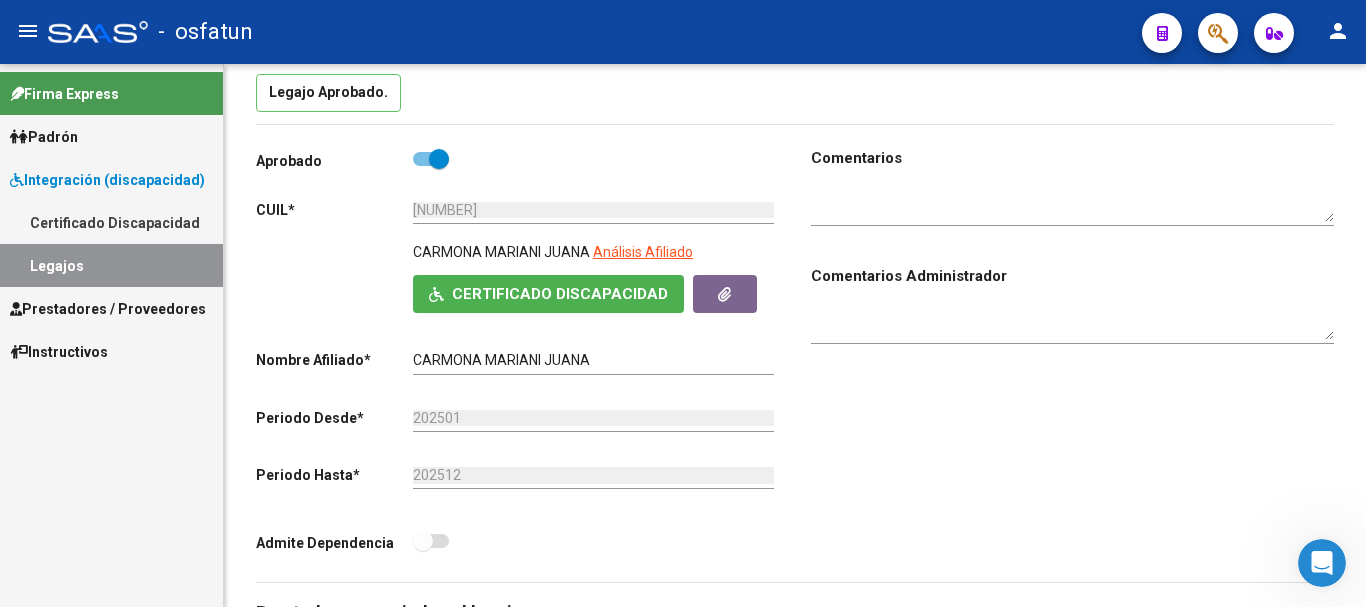 scroll, scrollTop: 1000, scrollLeft: 0, axis: vertical 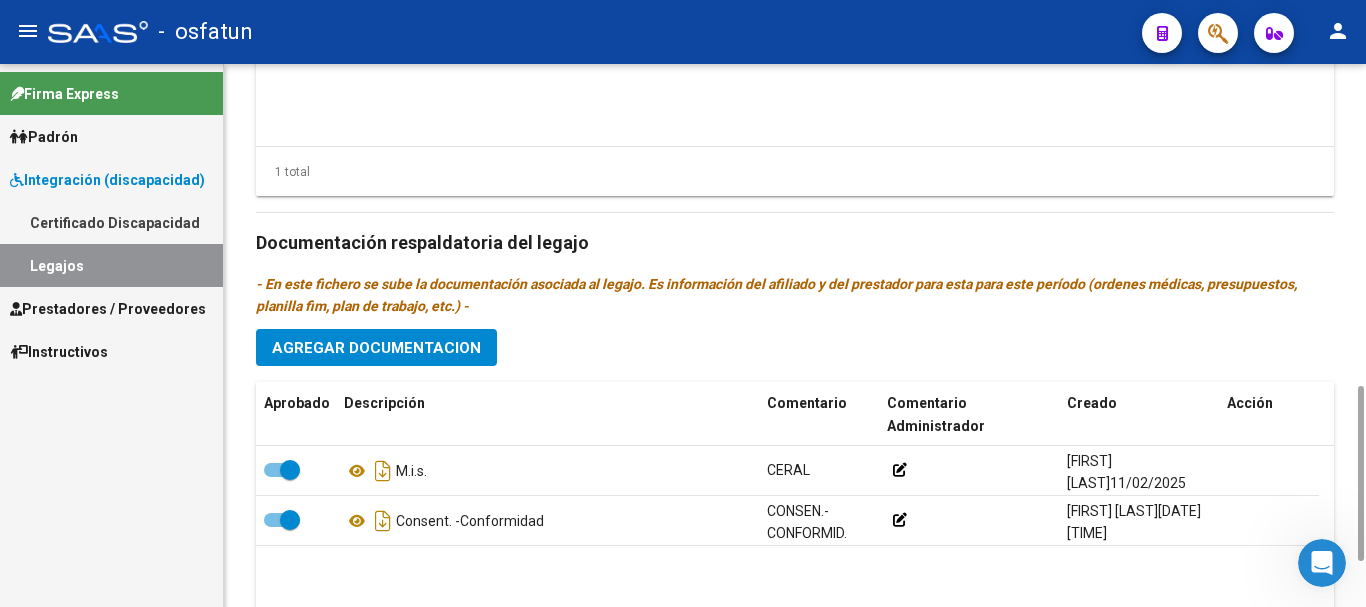 click on "Agregar Documentacion" 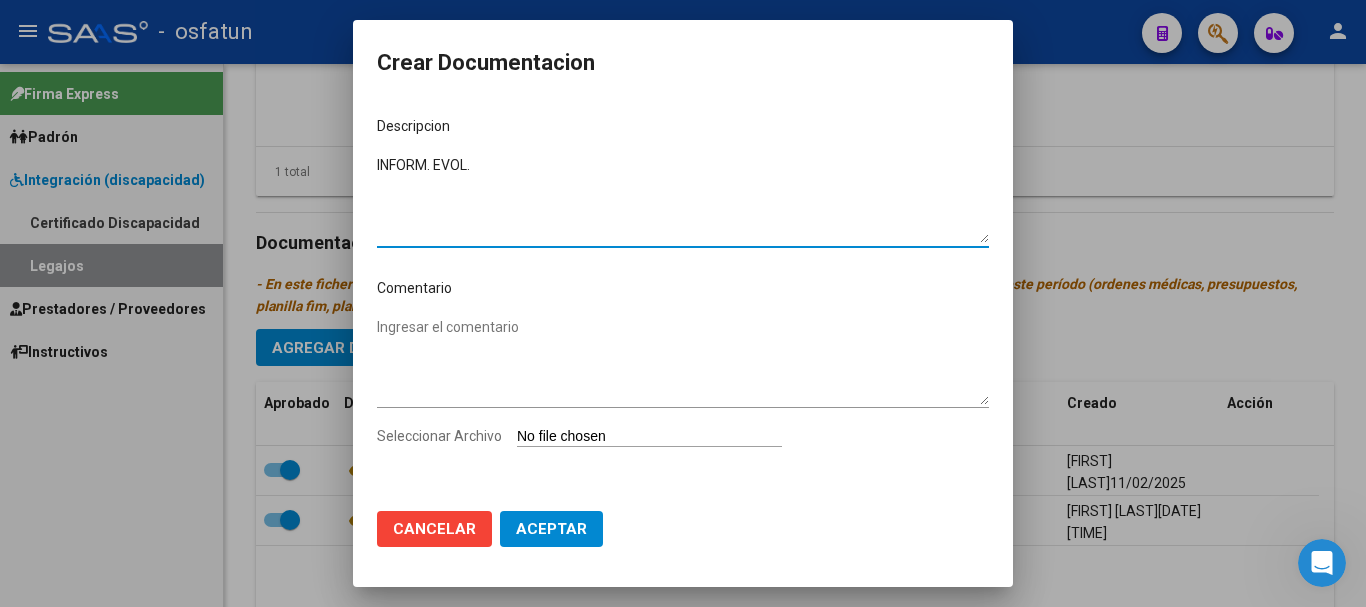 type on "INFORM. EVOL." 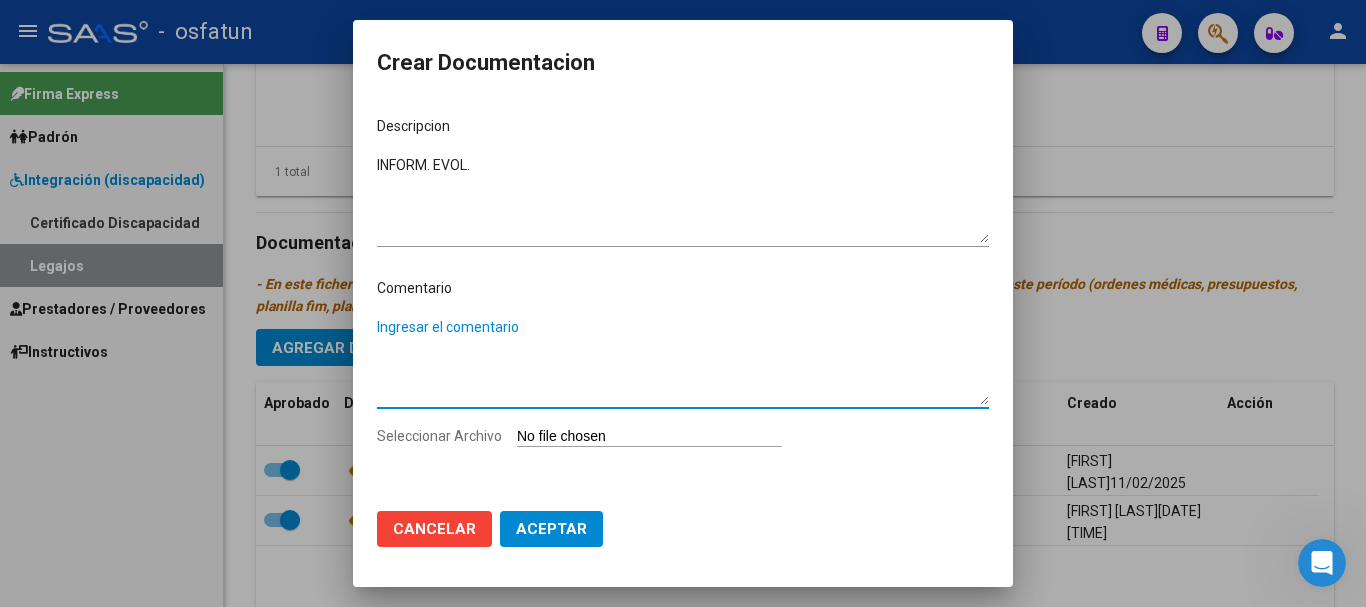 click on "Ingresar el comentario" at bounding box center [683, 361] 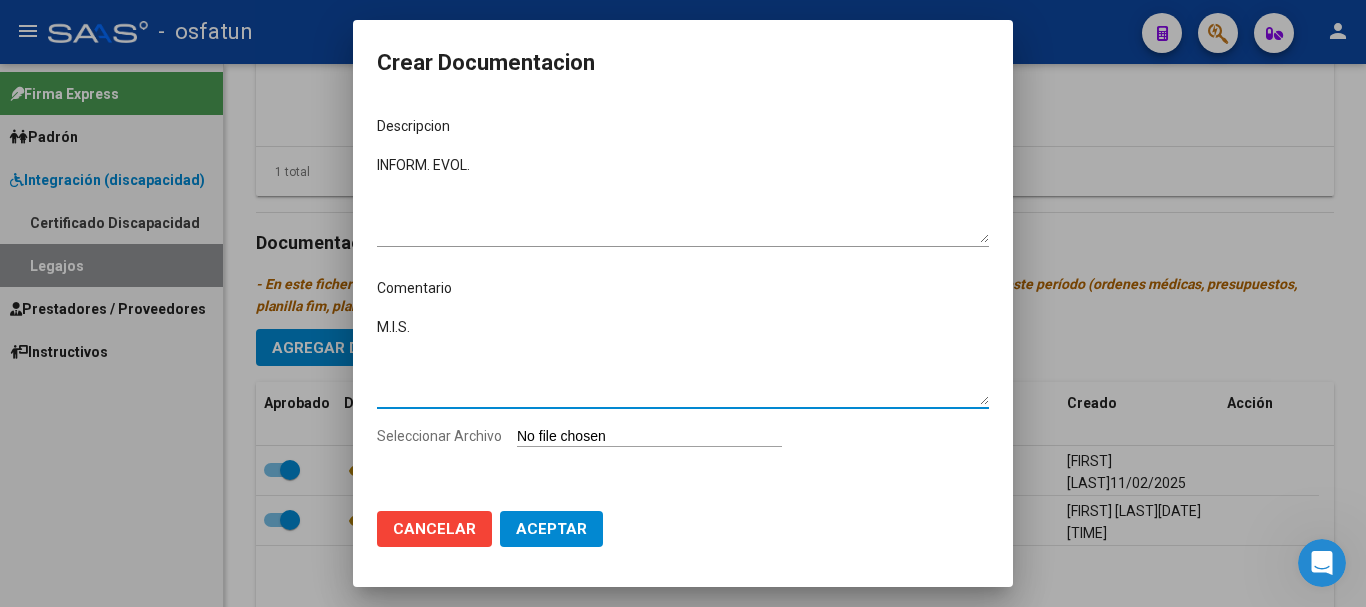 type on "M.I.S." 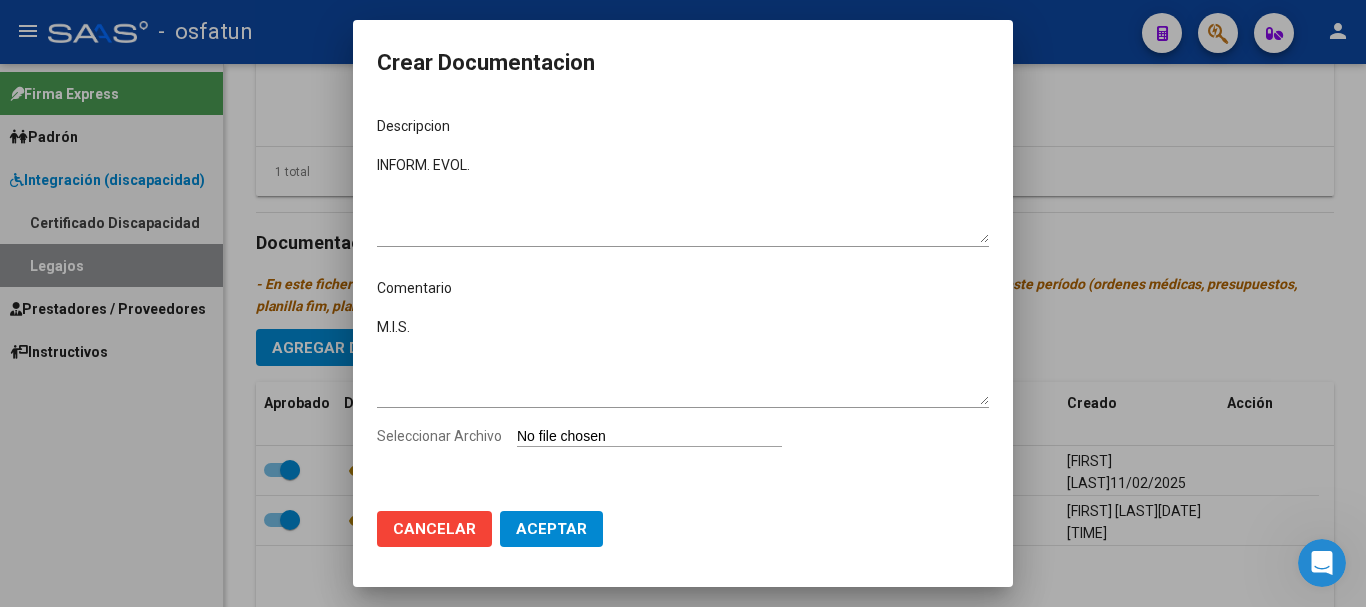click on "Seleccionar Archivo" at bounding box center [649, 437] 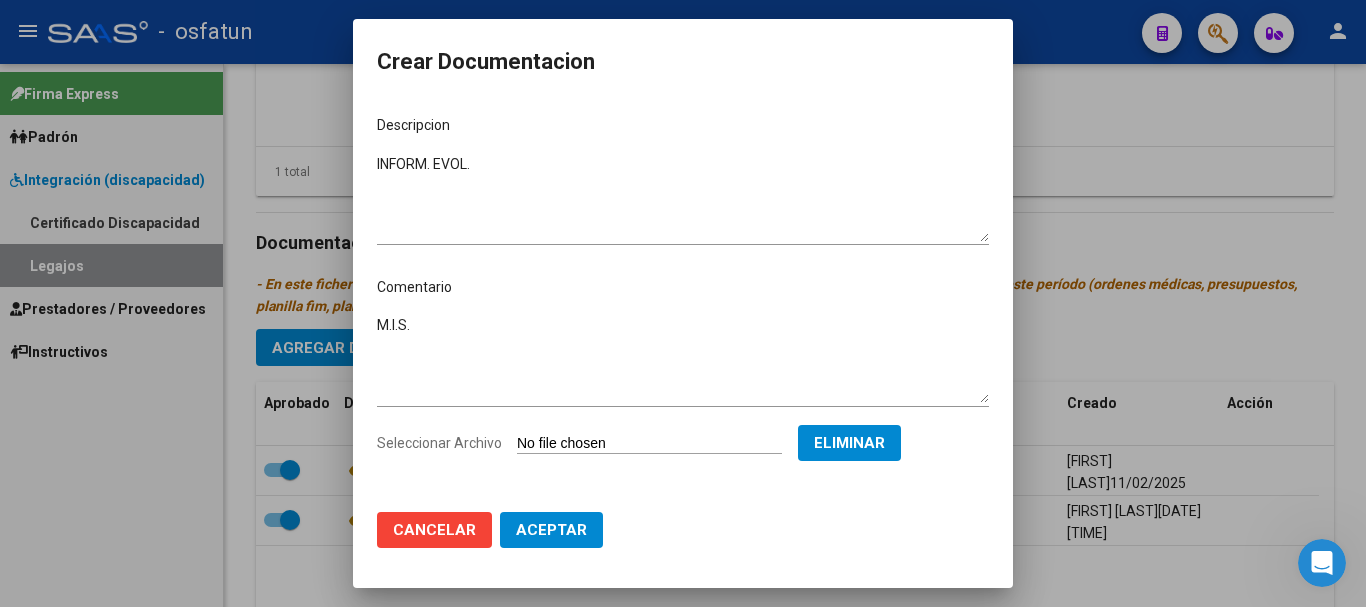 click on "Aceptar" 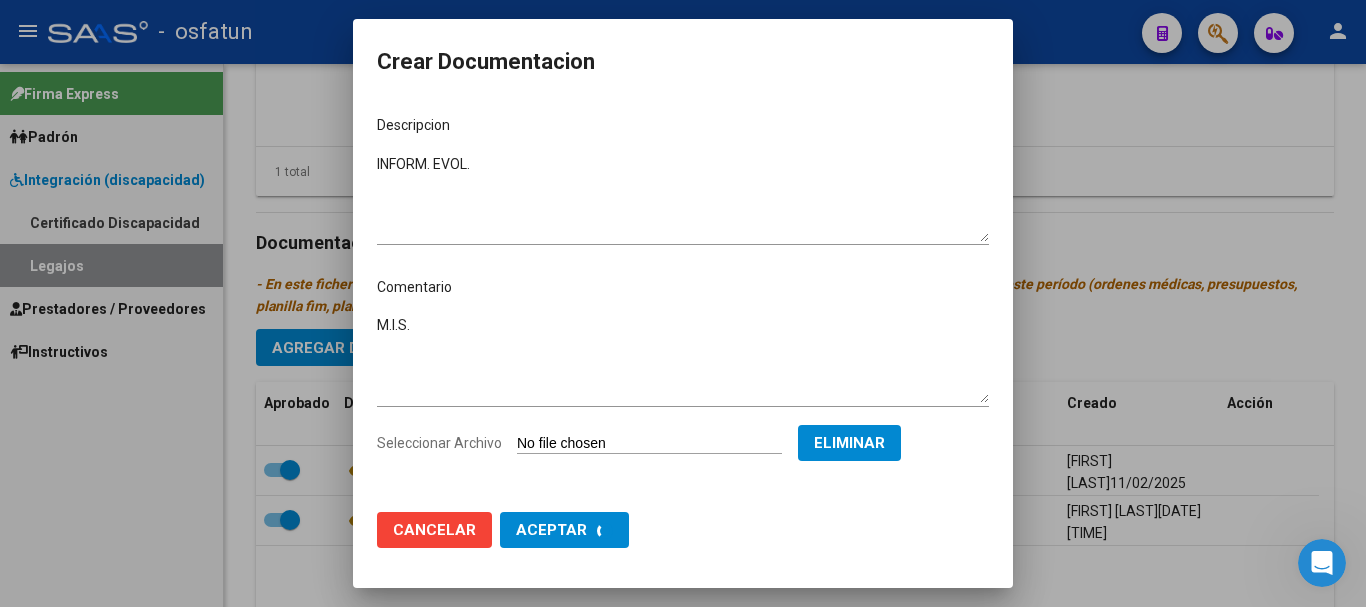 checkbox on "false" 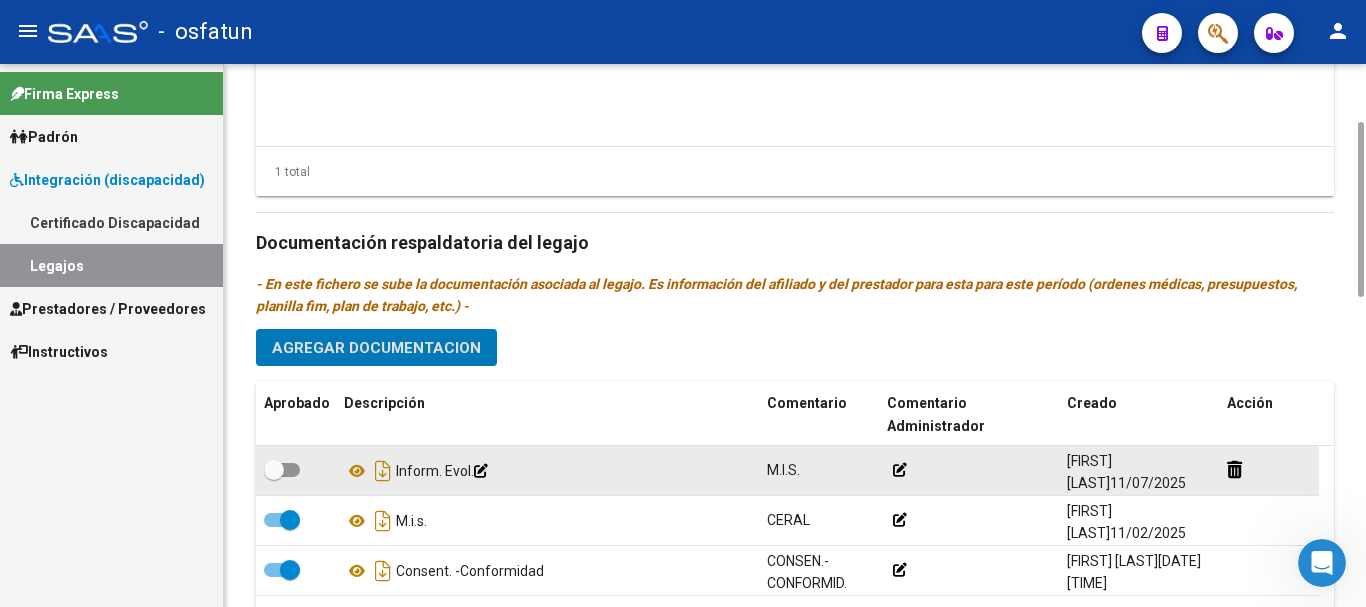 scroll, scrollTop: 400, scrollLeft: 0, axis: vertical 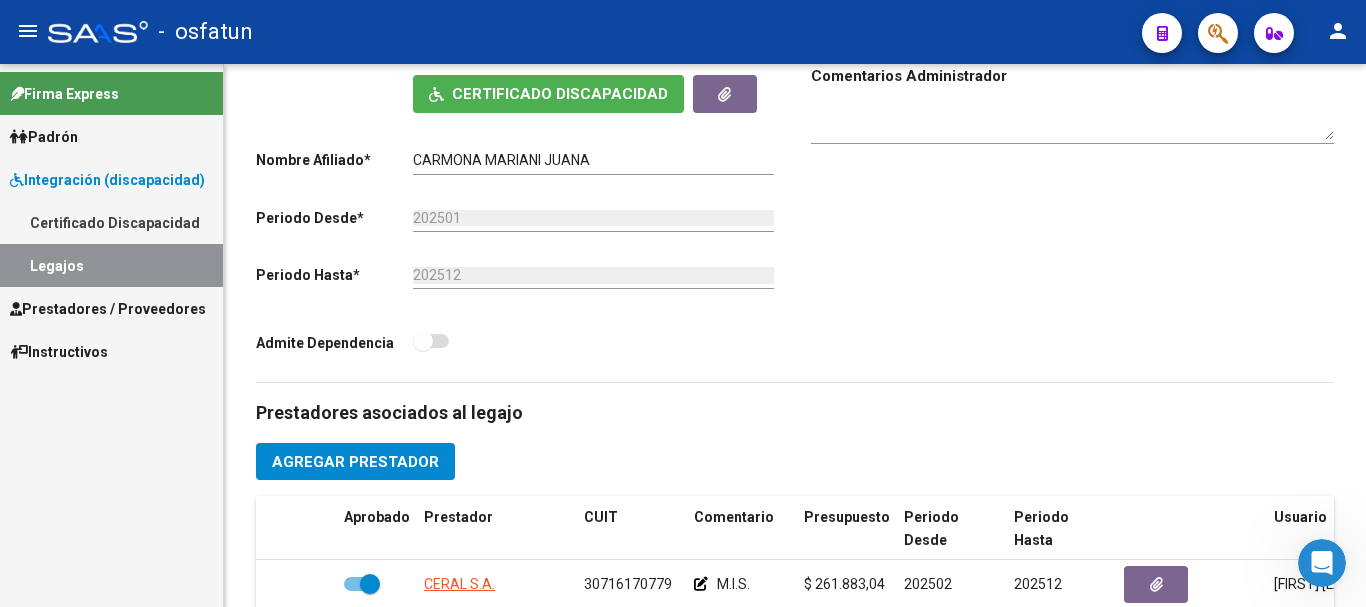 click on "Legajos" at bounding box center [111, 265] 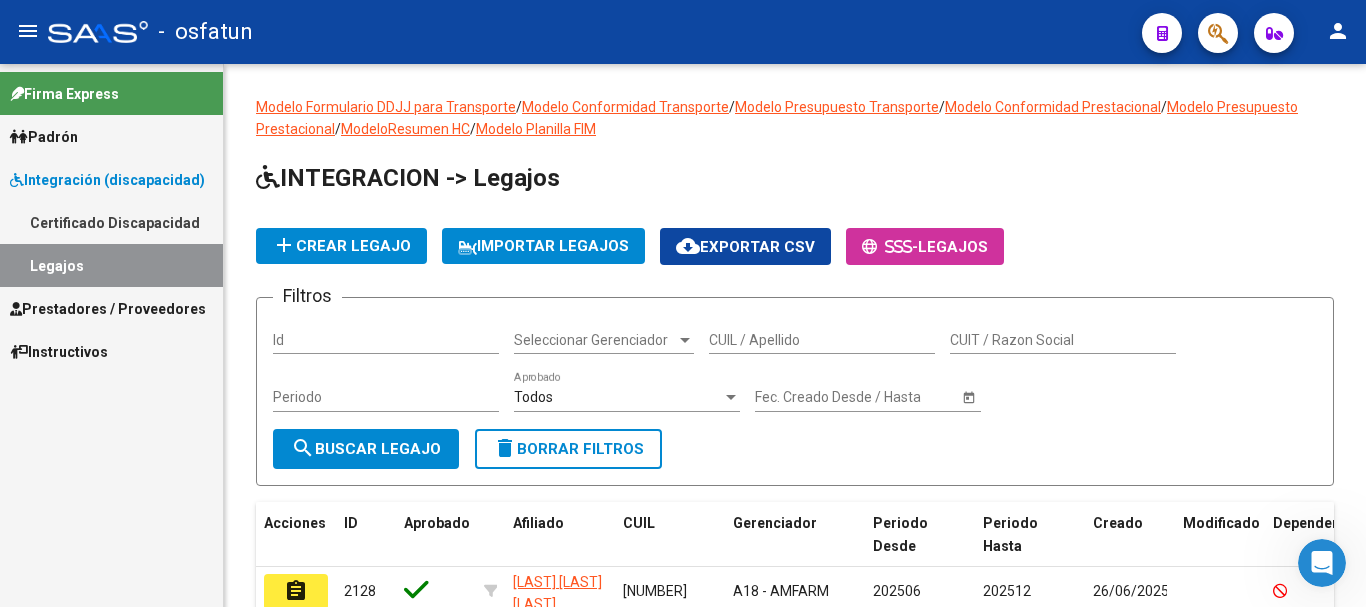 scroll, scrollTop: 597, scrollLeft: 0, axis: vertical 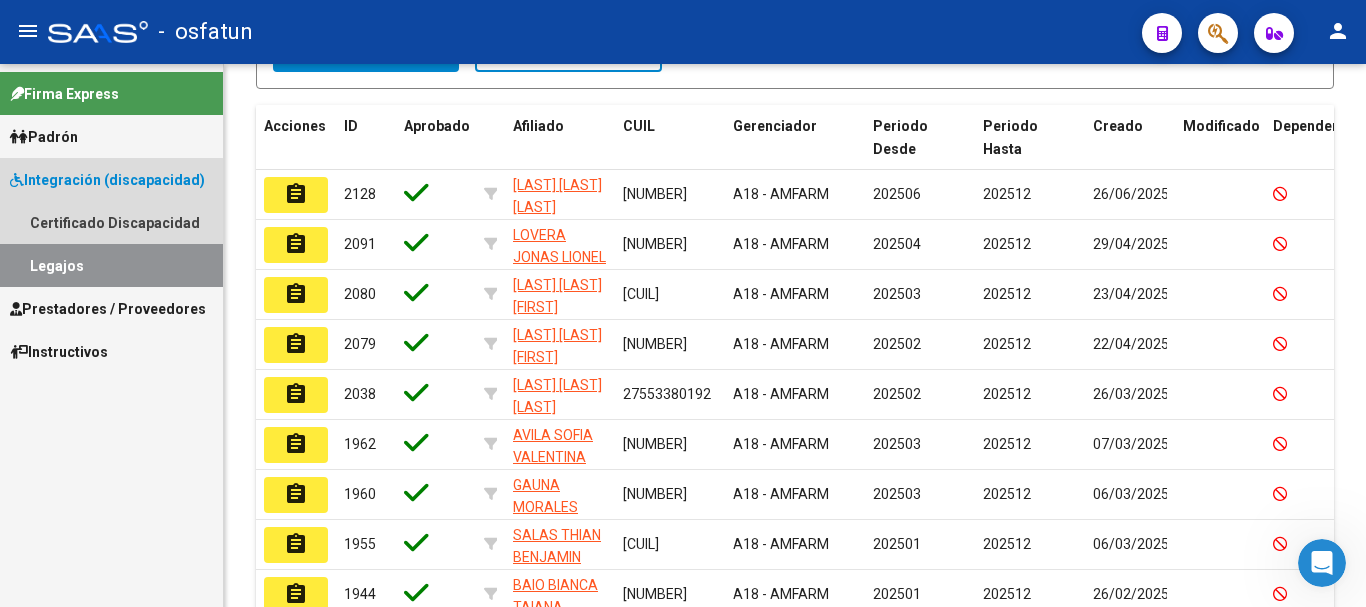 click on "Legajos" at bounding box center [111, 265] 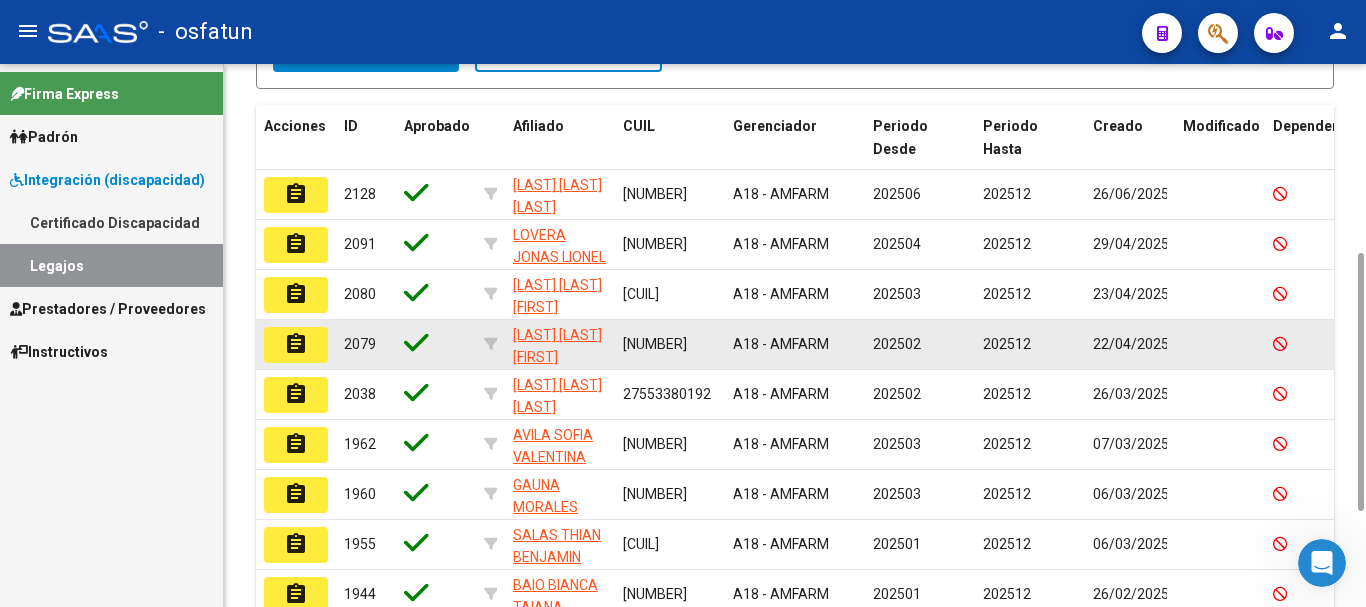scroll, scrollTop: 0, scrollLeft: 0, axis: both 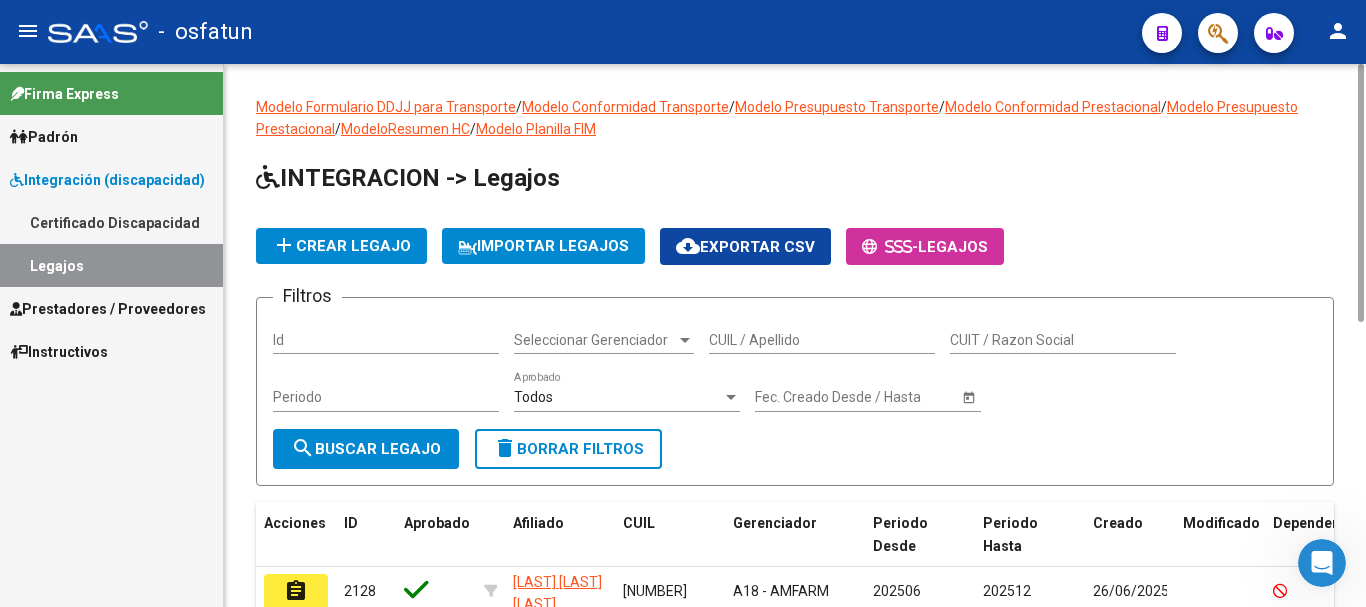 click on "CUIL / Apellido" at bounding box center [822, 340] 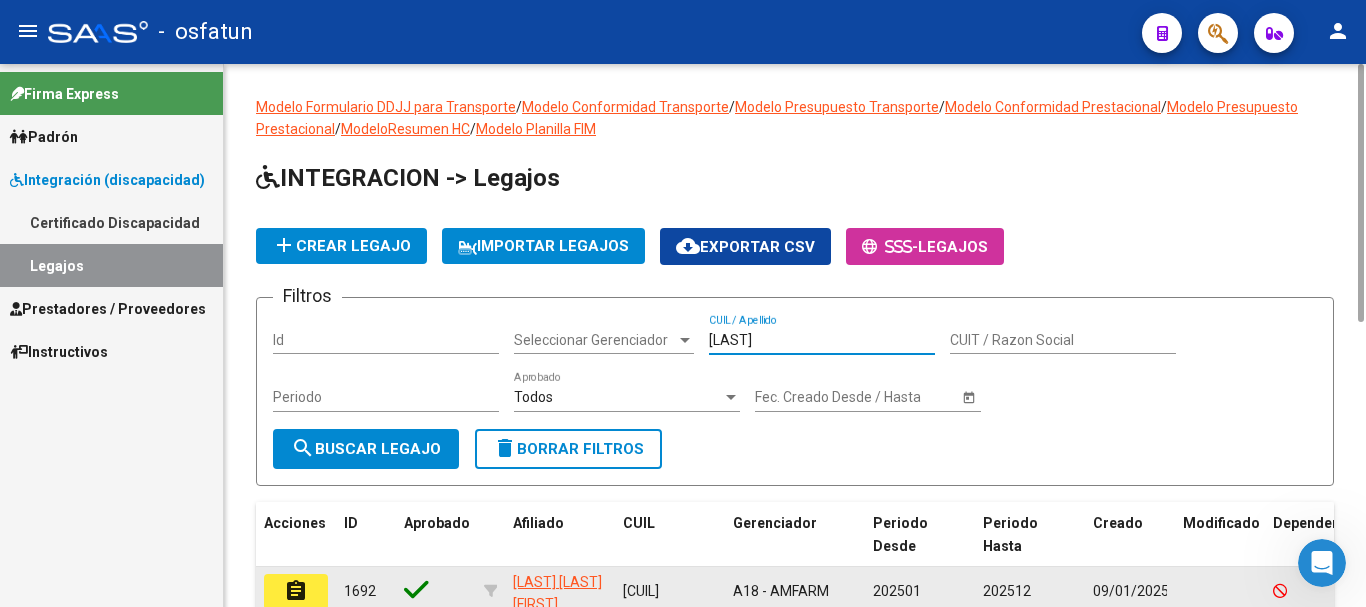scroll, scrollTop: 200, scrollLeft: 0, axis: vertical 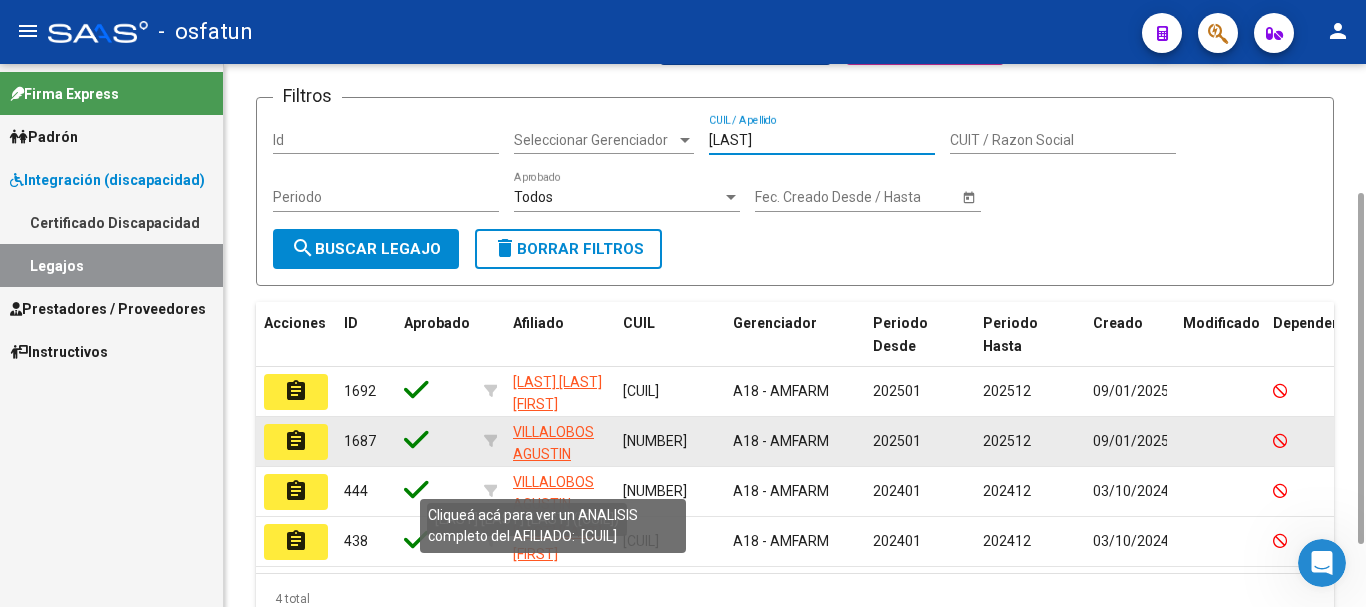 type on "[LAST]" 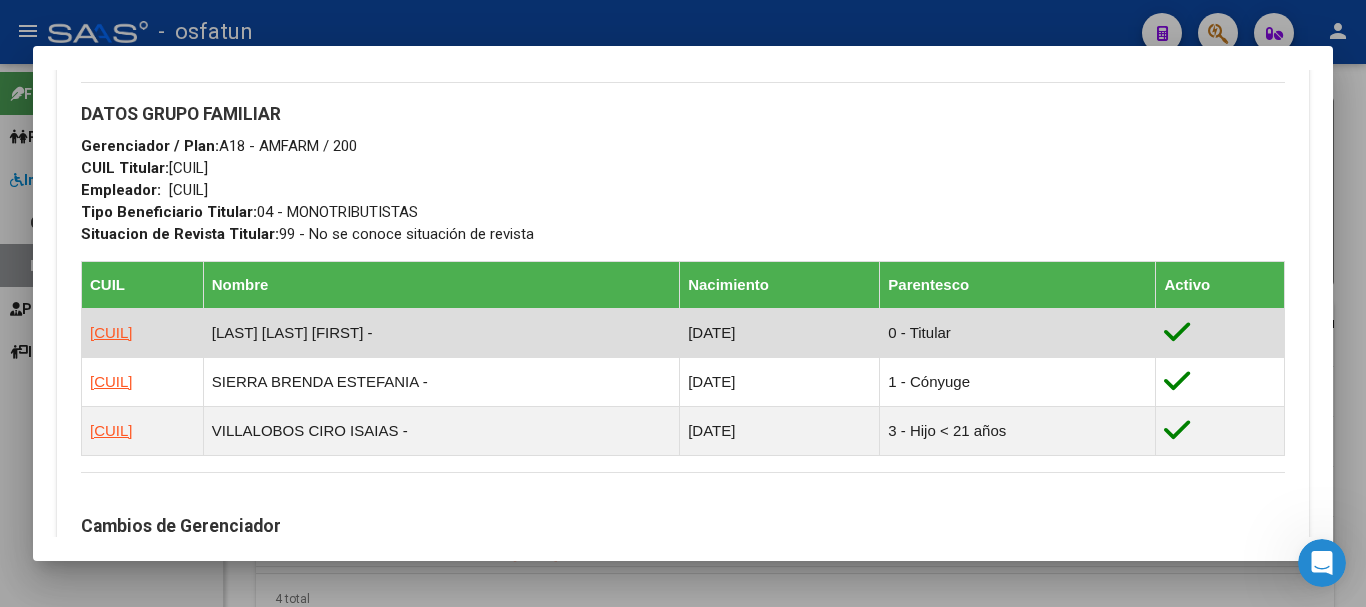 scroll, scrollTop: 900, scrollLeft: 0, axis: vertical 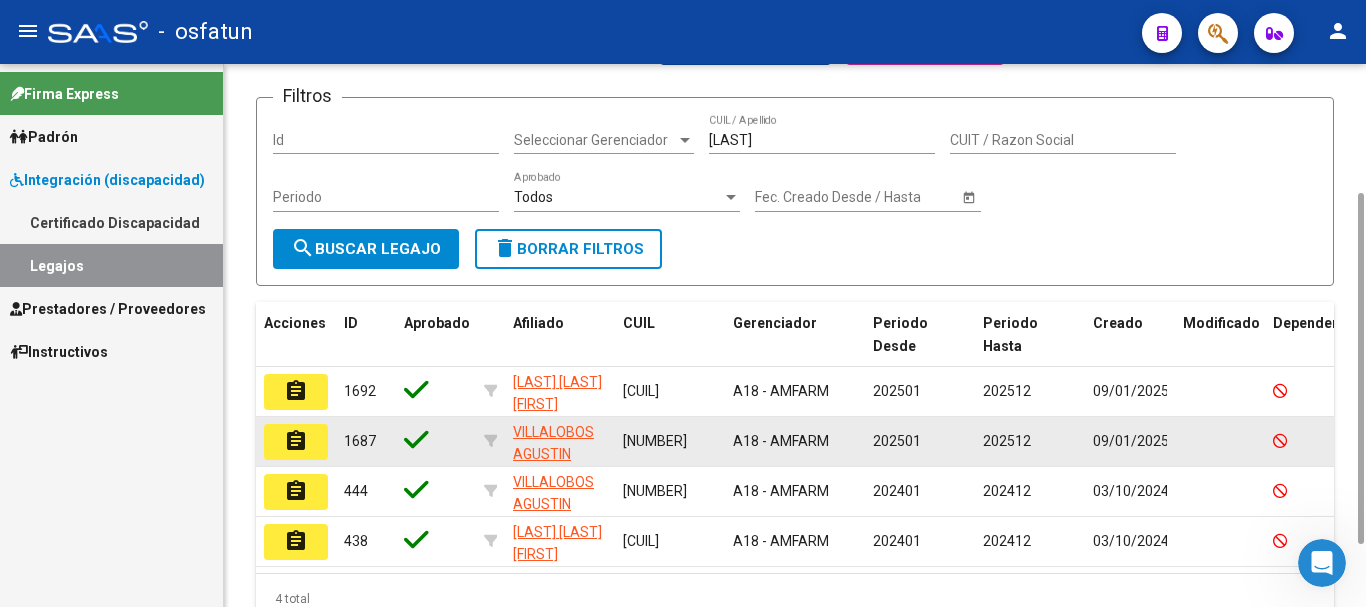 click on "assignment" 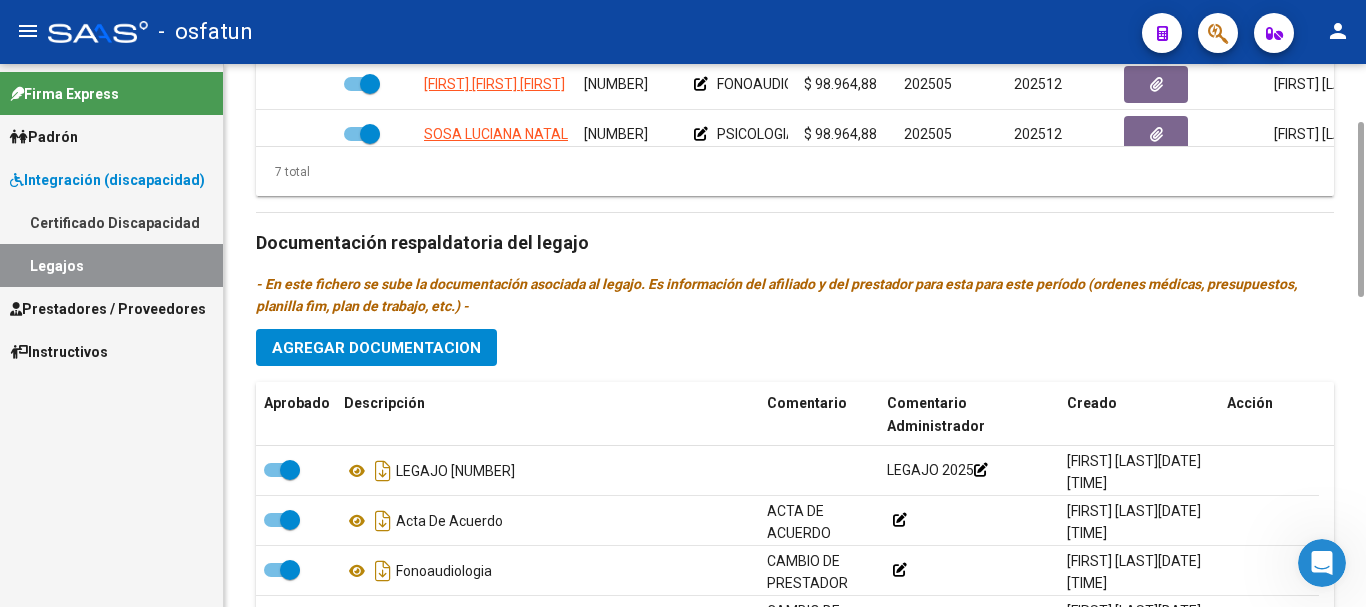 scroll, scrollTop: 800, scrollLeft: 0, axis: vertical 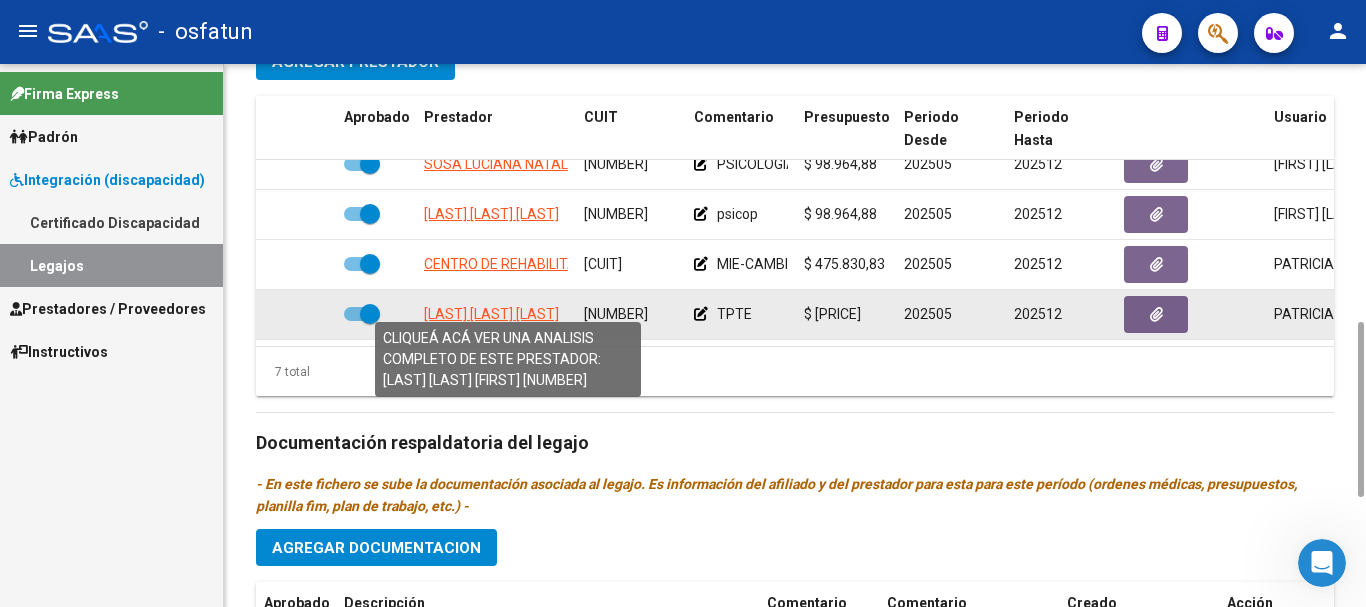 click on "[LAST] [LAST] [LAST]" 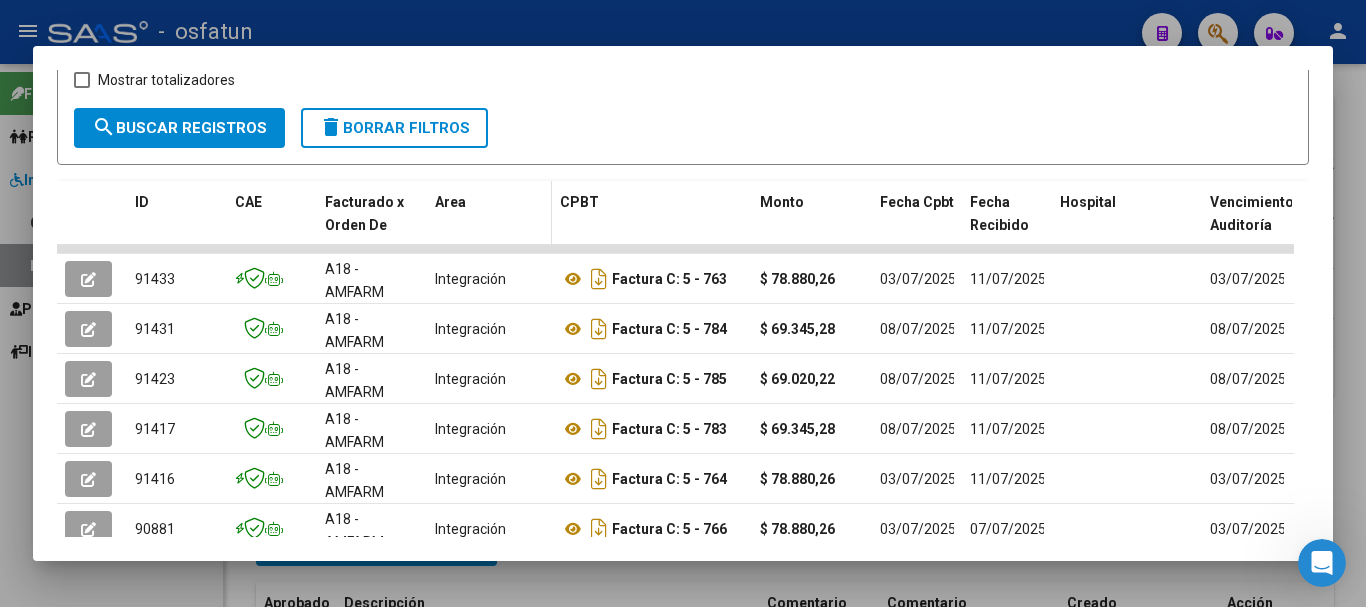 scroll, scrollTop: 400, scrollLeft: 0, axis: vertical 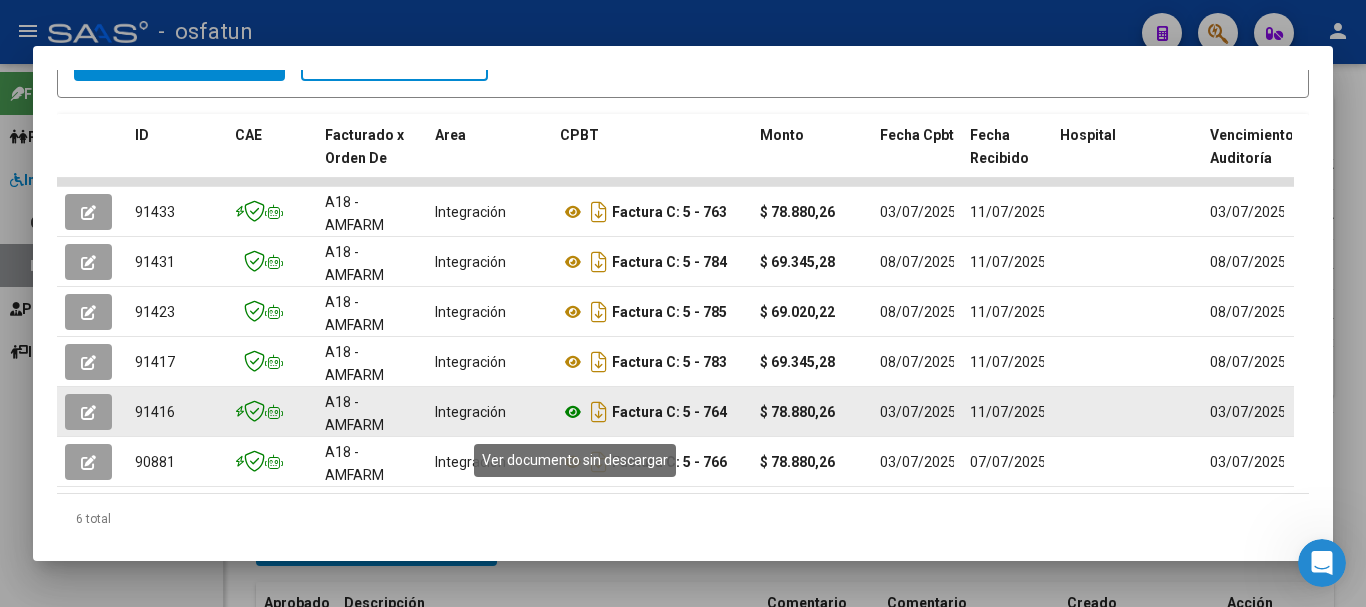 click 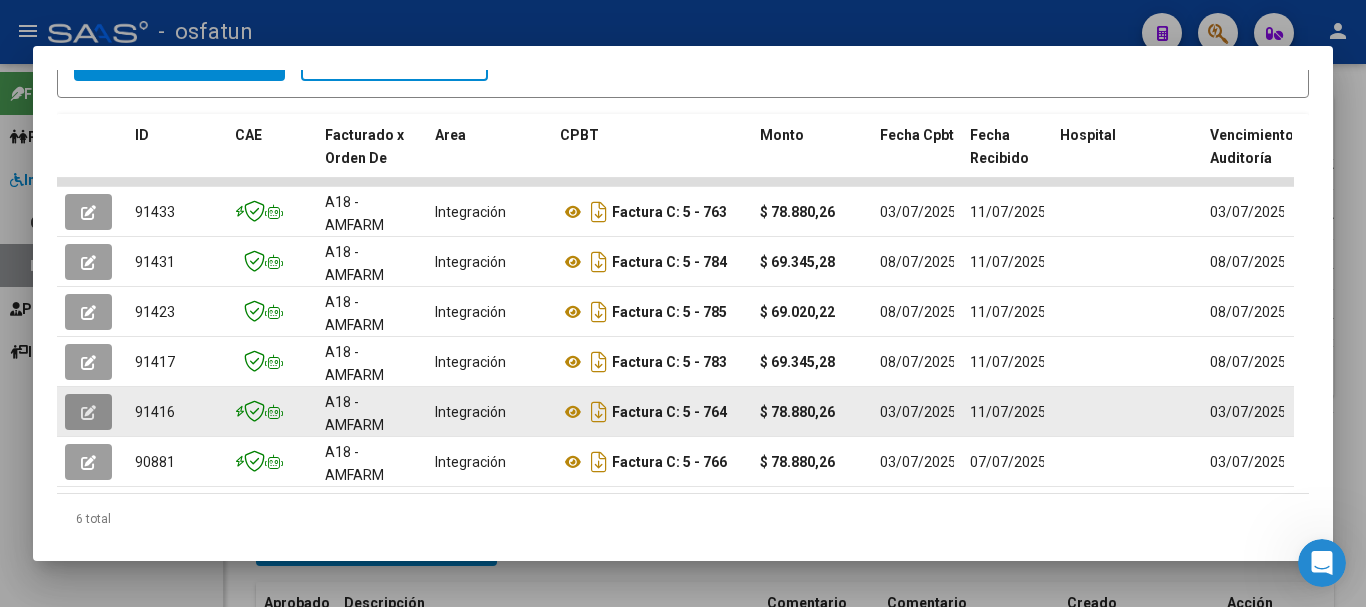 click 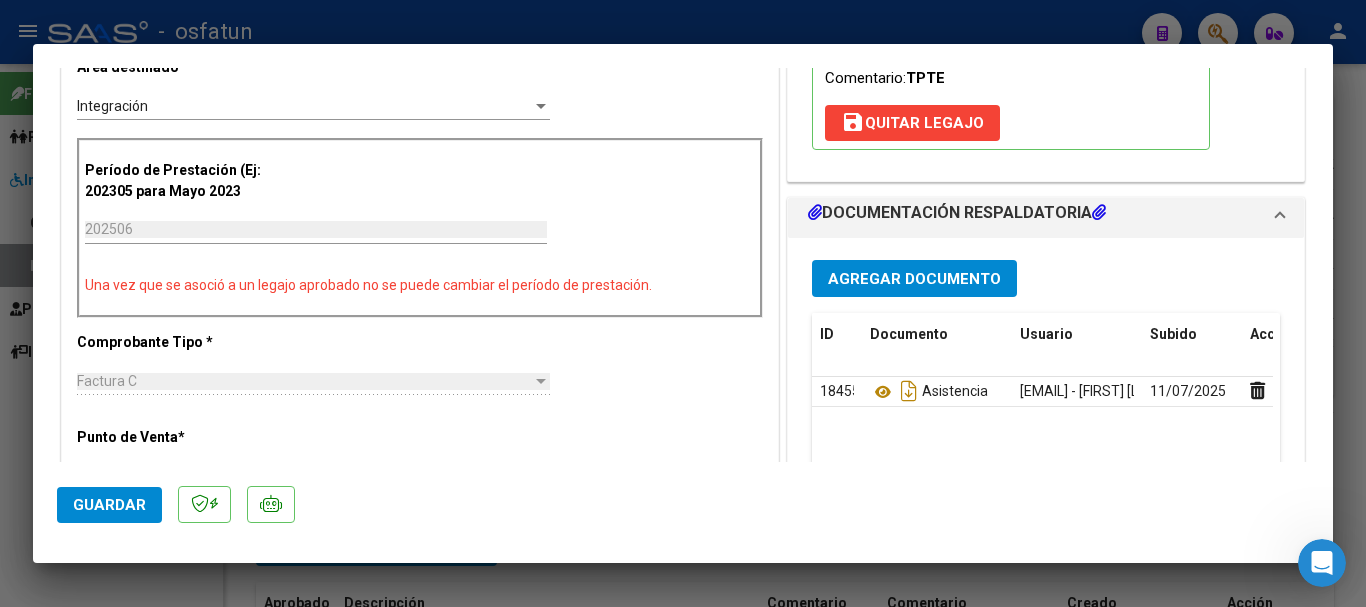 scroll, scrollTop: 400, scrollLeft: 0, axis: vertical 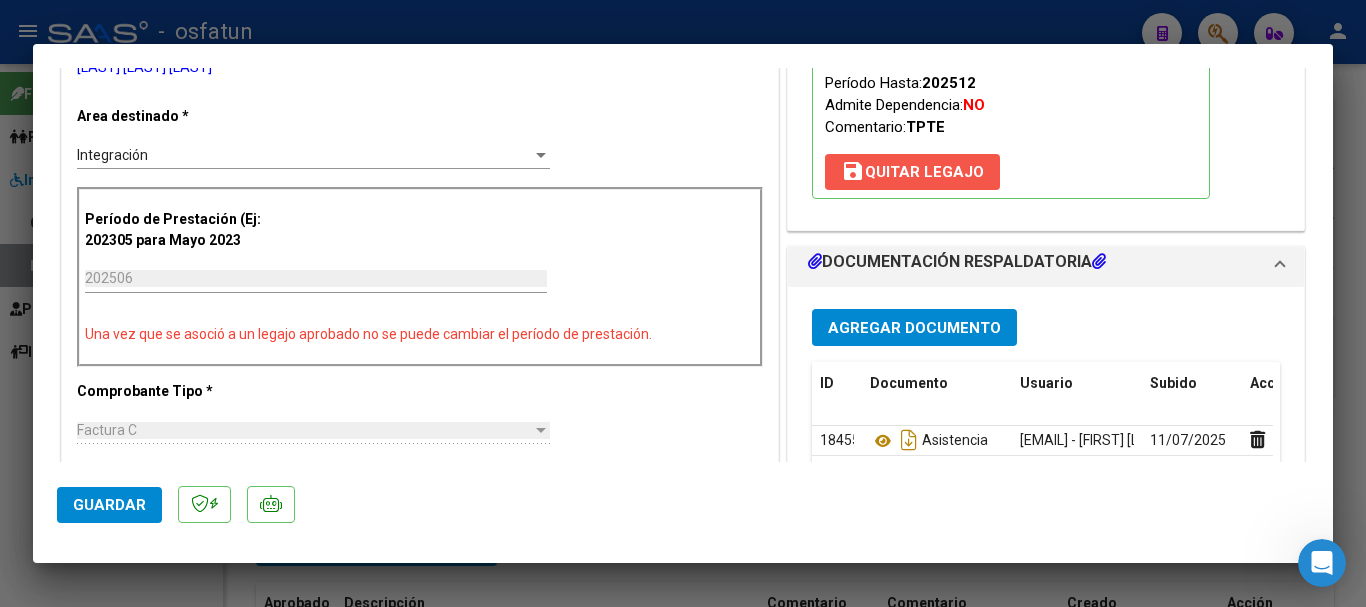 click on "save  Quitar Legajo" at bounding box center (912, 172) 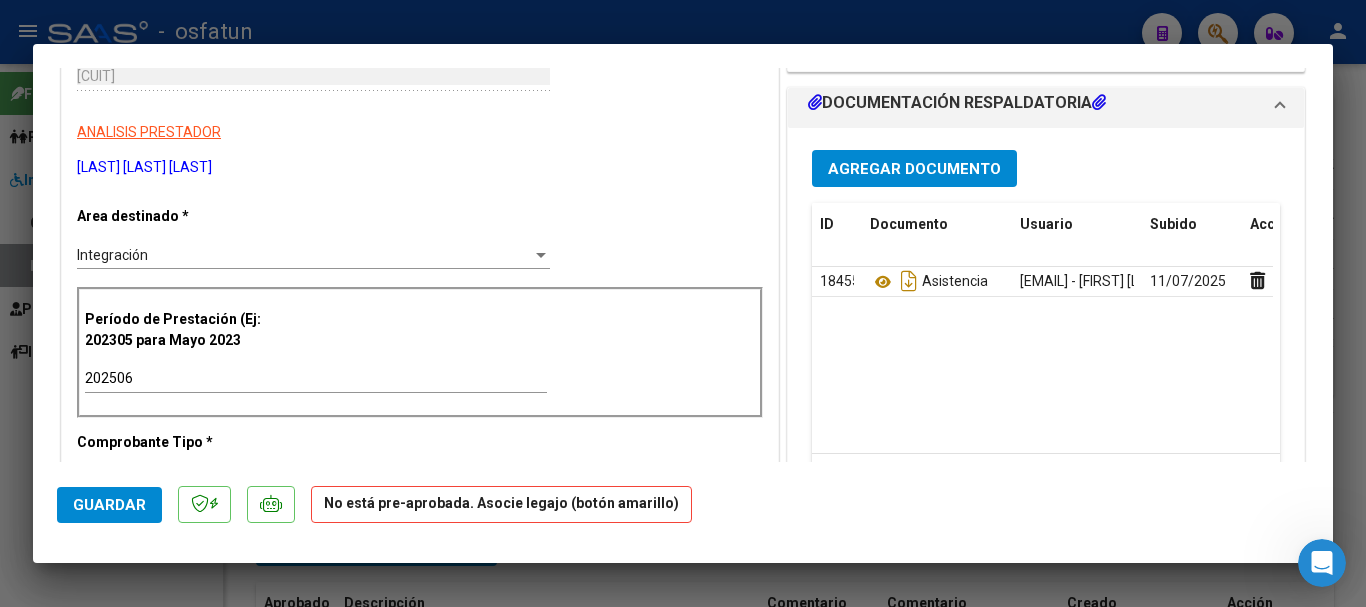 scroll, scrollTop: 400, scrollLeft: 0, axis: vertical 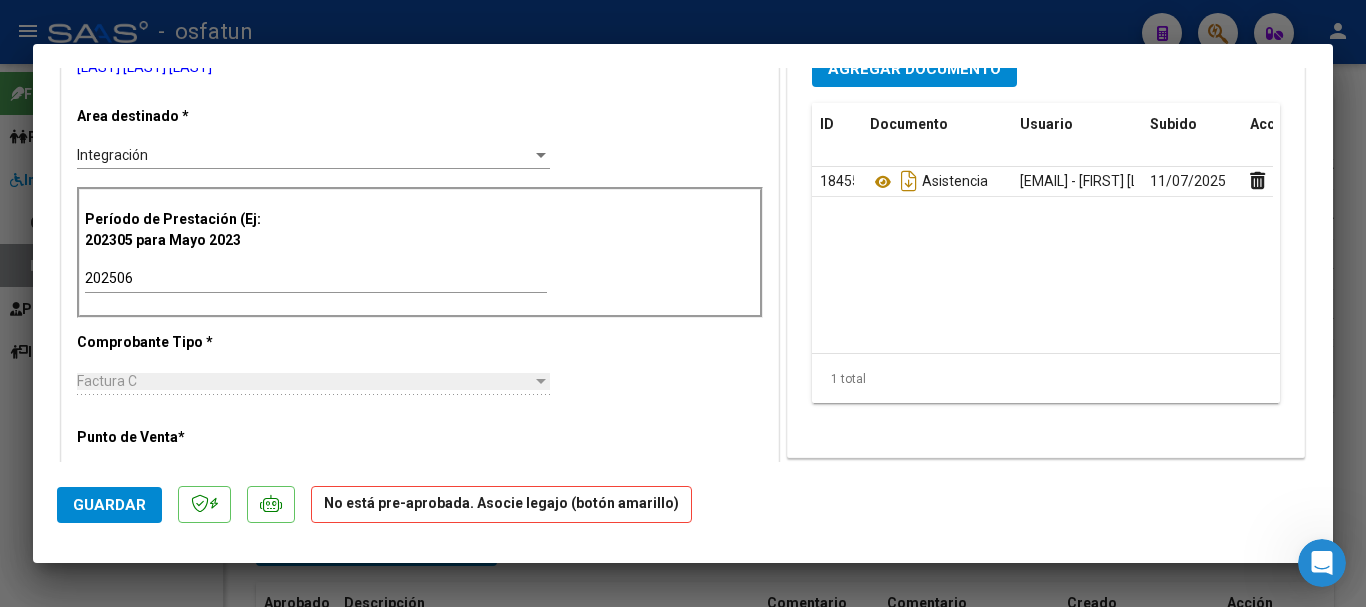 drag, startPoint x: 146, startPoint y: 269, endPoint x: 131, endPoint y: 282, distance: 19.849434 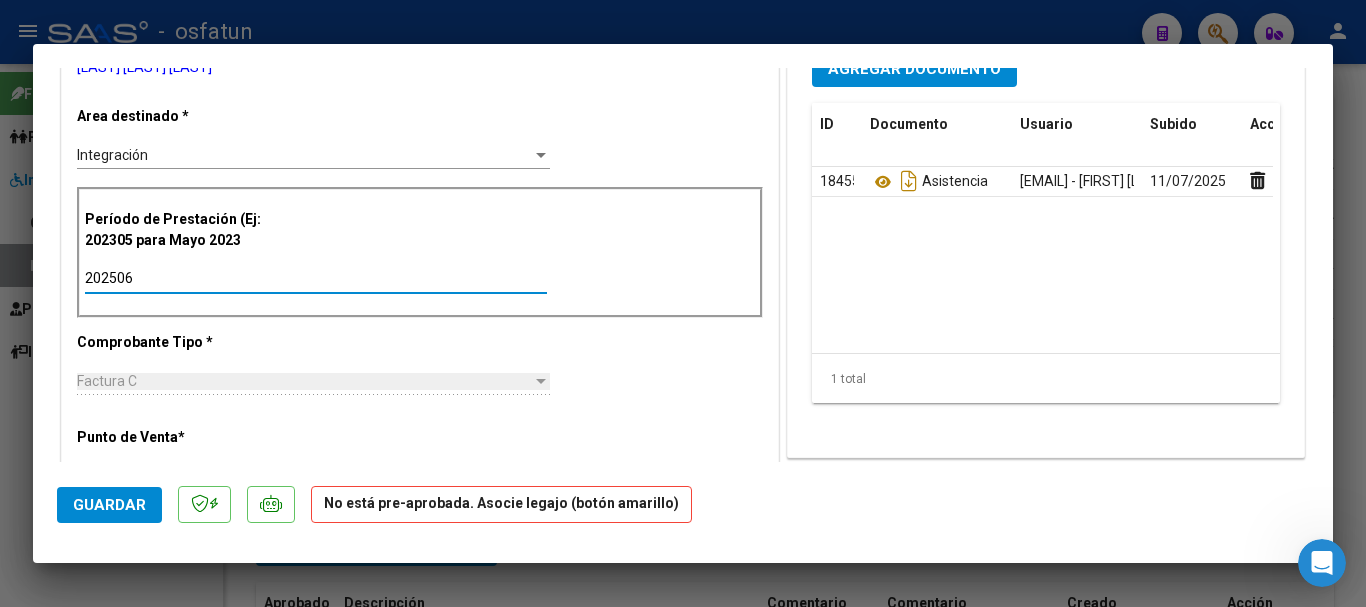 click on "202506" at bounding box center (316, 278) 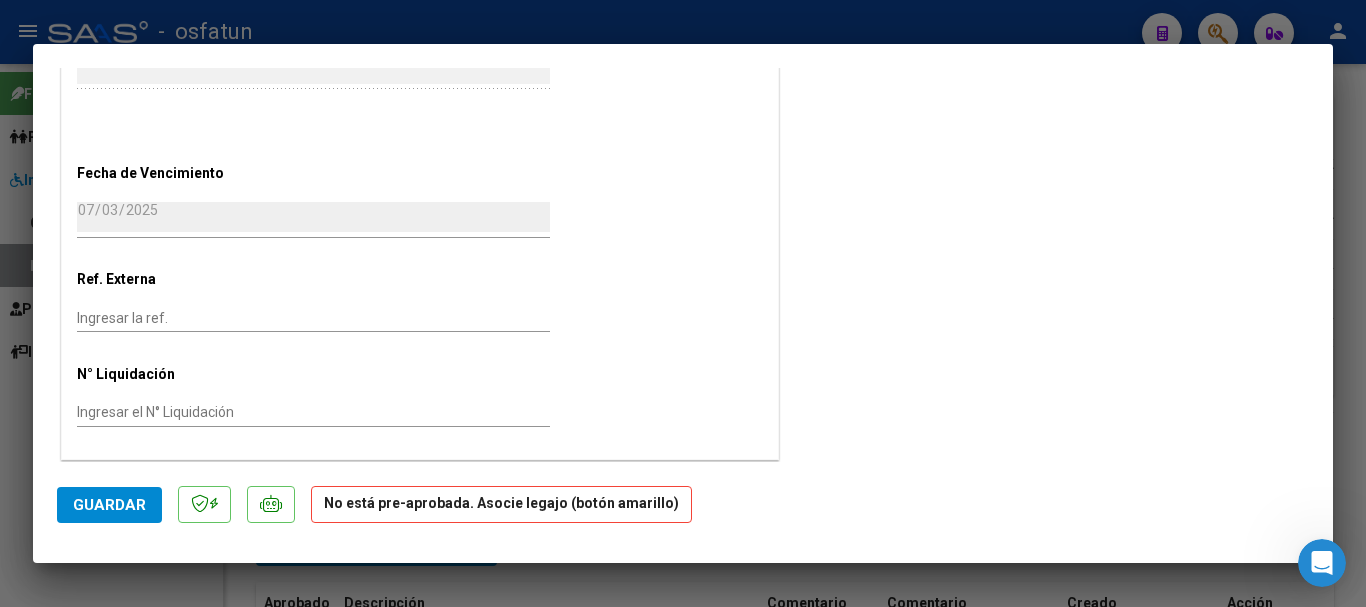 scroll, scrollTop: 1191, scrollLeft: 0, axis: vertical 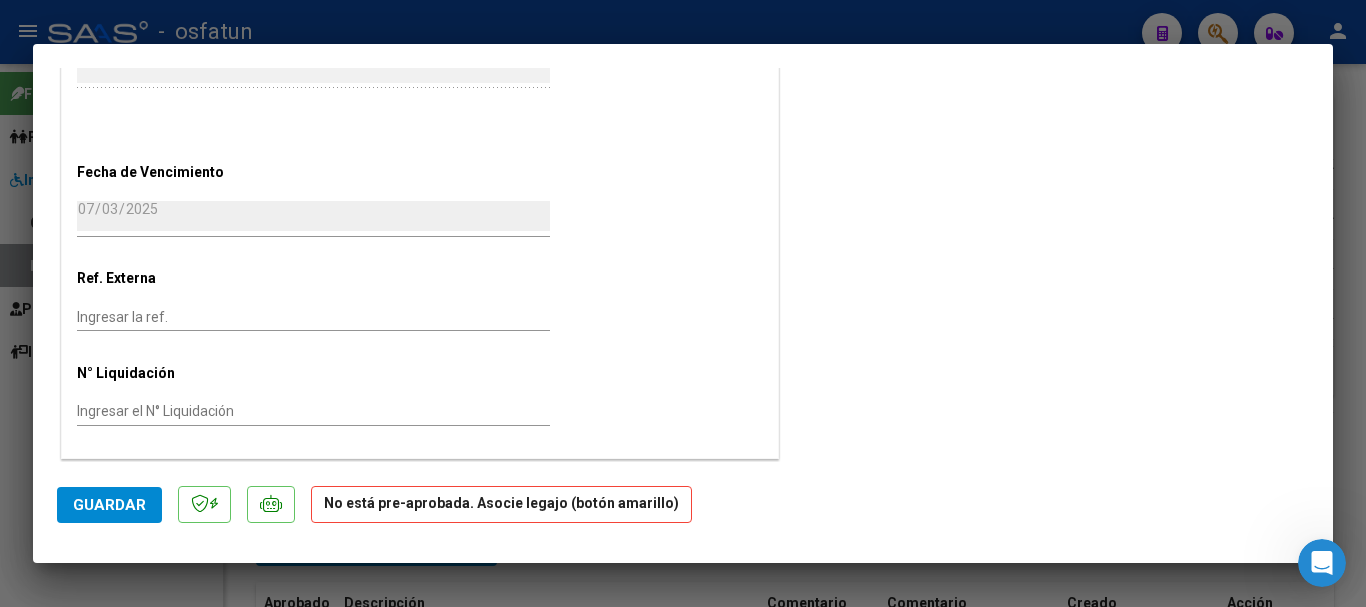 type on "202505" 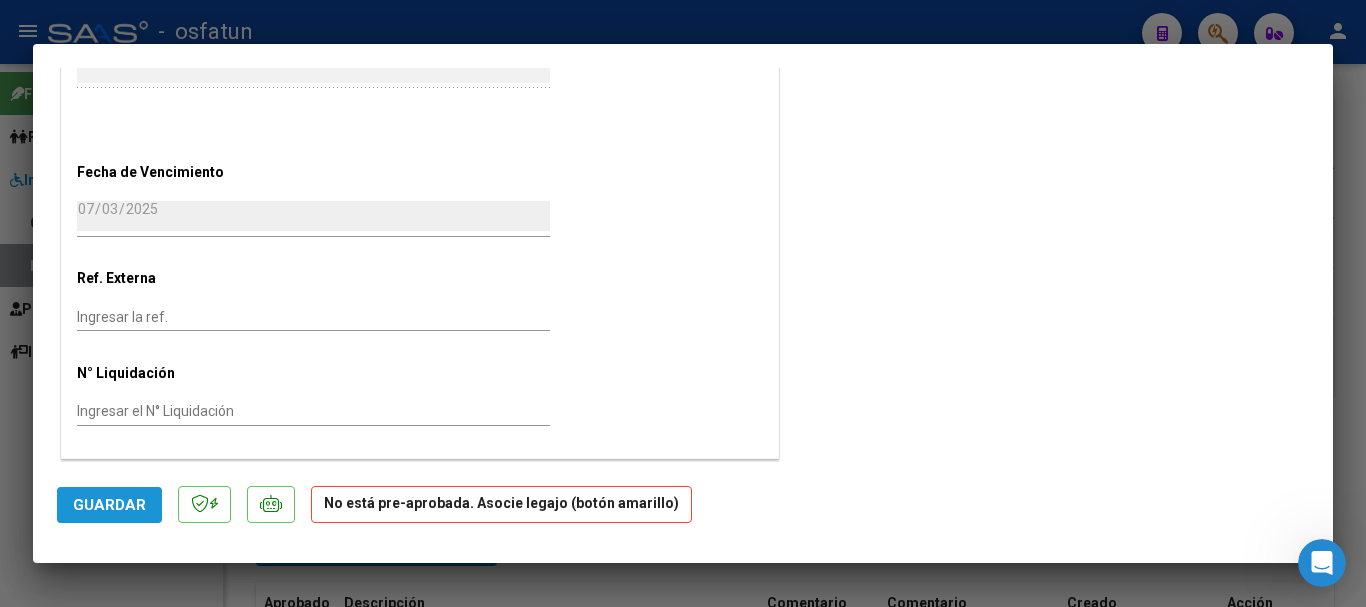 click on "Guardar" 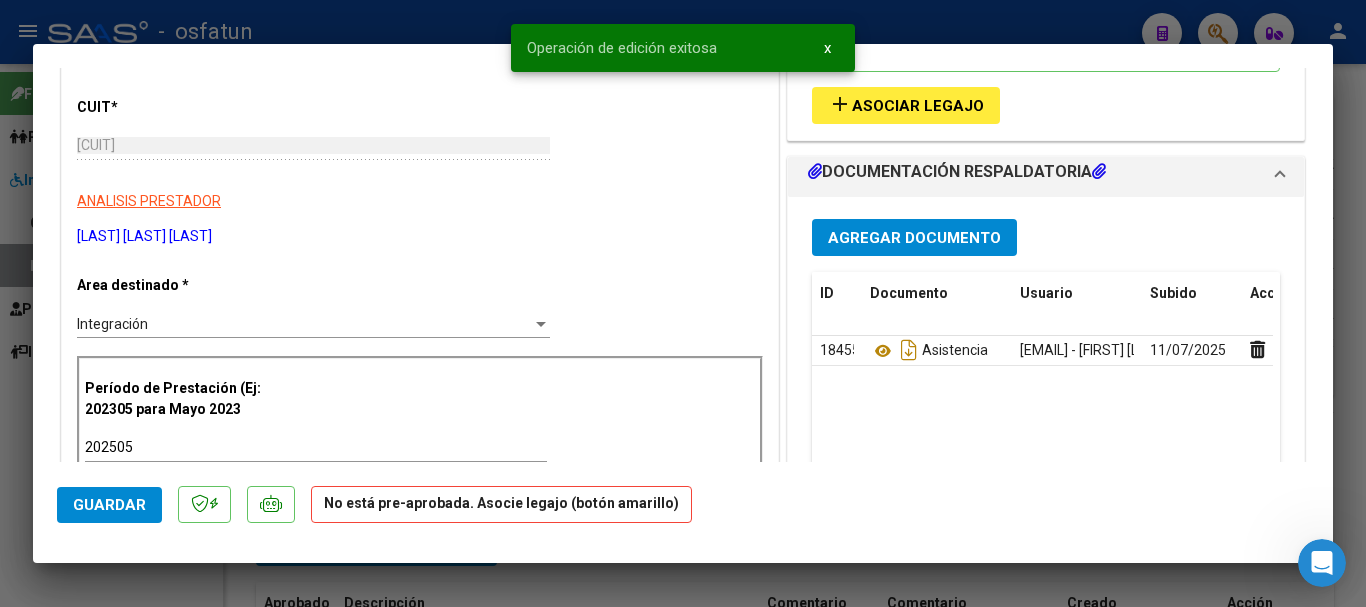 scroll, scrollTop: 0, scrollLeft: 0, axis: both 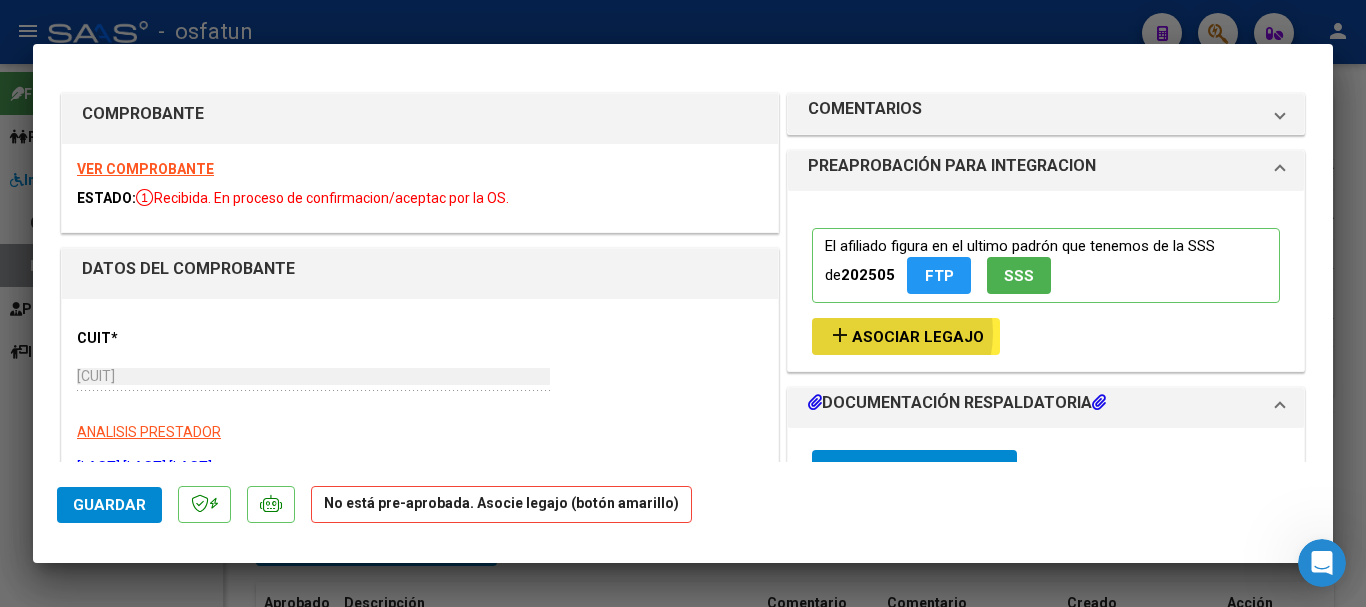 click on "Asociar Legajo" at bounding box center [918, 337] 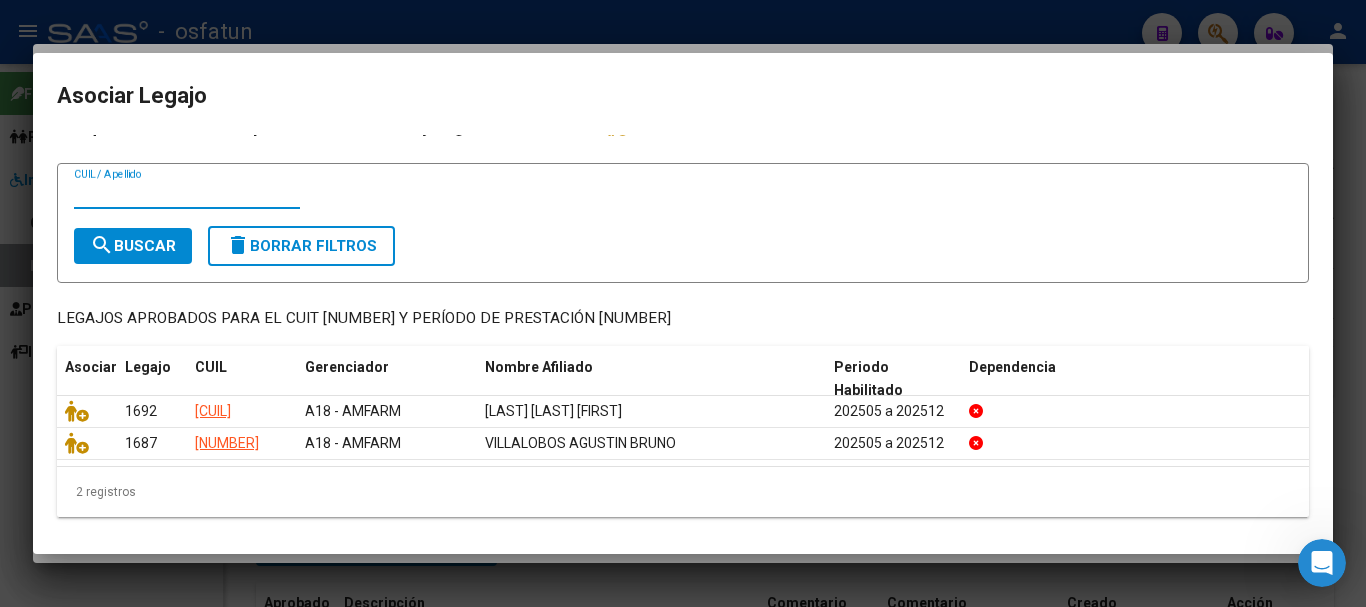 scroll, scrollTop: 26, scrollLeft: 0, axis: vertical 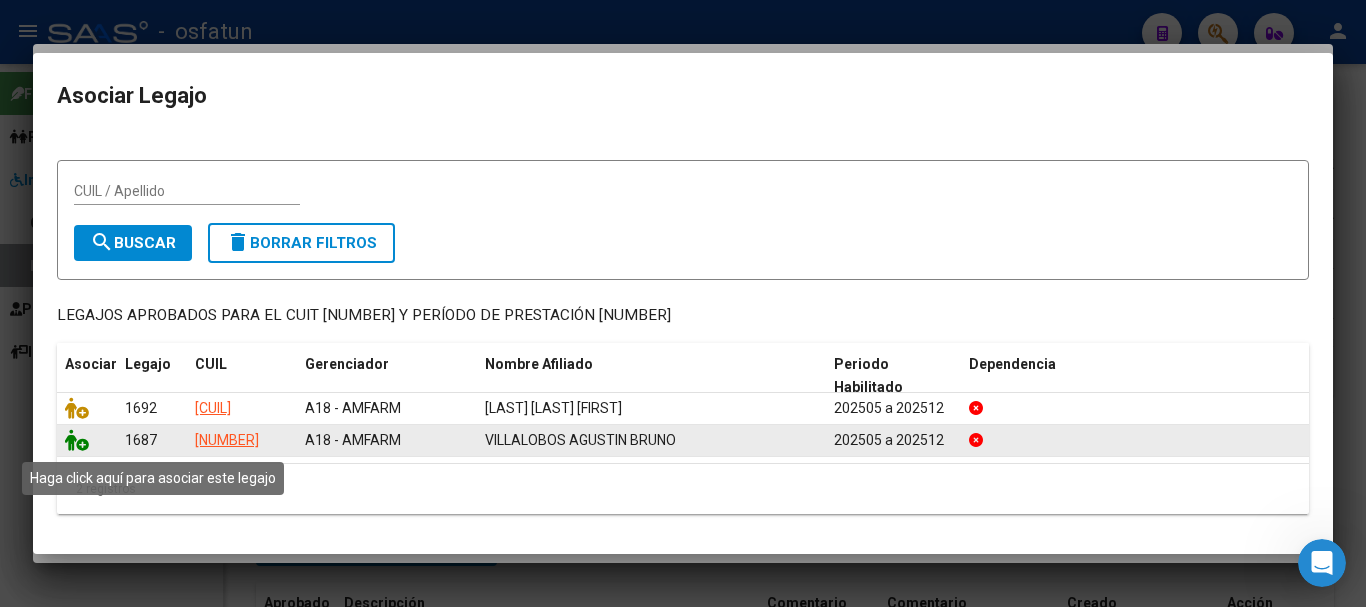 click 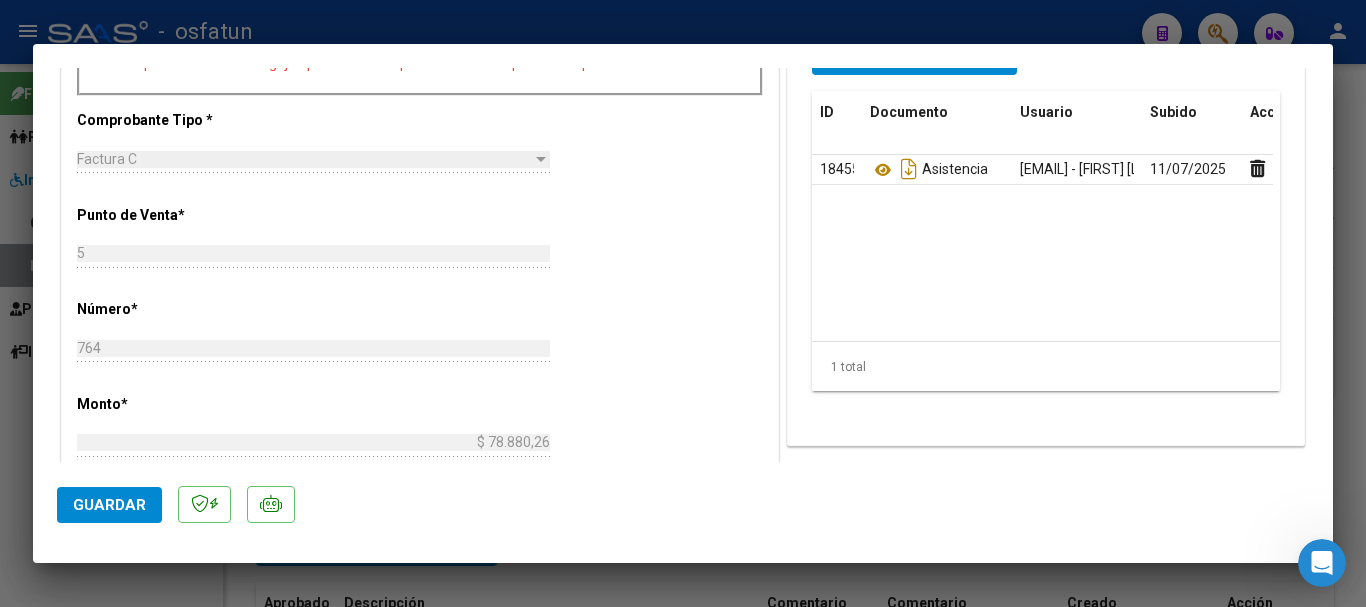 scroll, scrollTop: 600, scrollLeft: 0, axis: vertical 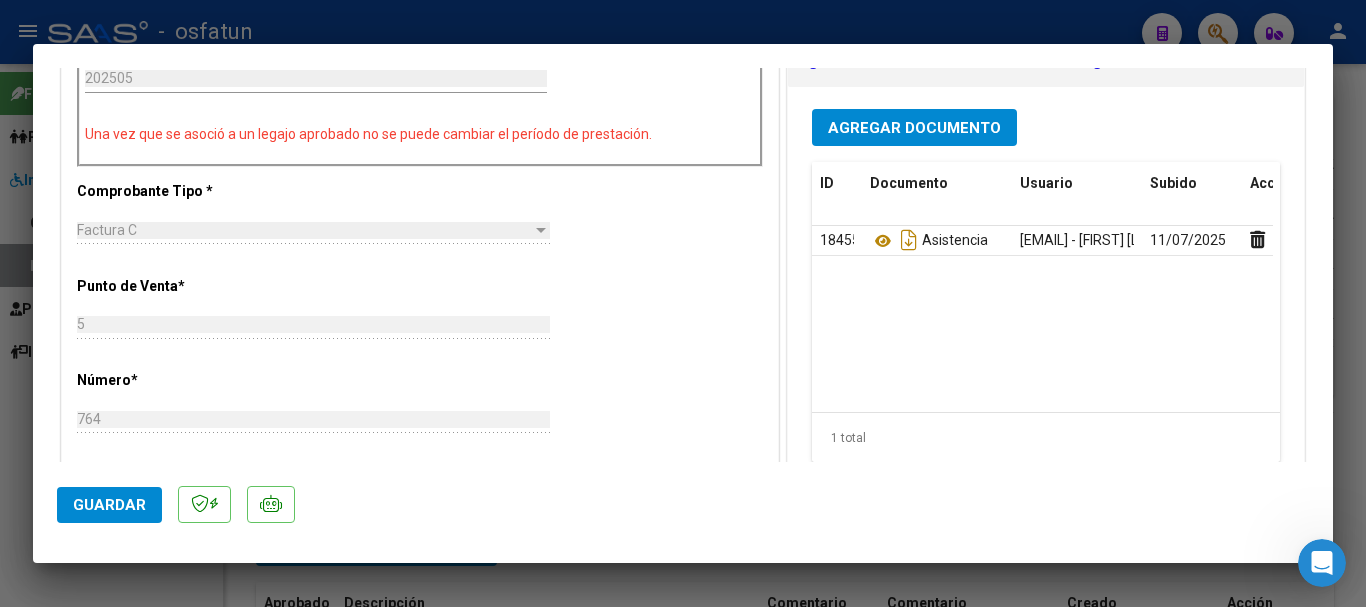type 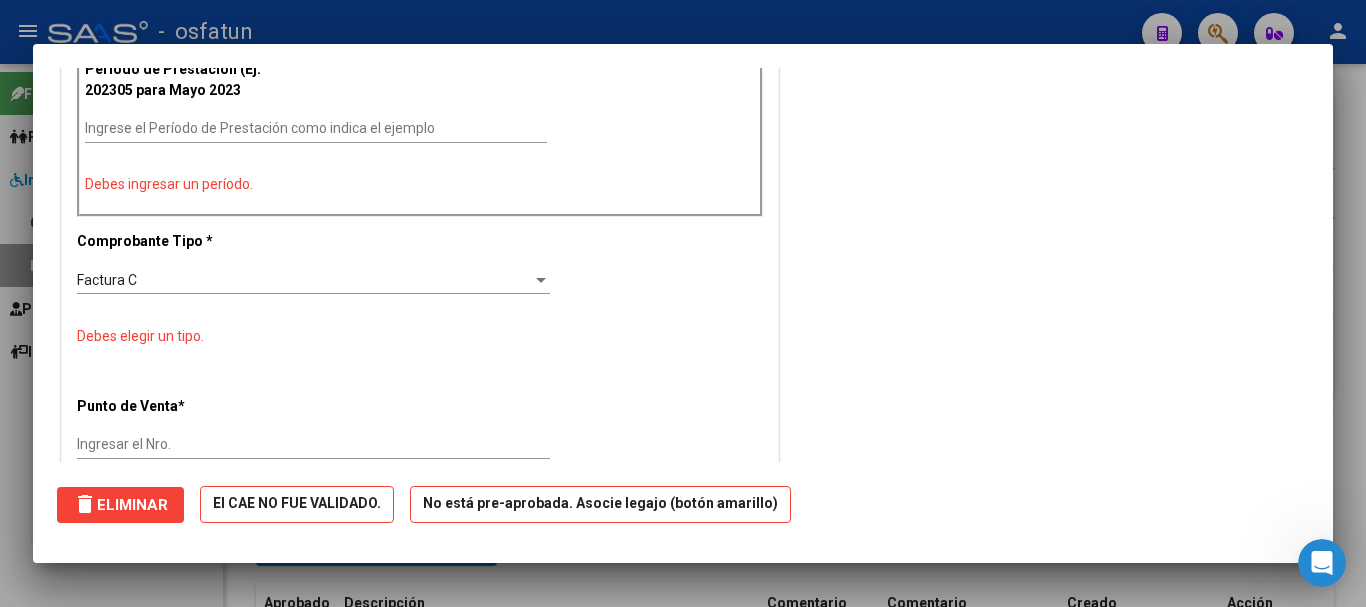 scroll, scrollTop: 0, scrollLeft: 0, axis: both 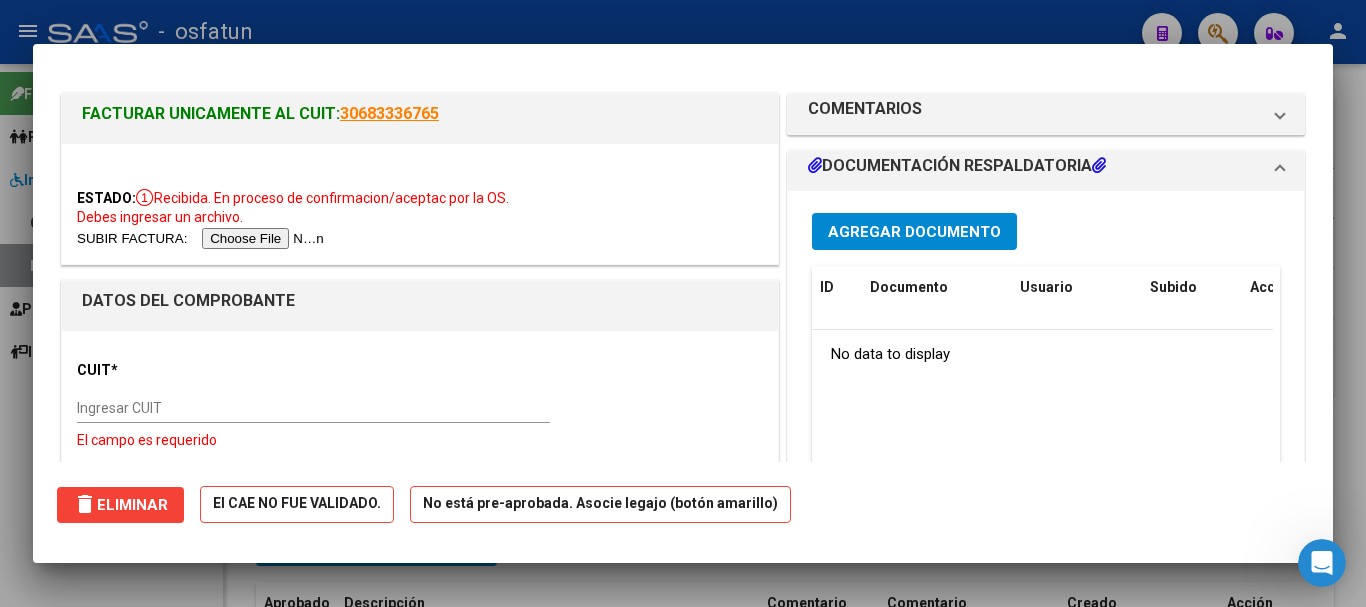 type 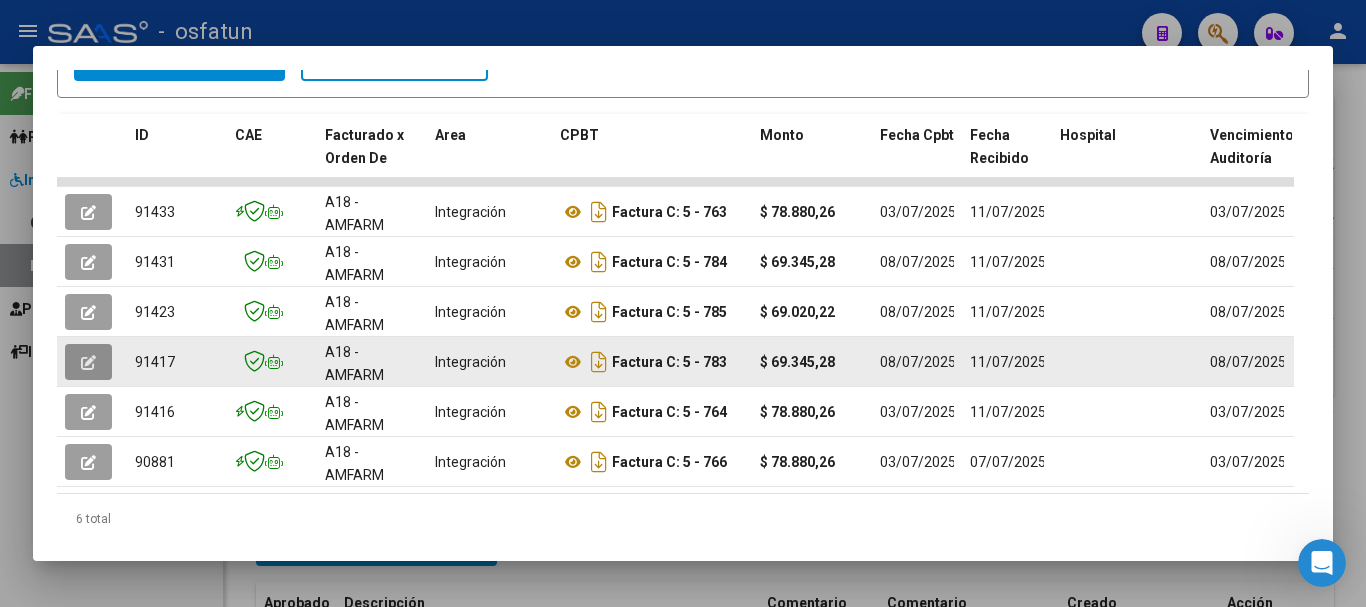 click 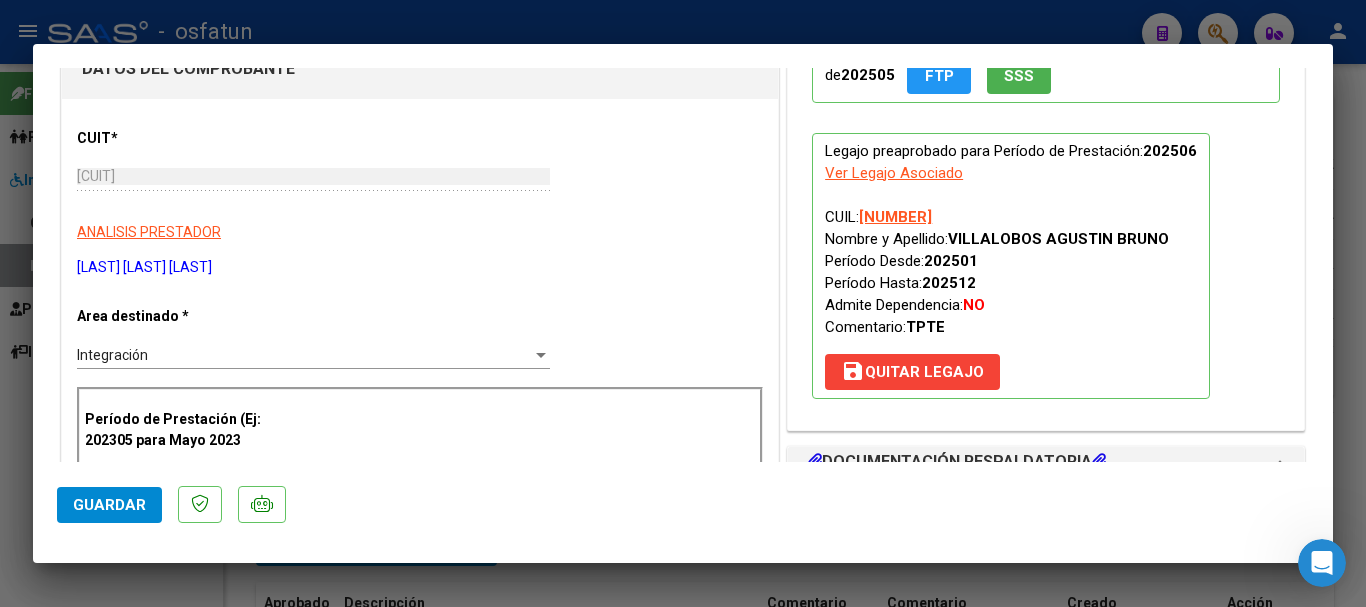 scroll, scrollTop: 300, scrollLeft: 0, axis: vertical 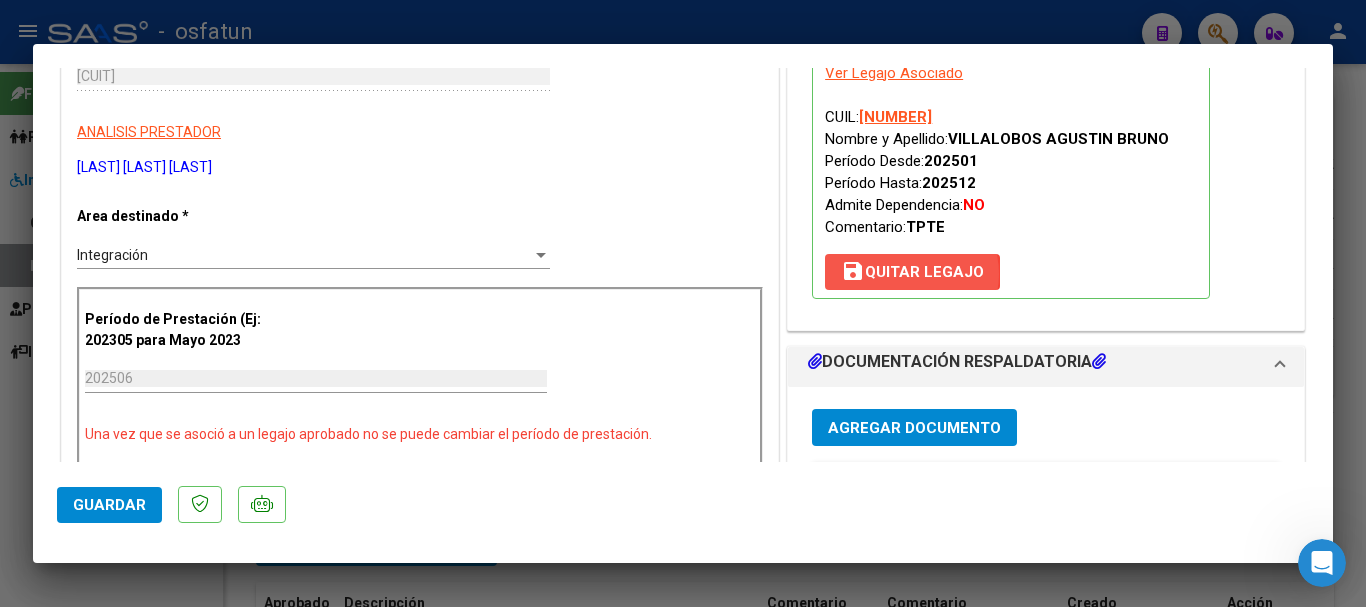 click on "save  Quitar Legajo" at bounding box center [912, 272] 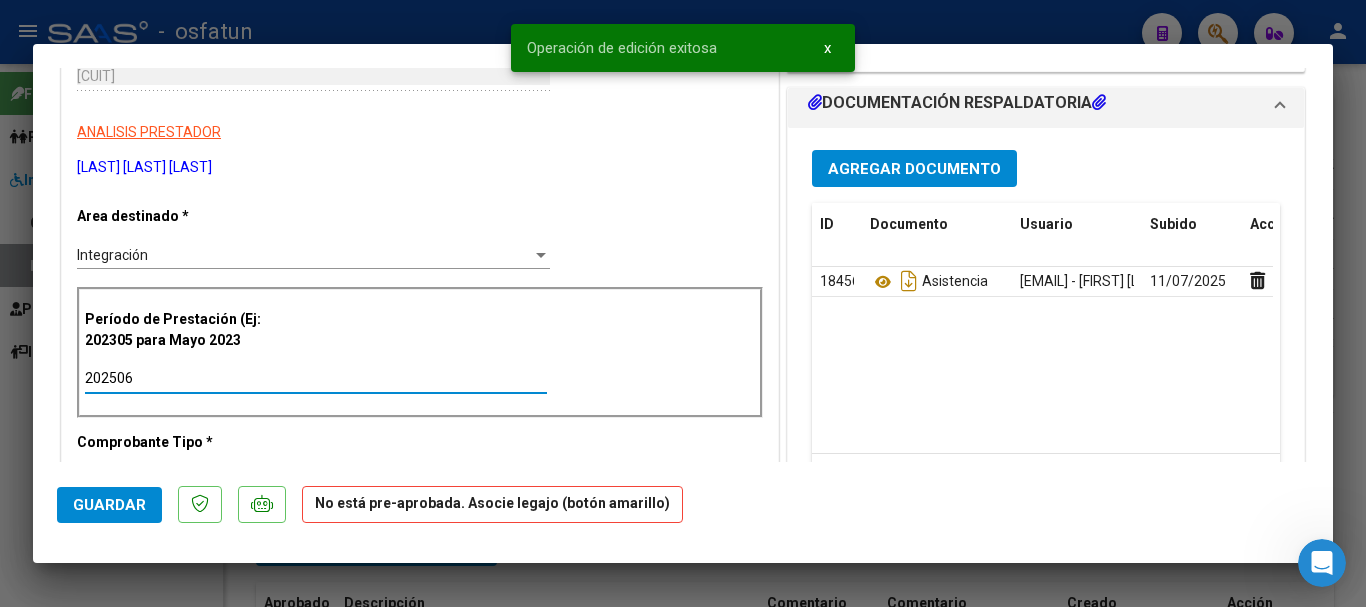 click on "202506" at bounding box center [316, 378] 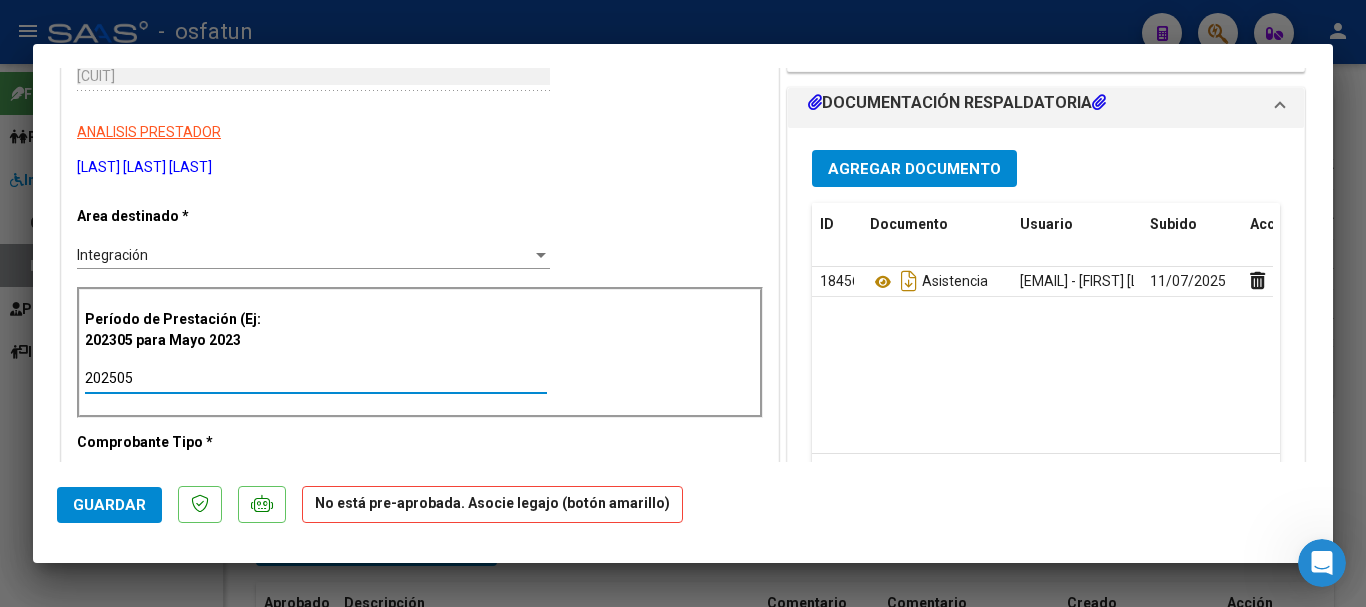 type on "202505" 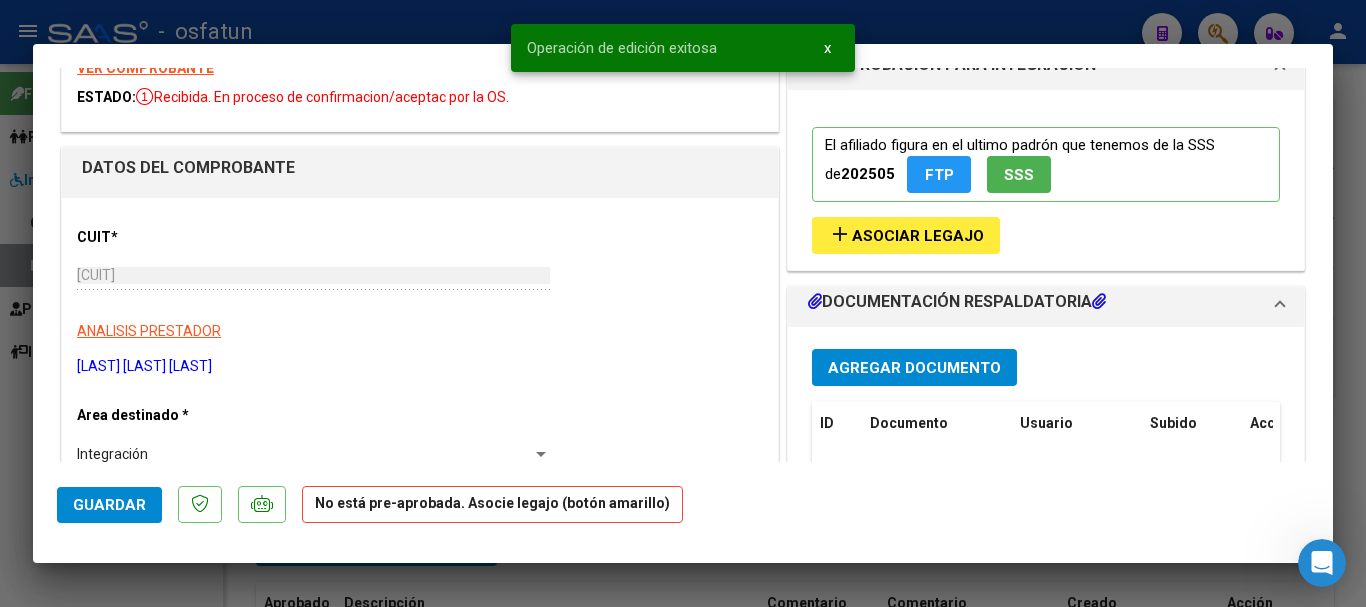 scroll, scrollTop: 100, scrollLeft: 0, axis: vertical 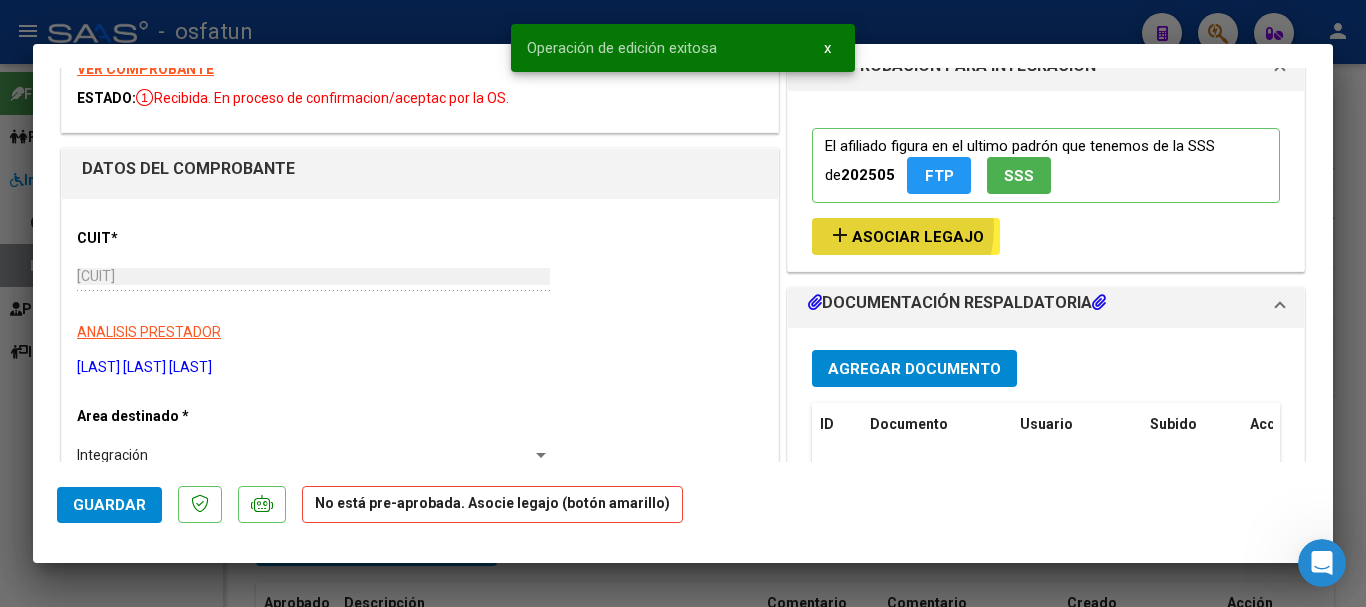 click on "Asociar Legajo" at bounding box center [918, 237] 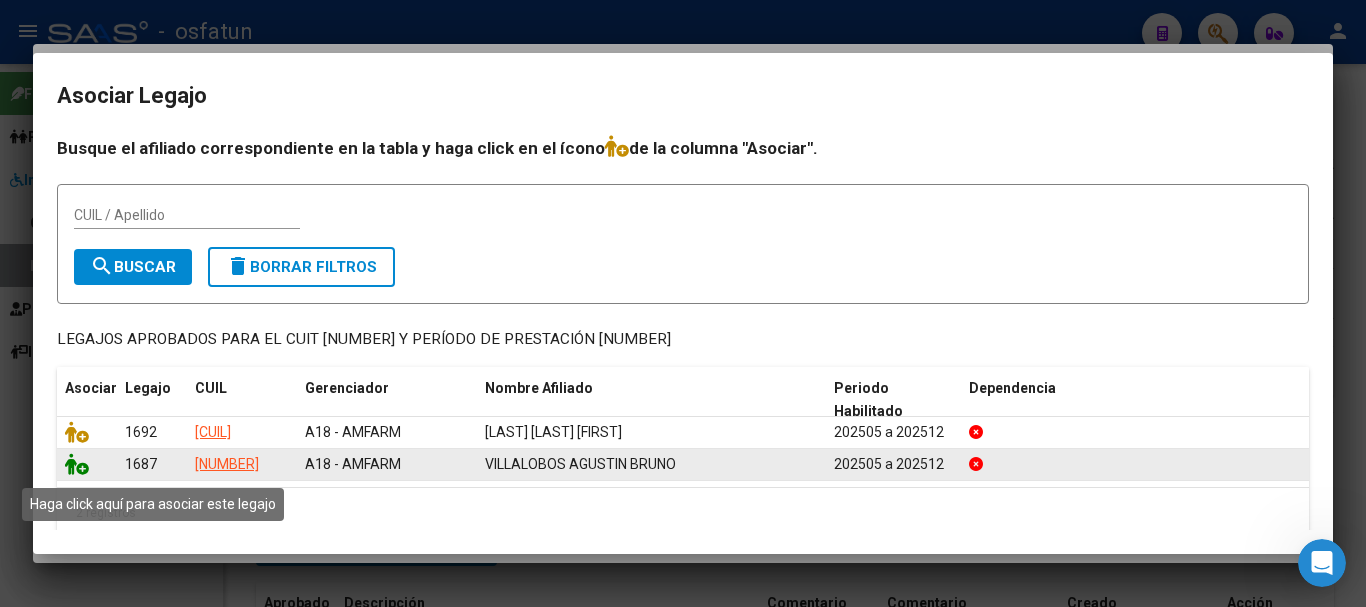click 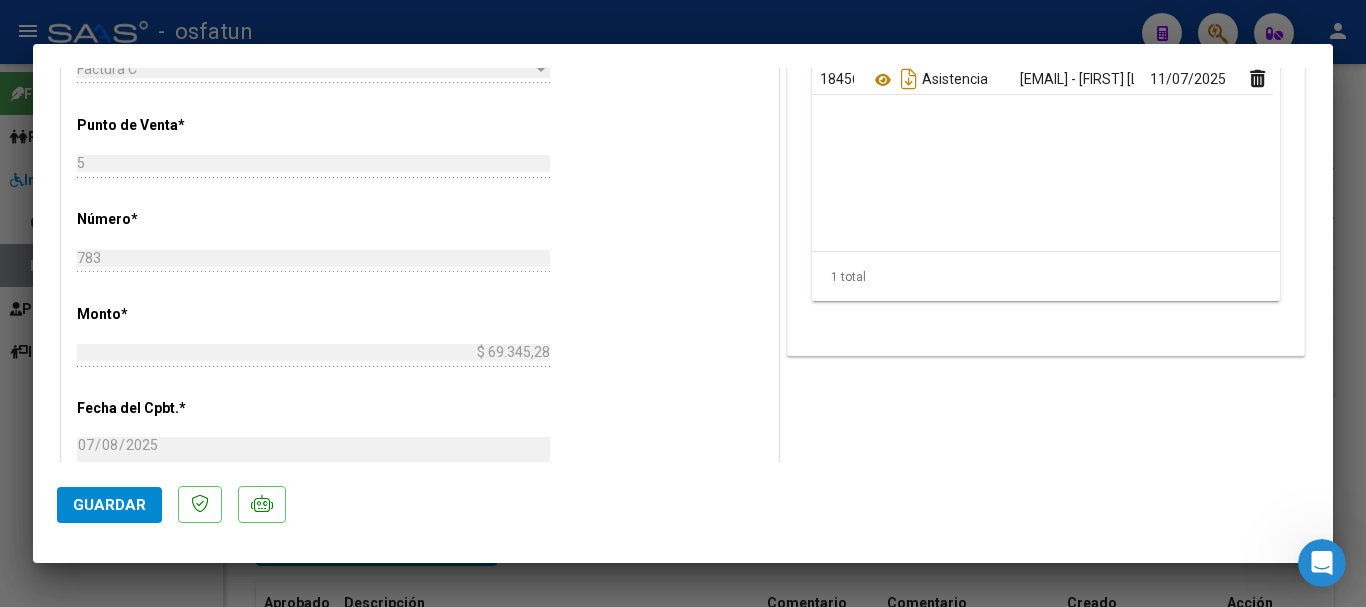 scroll, scrollTop: 741, scrollLeft: 0, axis: vertical 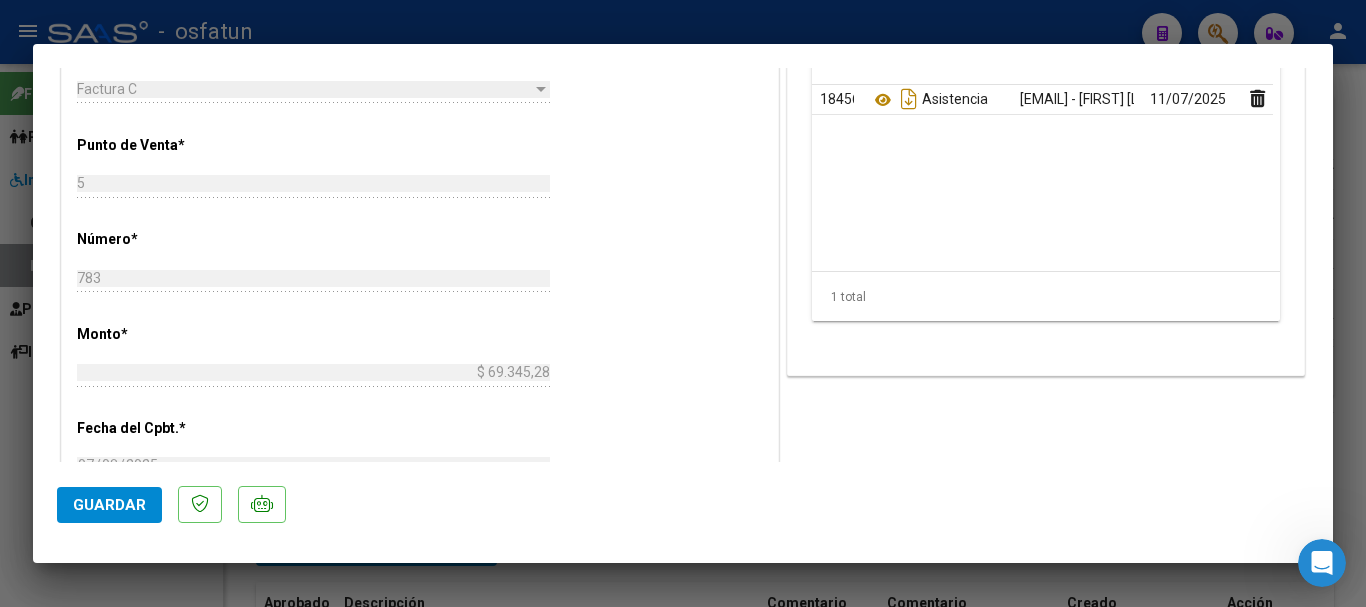 drag, startPoint x: 91, startPoint y: 502, endPoint x: 88, endPoint y: 490, distance: 12.369317 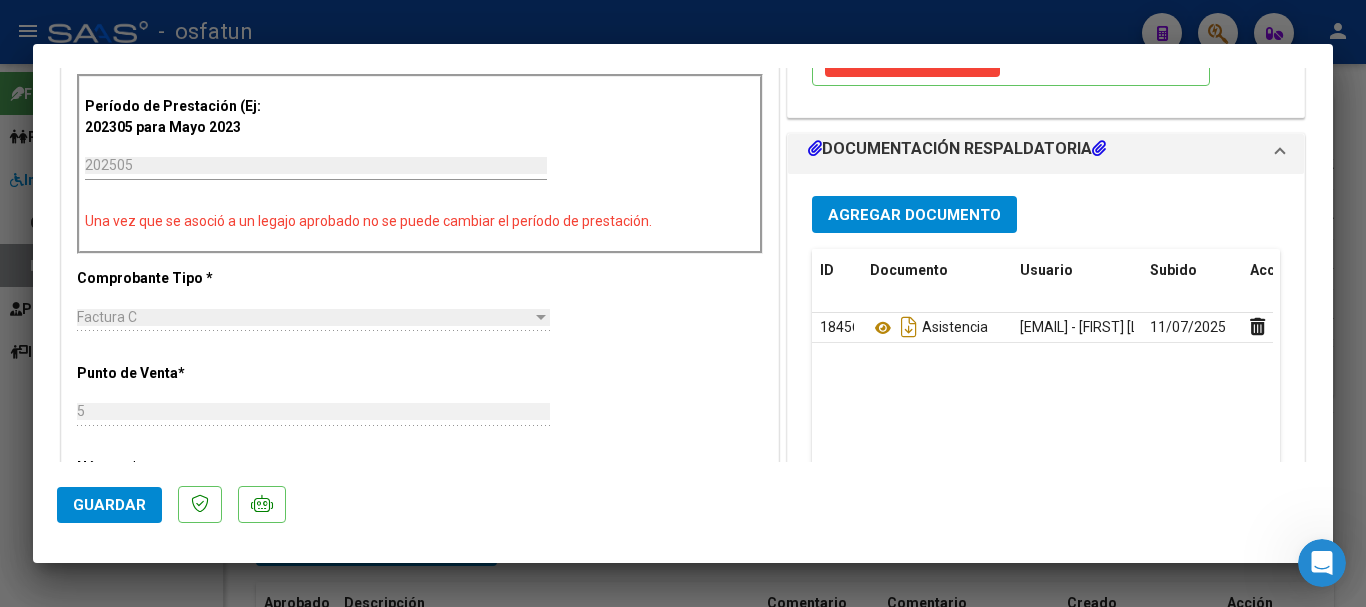 scroll, scrollTop: 541, scrollLeft: 0, axis: vertical 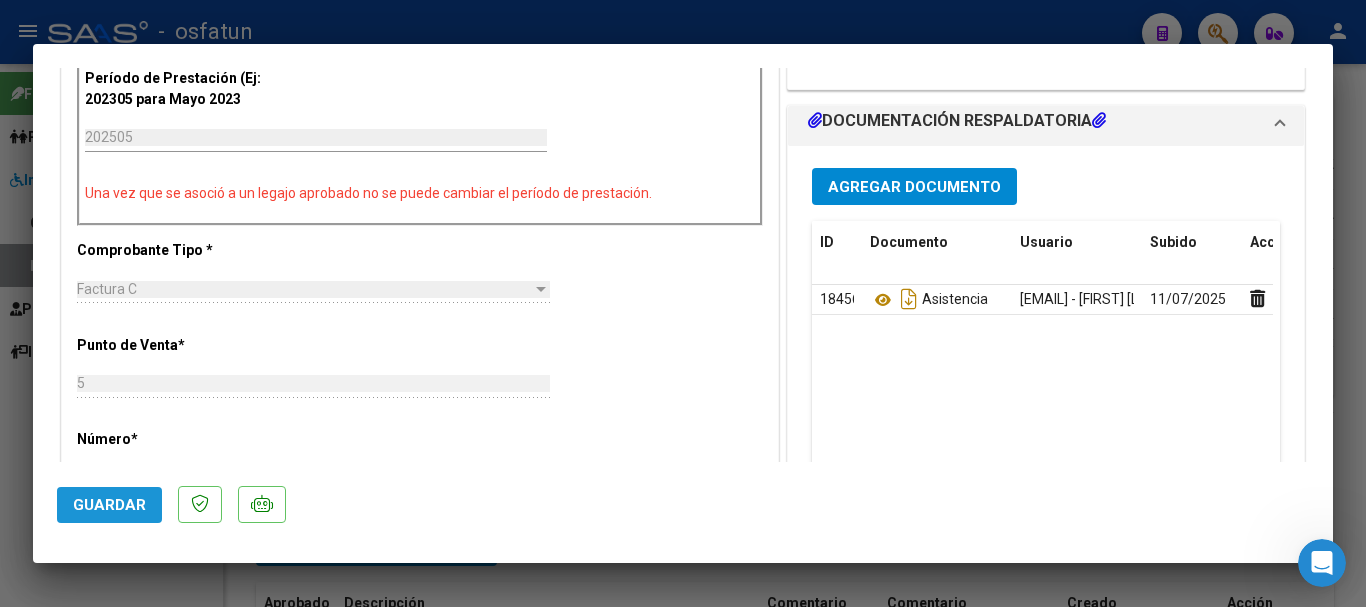 drag, startPoint x: 115, startPoint y: 498, endPoint x: 137, endPoint y: 504, distance: 22.803509 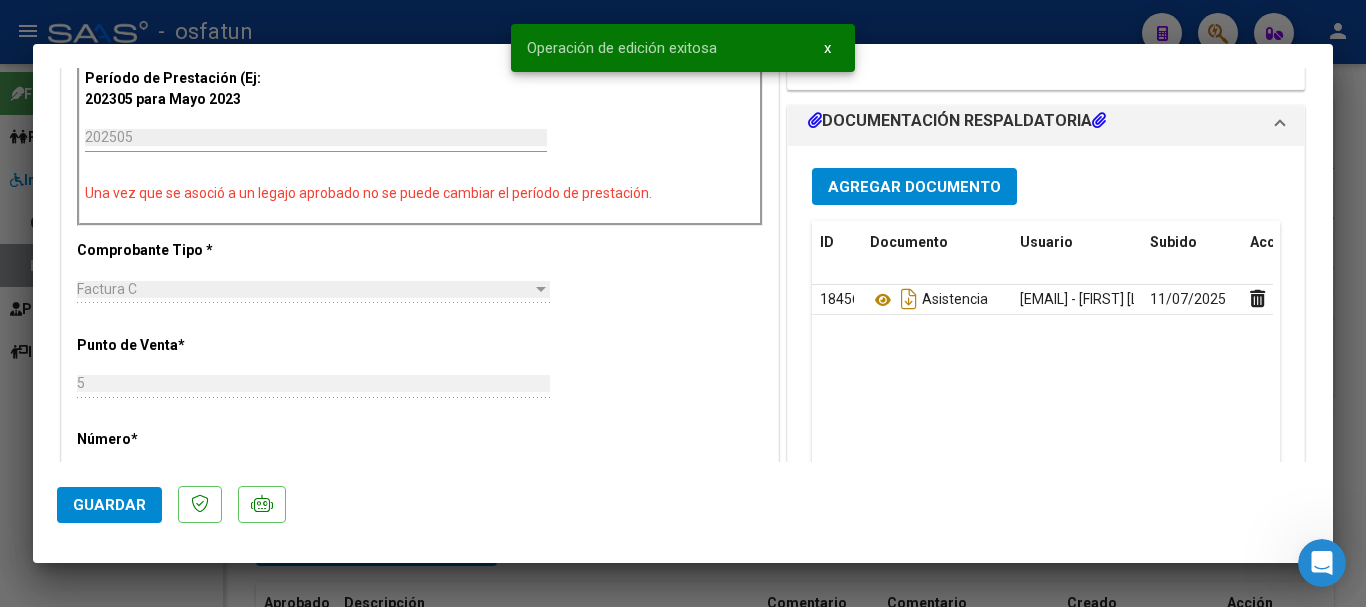 type 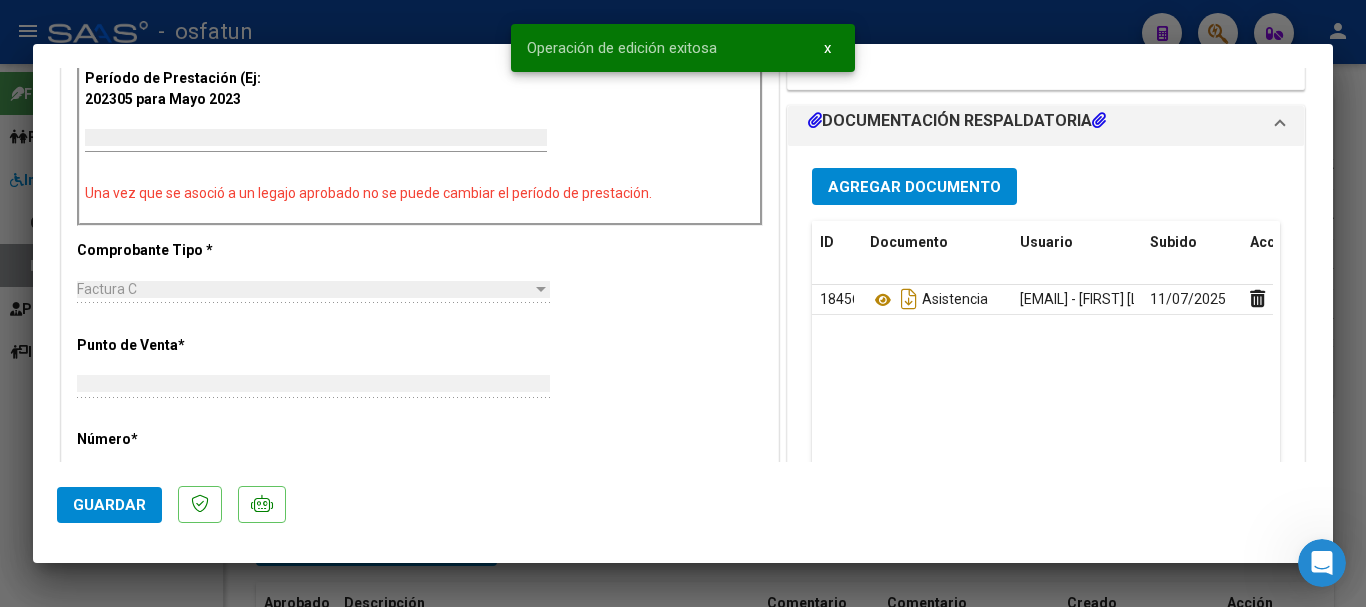 type 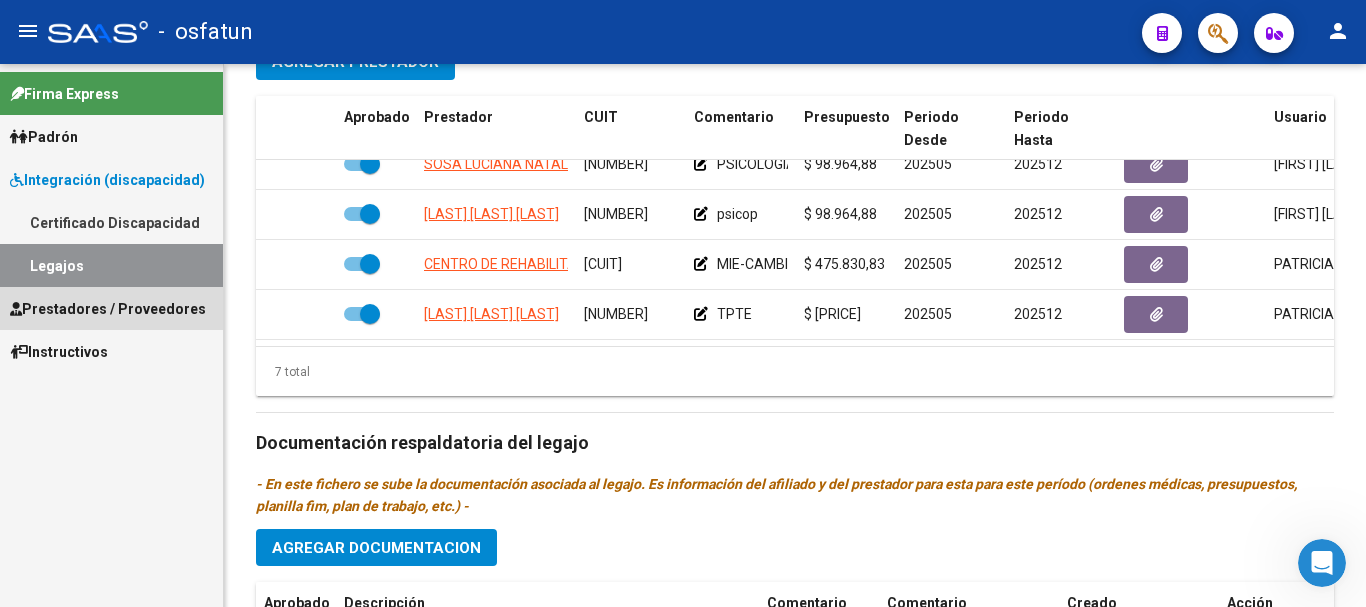 click on "Prestadores / Proveedores" at bounding box center (108, 309) 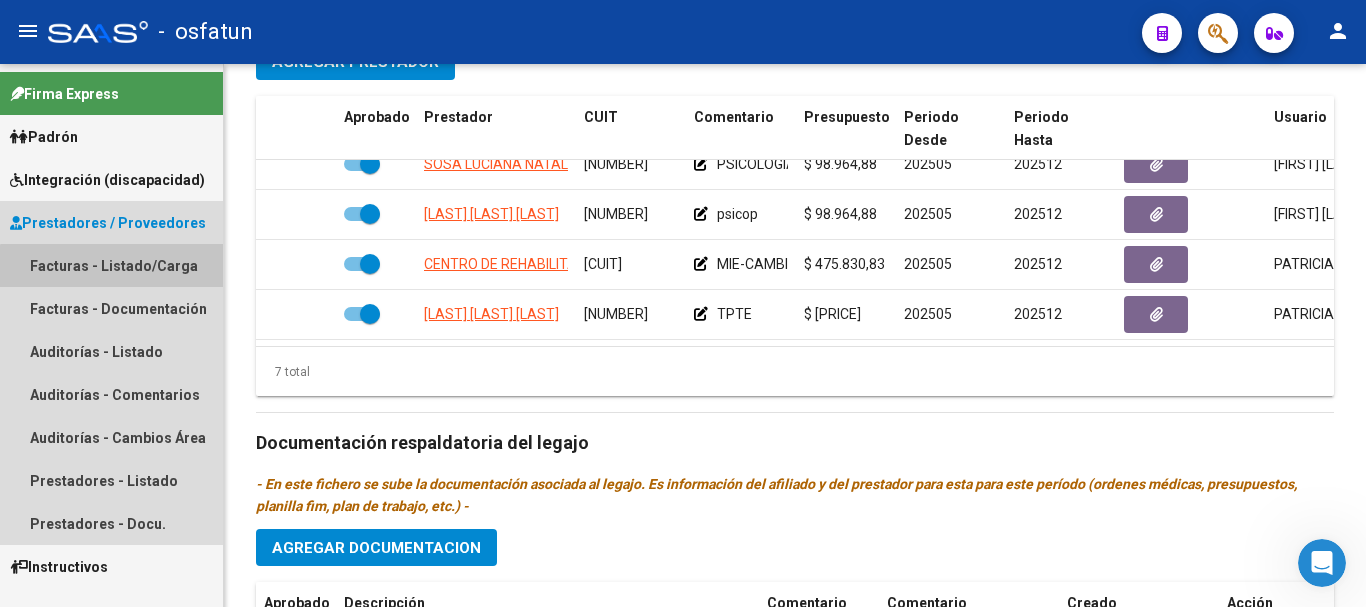 click on "Facturas - Listado/Carga" at bounding box center (111, 265) 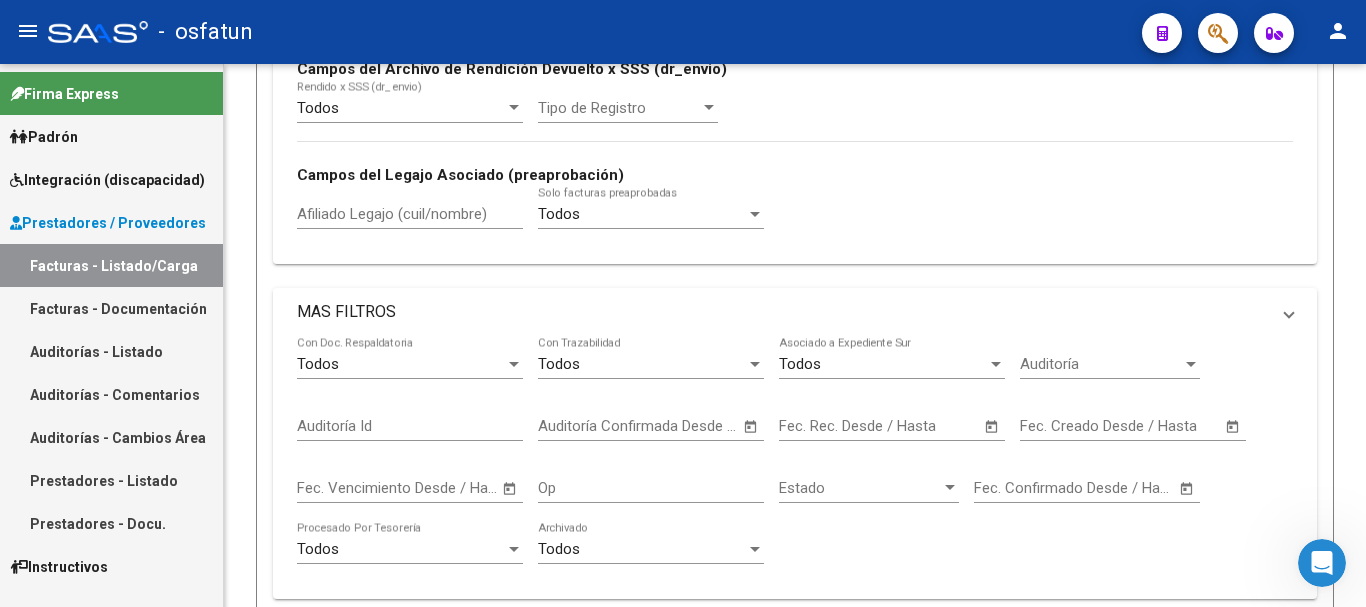 scroll, scrollTop: 0, scrollLeft: 0, axis: both 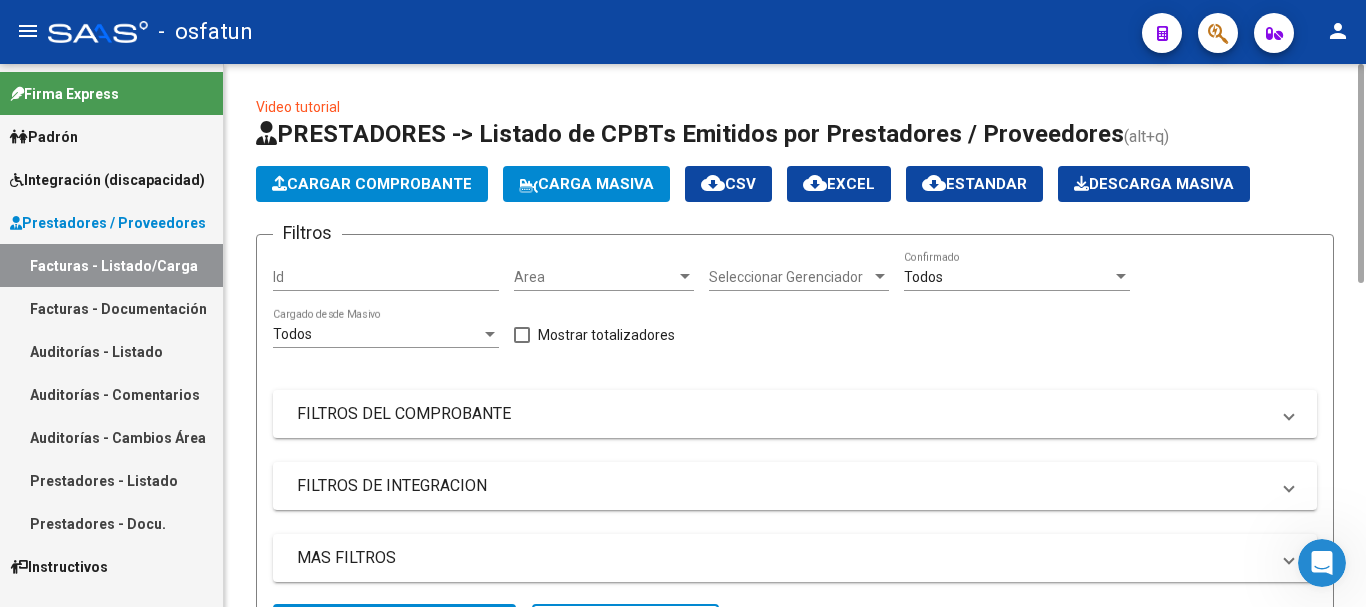 click on "Cargar Comprobante" 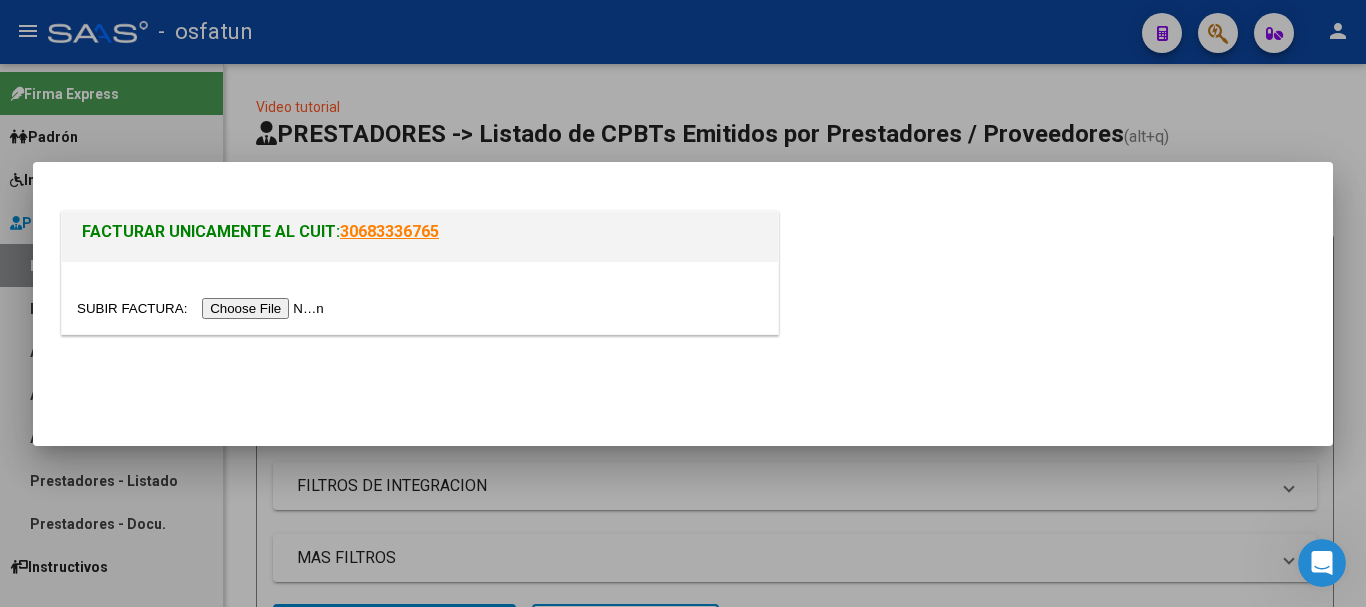 click at bounding box center [203, 308] 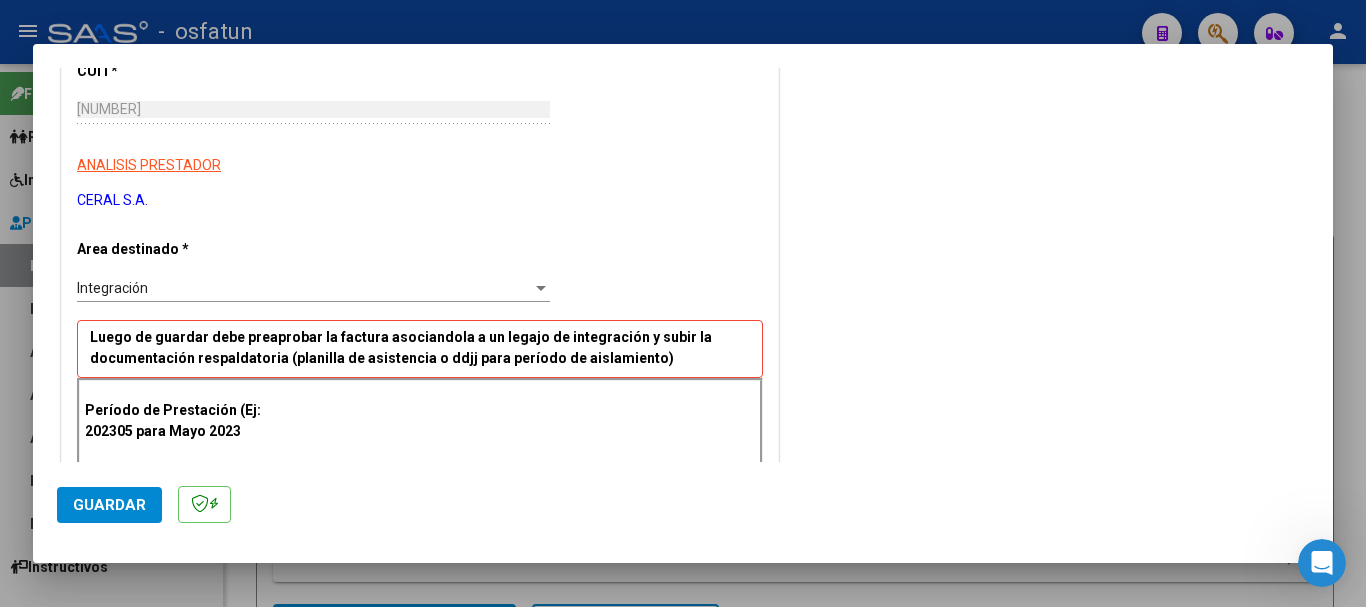 scroll, scrollTop: 400, scrollLeft: 0, axis: vertical 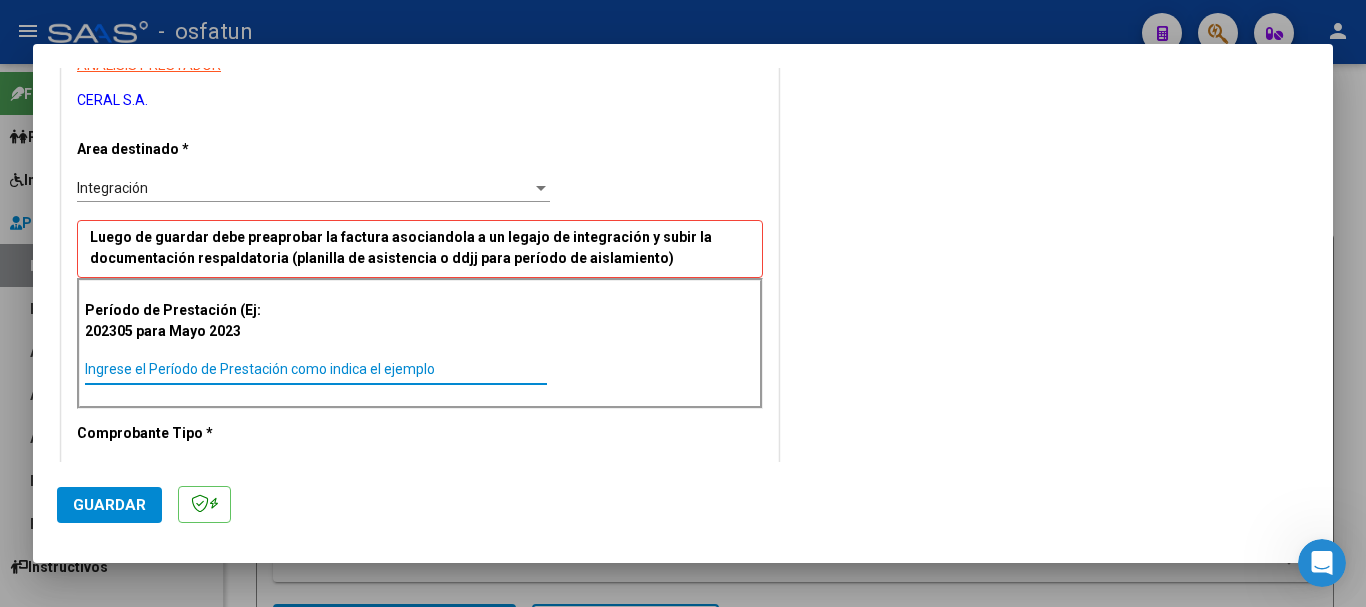 click on "Ingrese el Período de Prestación como indica el ejemplo" at bounding box center (316, 369) 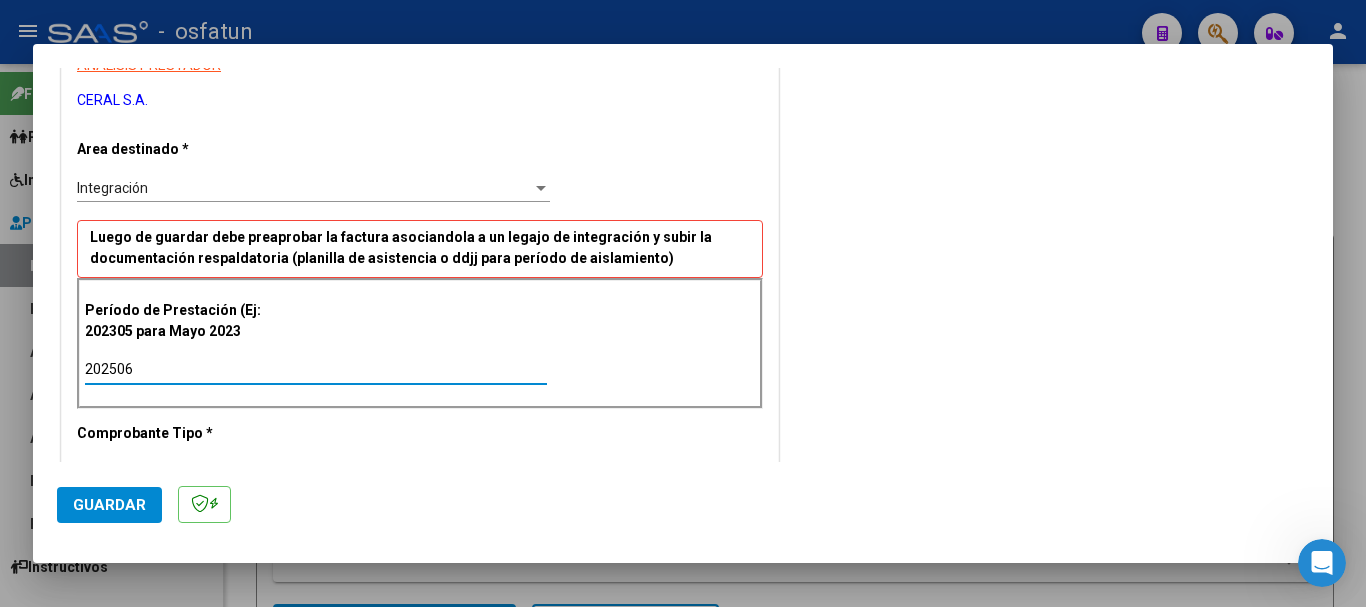type on "202506" 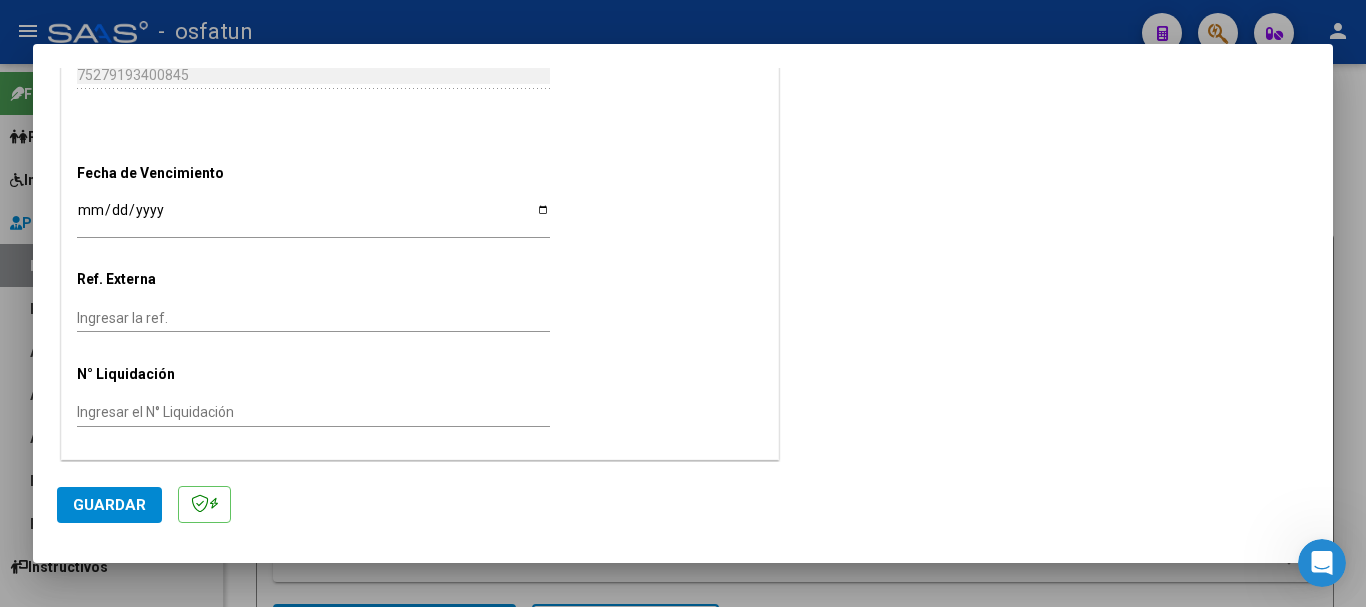 scroll, scrollTop: 1282, scrollLeft: 0, axis: vertical 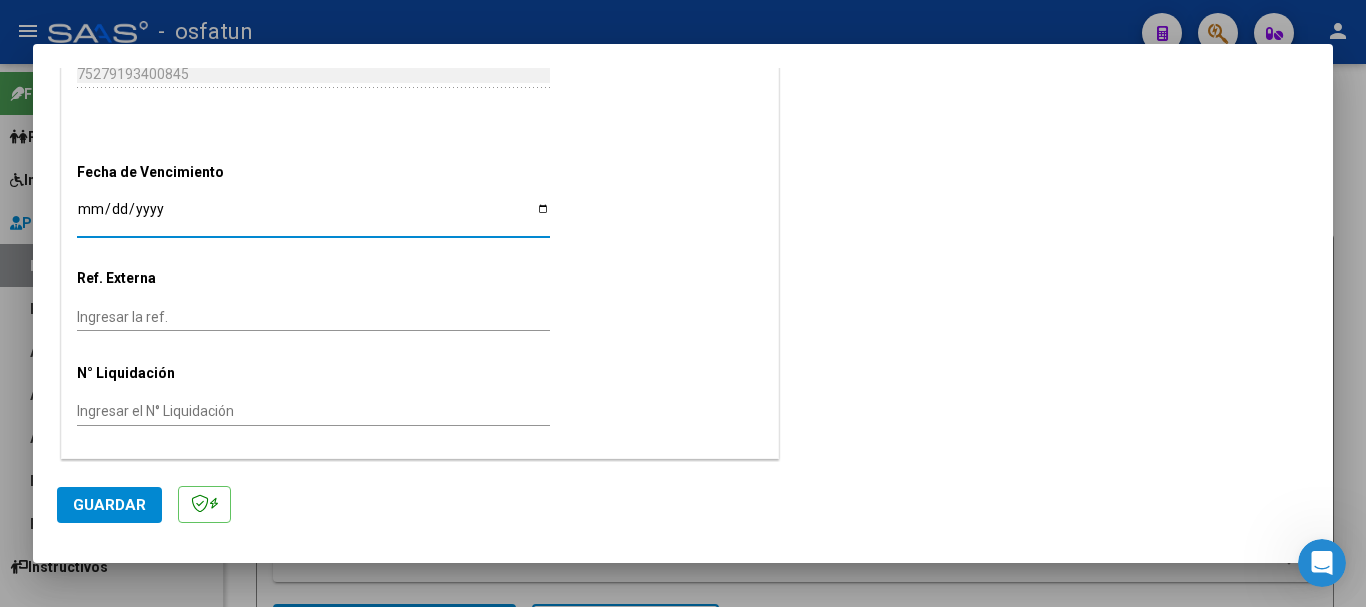click on "Ingresar la fecha" at bounding box center [313, 216] 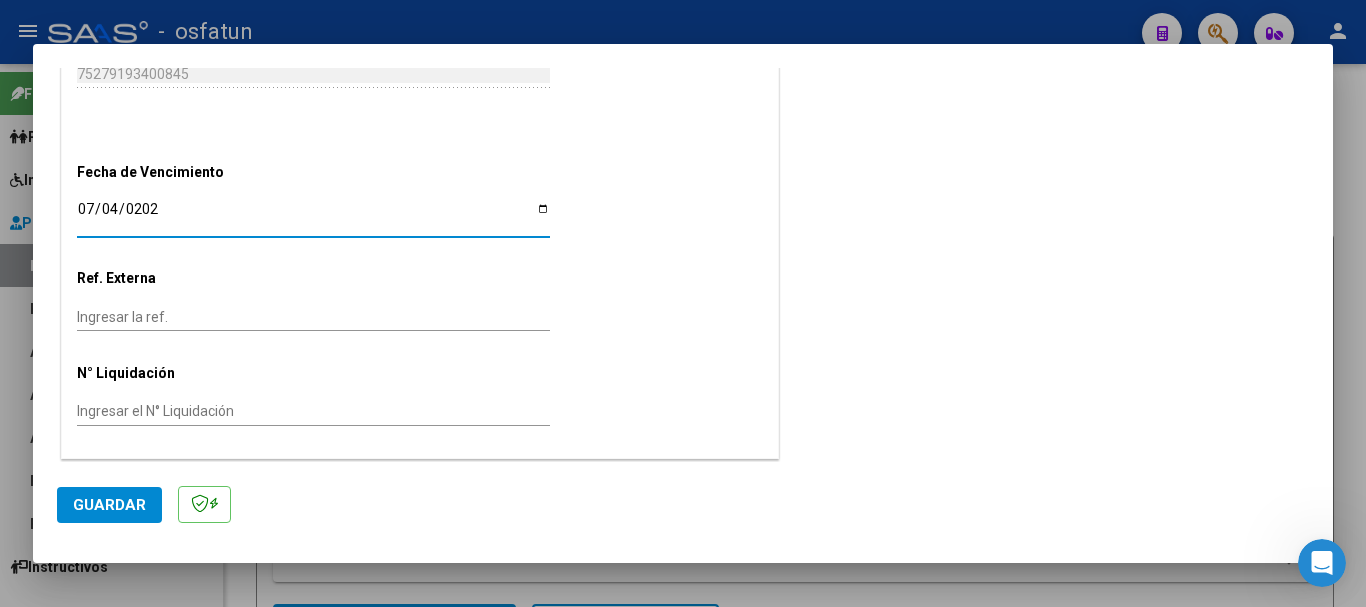 type on "2025-07-04" 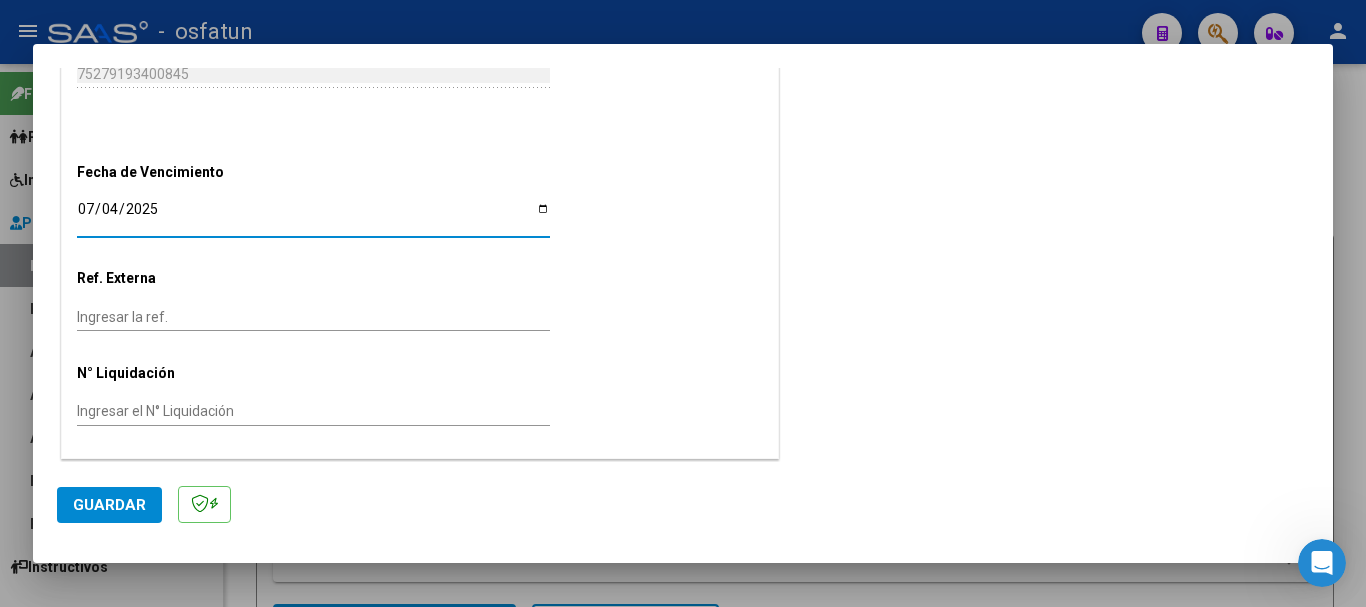 click on "Guardar" 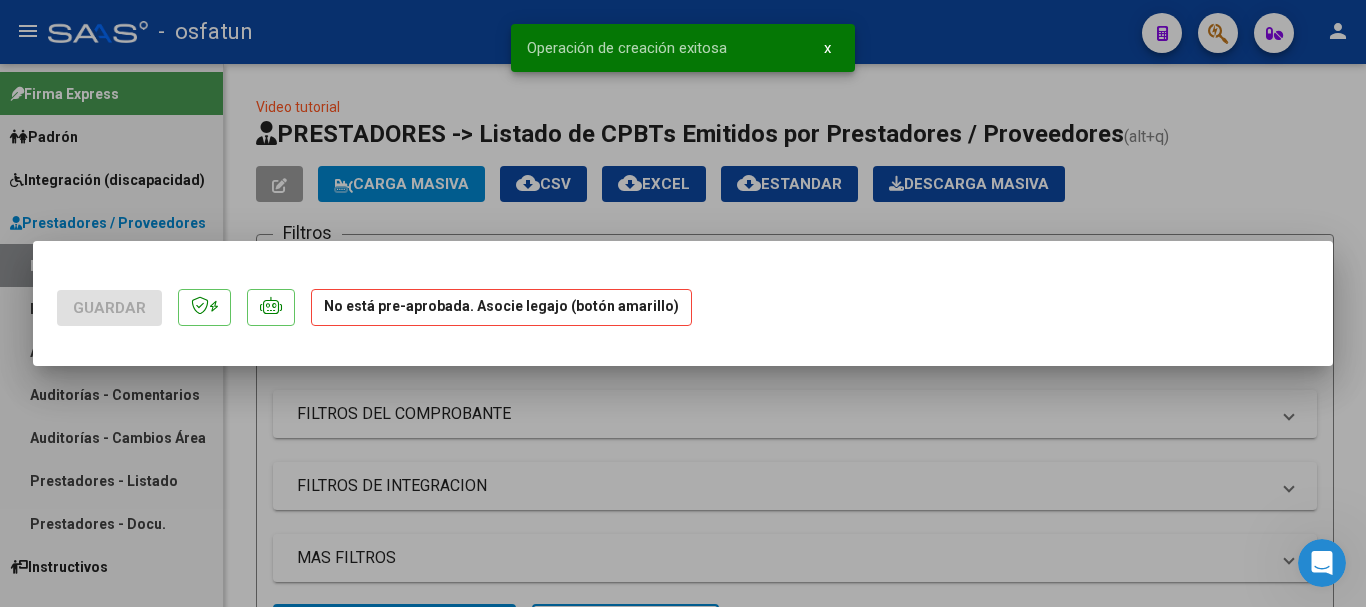 scroll, scrollTop: 0, scrollLeft: 0, axis: both 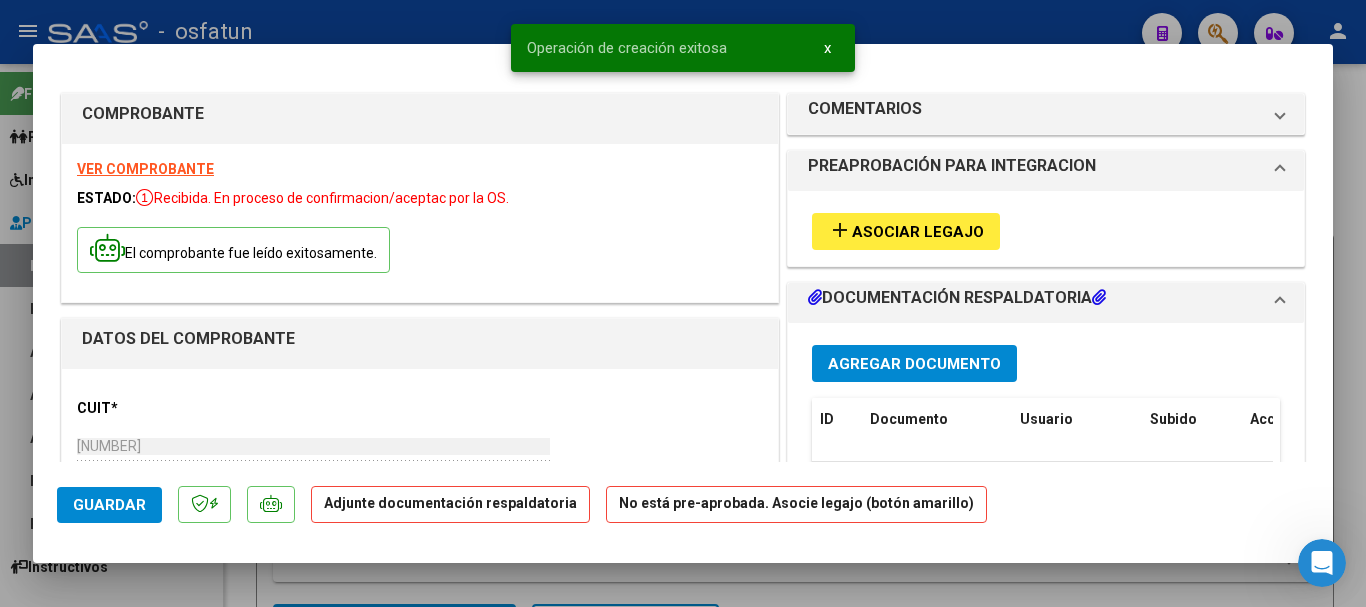 click on "Agregar Documento" at bounding box center (914, 363) 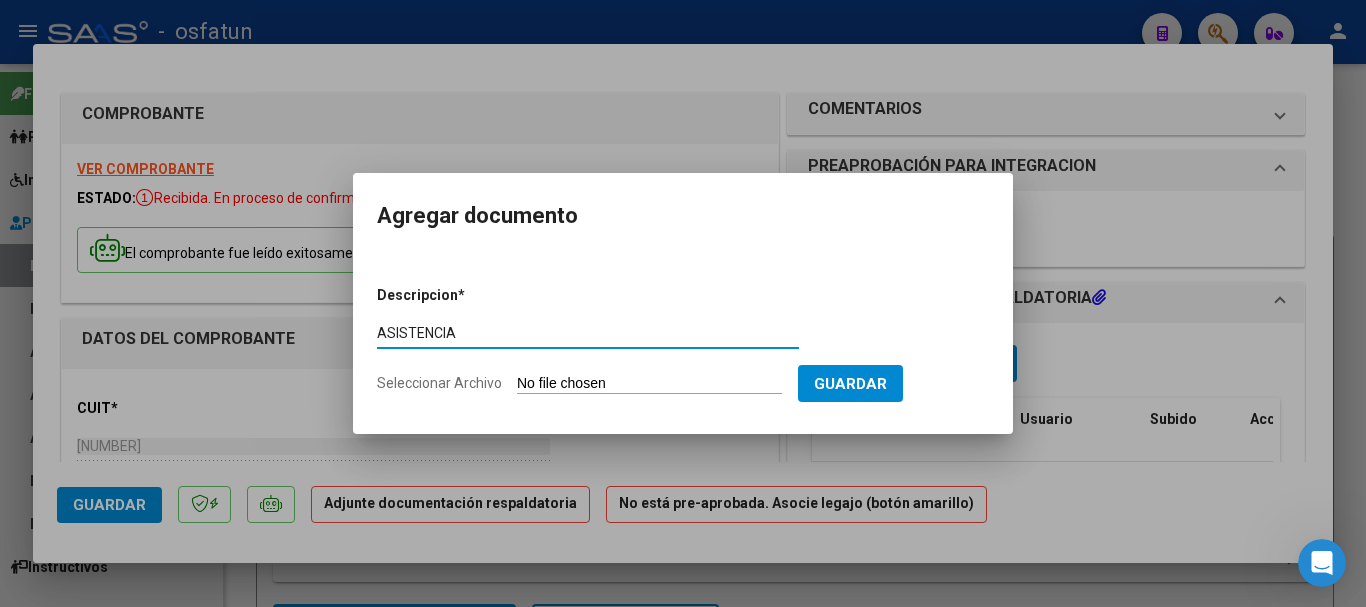 type on "ASISTENCIA" 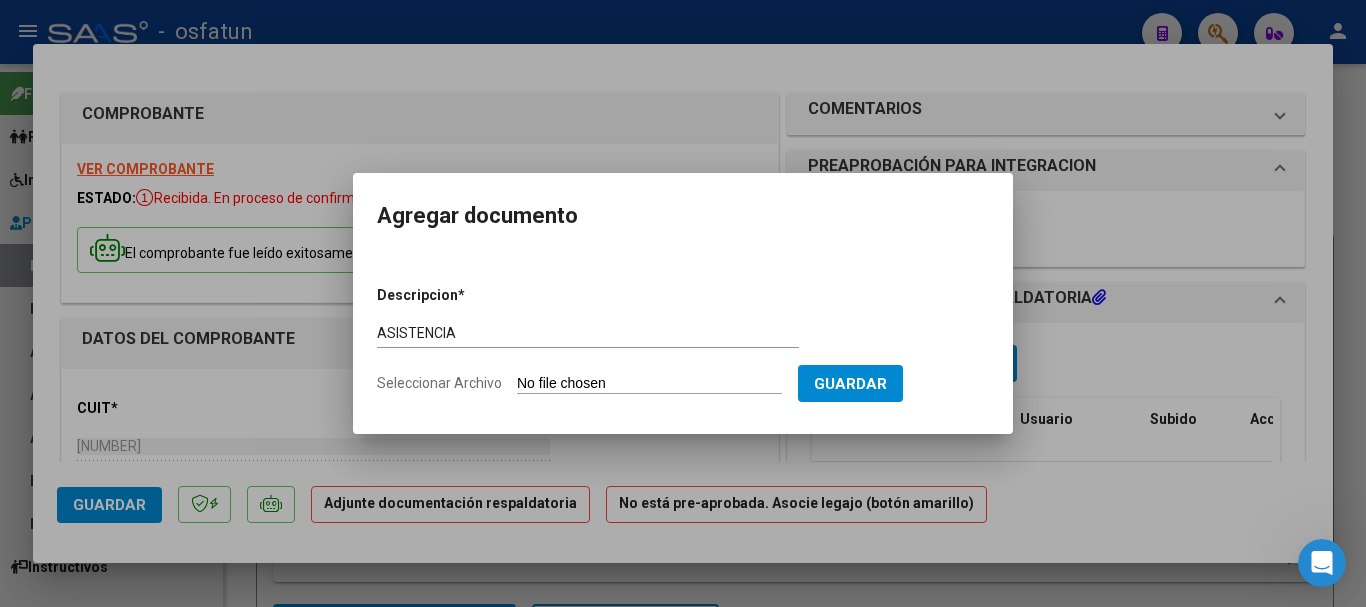 click on "Seleccionar Archivo" at bounding box center [649, 384] 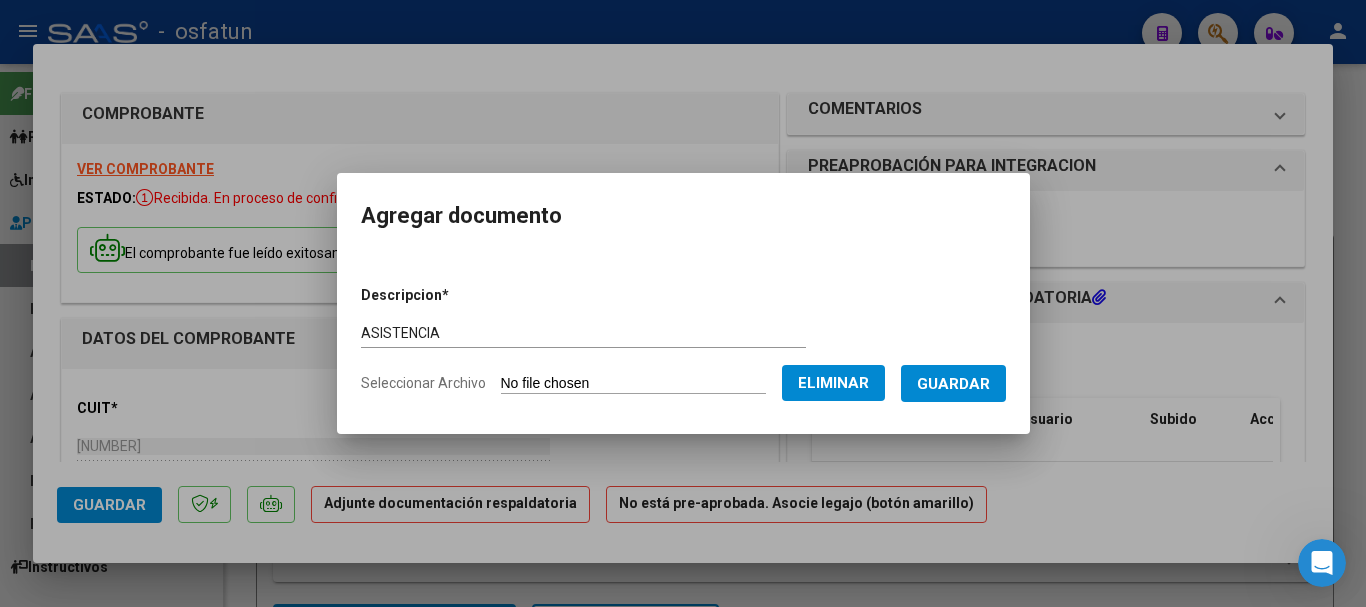 click on "Guardar" at bounding box center (953, 384) 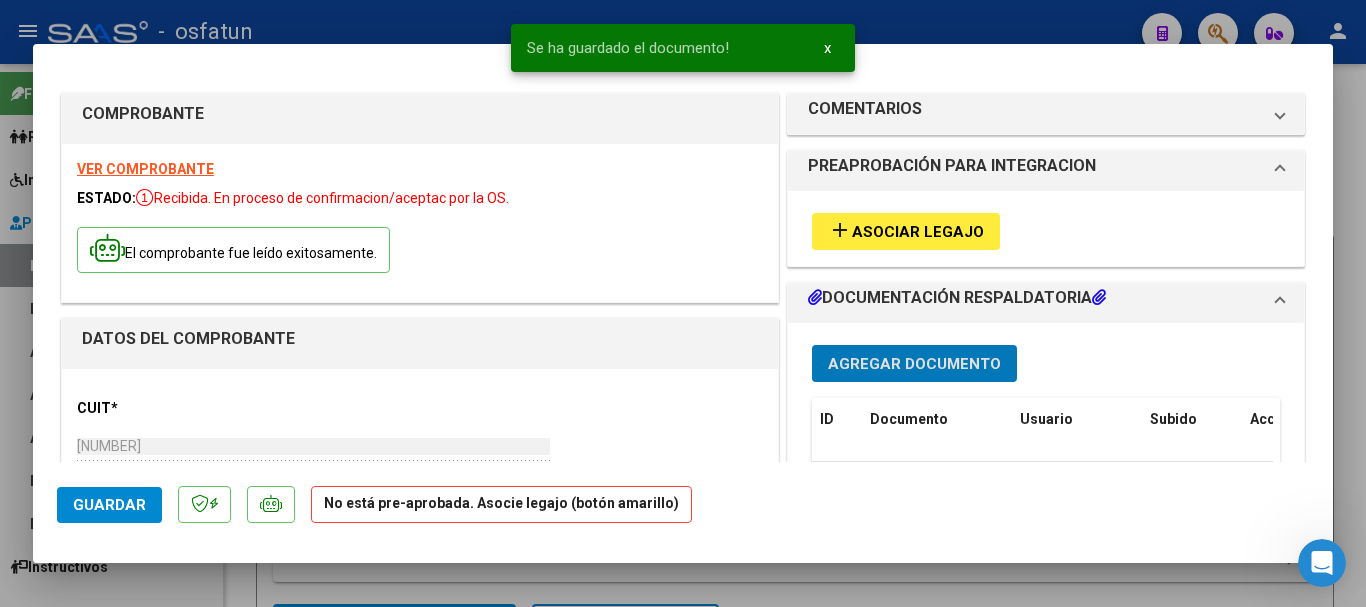 click on "Asociar Legajo" at bounding box center (918, 232) 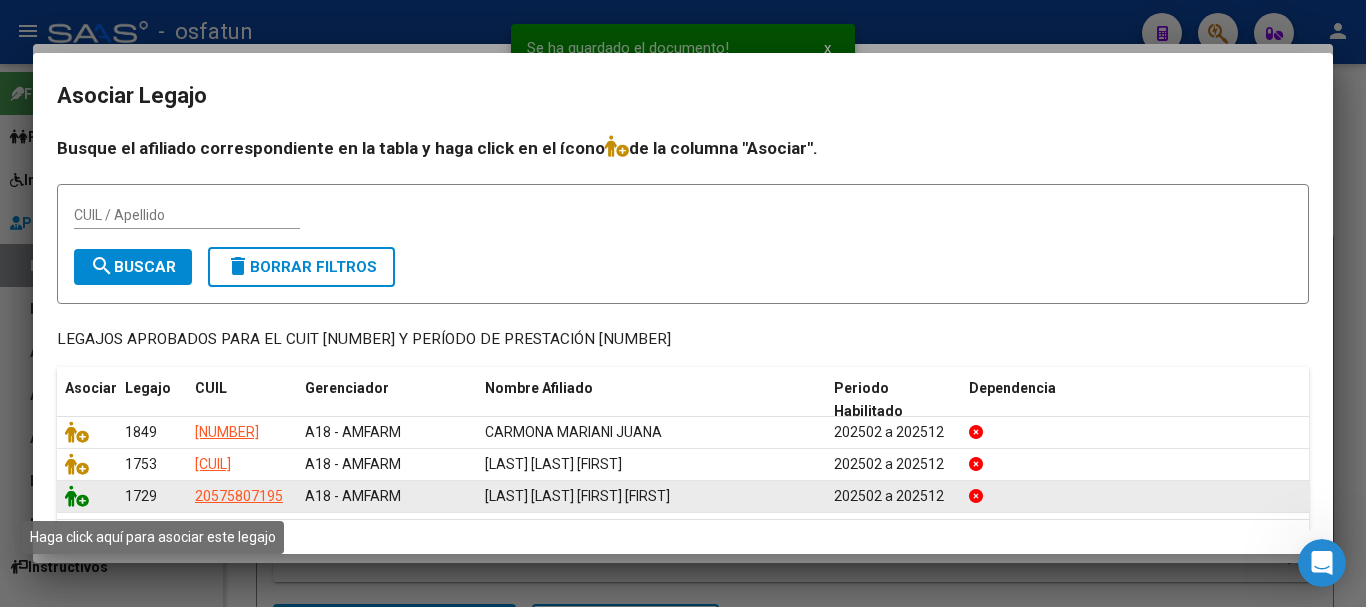 click 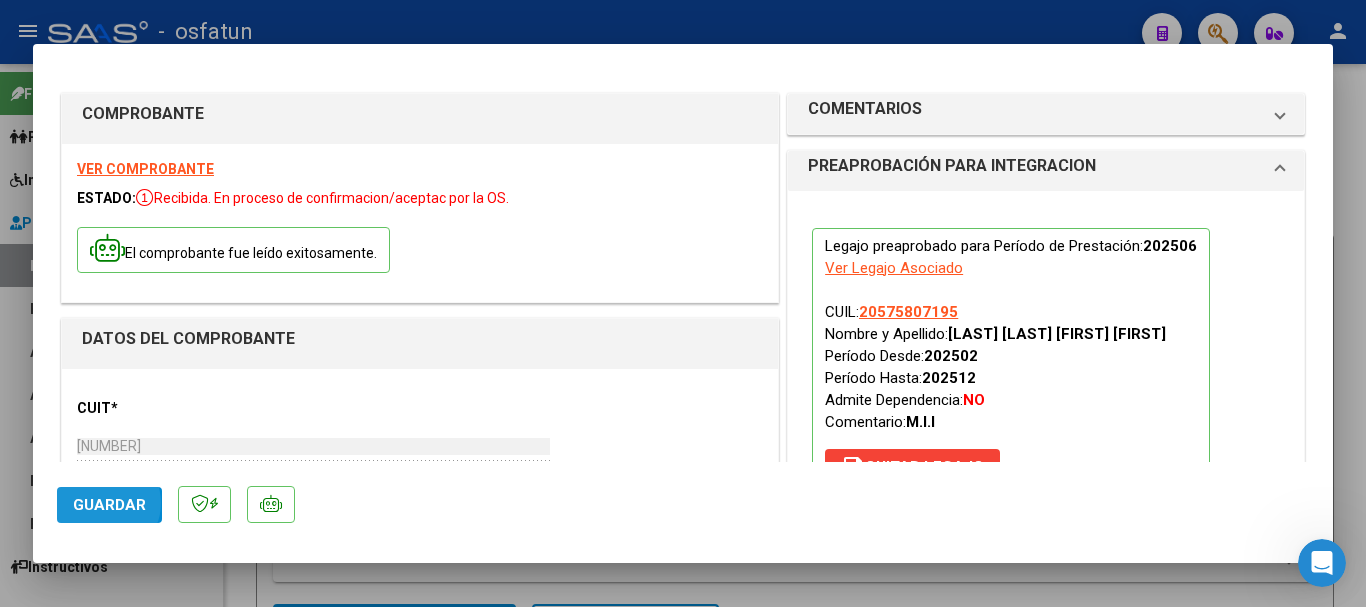 click on "Guardar" 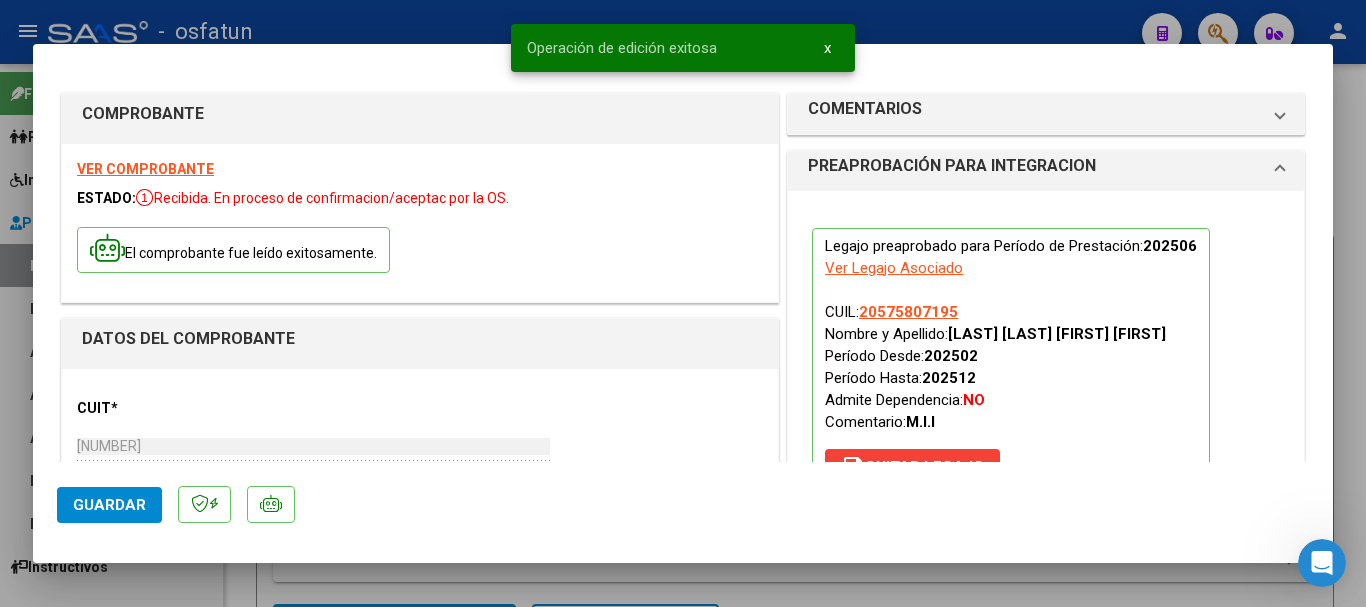 type 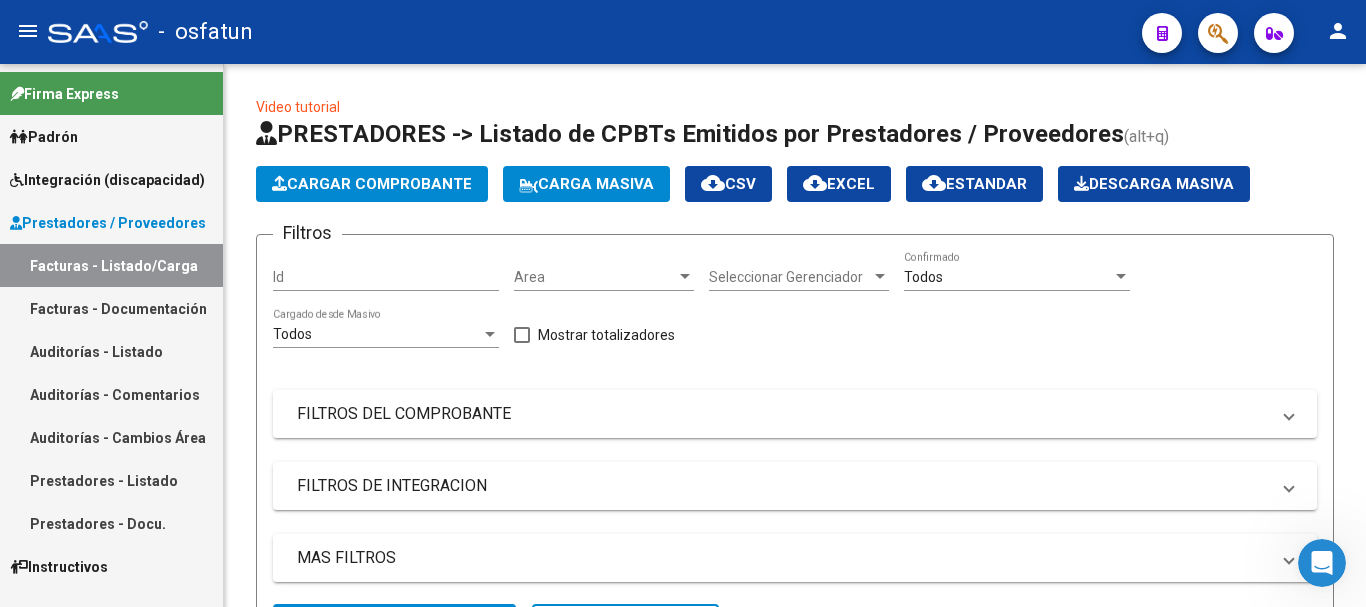 click on "Integración (discapacidad)" at bounding box center (107, 180) 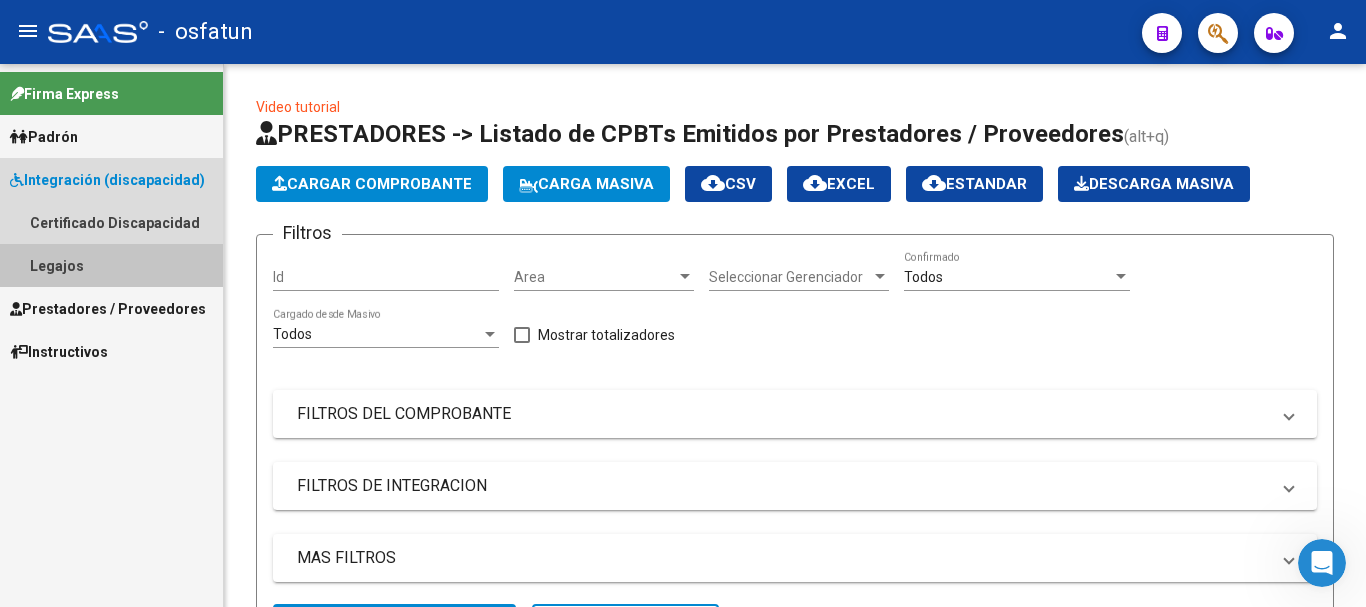 click on "Legajos" at bounding box center [111, 265] 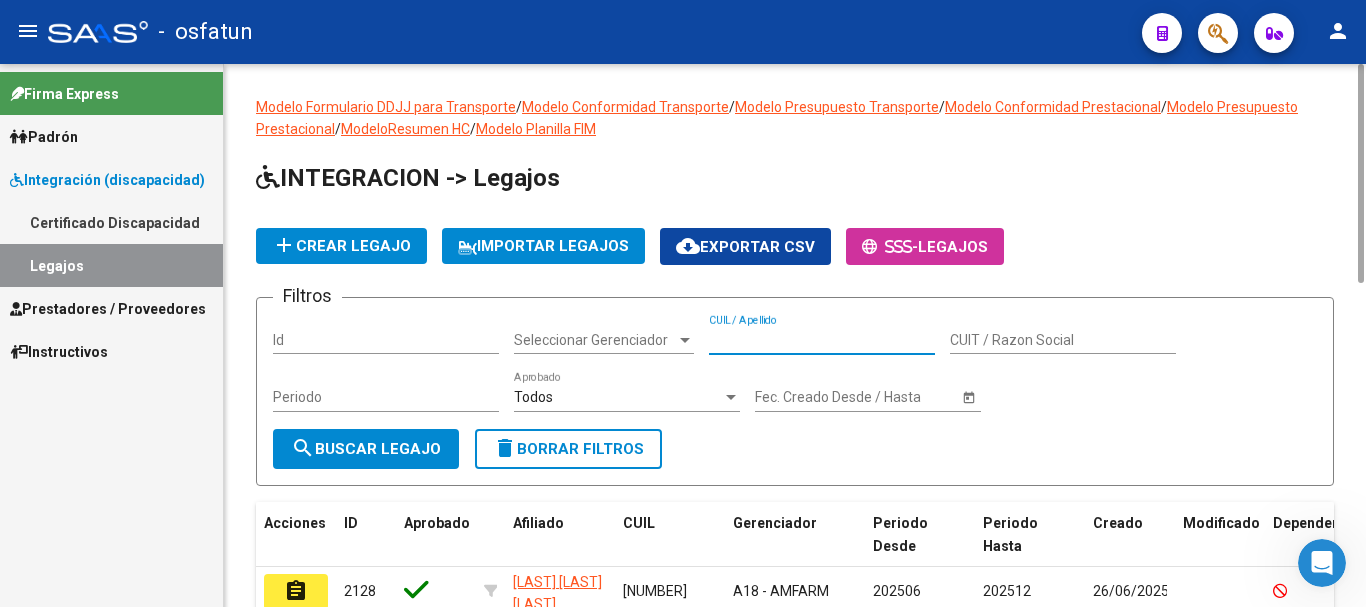click on "CUIL / Apellido" at bounding box center (822, 340) 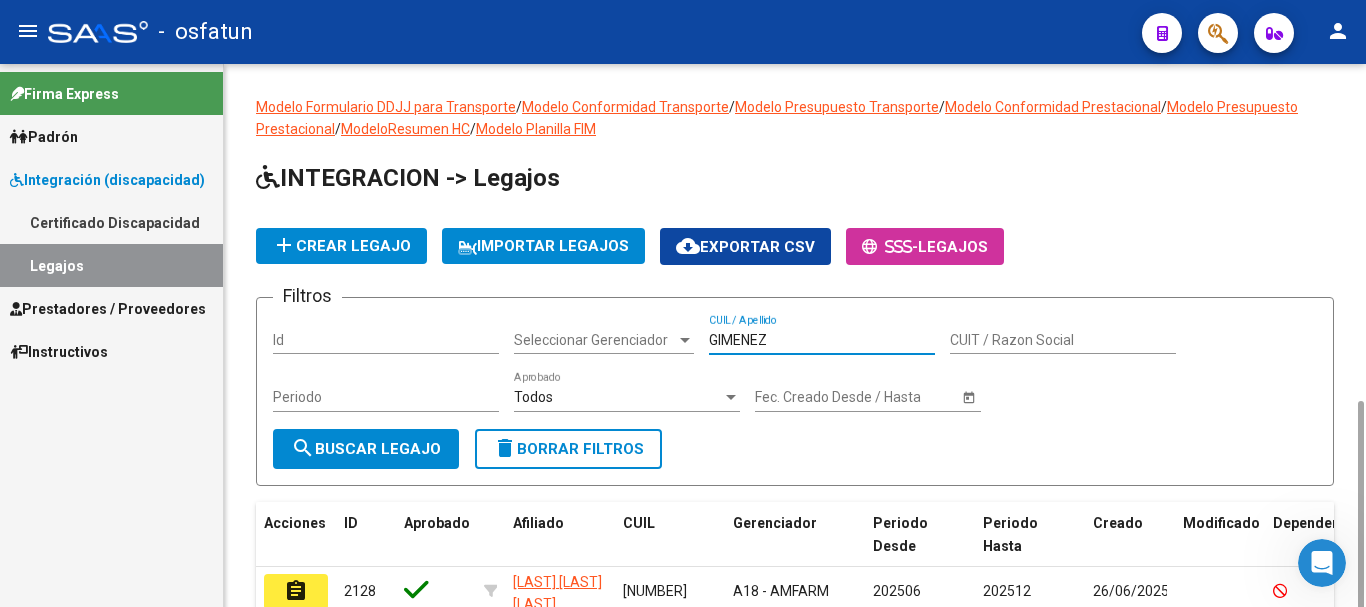 scroll, scrollTop: 247, scrollLeft: 0, axis: vertical 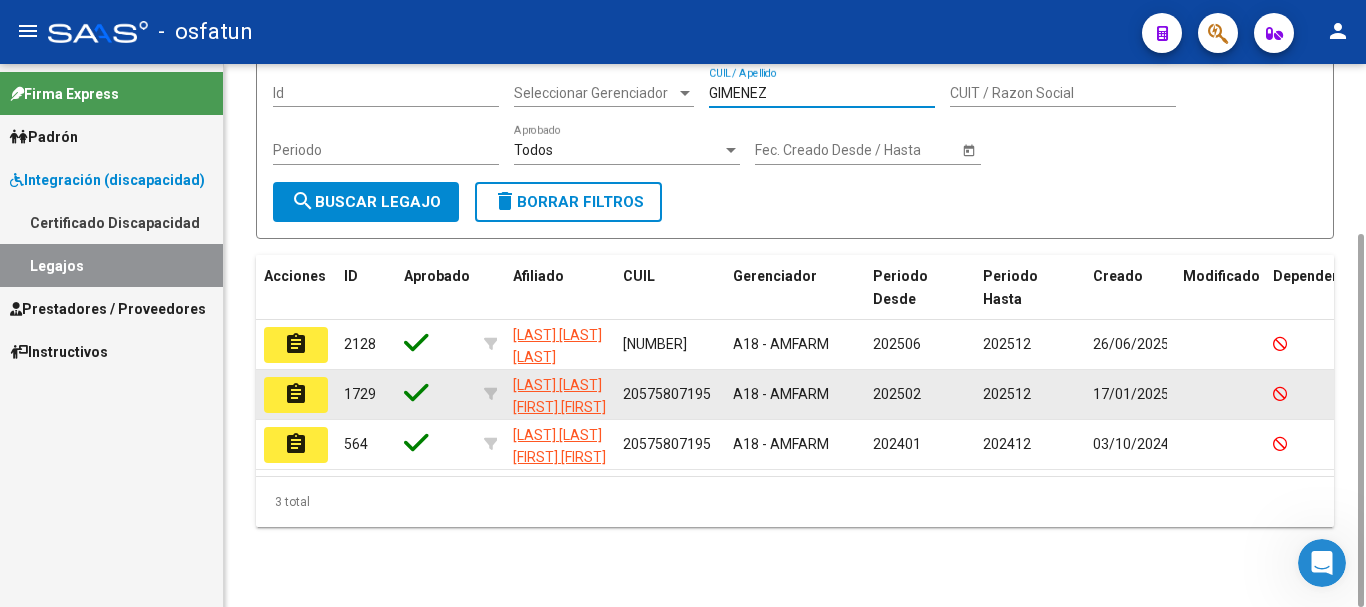 type on "GIMENEZ" 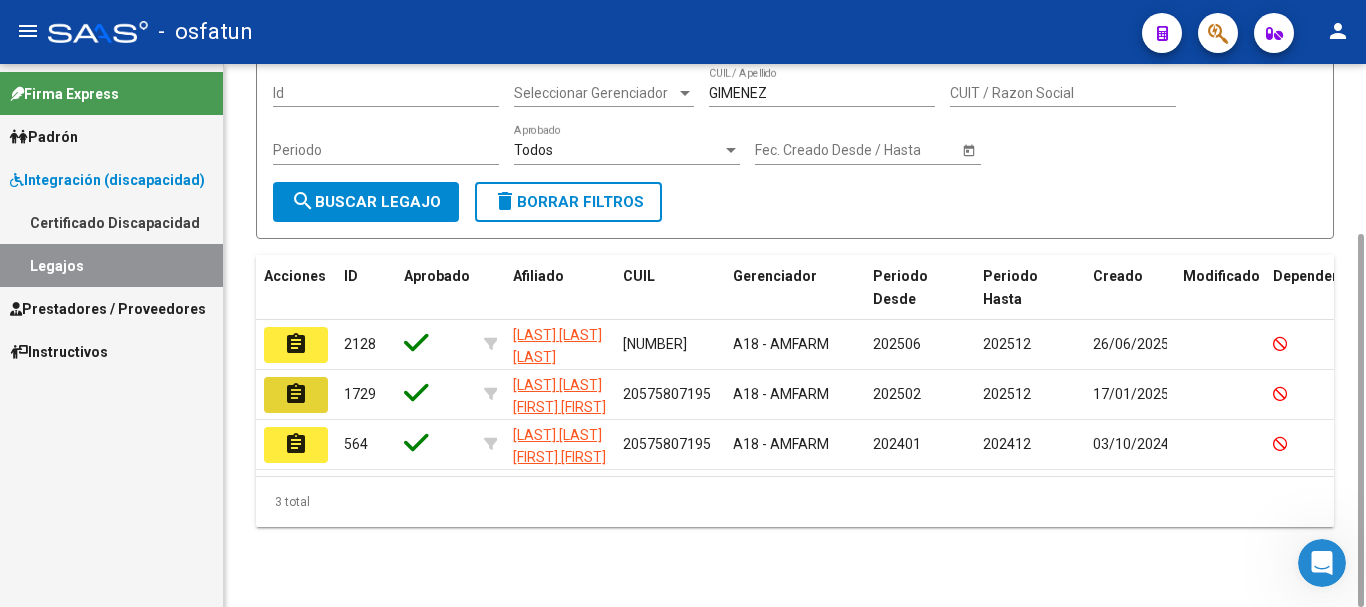 drag, startPoint x: 296, startPoint y: 400, endPoint x: 286, endPoint y: 402, distance: 10.198039 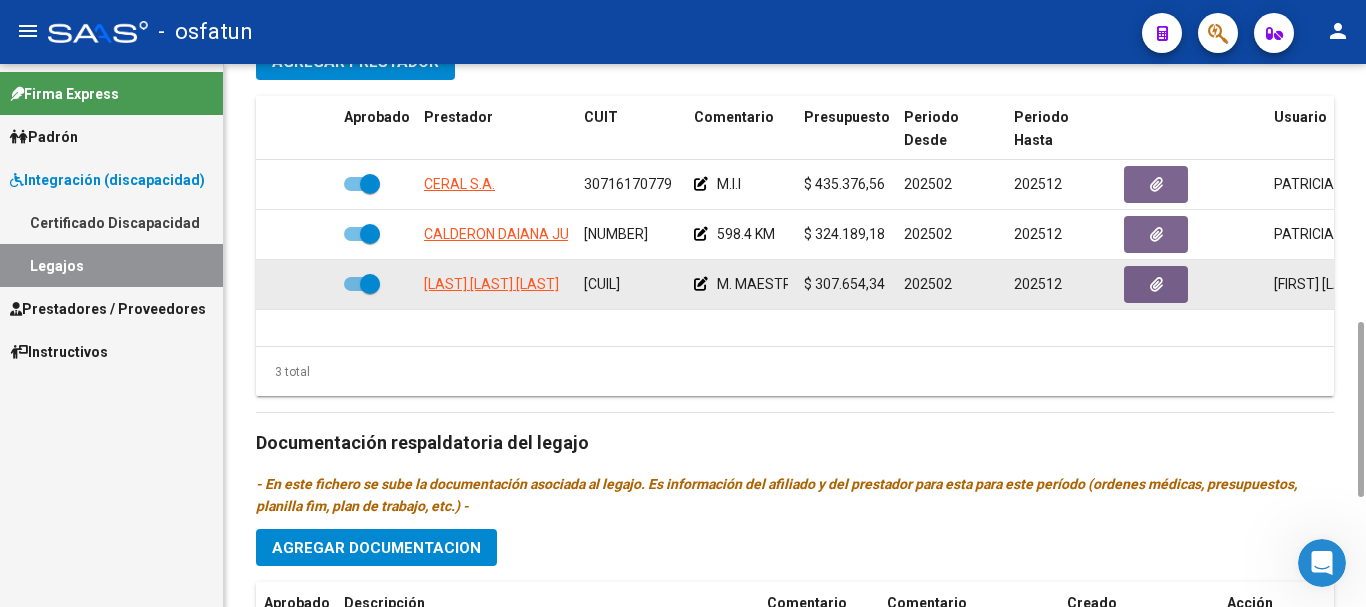 scroll, scrollTop: 1141, scrollLeft: 0, axis: vertical 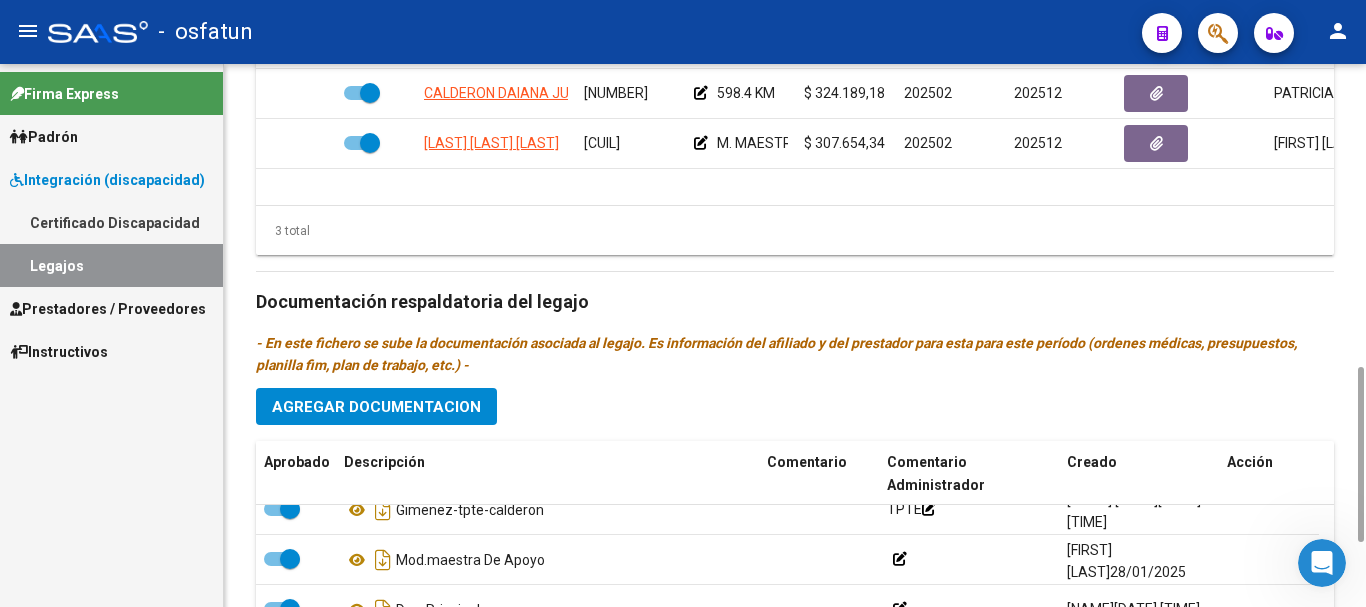 click on "Agregar Documentacion" 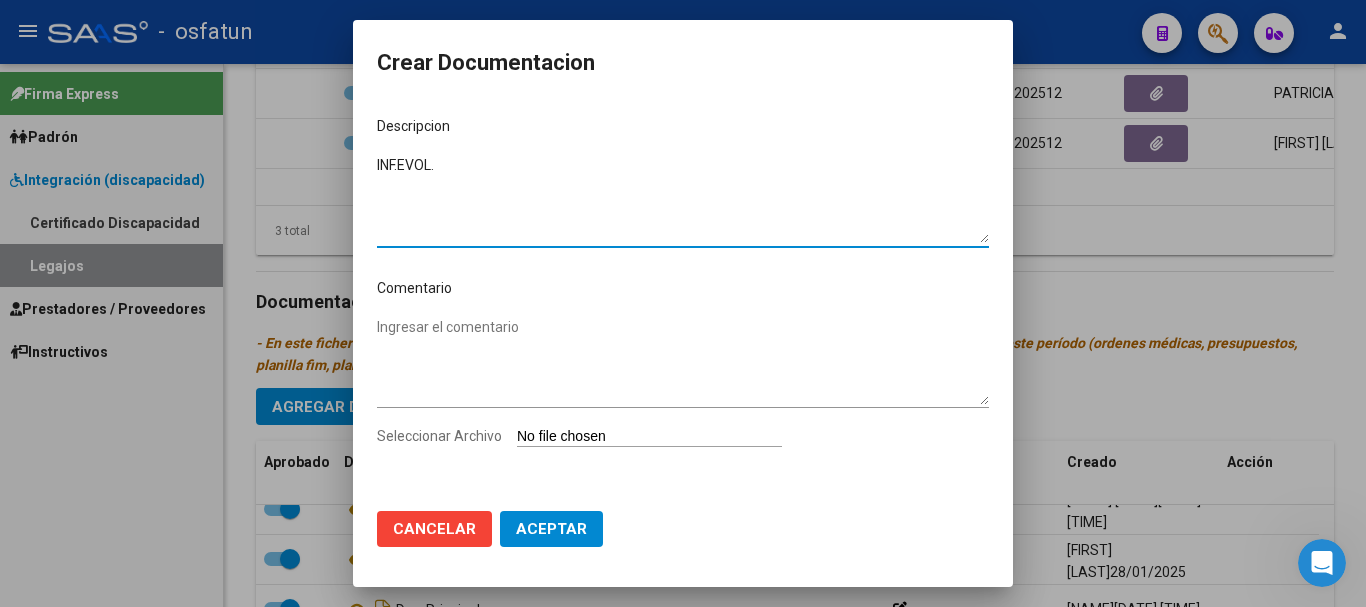 type on "INF.EVOL." 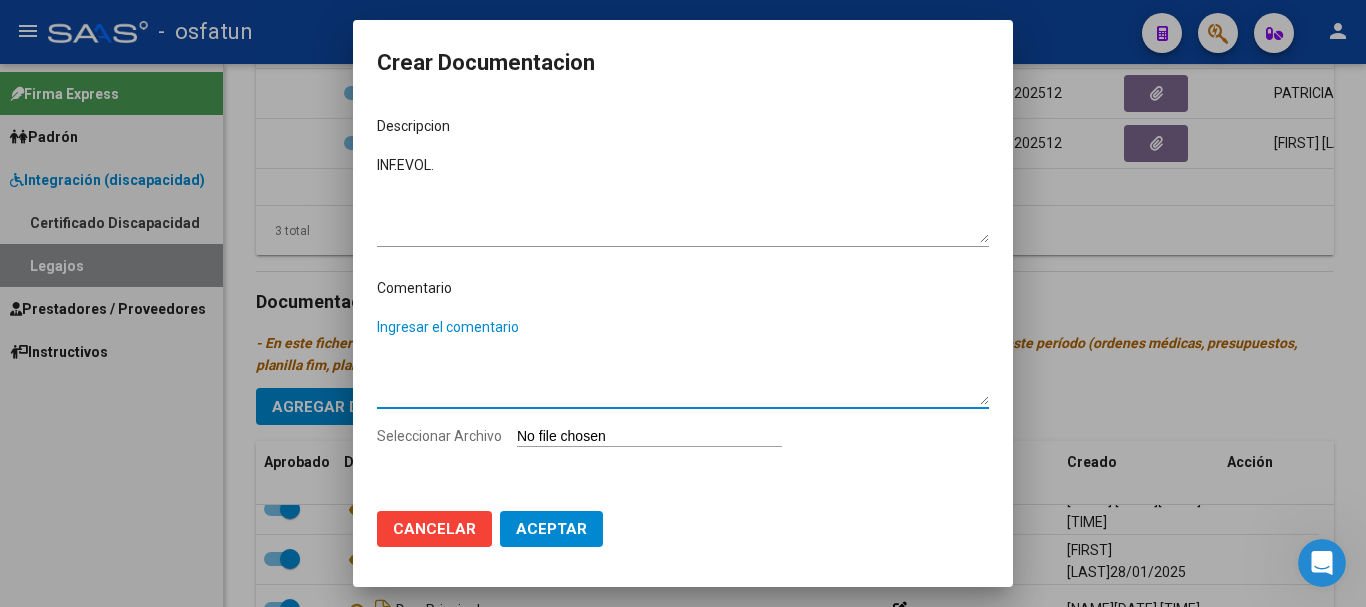 click on "Ingresar el comentario" at bounding box center [683, 361] 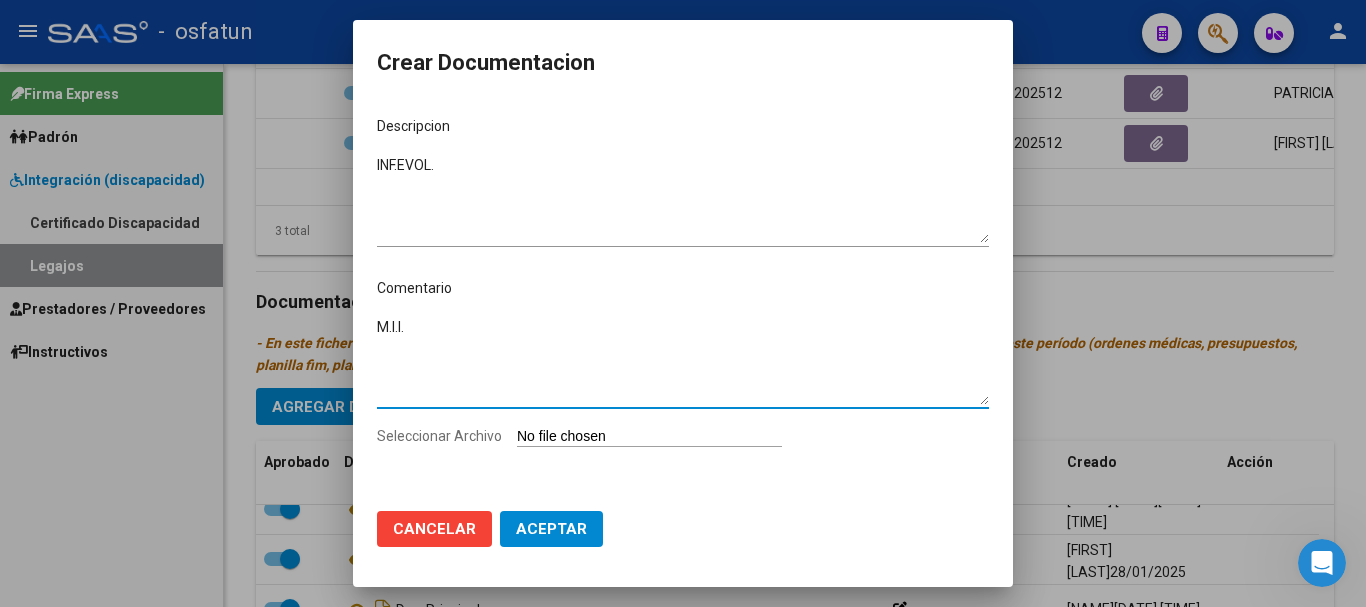 type on "M.I.I." 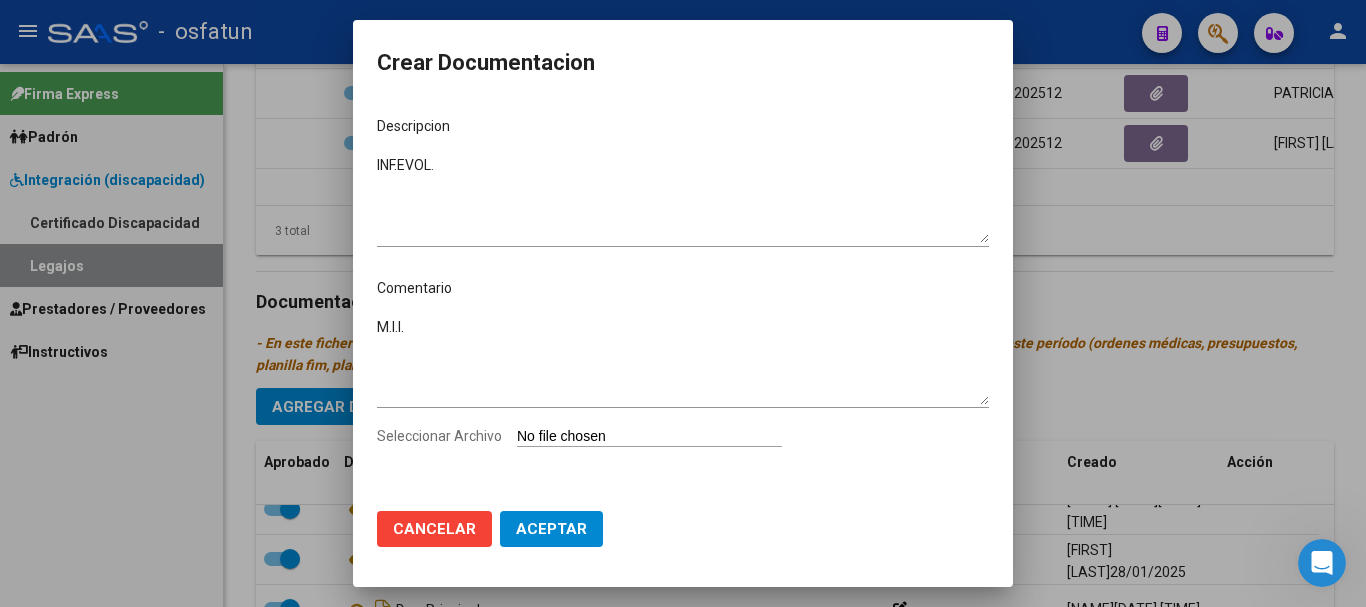 click on "Seleccionar Archivo" at bounding box center [649, 437] 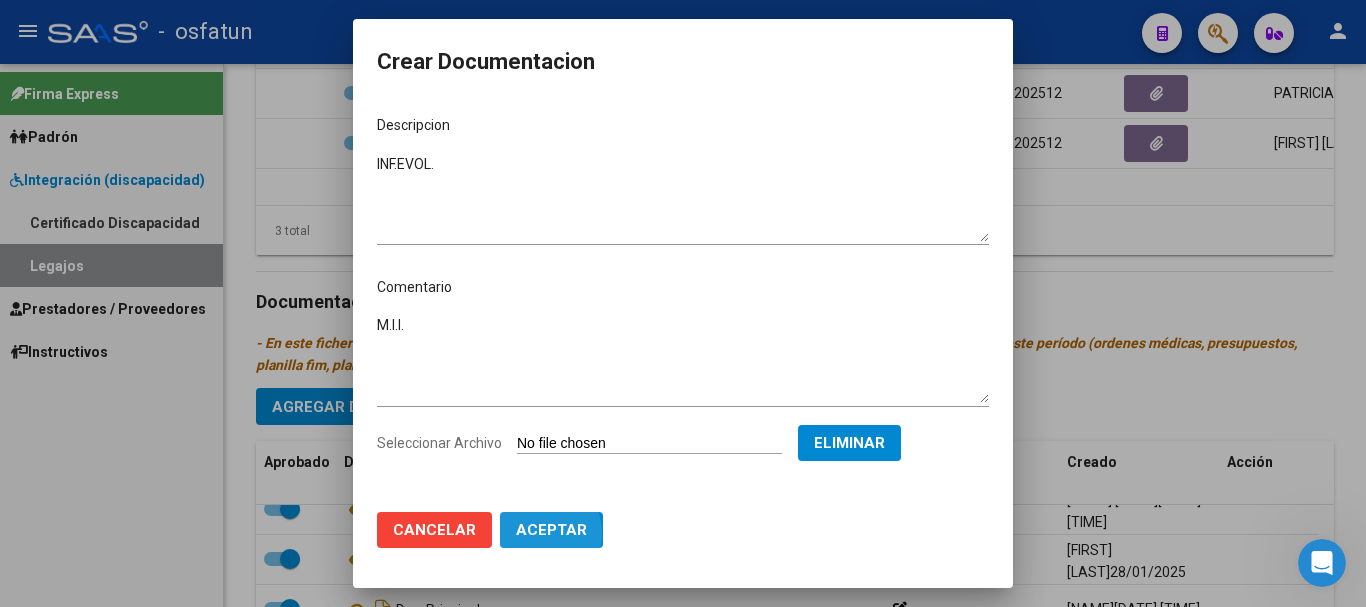 click on "Aceptar" 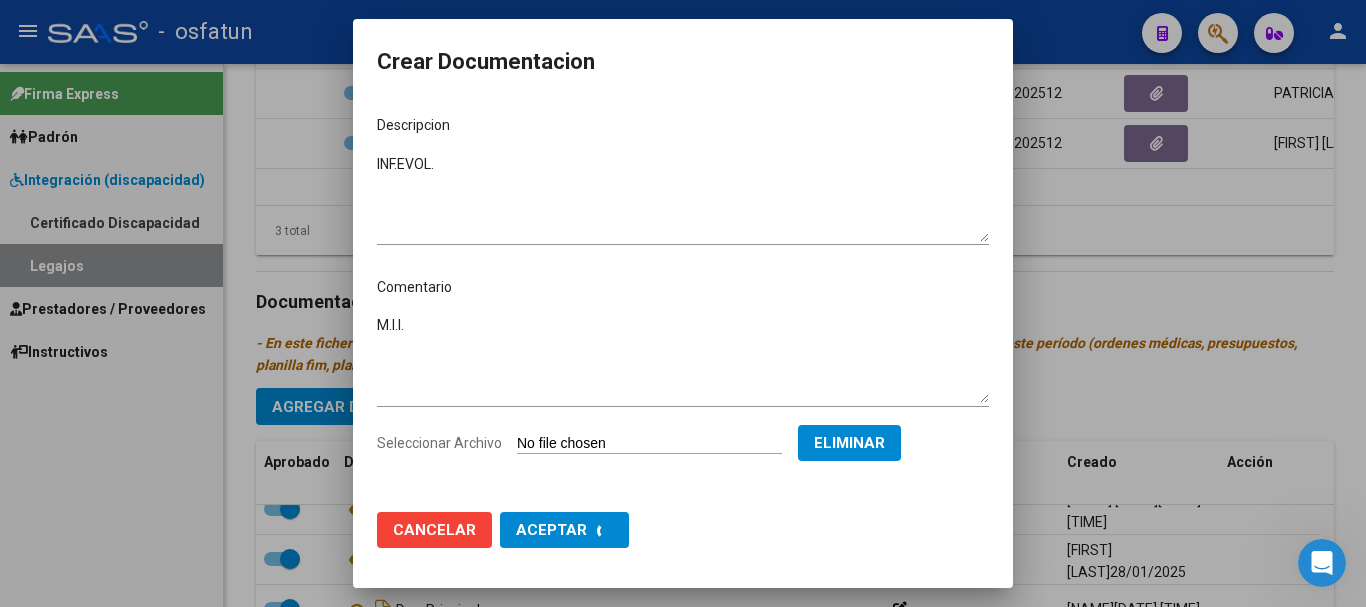 checkbox on "true" 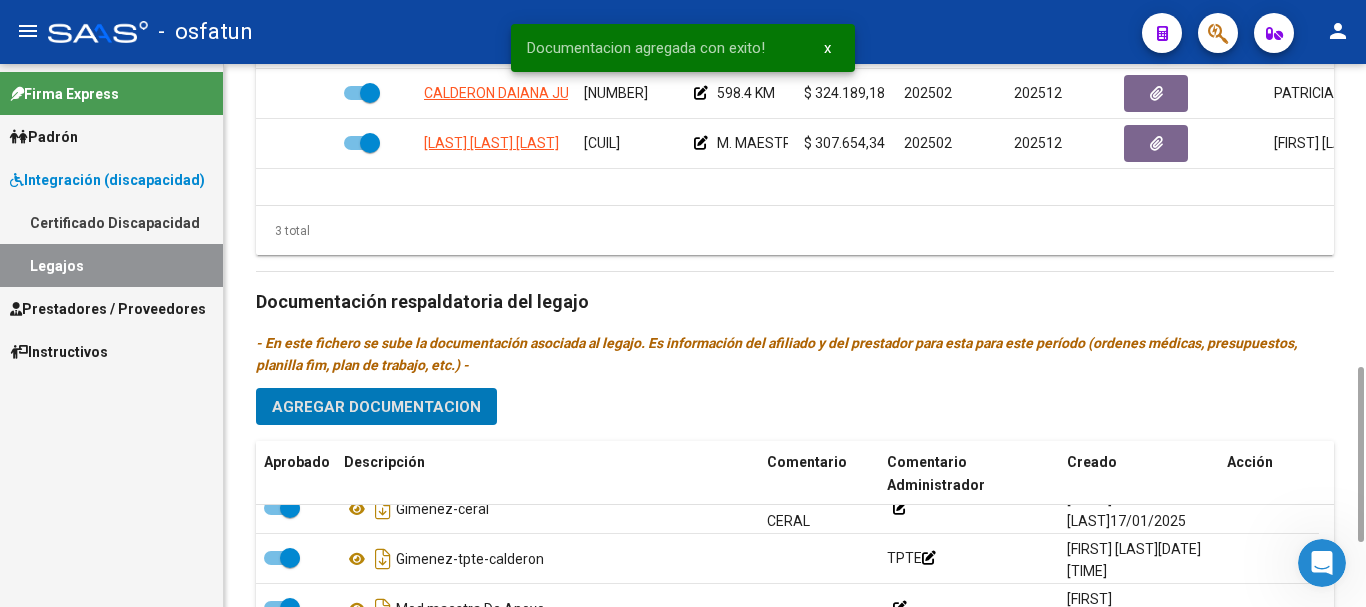 scroll, scrollTop: 1141, scrollLeft: 0, axis: vertical 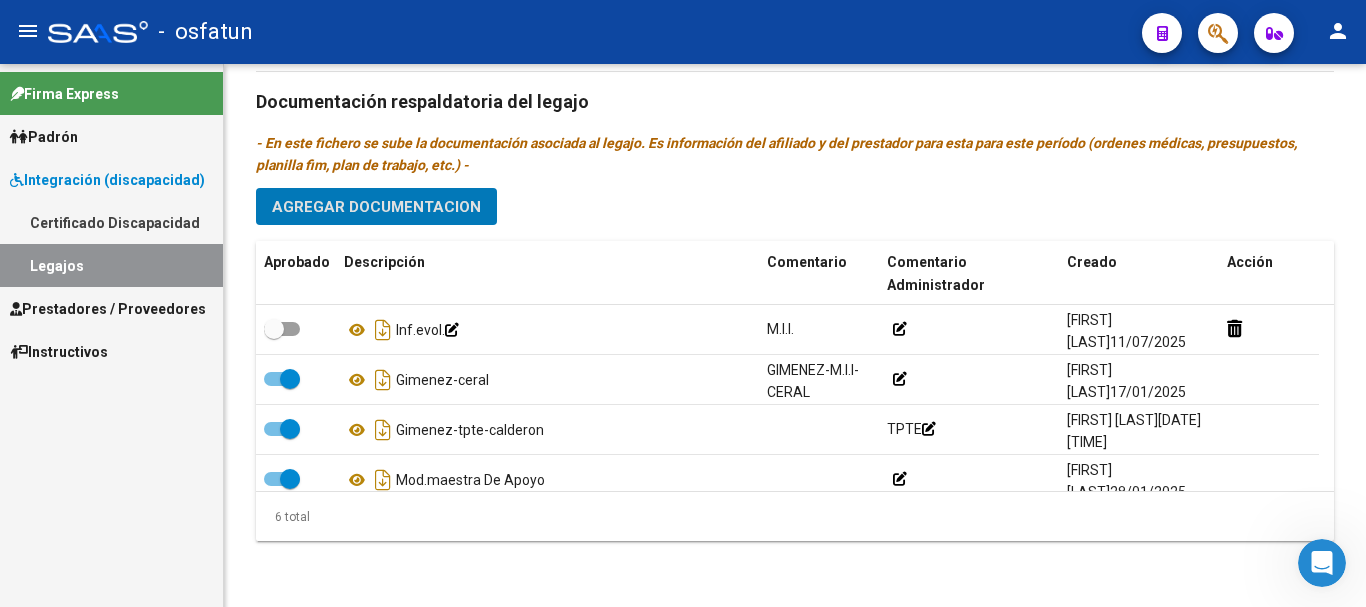 click on "Legajos" at bounding box center (111, 265) 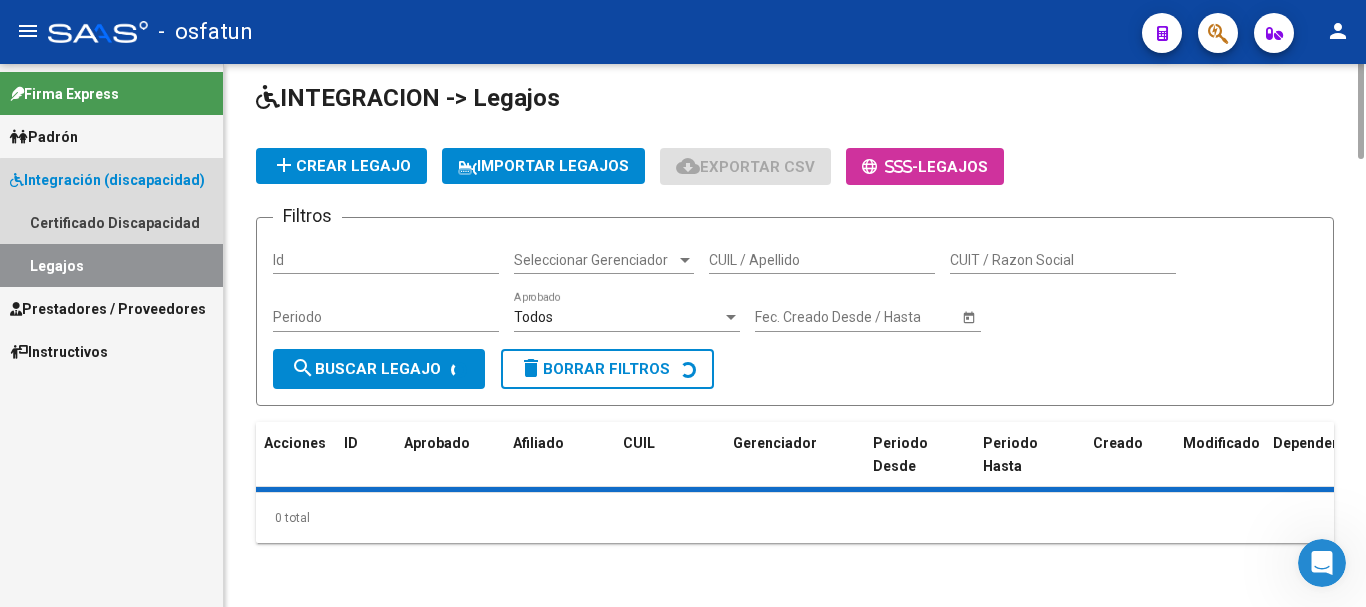 scroll, scrollTop: 0, scrollLeft: 0, axis: both 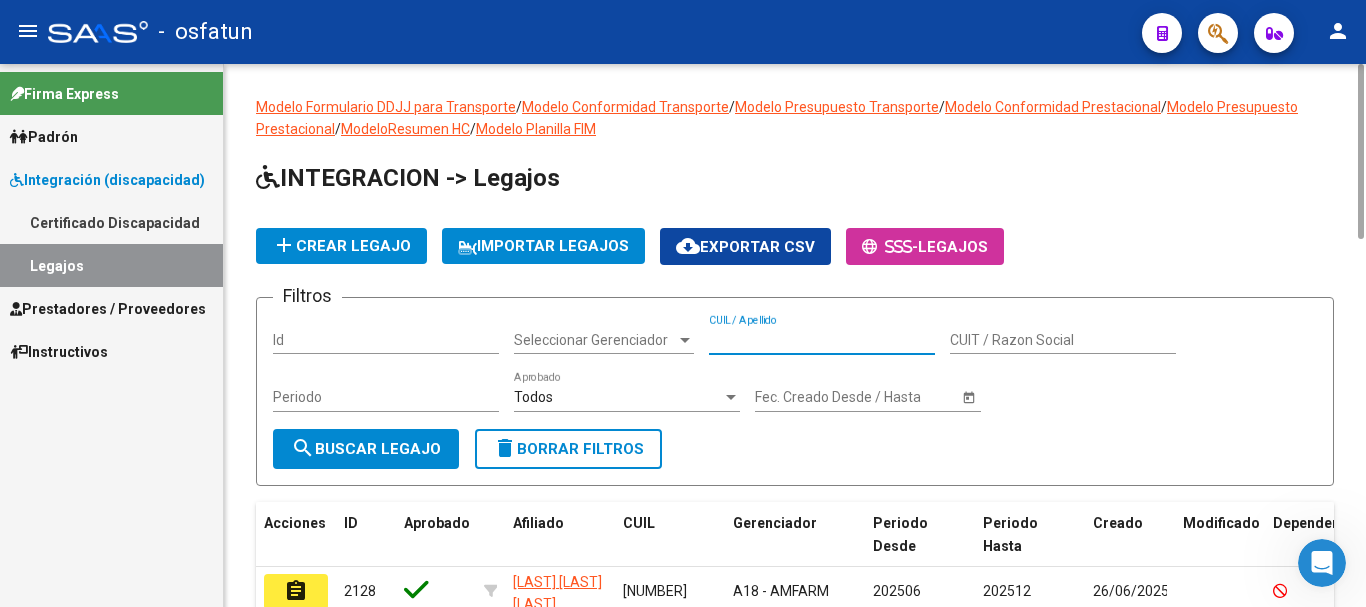 click on "CUIL / Apellido" at bounding box center [822, 340] 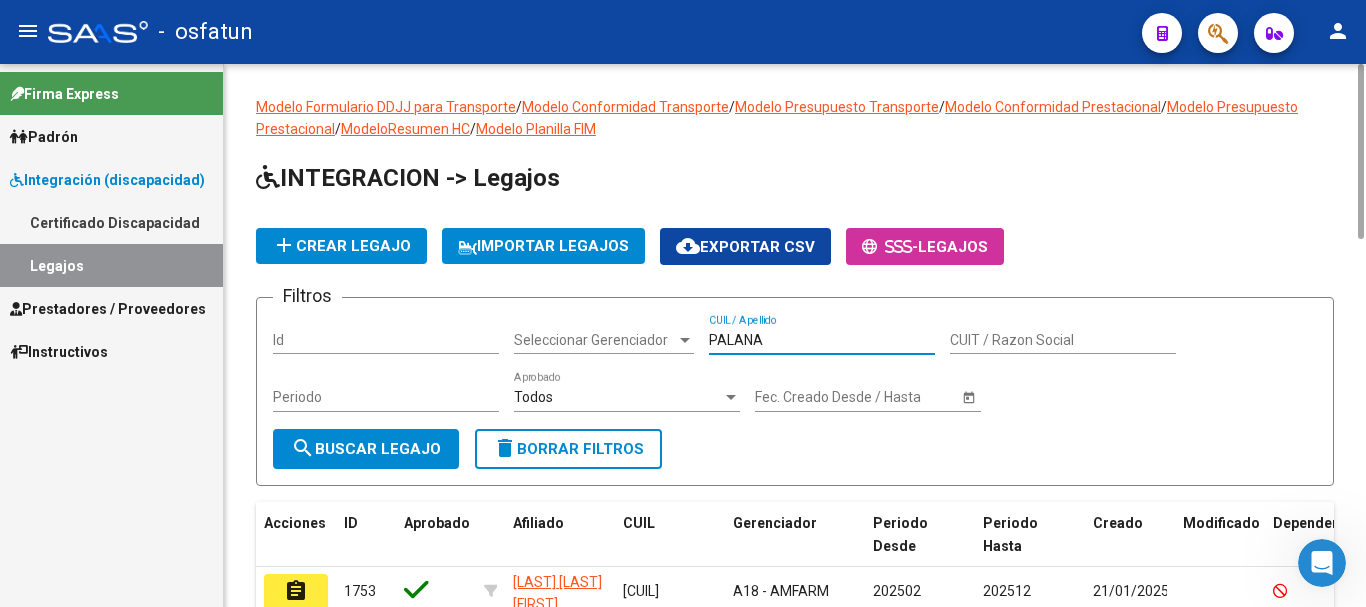 scroll, scrollTop: 197, scrollLeft: 0, axis: vertical 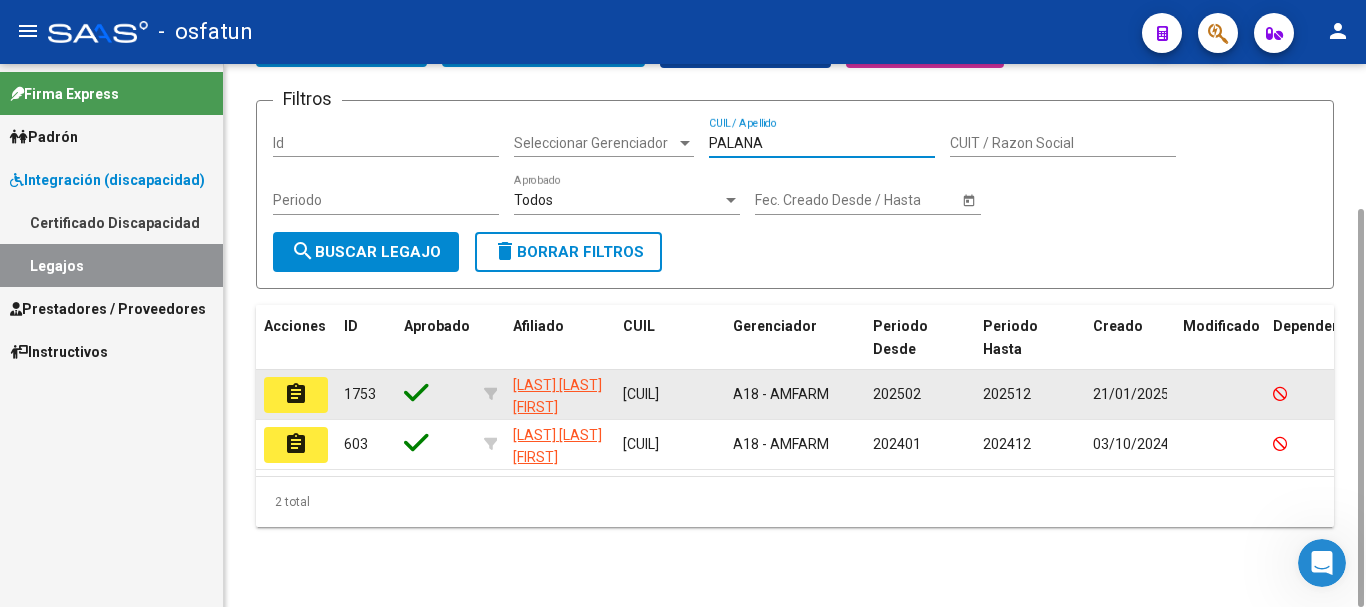 type on "PALANA" 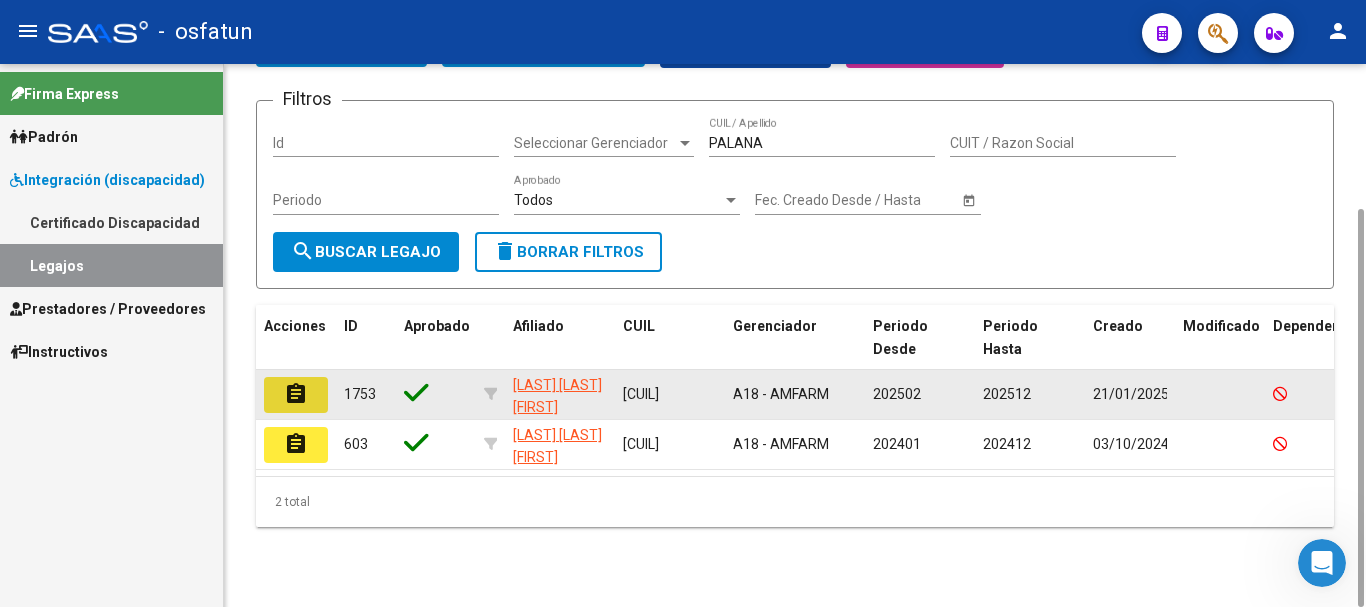 click on "assignment" 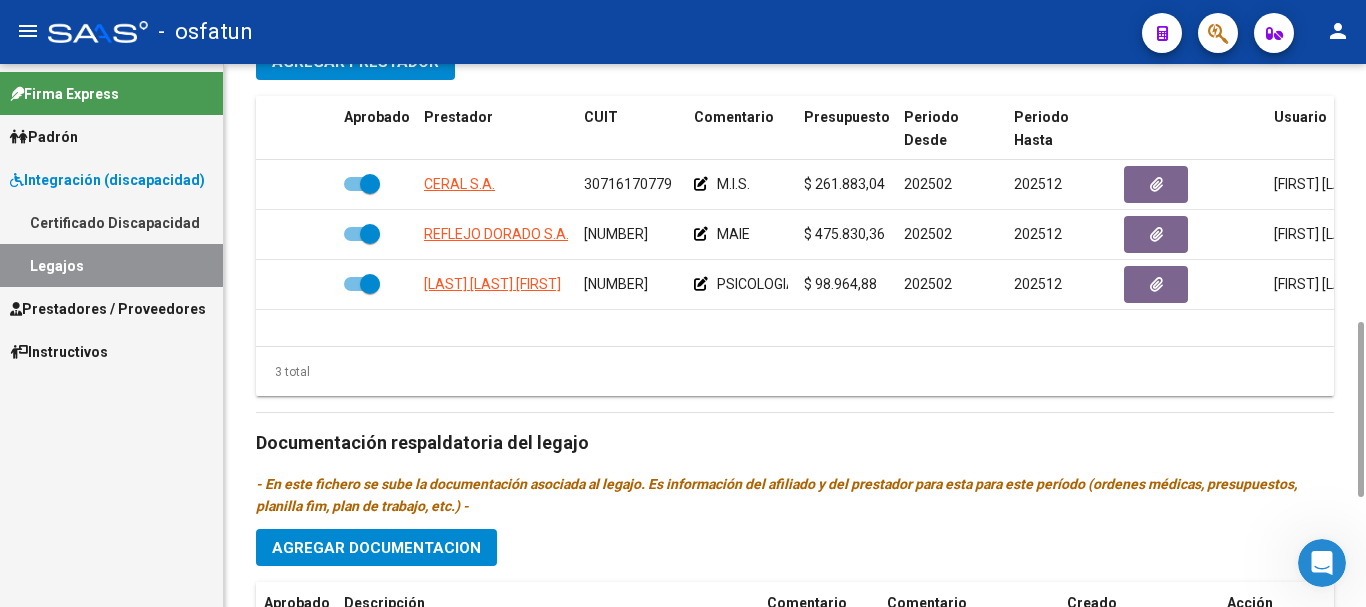 scroll, scrollTop: 1000, scrollLeft: 0, axis: vertical 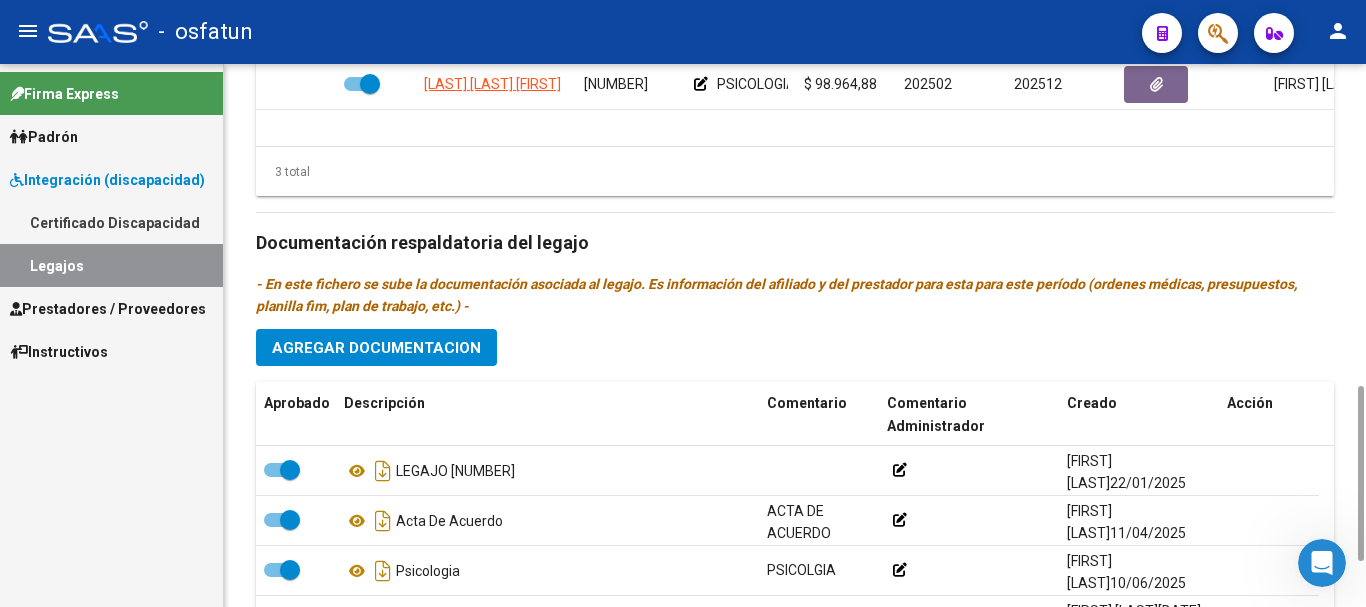 click on "Agregar Documentacion" 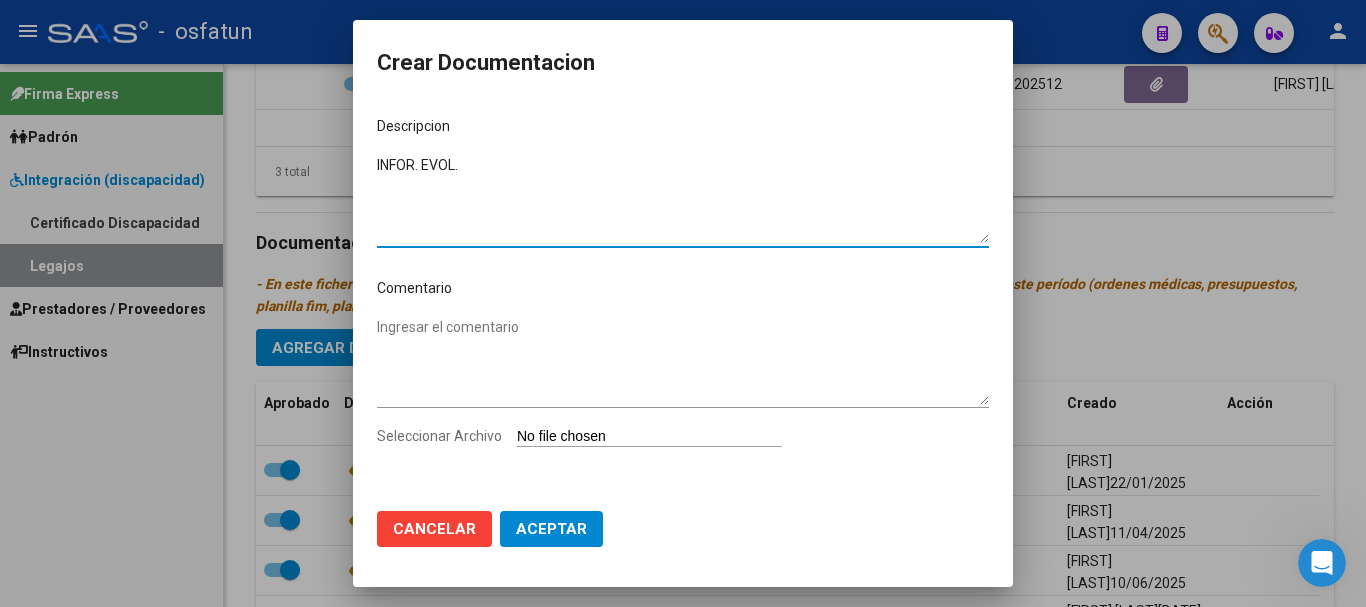 type on "INFOR. EVOL." 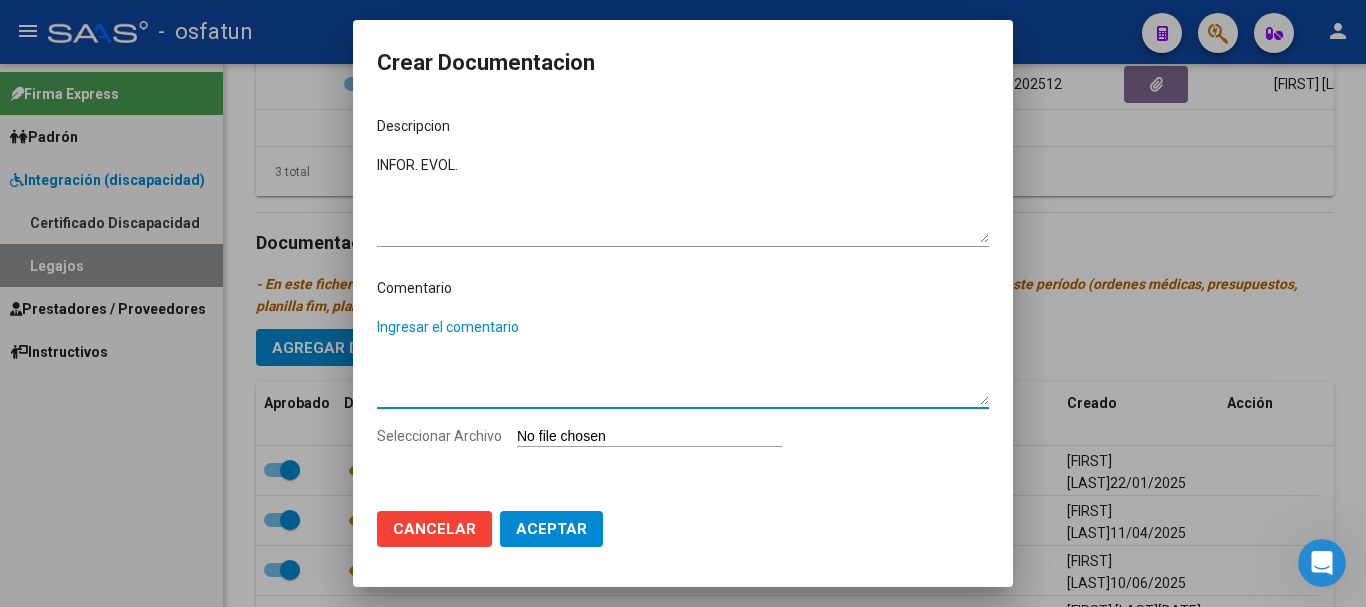 click on "Ingresar el comentario" at bounding box center [683, 361] 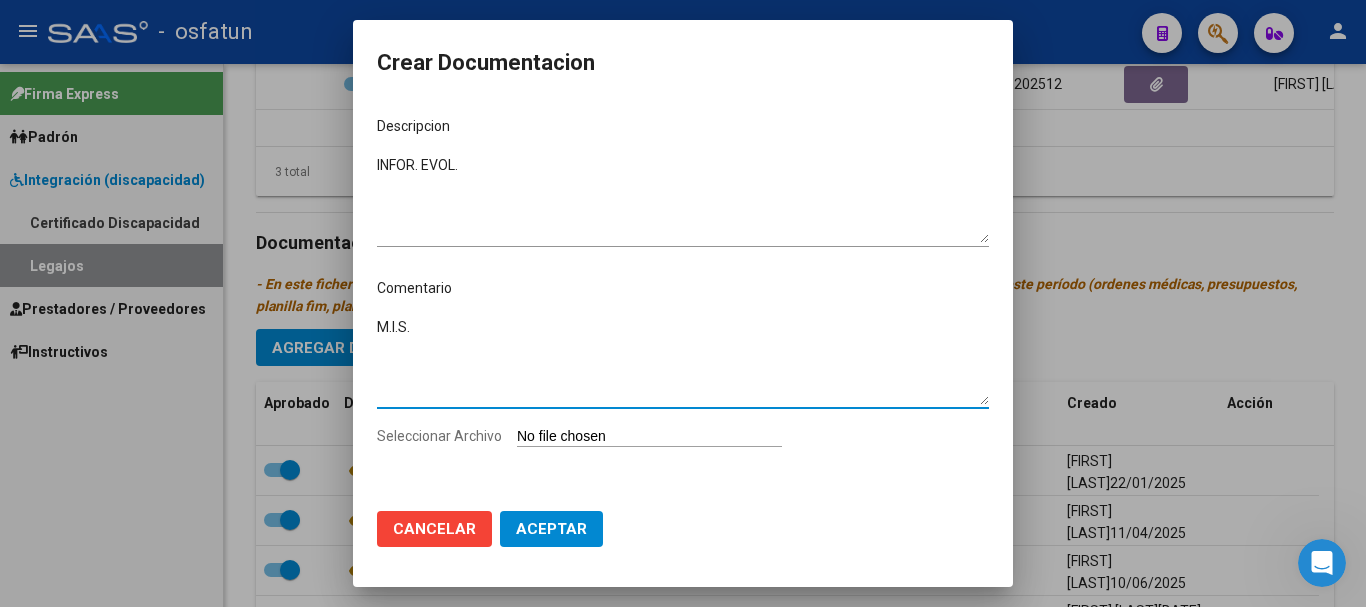 type on "M.I.S." 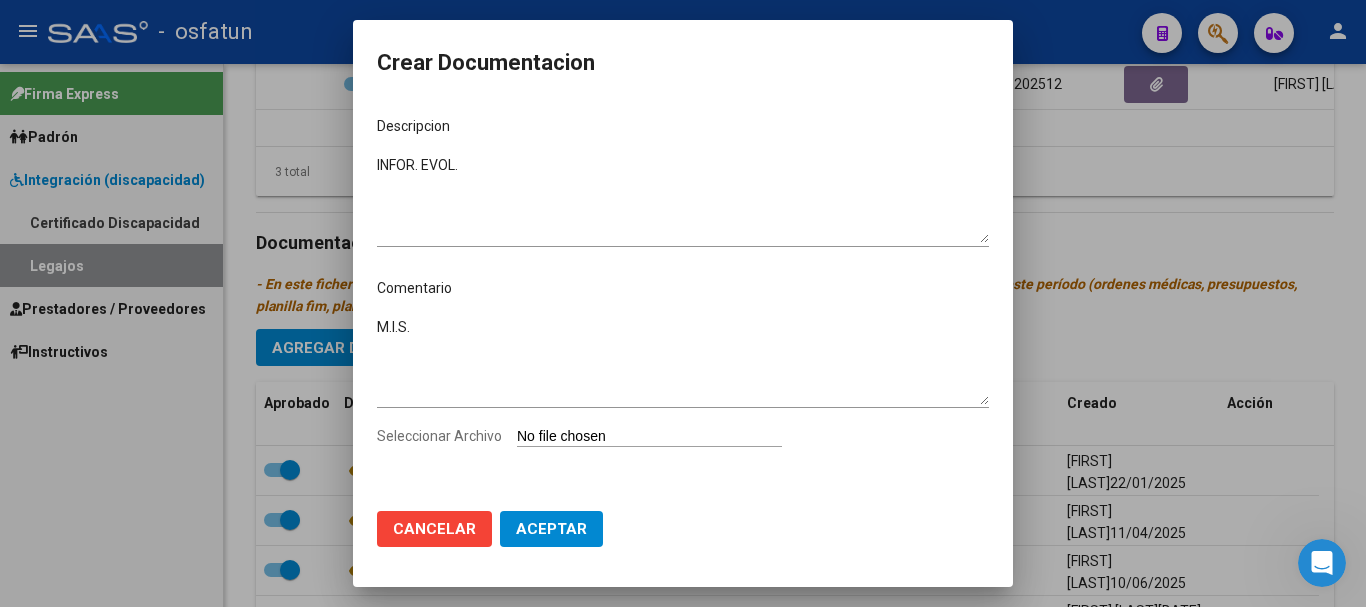click on "Seleccionar Archivo" at bounding box center (649, 437) 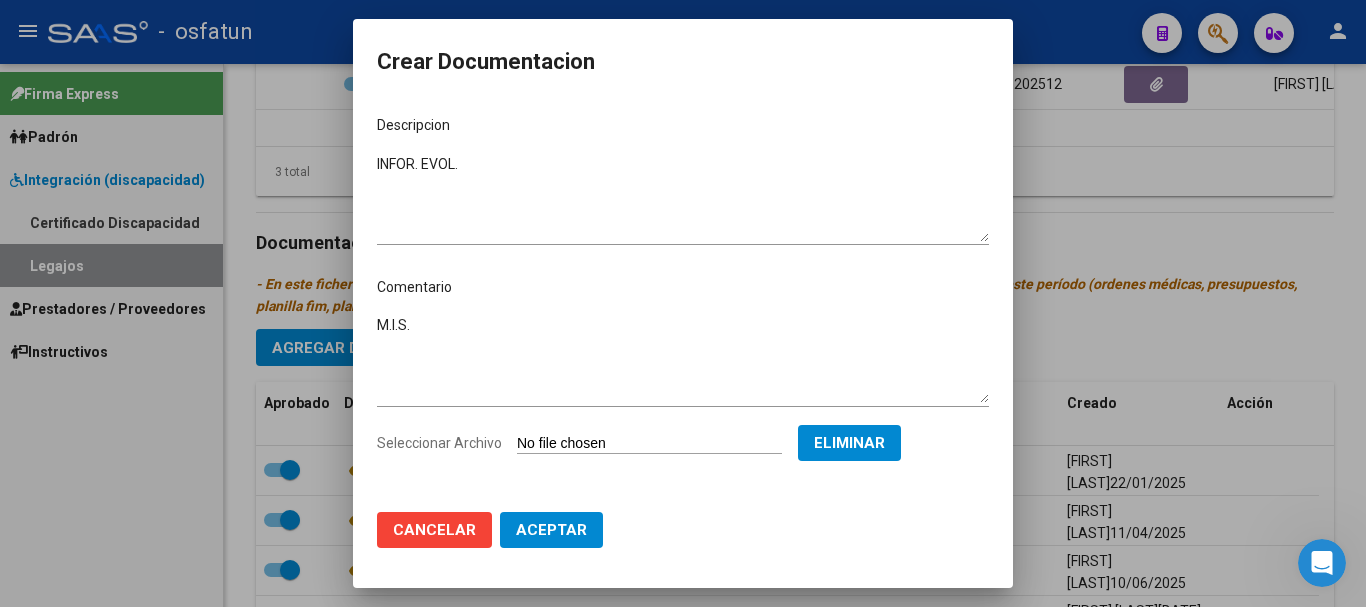 click on "Aceptar" 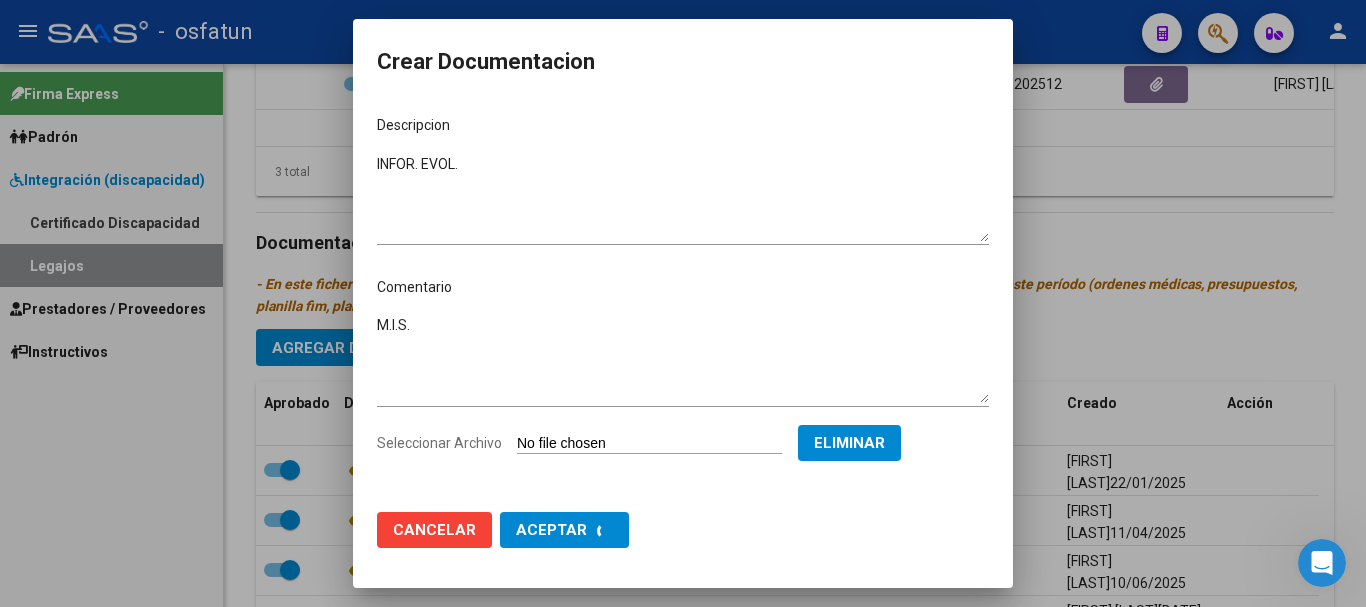 checkbox on "false" 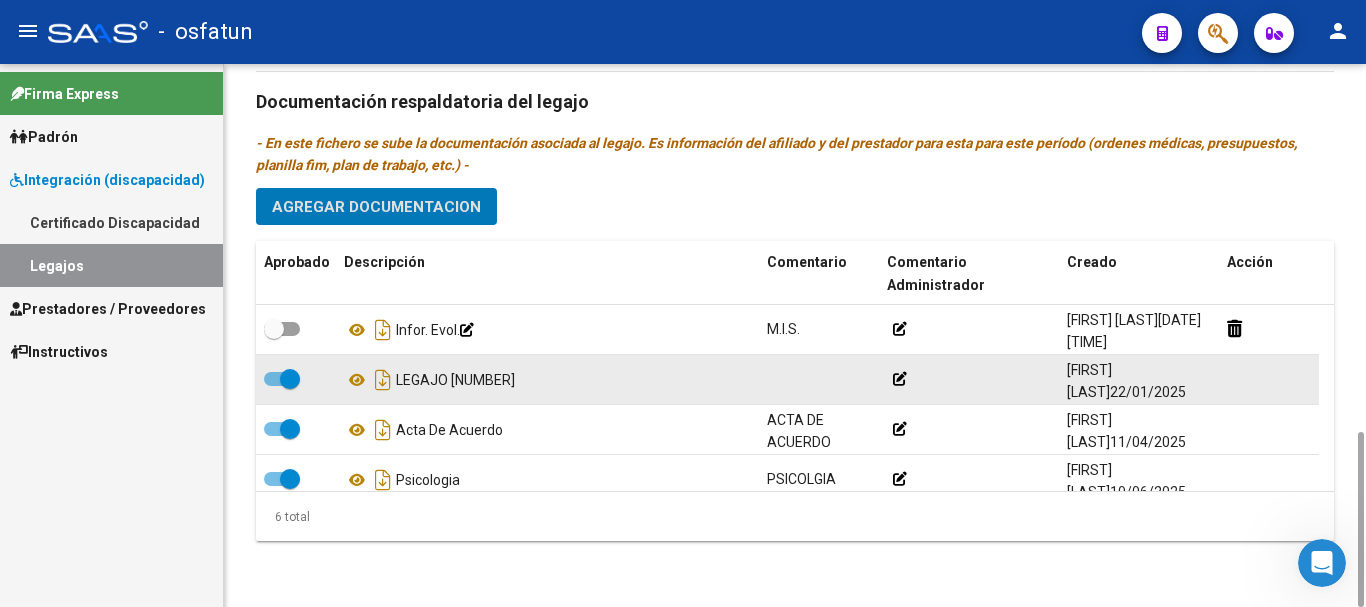 scroll, scrollTop: 941, scrollLeft: 0, axis: vertical 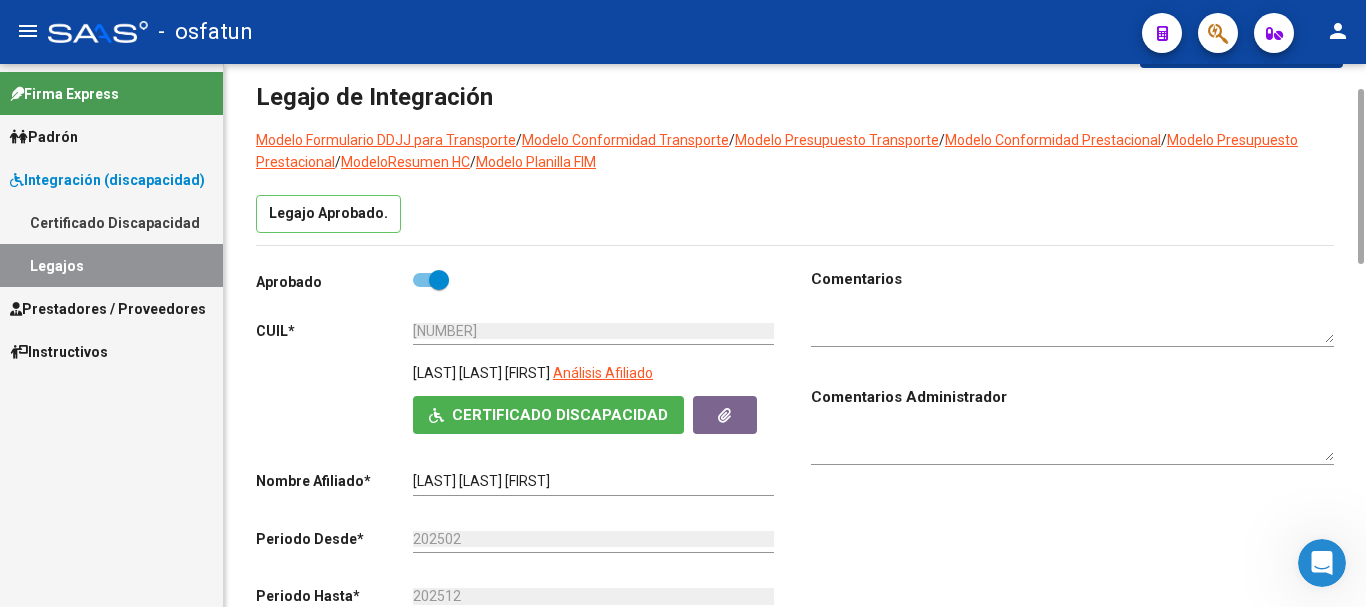 drag, startPoint x: 1359, startPoint y: 442, endPoint x: 770, endPoint y: 400, distance: 590.49554 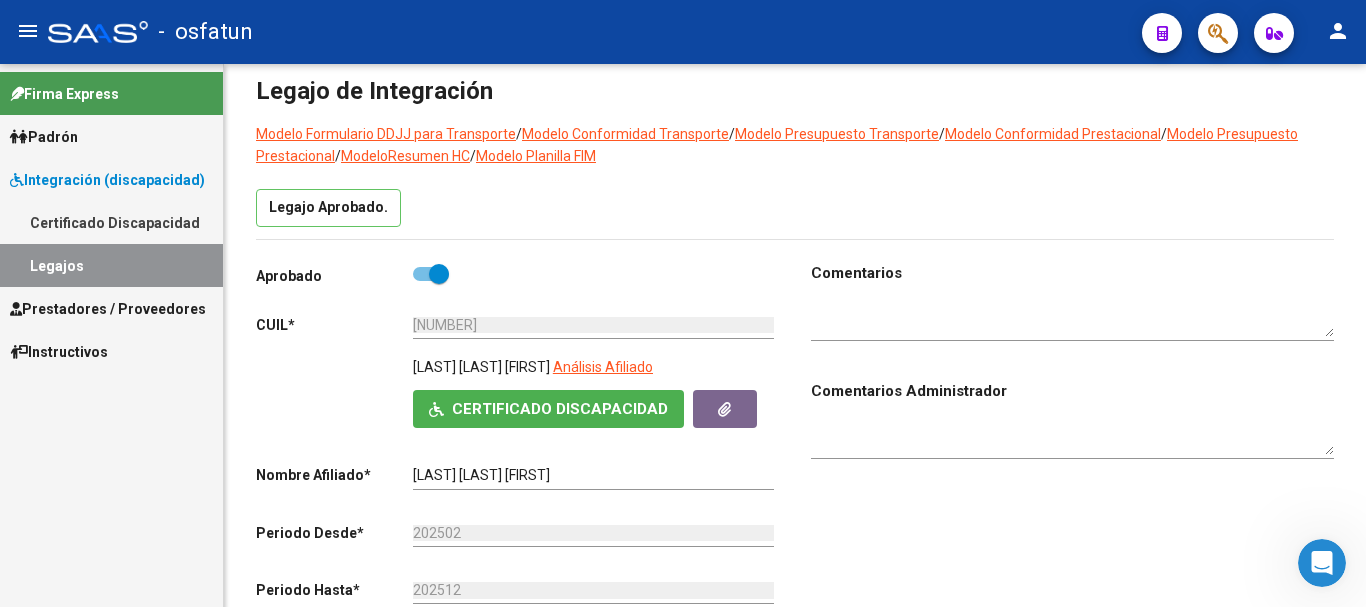 click on "Prestadores / Proveedores" at bounding box center [108, 309] 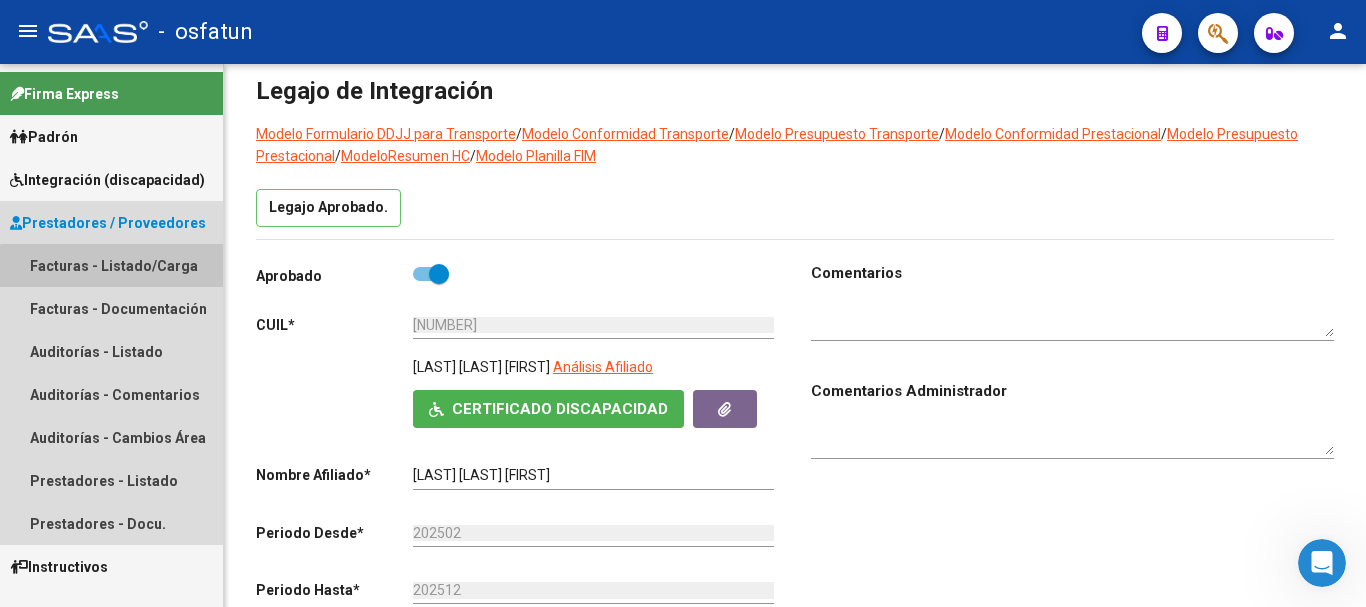 click on "Facturas - Listado/Carga" at bounding box center (111, 265) 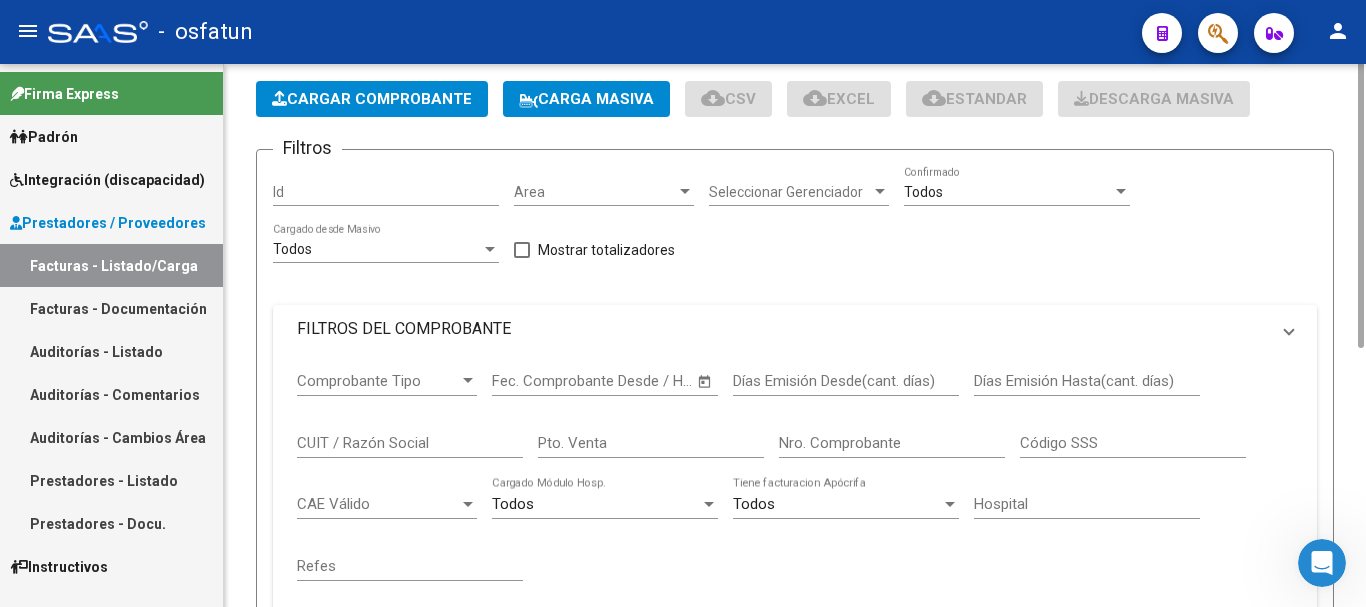 scroll, scrollTop: 0, scrollLeft: 0, axis: both 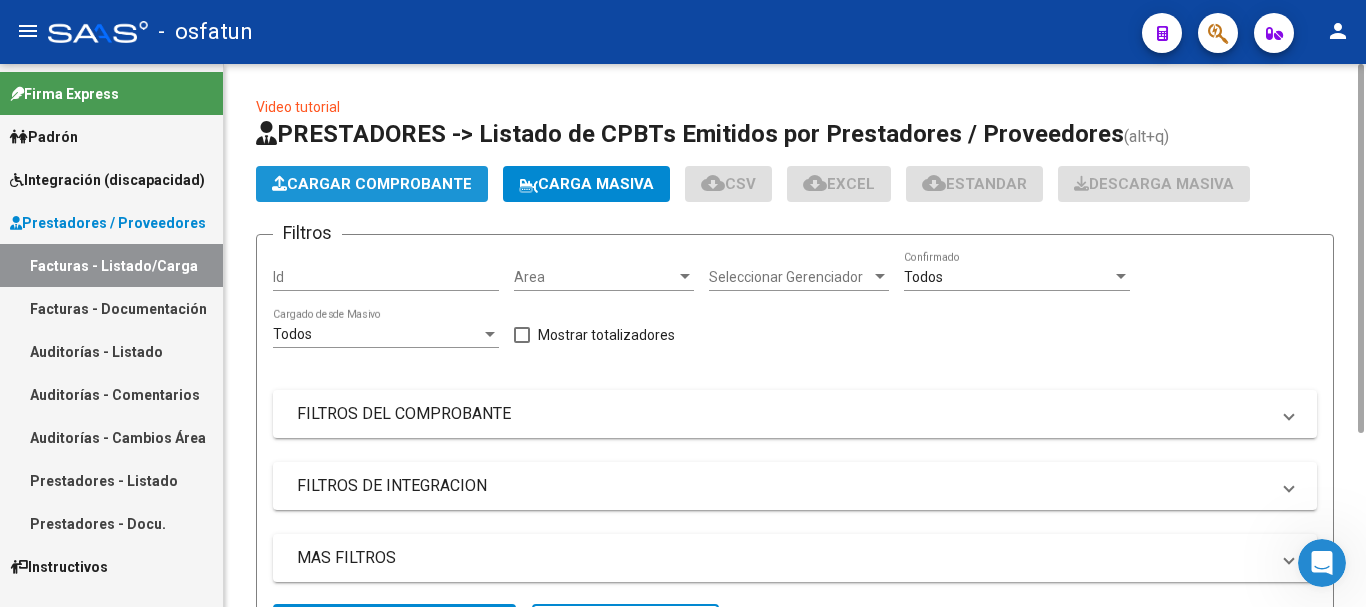 click on "Cargar Comprobante" 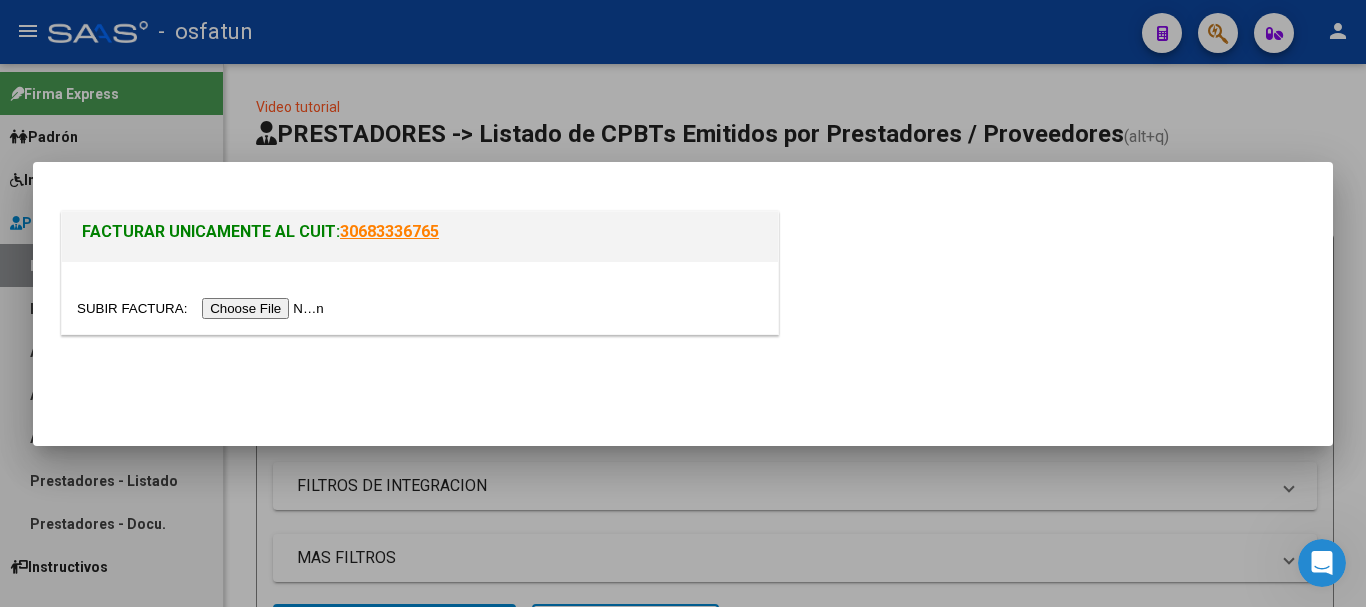 click at bounding box center (203, 308) 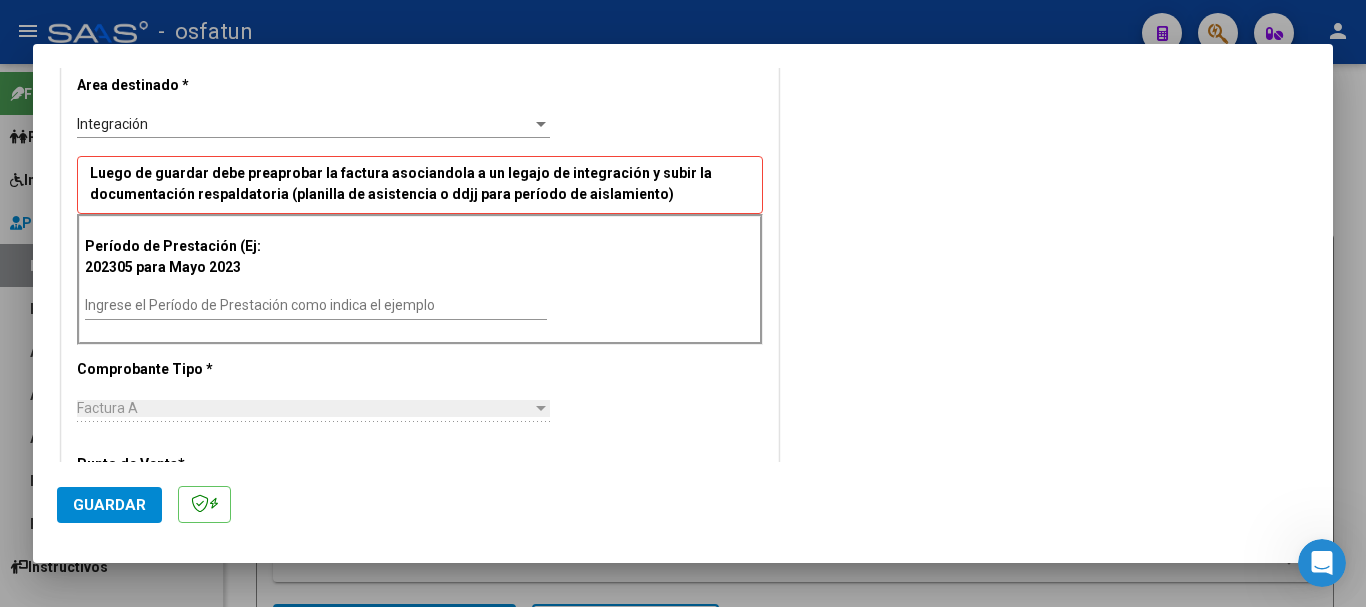 scroll, scrollTop: 500, scrollLeft: 0, axis: vertical 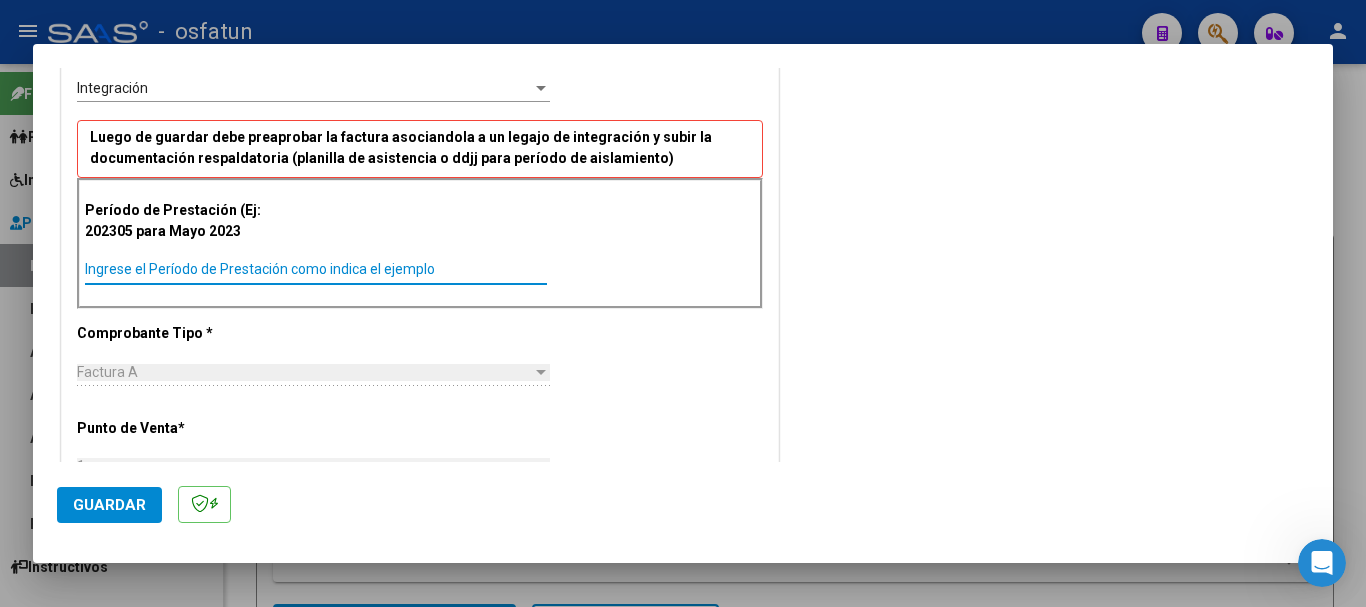 drag, startPoint x: 147, startPoint y: 268, endPoint x: 159, endPoint y: 265, distance: 12.369317 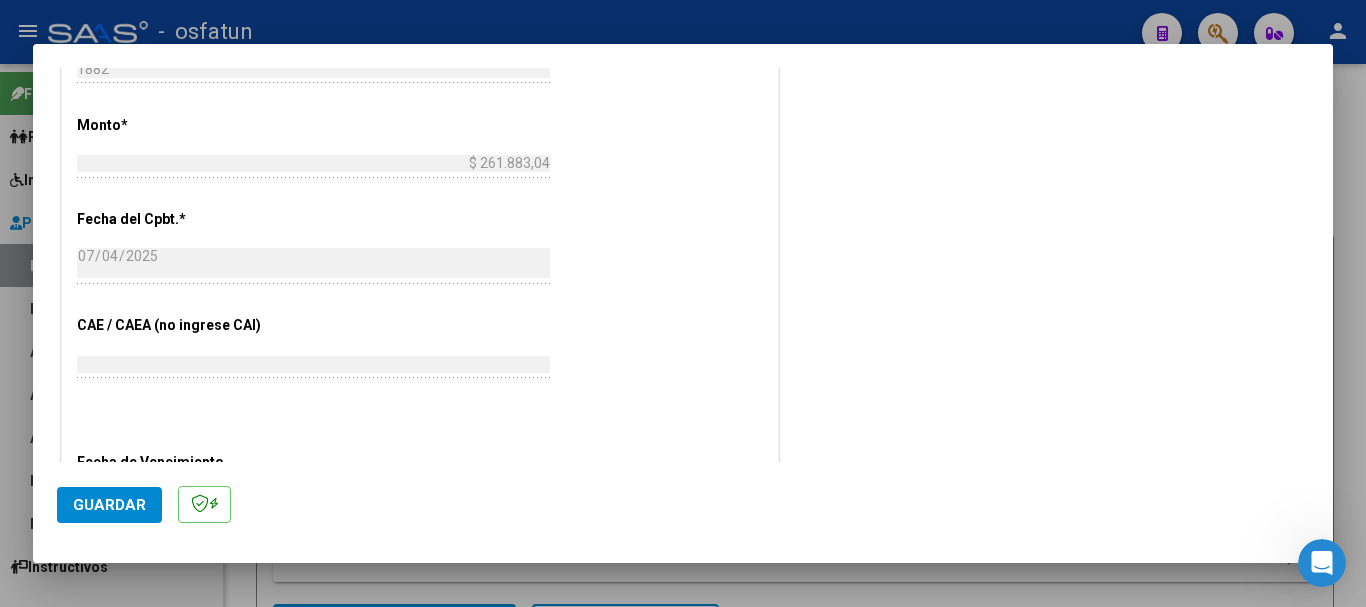 scroll, scrollTop: 1100, scrollLeft: 0, axis: vertical 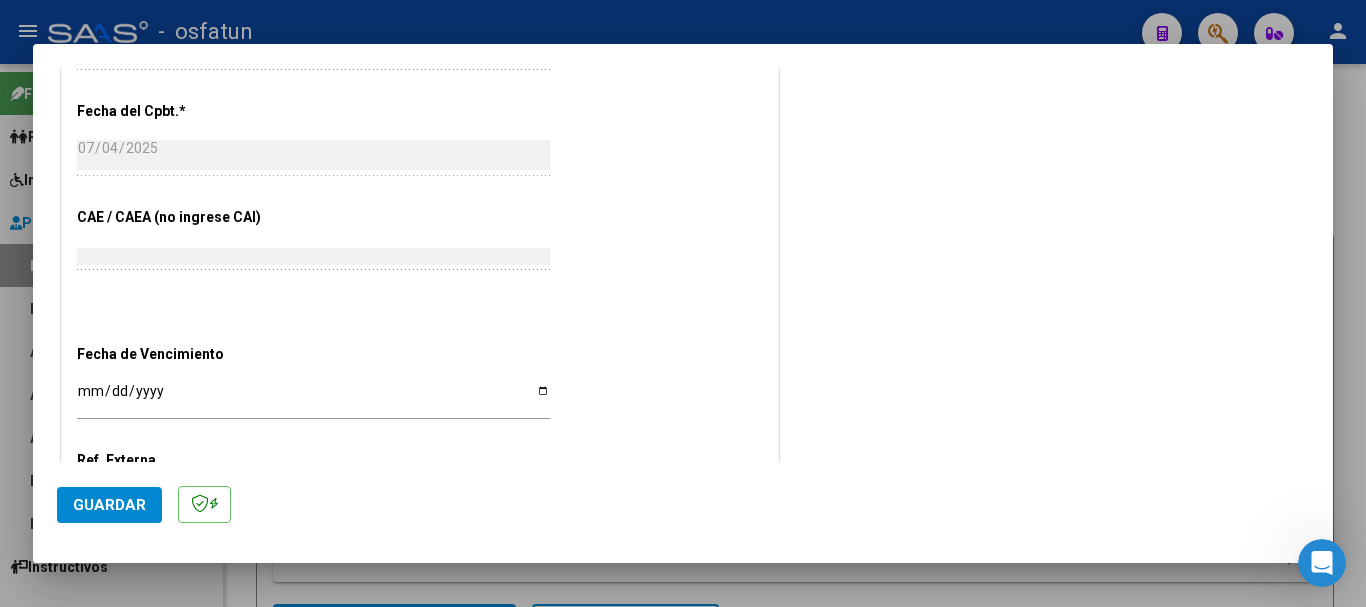 type on "202506" 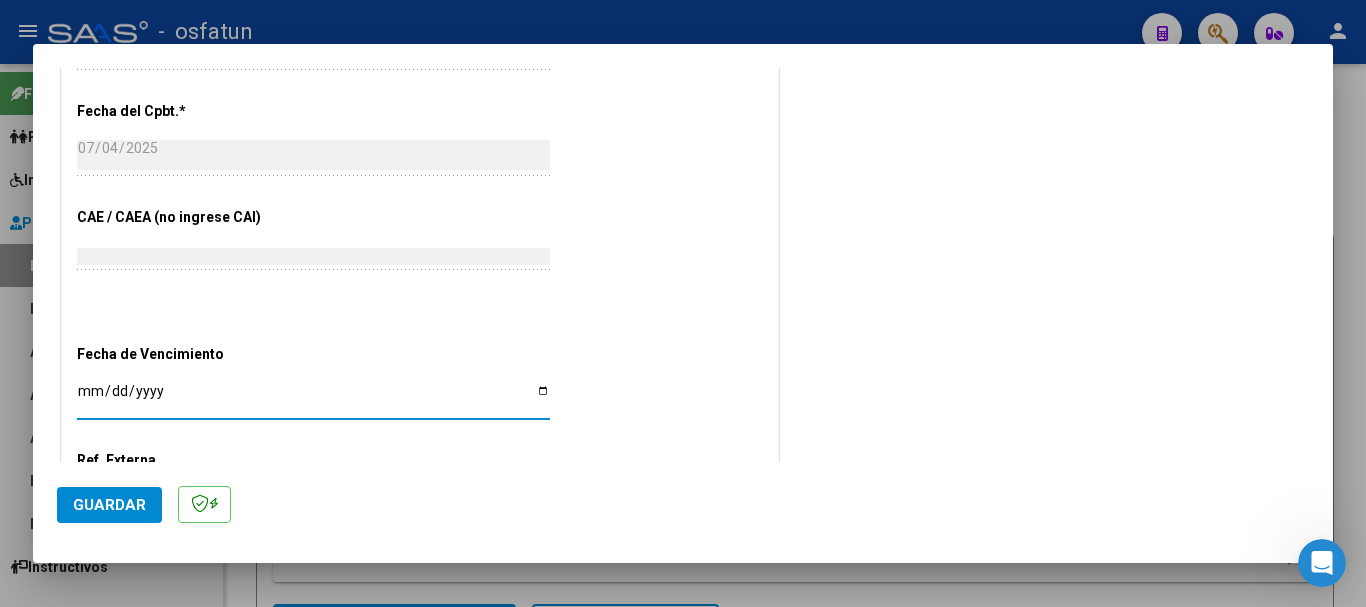 drag, startPoint x: 84, startPoint y: 394, endPoint x: 199, endPoint y: 450, distance: 127.910126 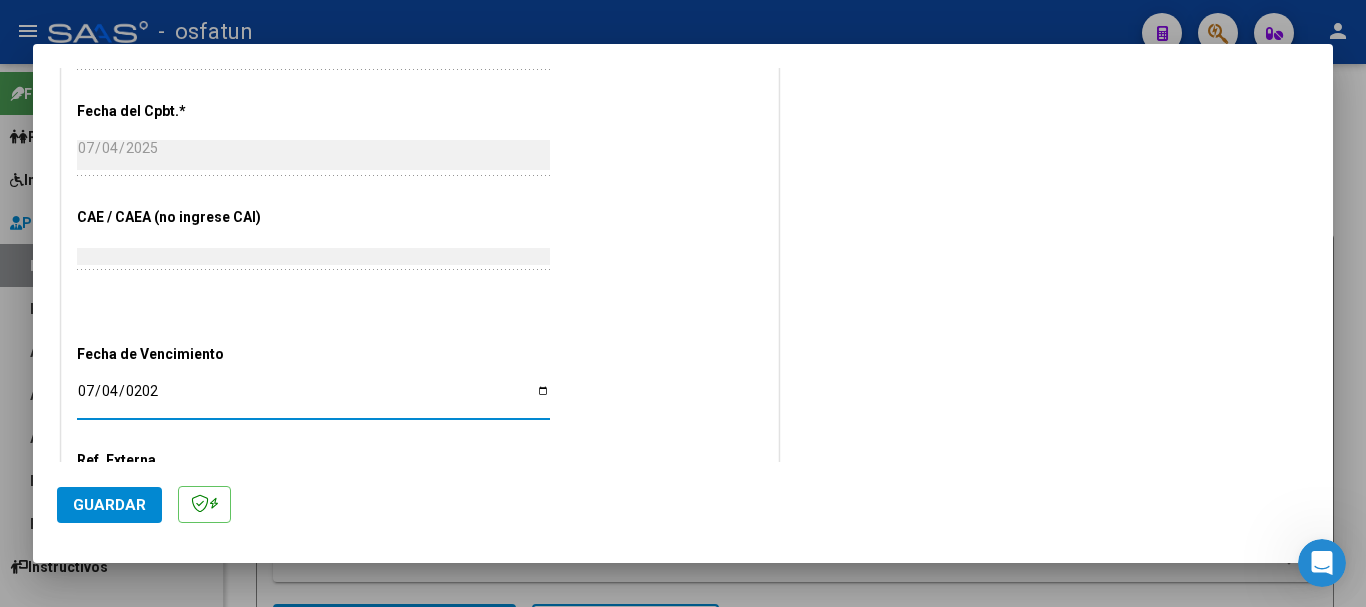 type on "2025-07-04" 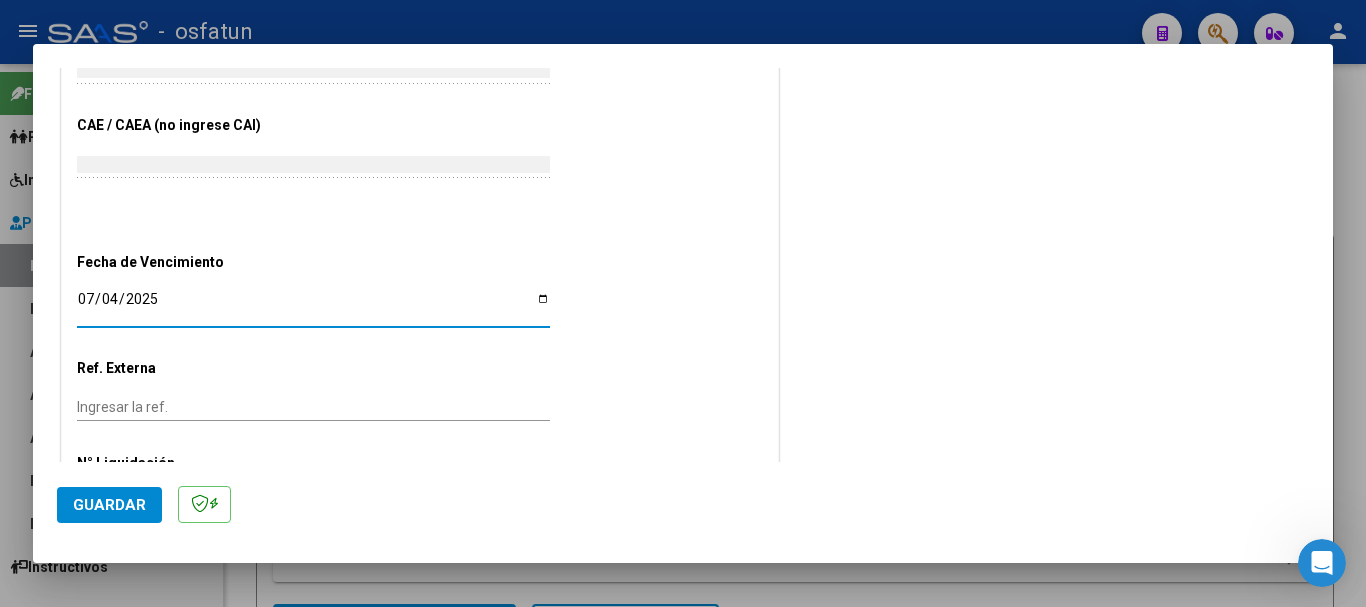 scroll, scrollTop: 1282, scrollLeft: 0, axis: vertical 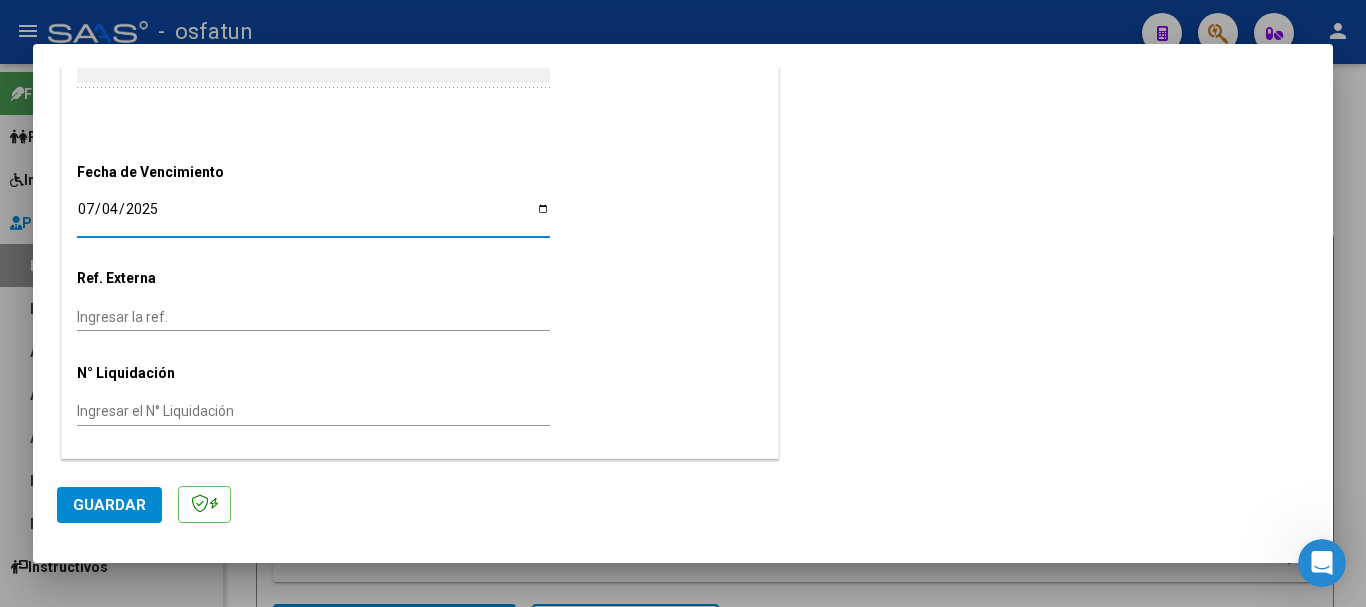 click on "Guardar" 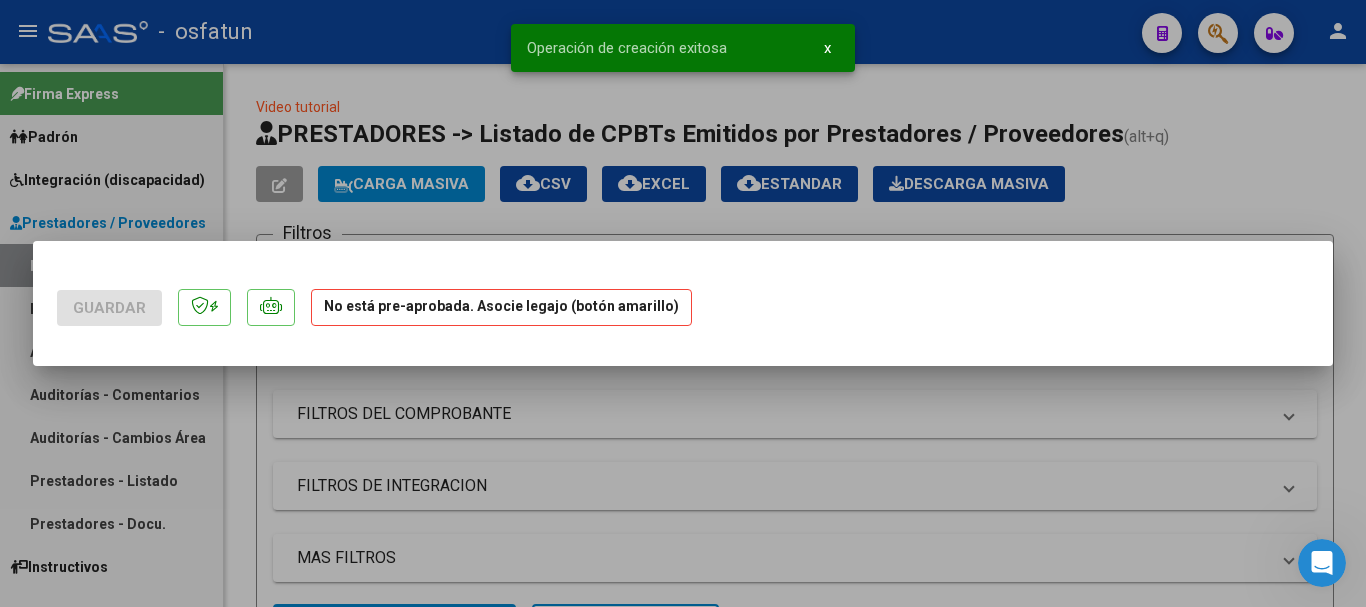 scroll, scrollTop: 0, scrollLeft: 0, axis: both 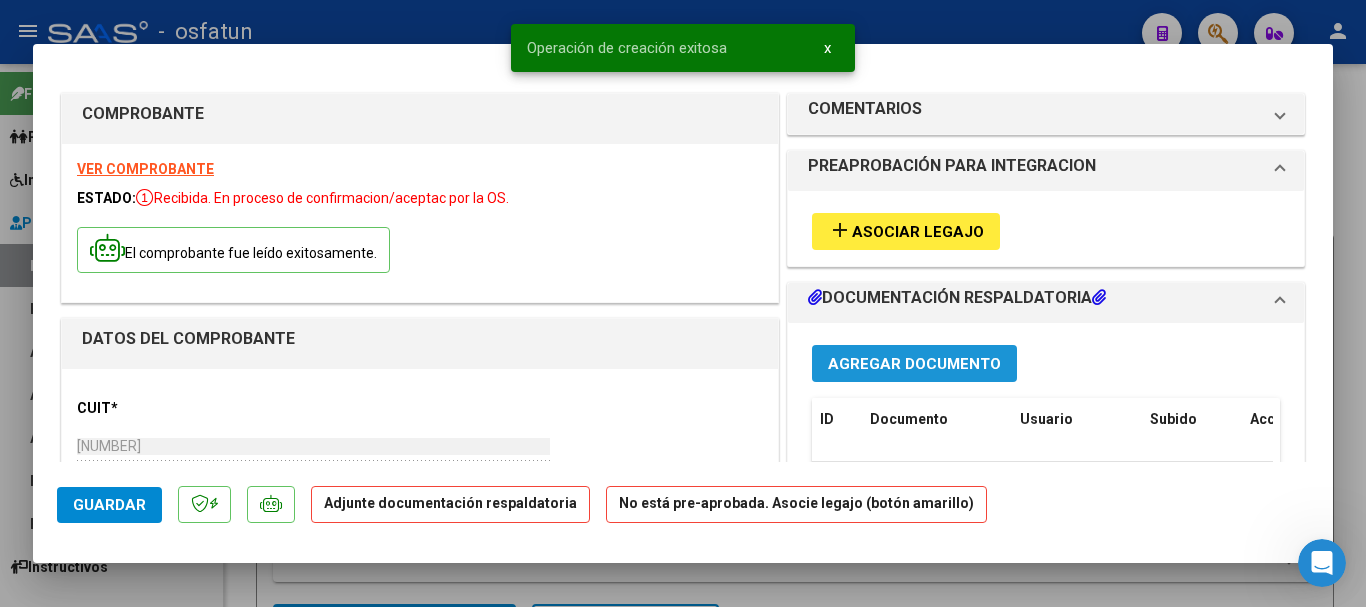 click on "Agregar Documento" at bounding box center [914, 364] 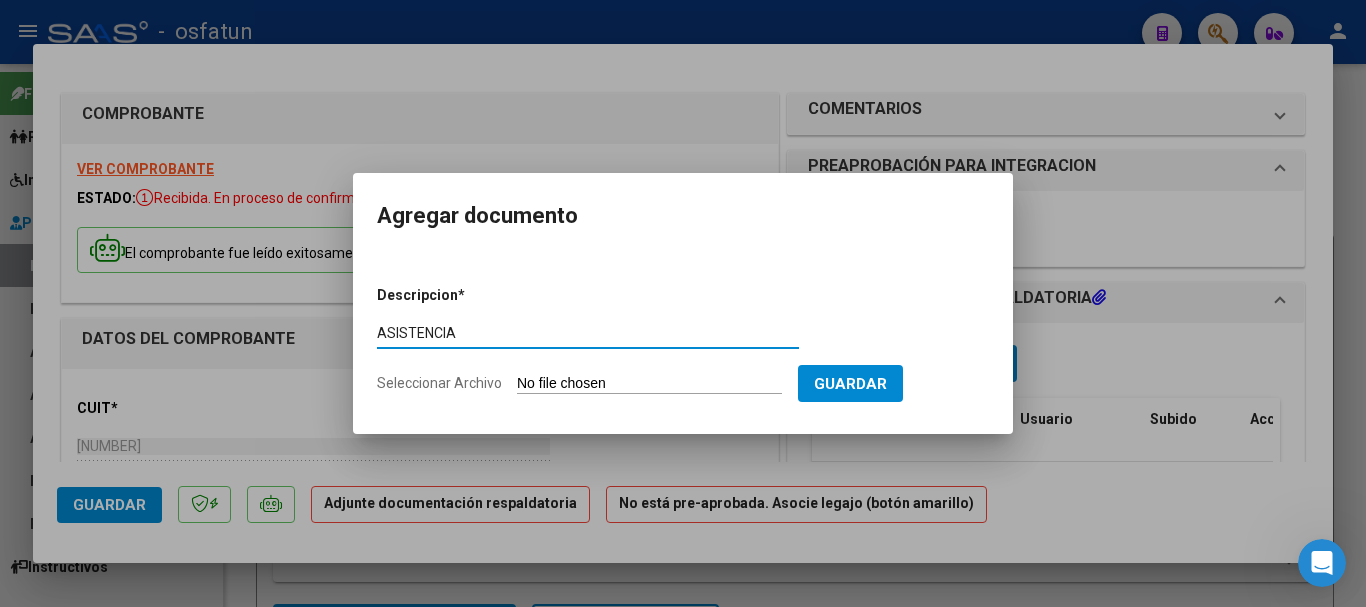 type on "ASISTENCIA" 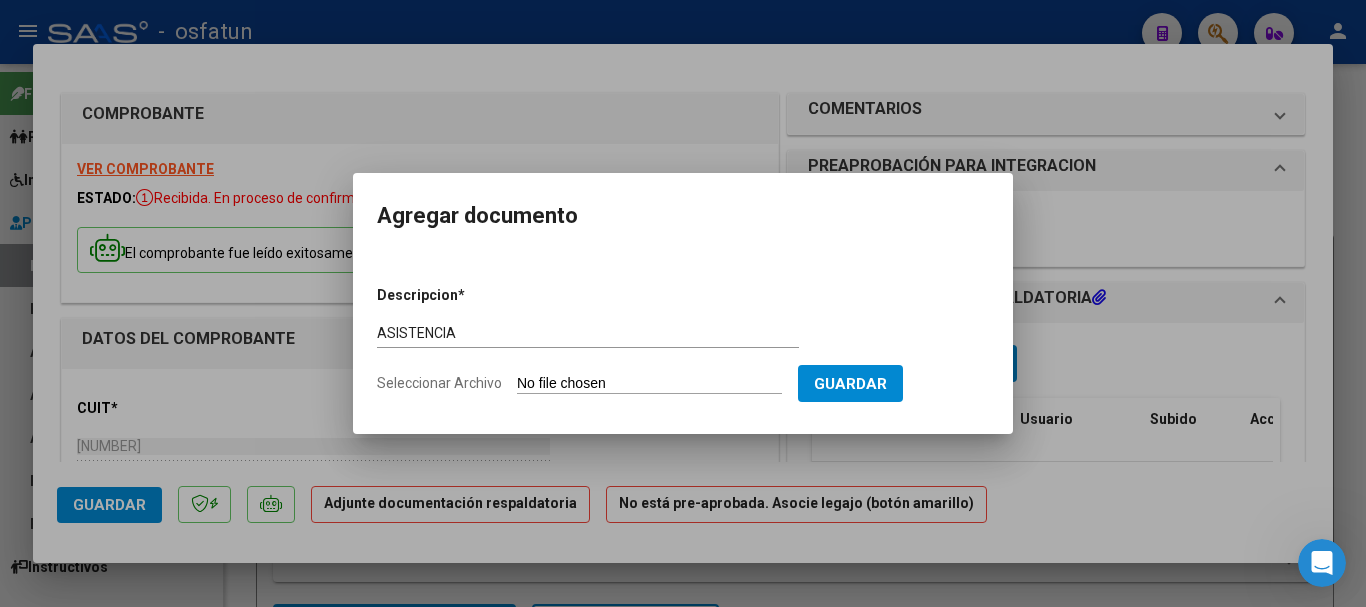 type on "C:\fakepath\PA-PALANA BIANCA-06-2025.pdf" 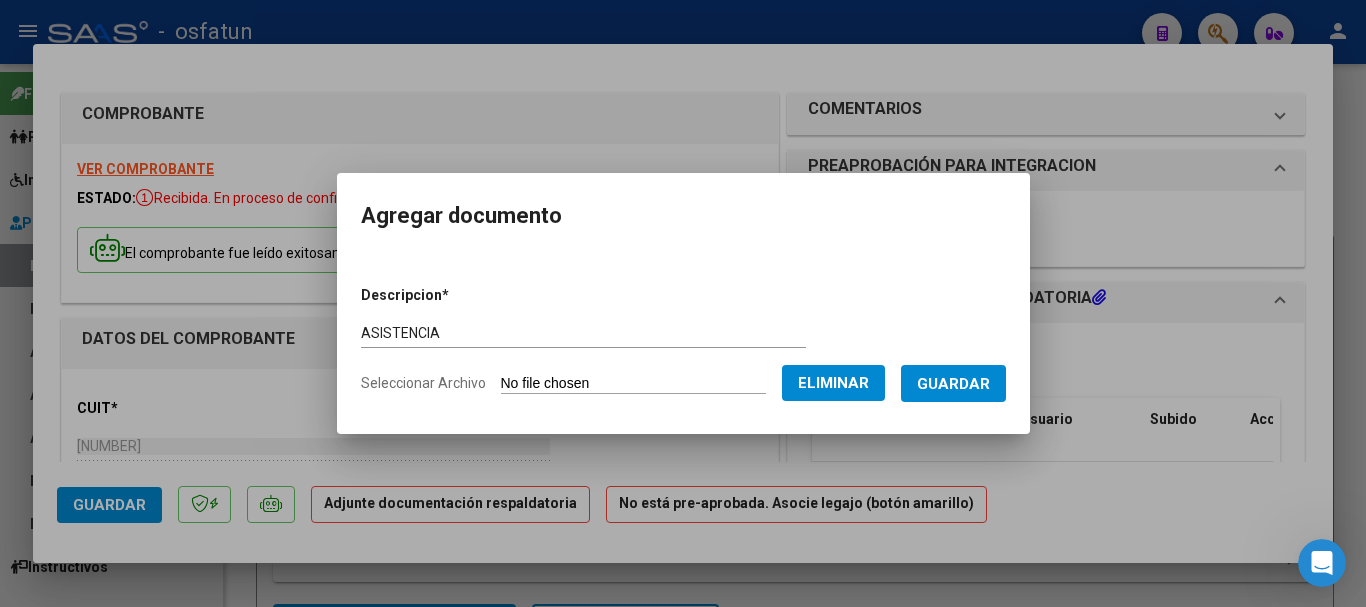 click on "Guardar" at bounding box center (953, 384) 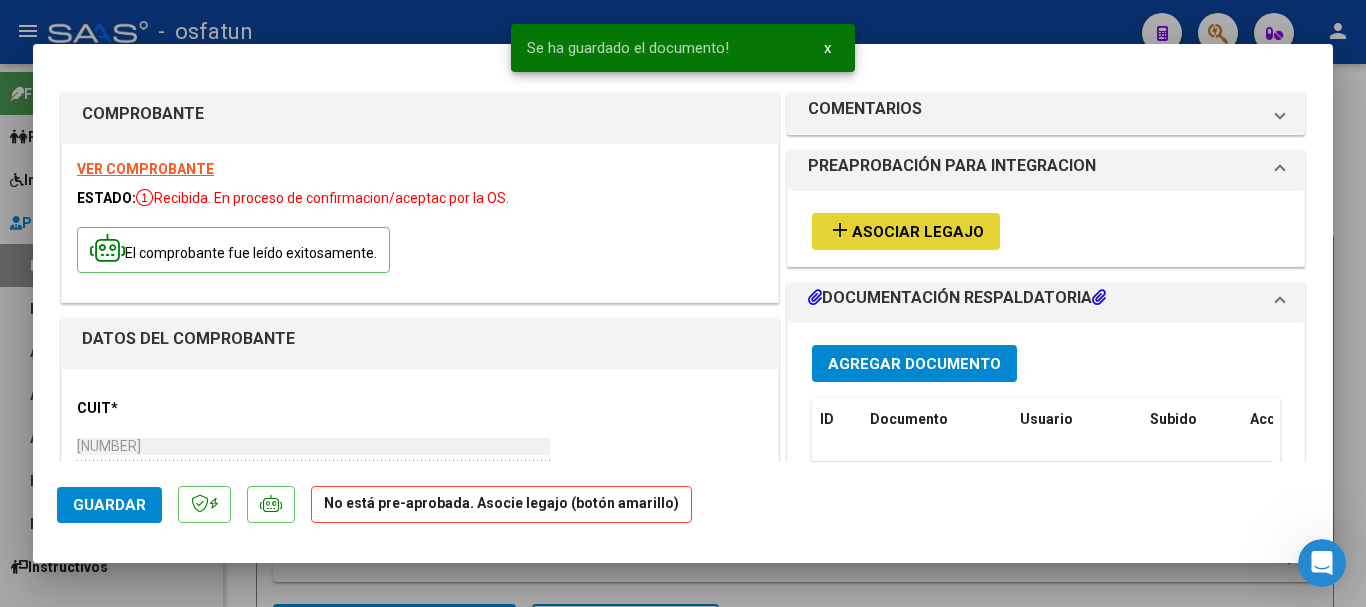 click on "Asociar Legajo" at bounding box center (918, 232) 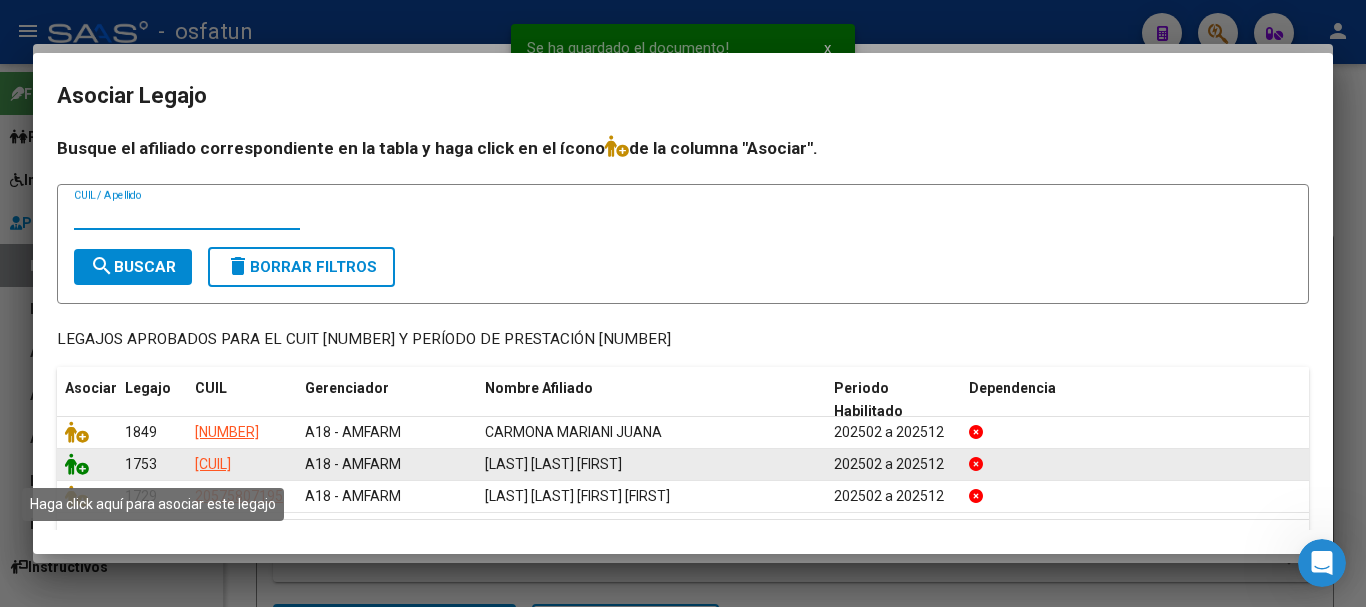 click 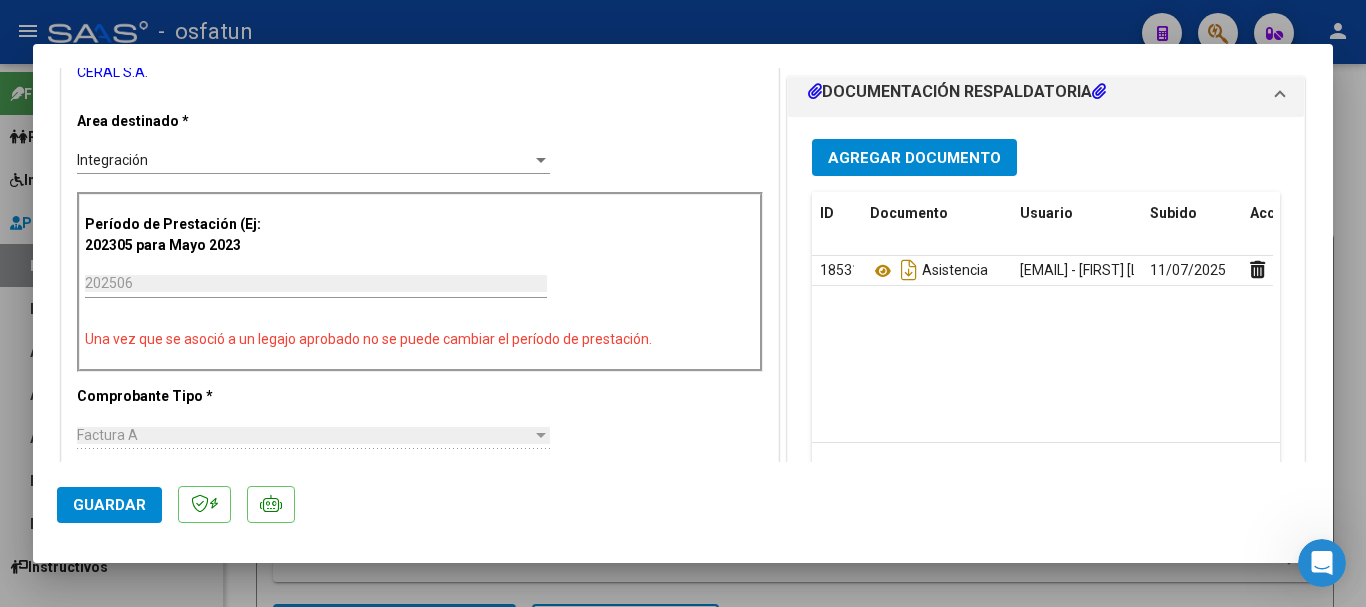 scroll, scrollTop: 500, scrollLeft: 0, axis: vertical 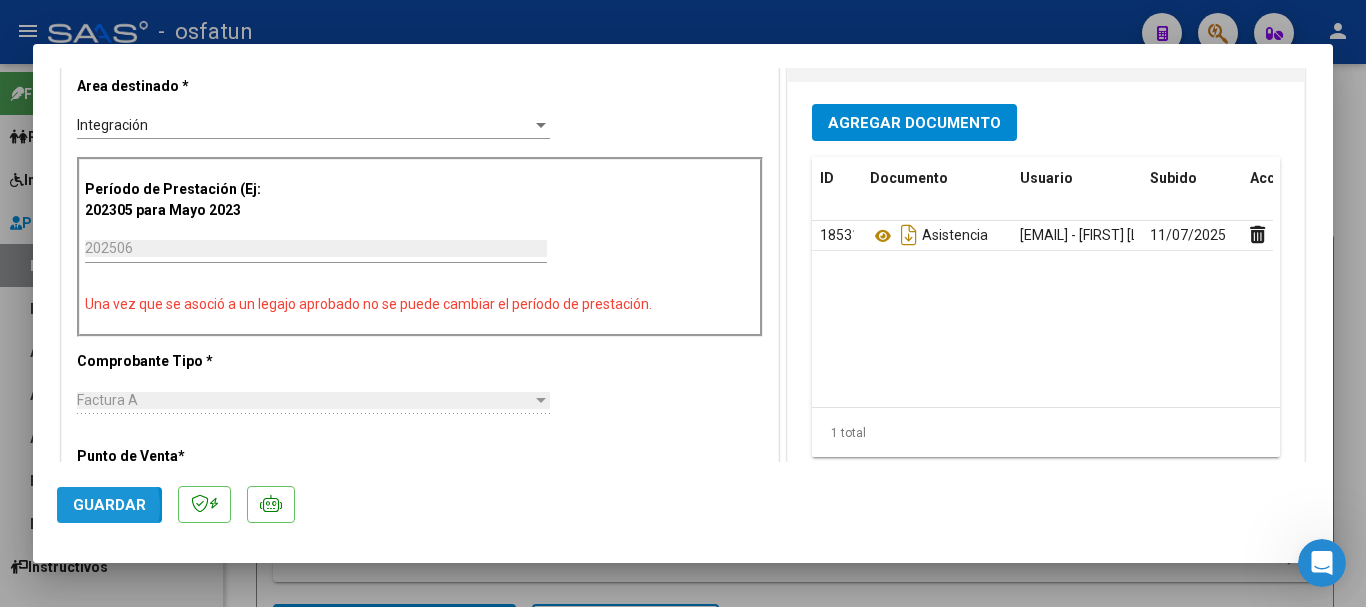 click on "Guardar" 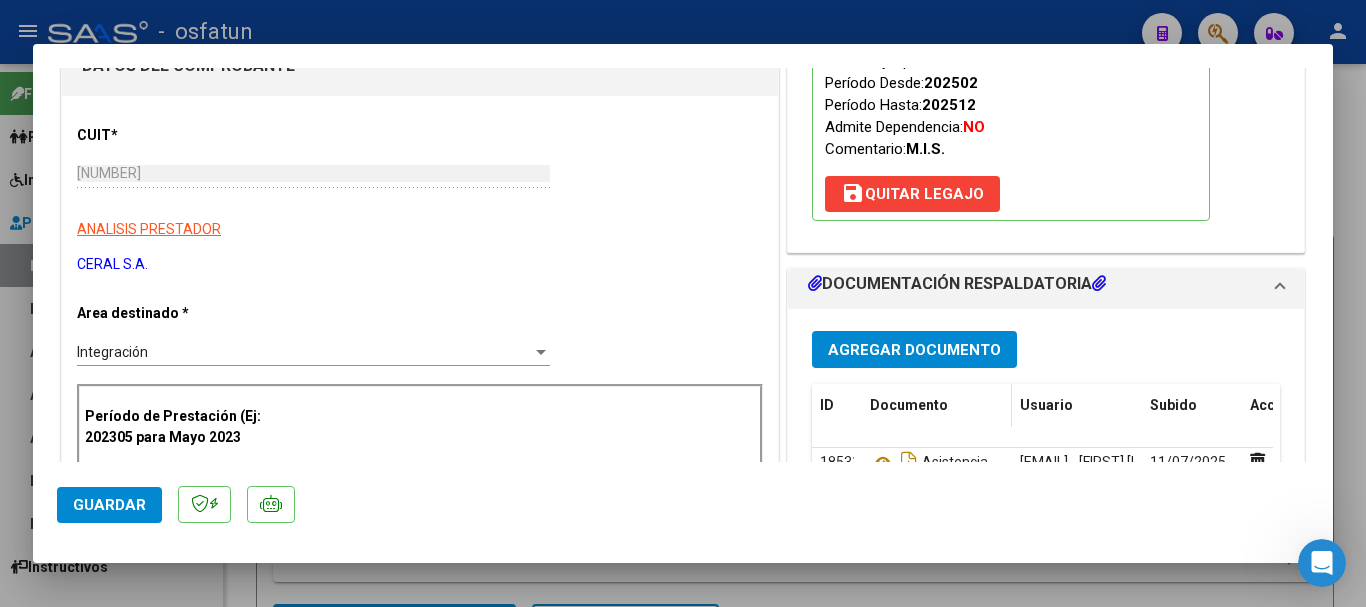 scroll, scrollTop: 0, scrollLeft: 0, axis: both 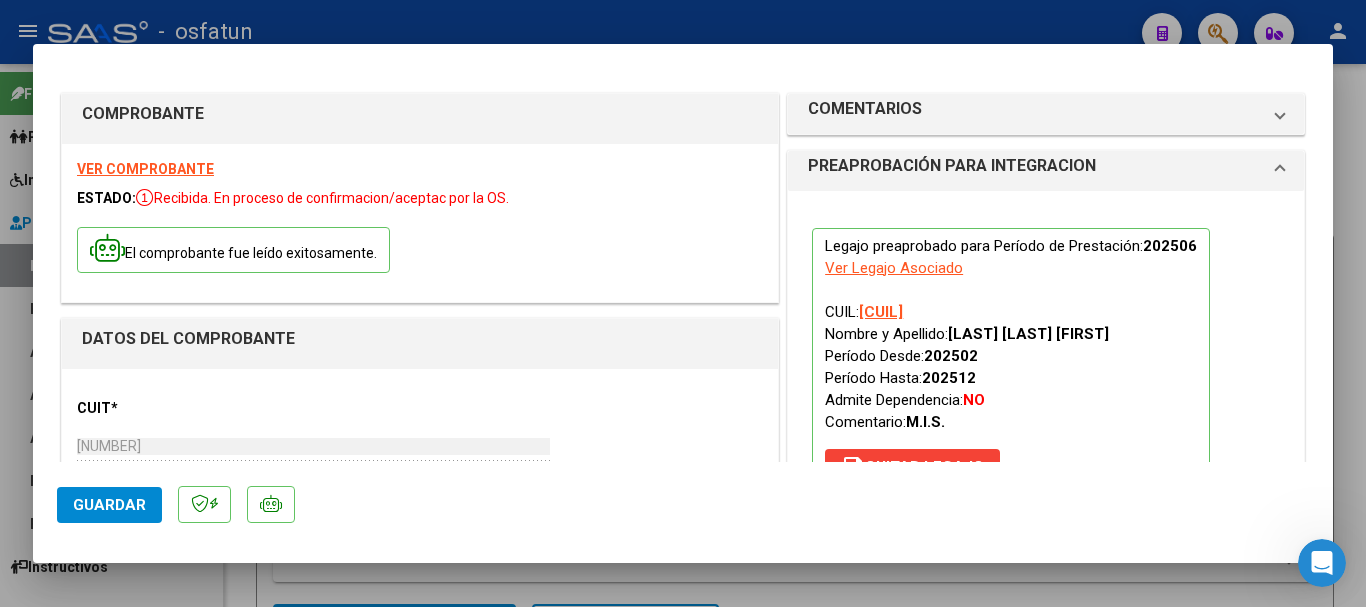 type 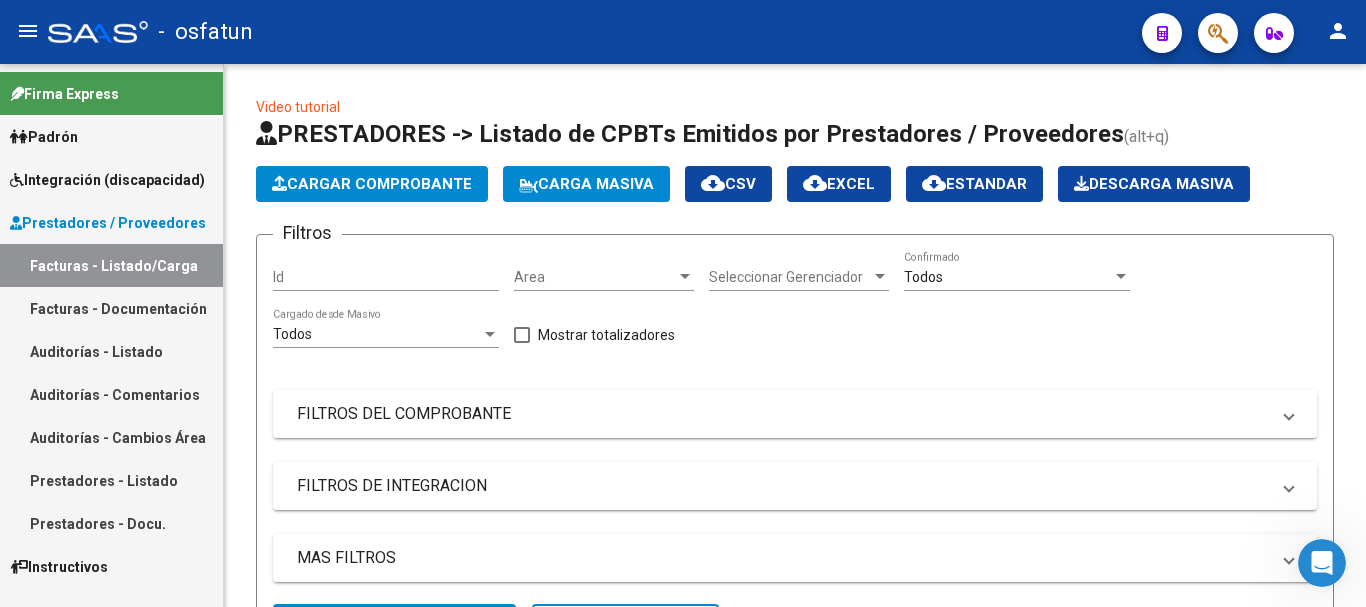 click on "Integración (discapacidad)" at bounding box center [107, 180] 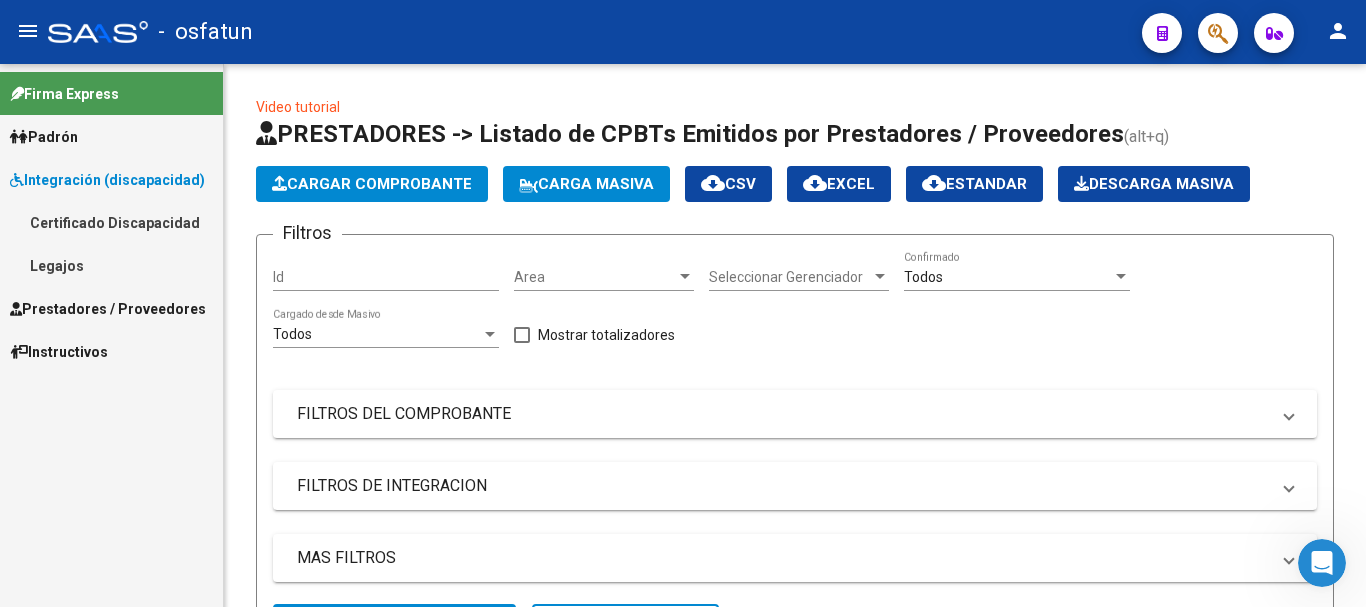 click on "Legajos" at bounding box center (111, 265) 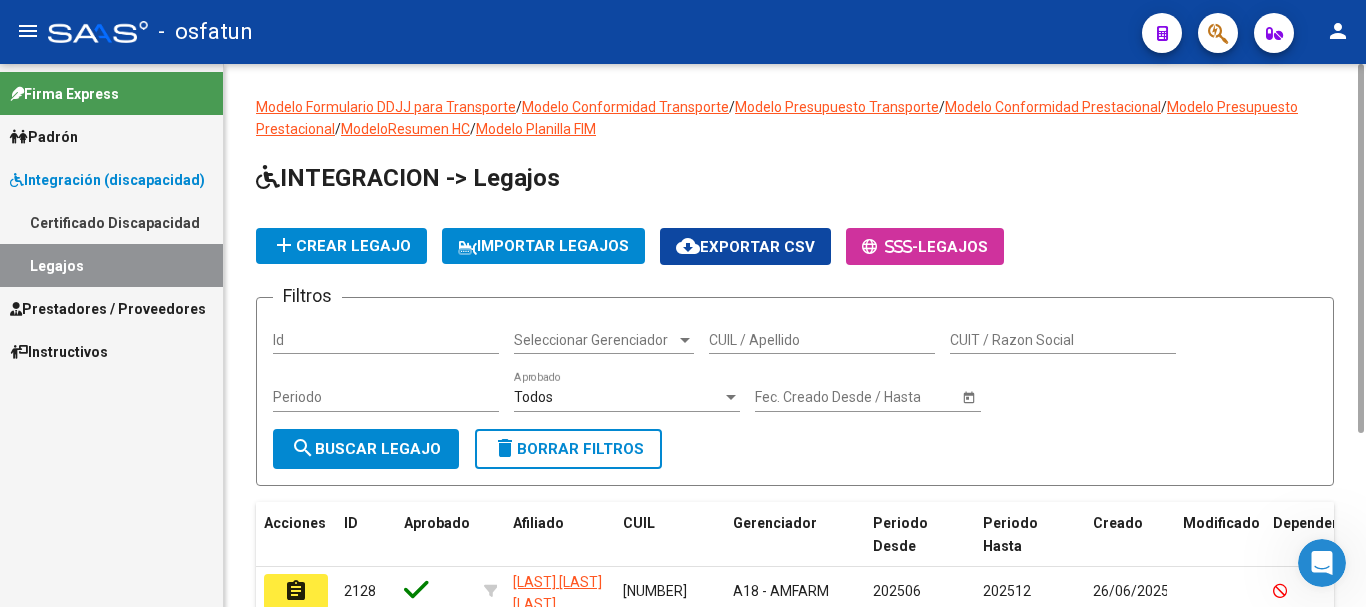 click on "CUIL / Apellido" at bounding box center (822, 340) 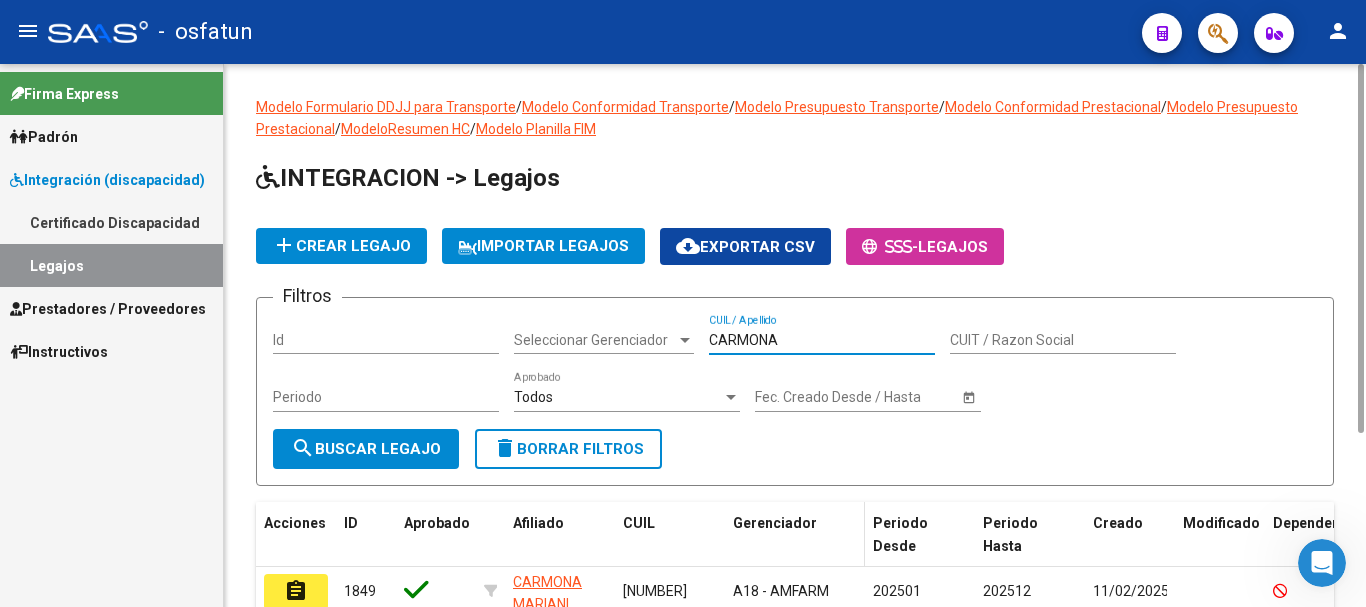 scroll, scrollTop: 147, scrollLeft: 0, axis: vertical 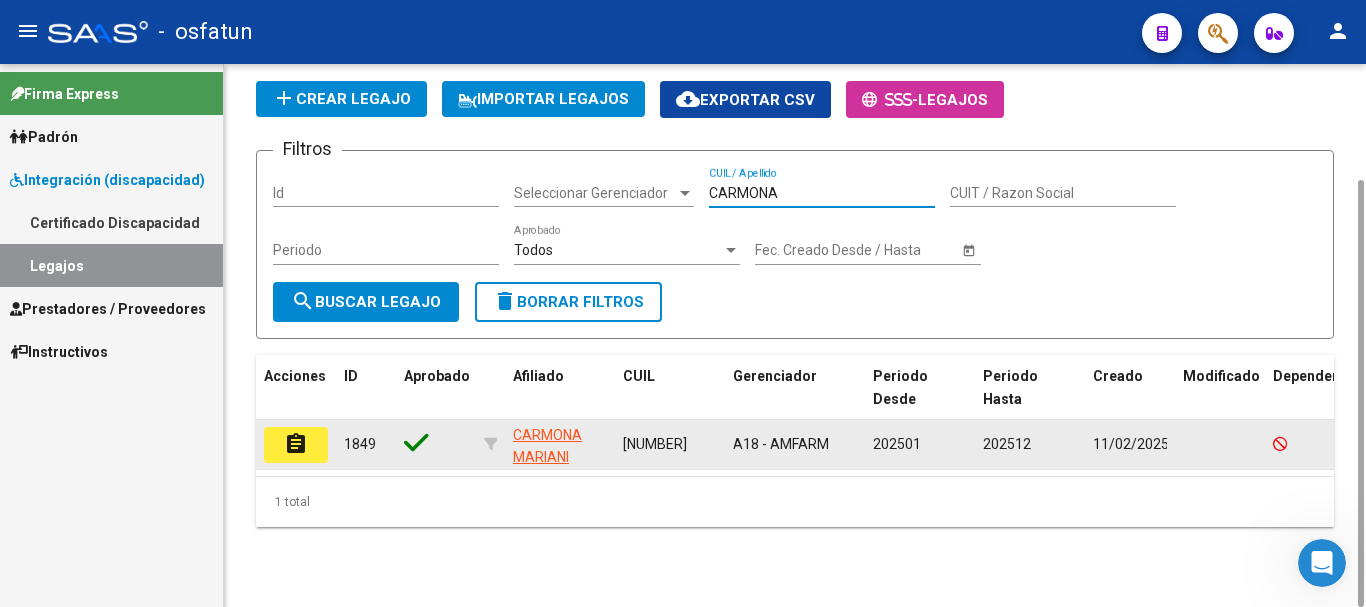 type on "CARMONA" 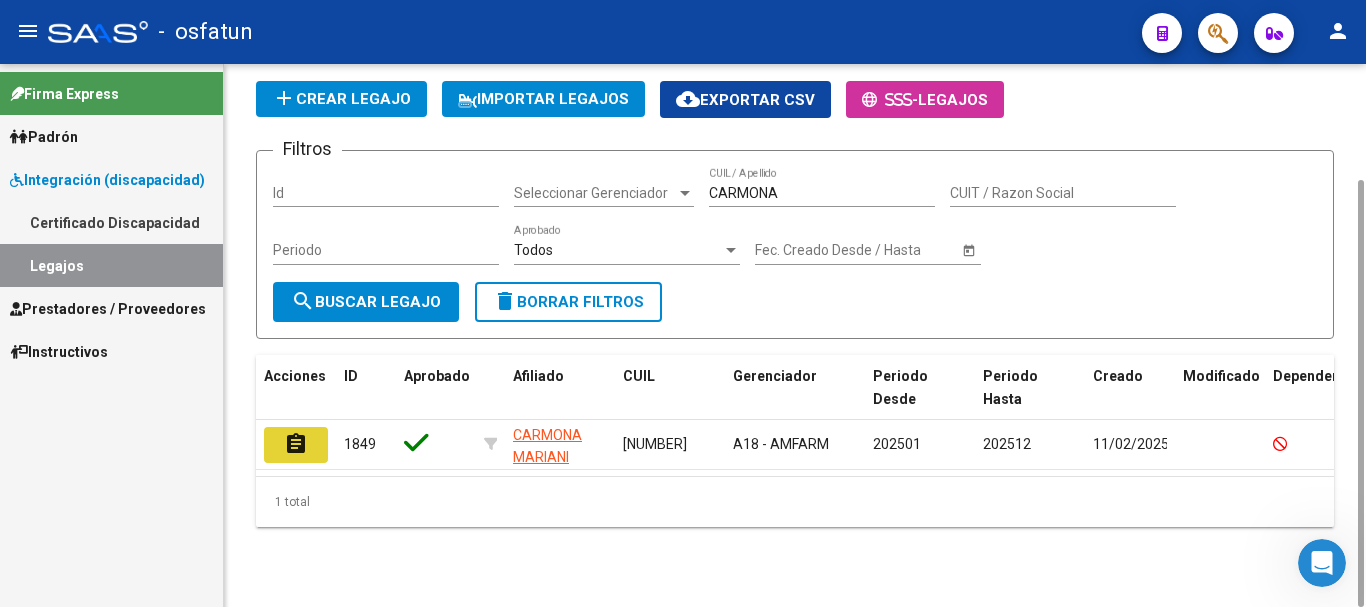 click on "assignment" 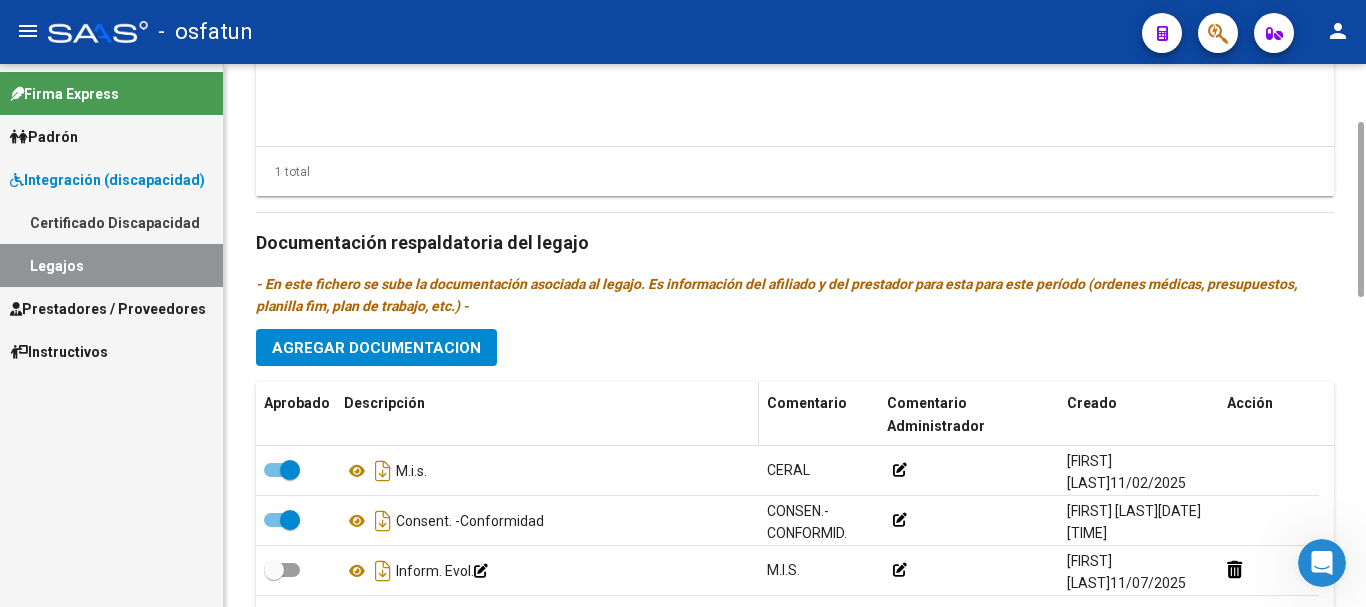 scroll, scrollTop: 600, scrollLeft: 0, axis: vertical 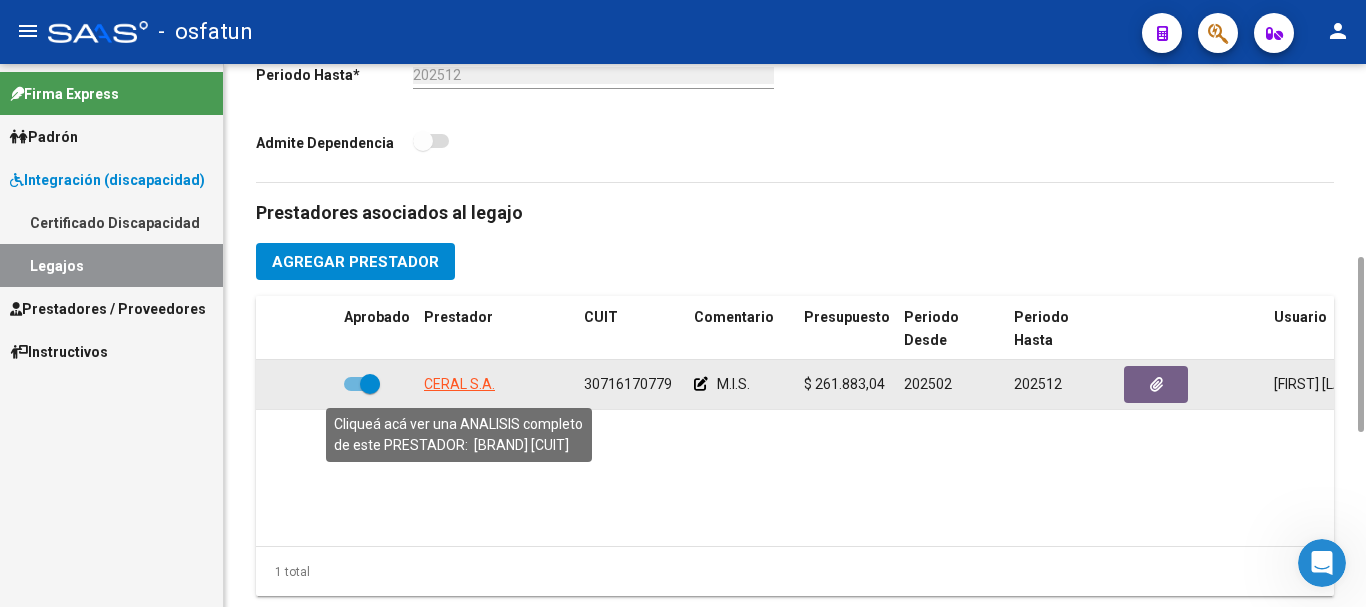 click on "CERAL S.A." 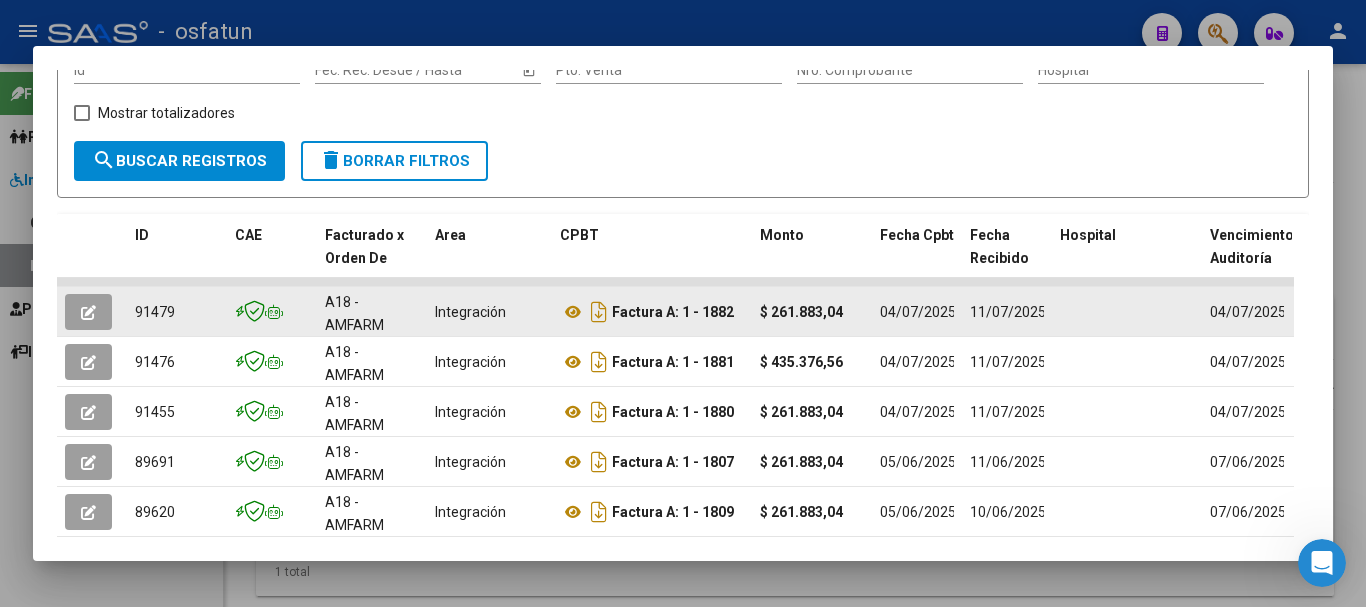 scroll, scrollTop: 400, scrollLeft: 0, axis: vertical 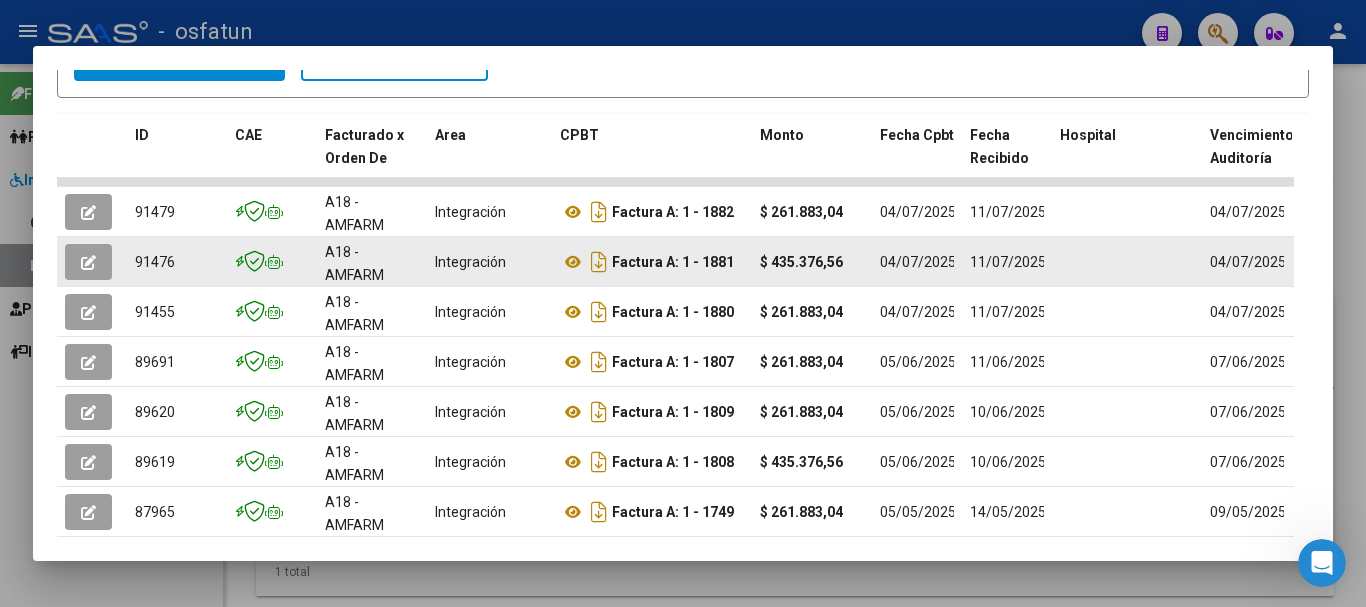 click 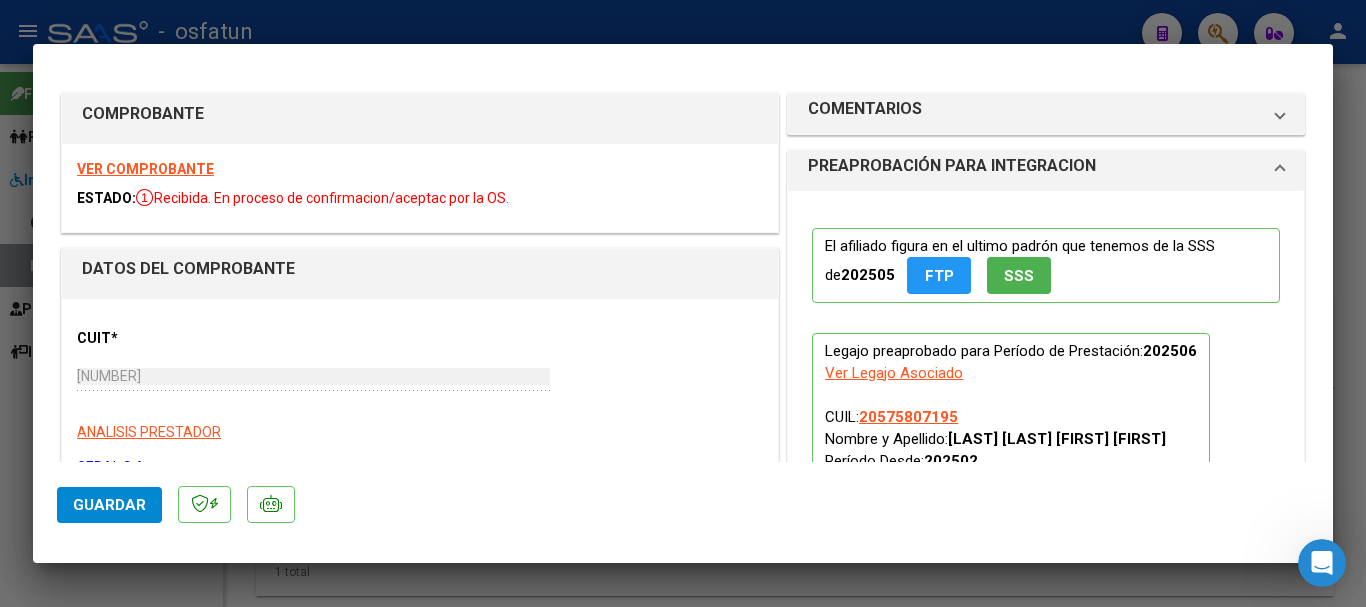 type 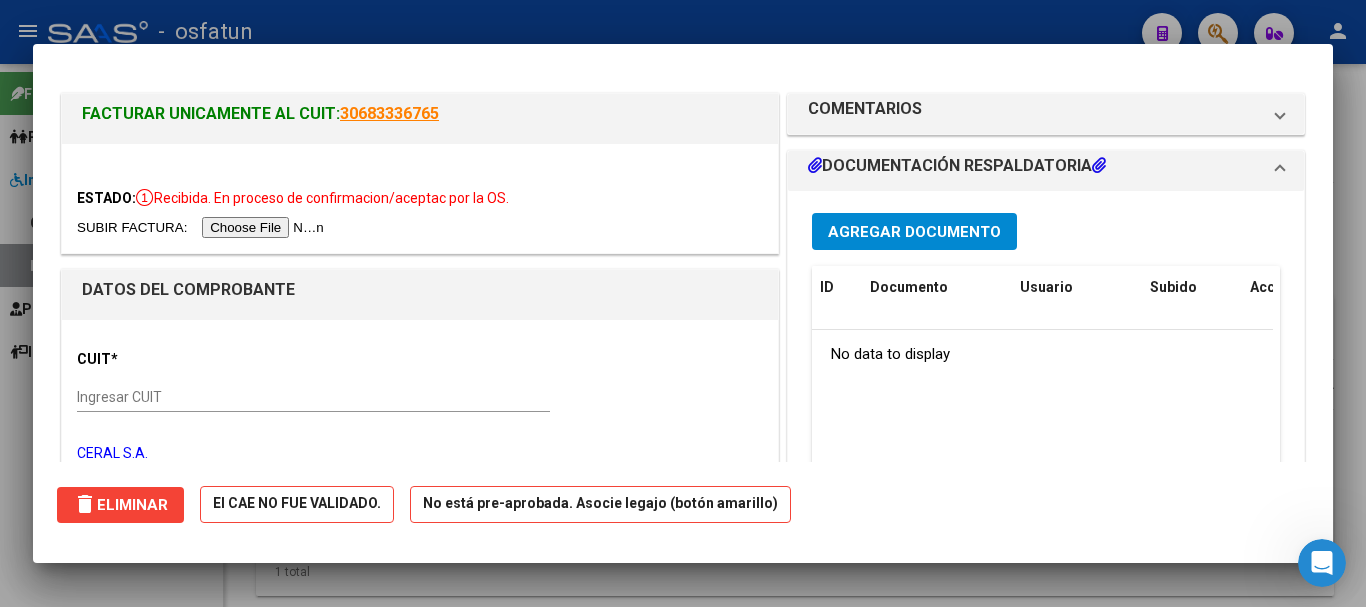 type 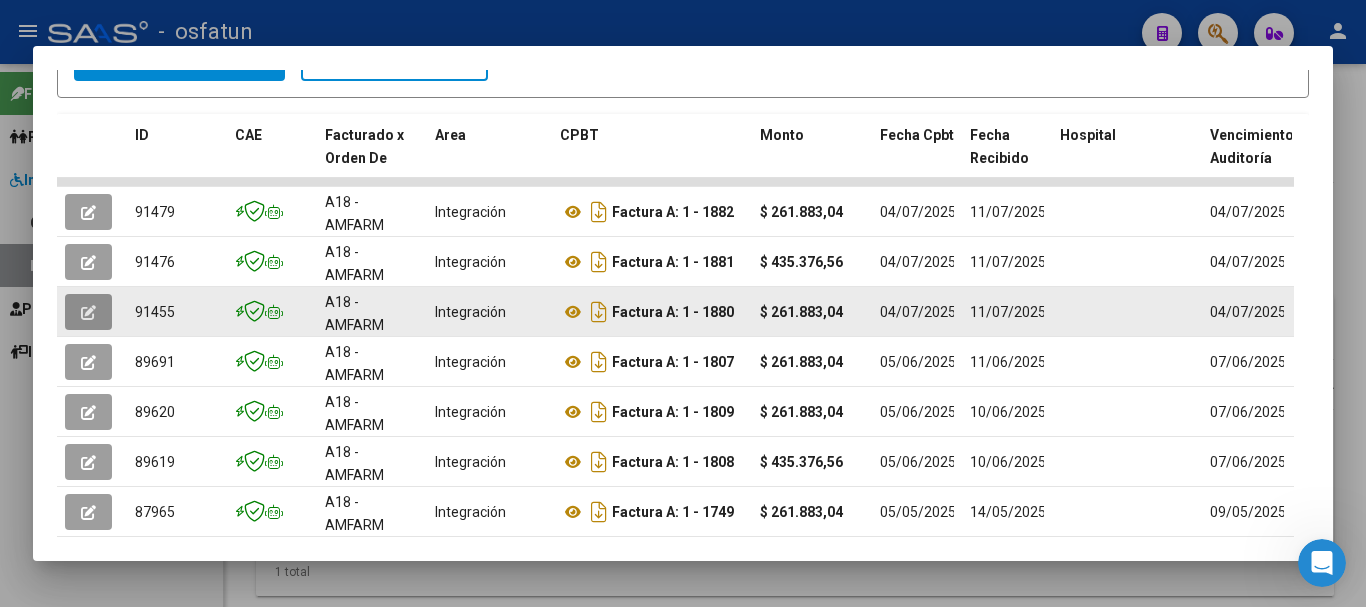 click 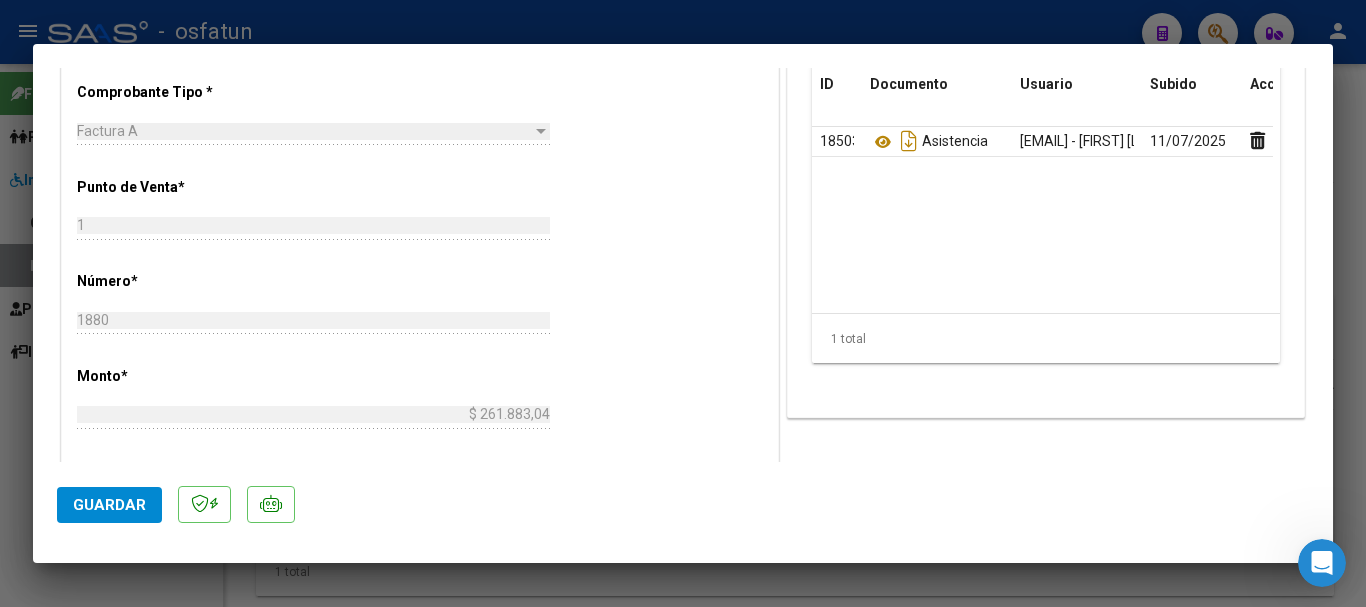 scroll, scrollTop: 700, scrollLeft: 0, axis: vertical 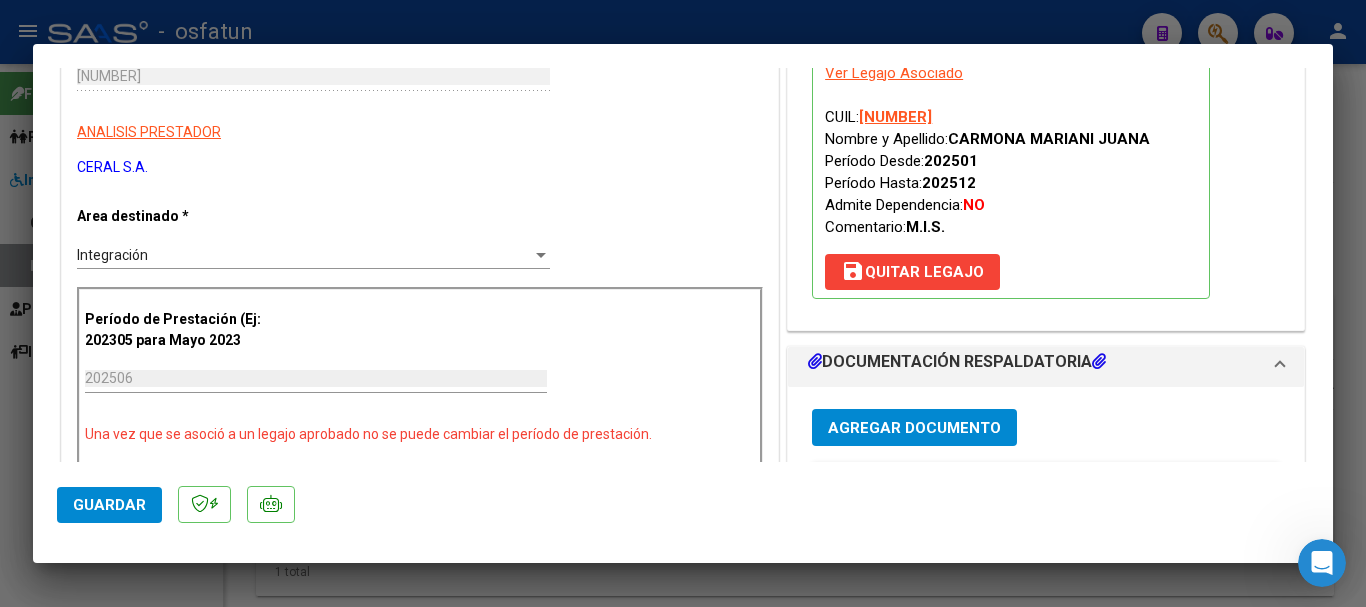 type 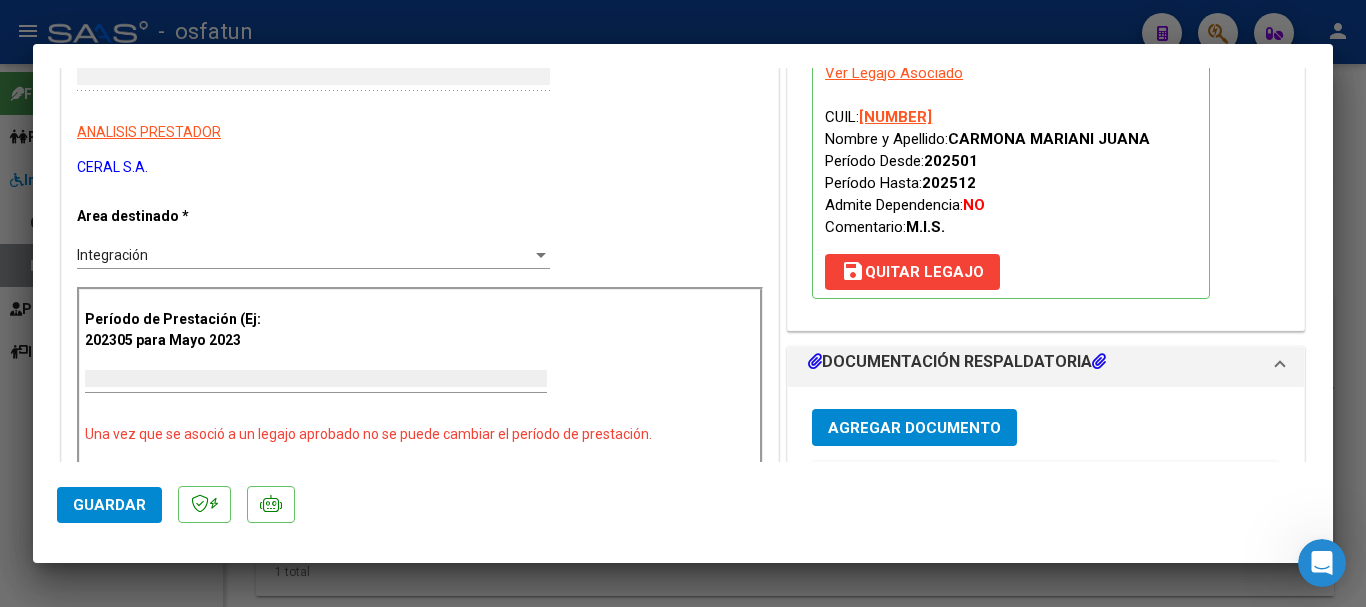 type on "$ 0,00" 